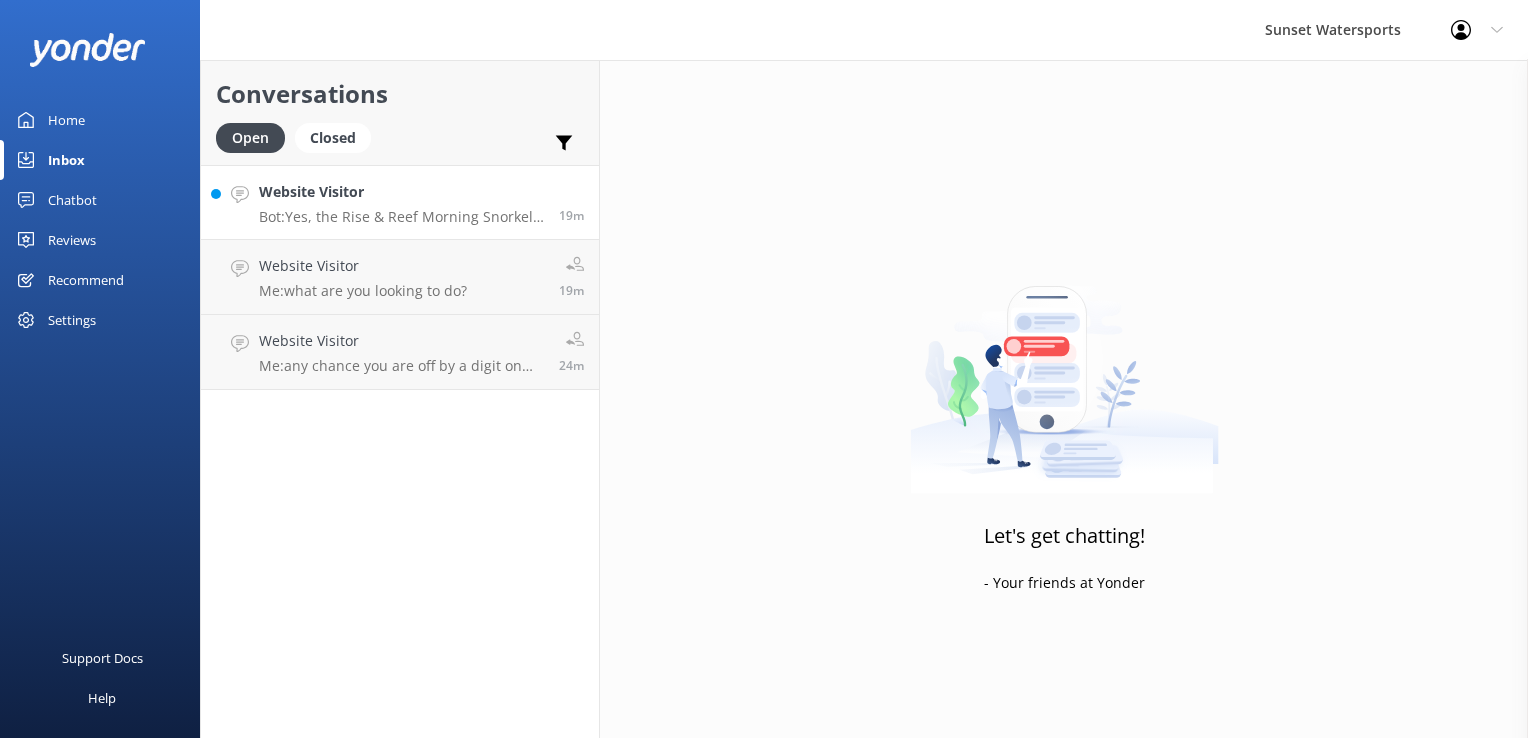 scroll, scrollTop: 0, scrollLeft: 0, axis: both 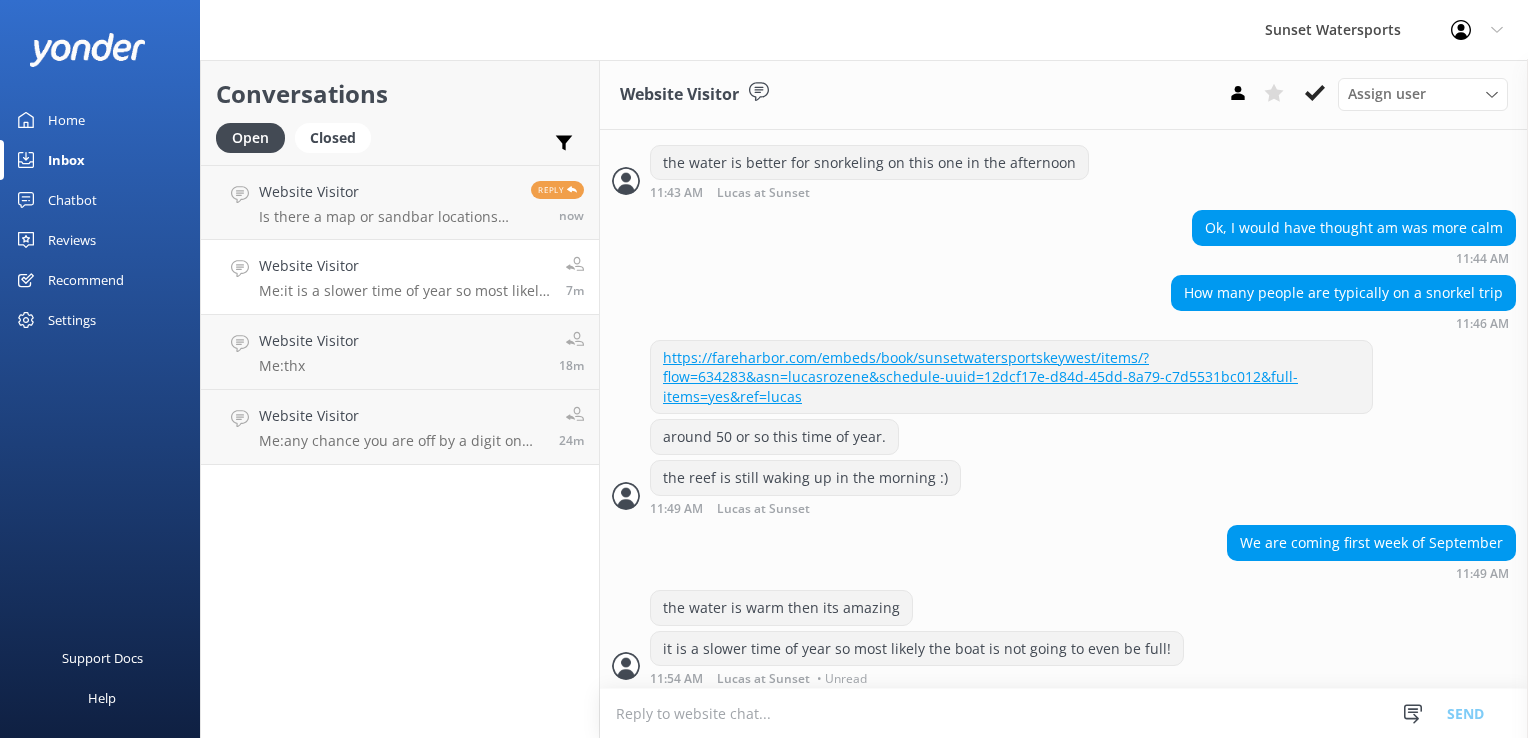 click on "Website Visitor Me: it is a slower time of year so most likely the boat is not going to even be full! 7m" at bounding box center (400, 277) 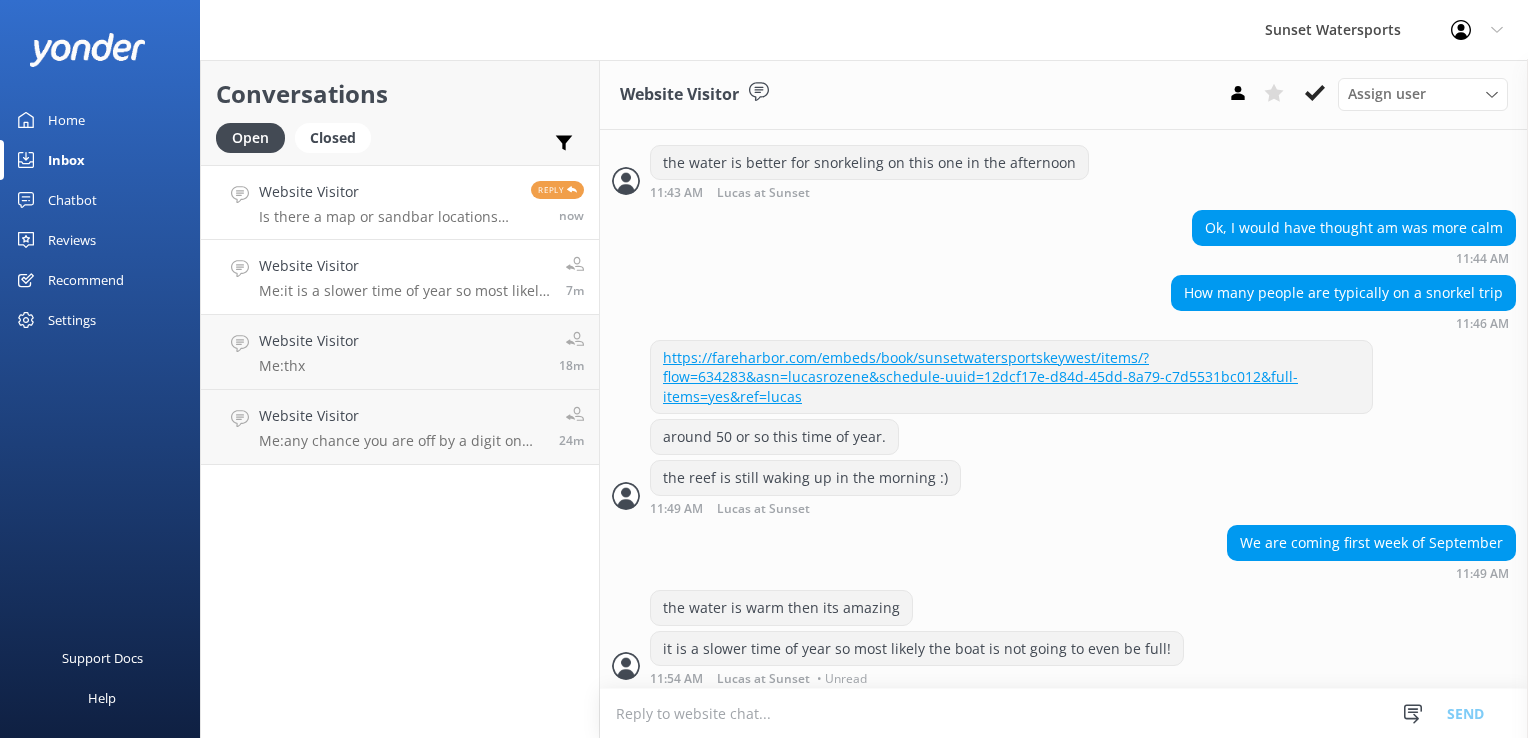 click on "Is there a map or sandbar locations we can cruise around to and from" at bounding box center [387, 217] 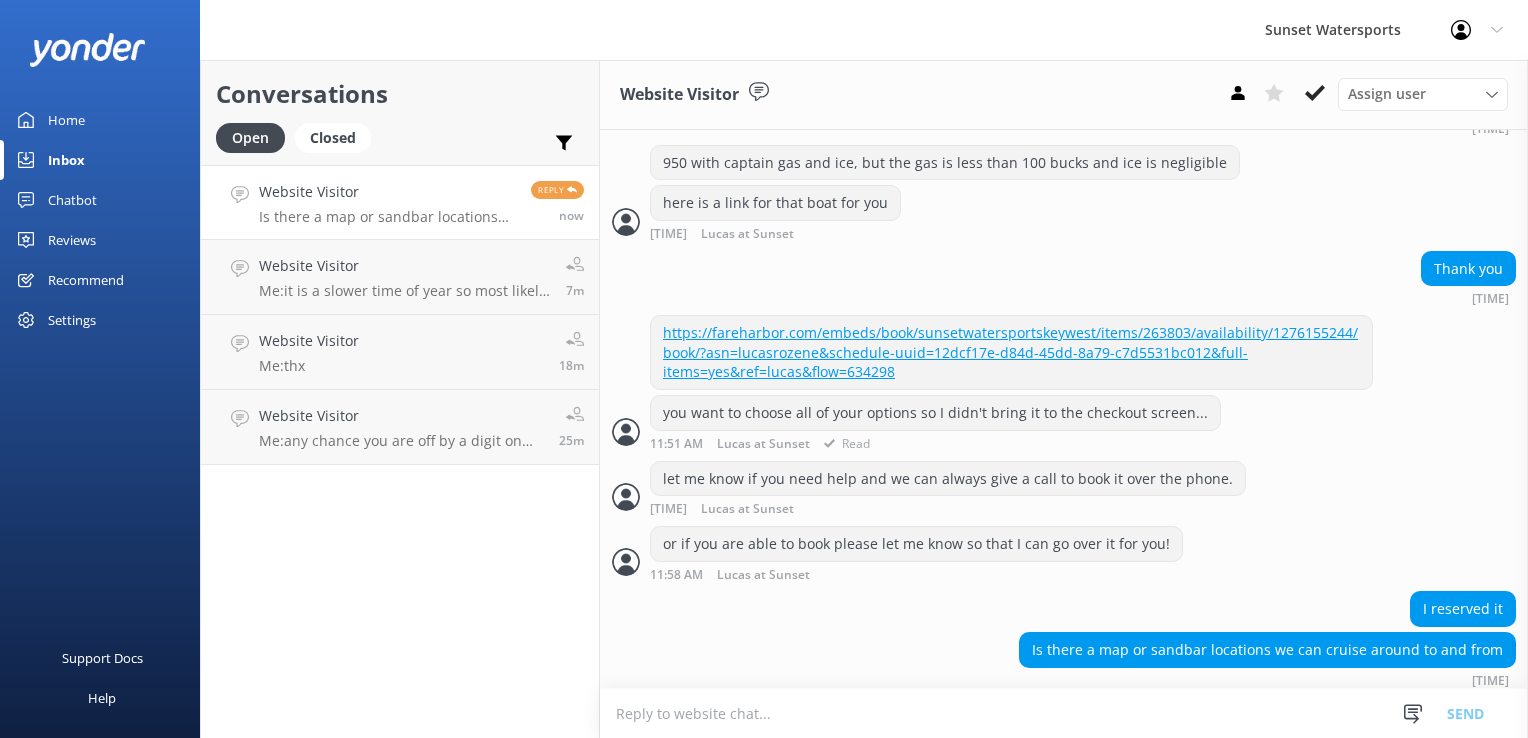scroll, scrollTop: 2004, scrollLeft: 0, axis: vertical 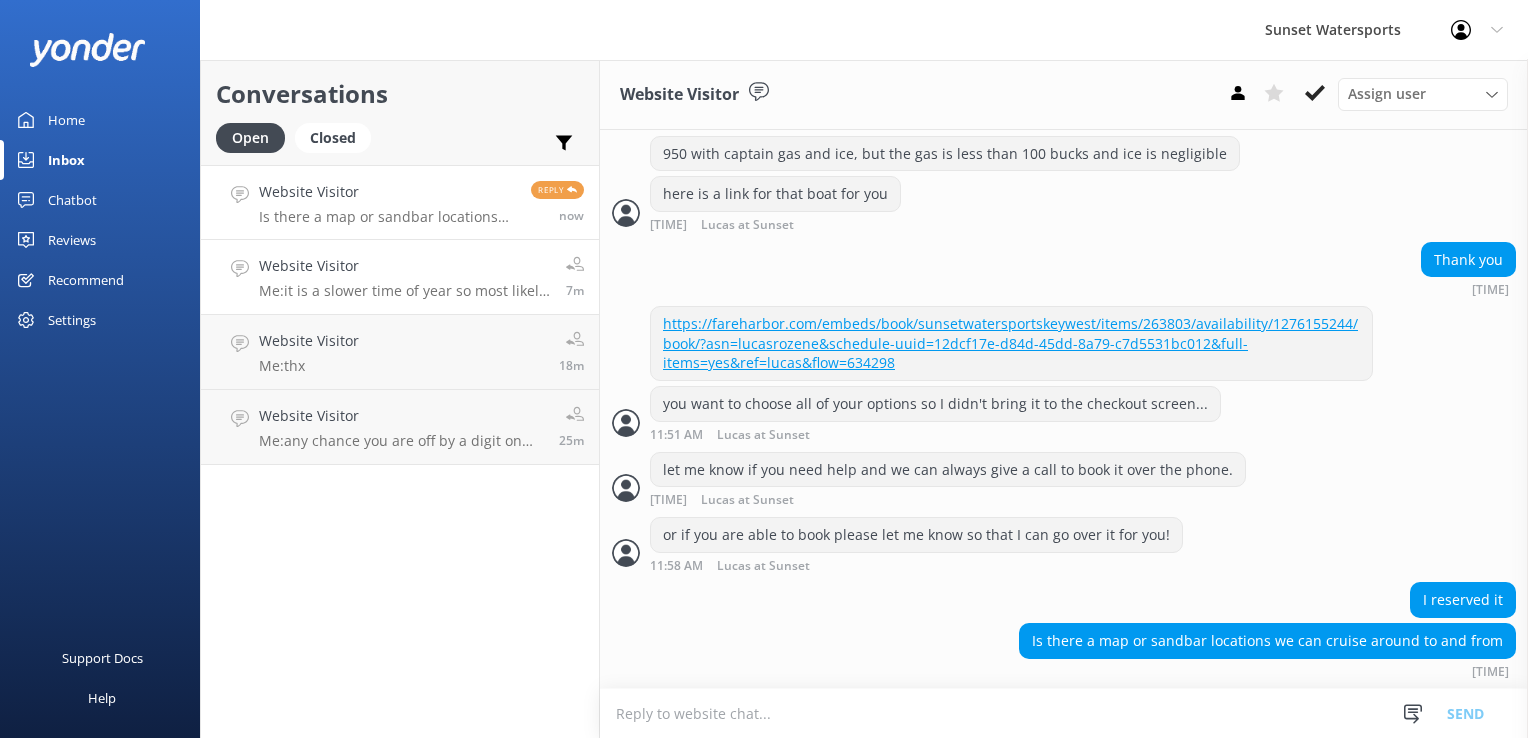 click on "Website Visitor" at bounding box center (405, 266) 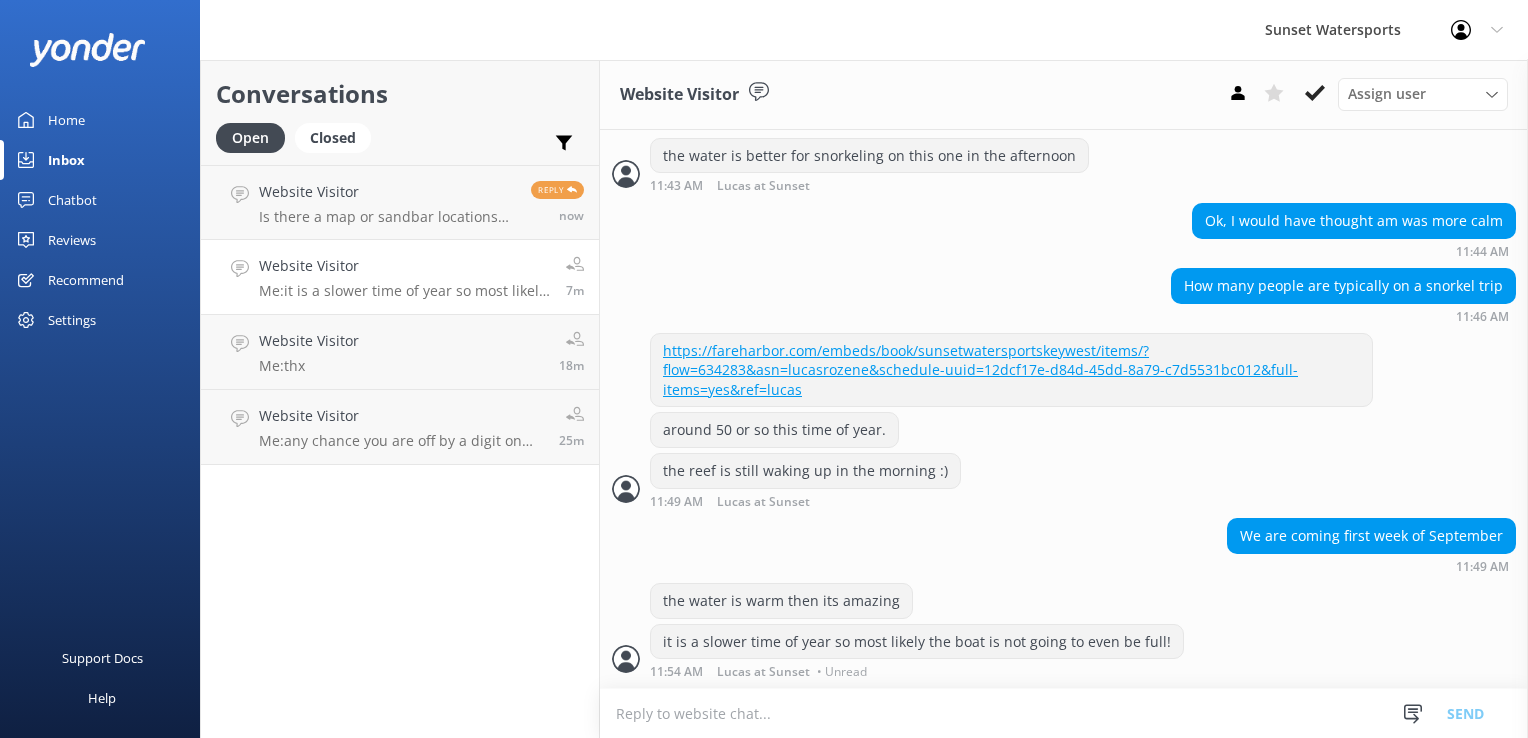scroll, scrollTop: 648, scrollLeft: 0, axis: vertical 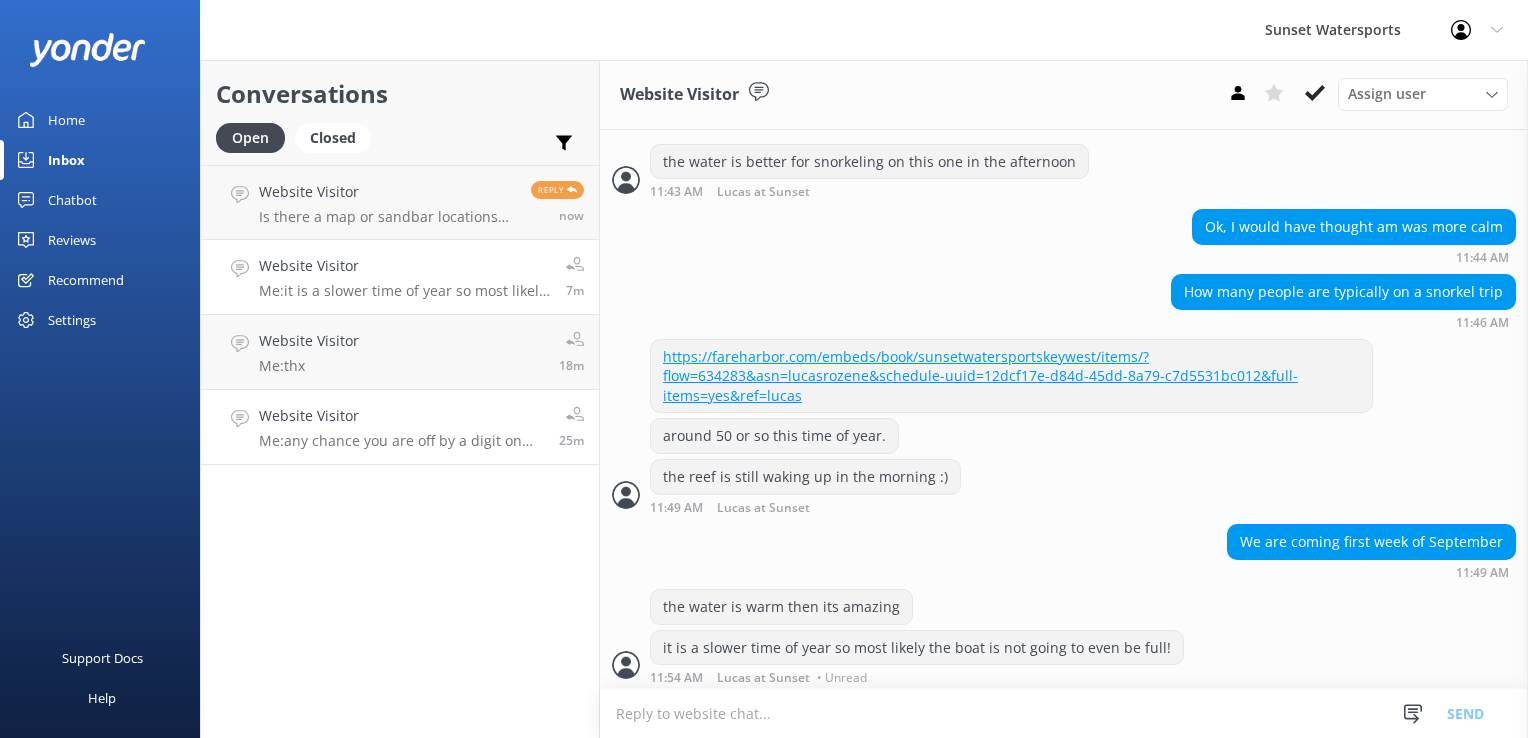 click on "Website Visitor" at bounding box center (401, 416) 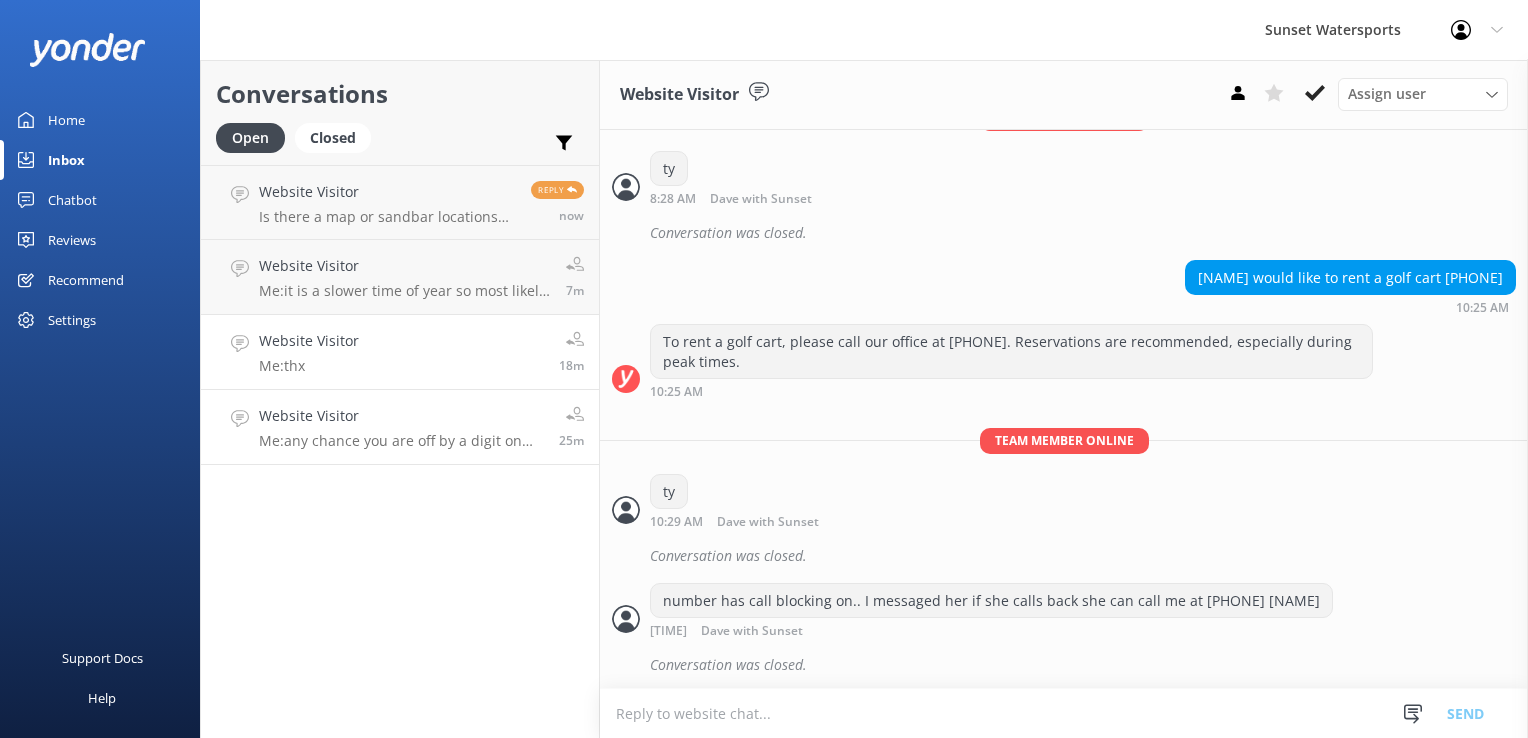 scroll, scrollTop: 5269, scrollLeft: 0, axis: vertical 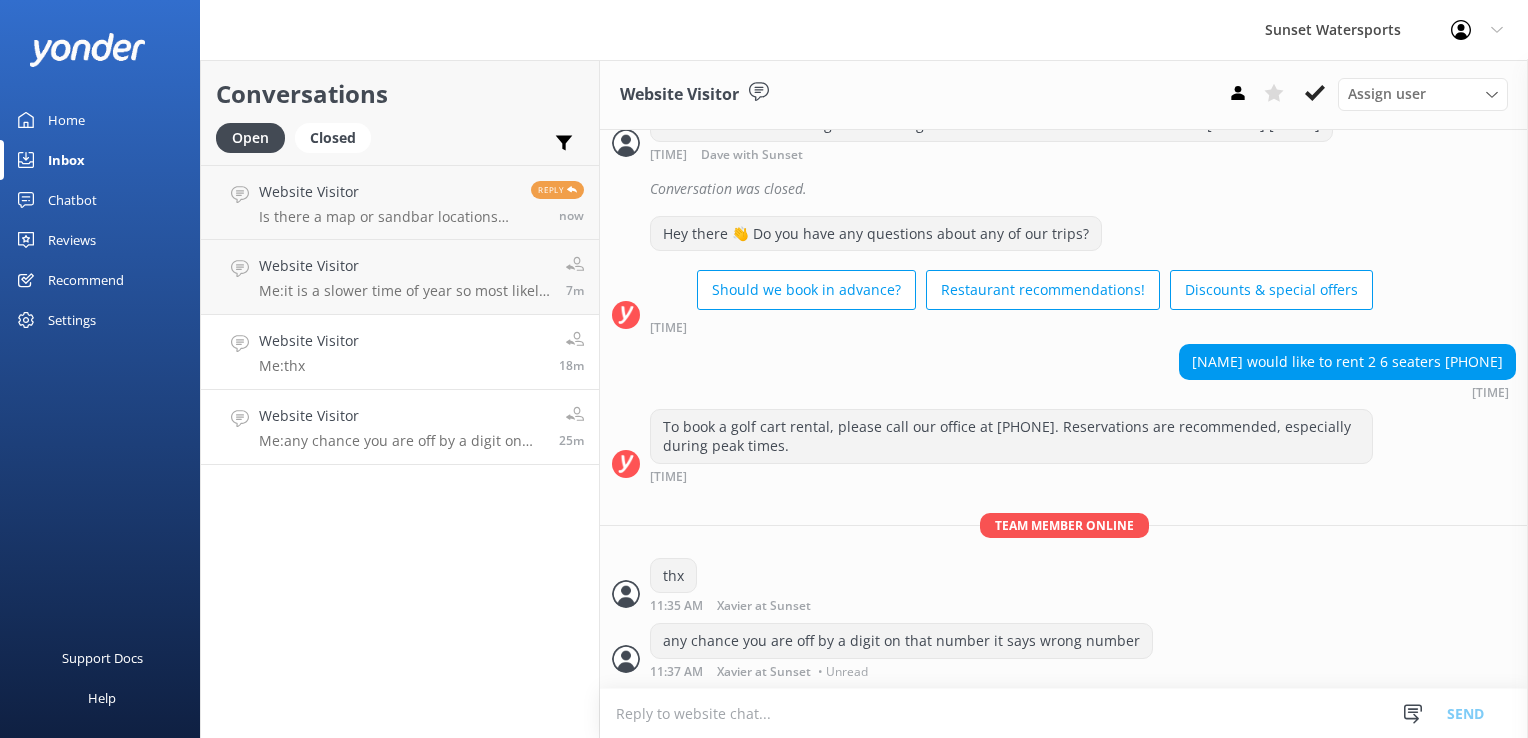 click on "Website Visitor Me:  thx 18m" at bounding box center (400, 352) 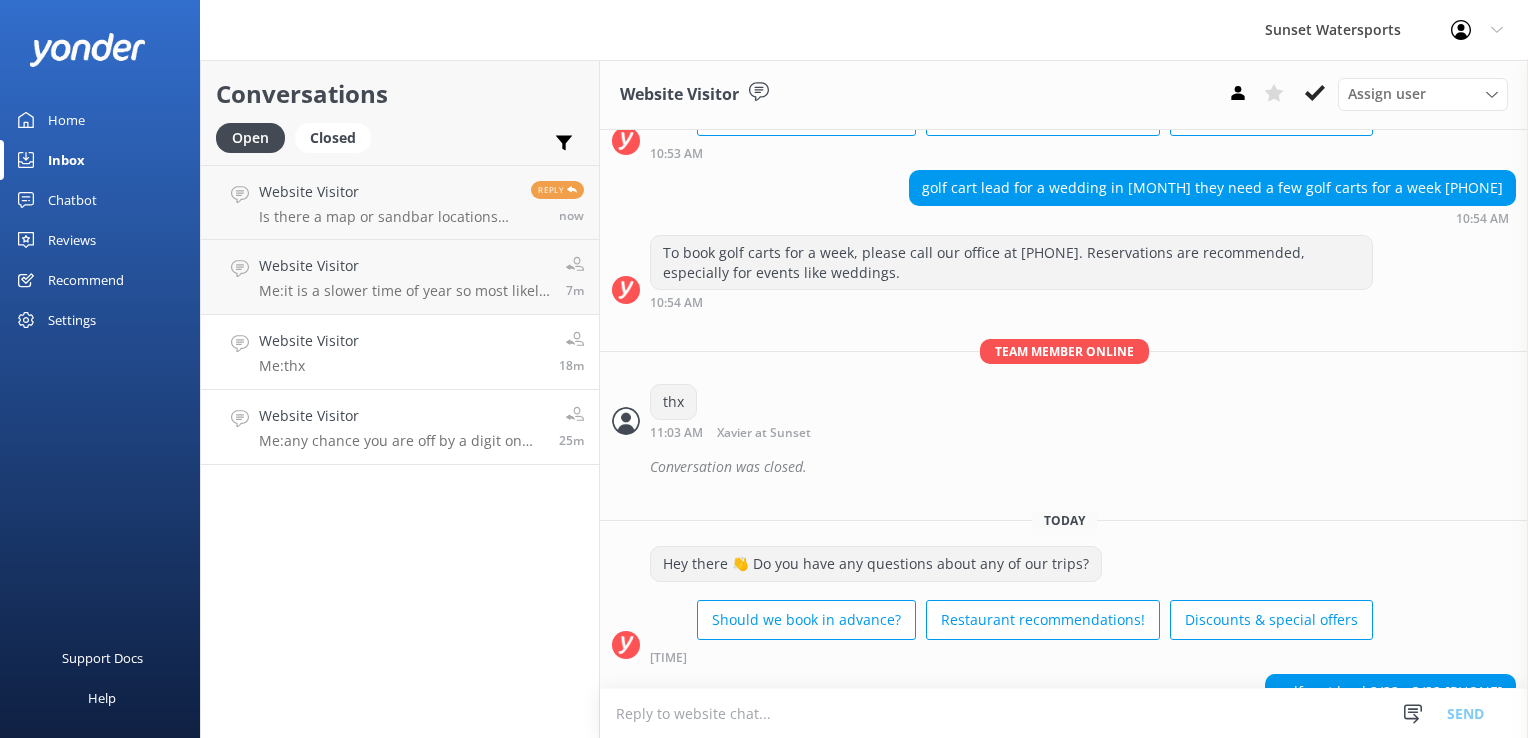 scroll, scrollTop: 6776, scrollLeft: 0, axis: vertical 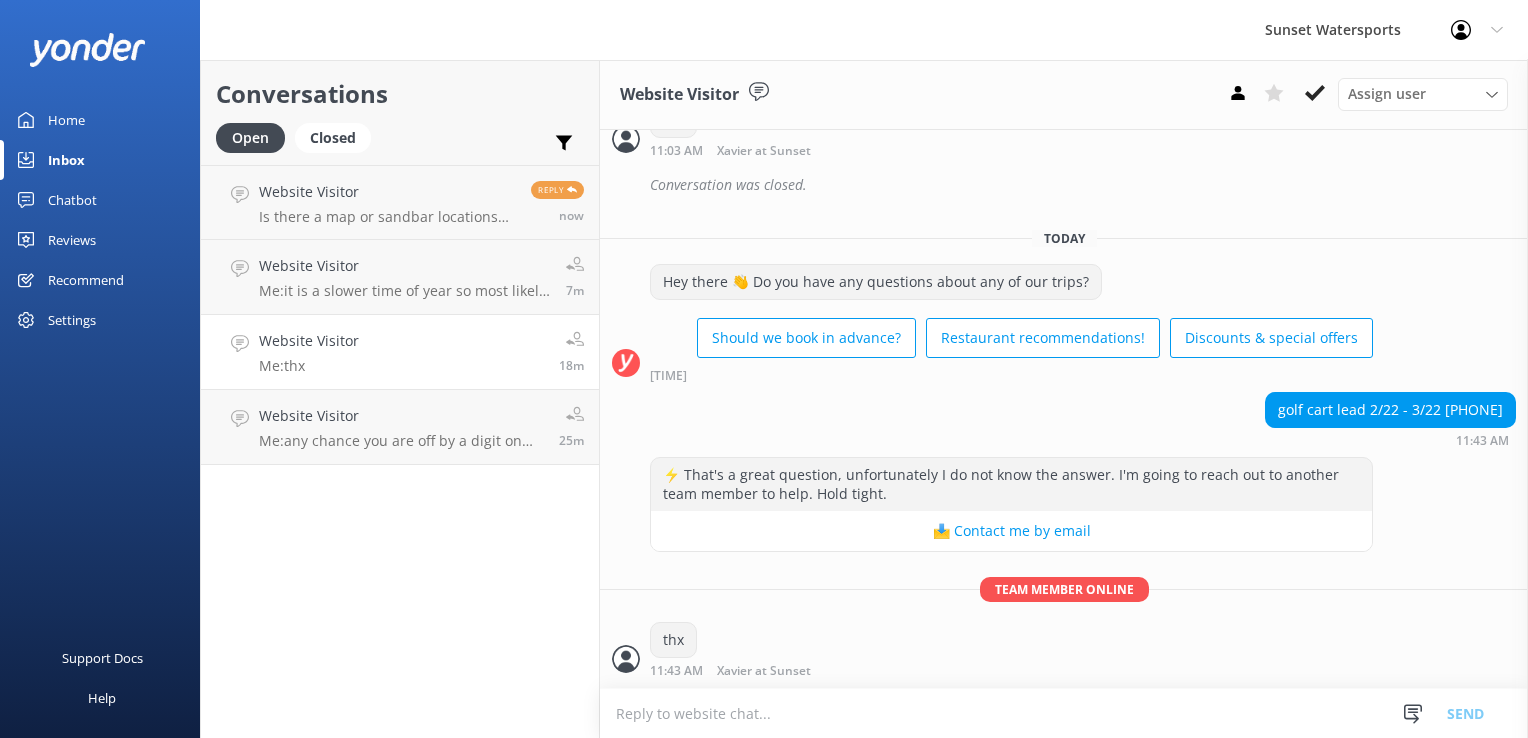 click on "Website Visitor Me:  thx 18m" at bounding box center [400, 352] 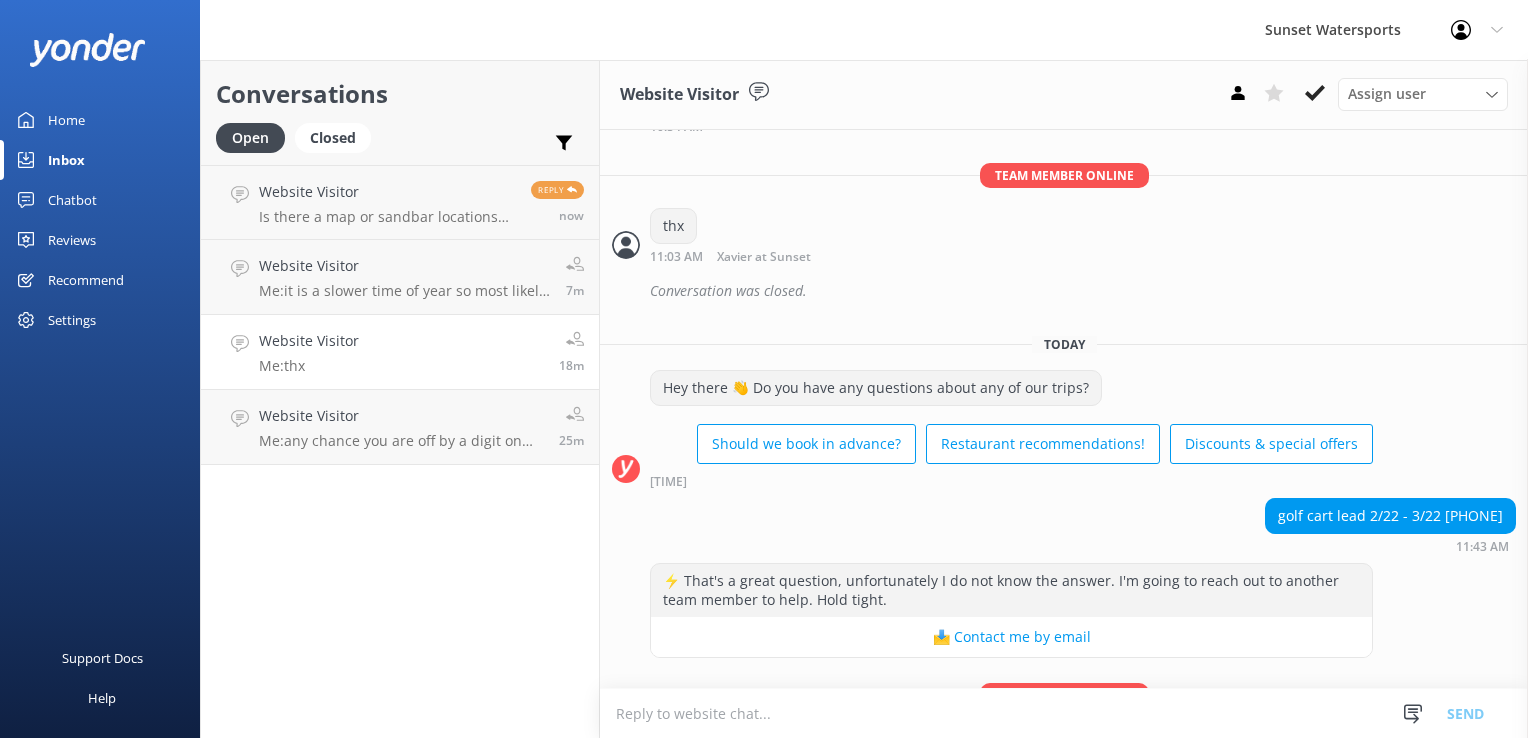 scroll, scrollTop: 6776, scrollLeft: 0, axis: vertical 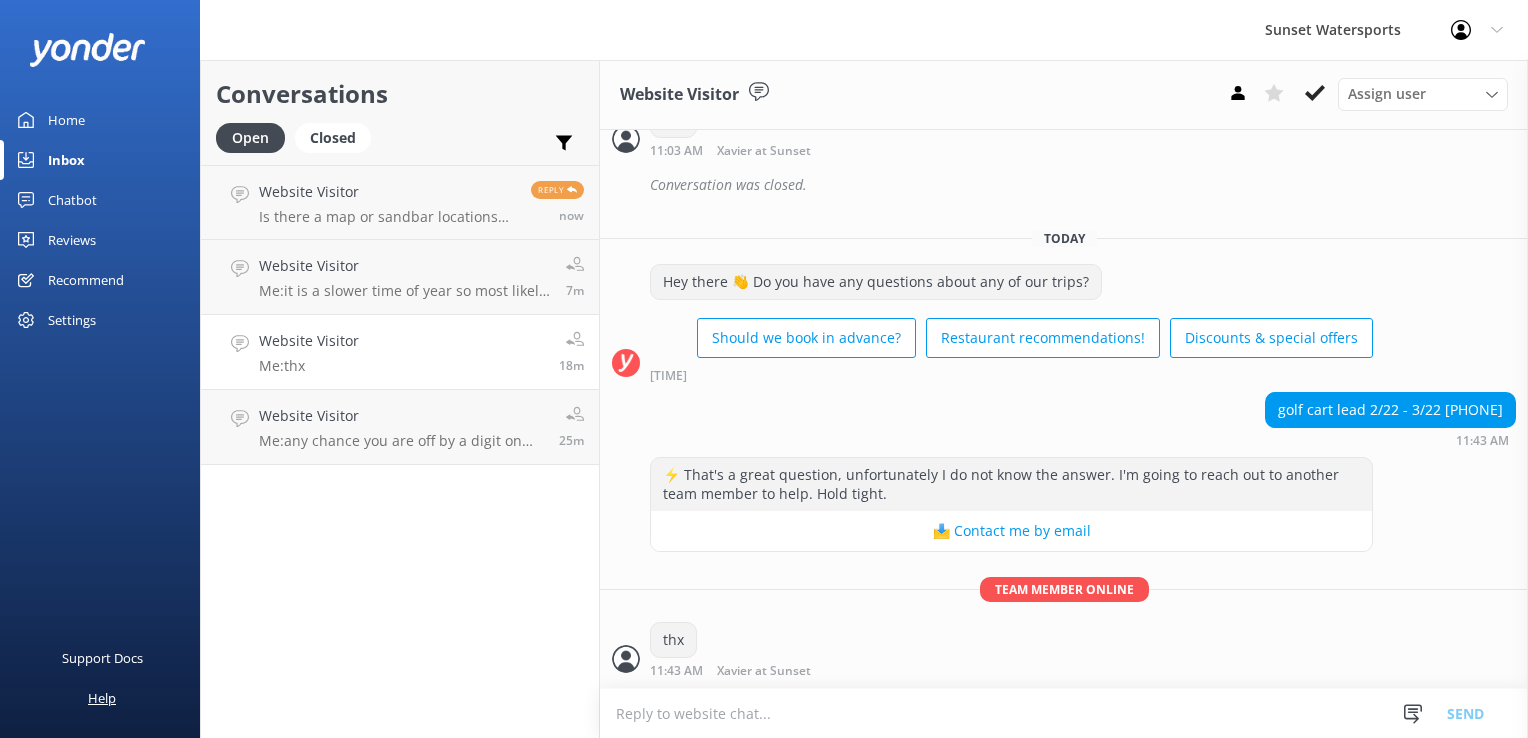 click on "Help" at bounding box center (100, 698) 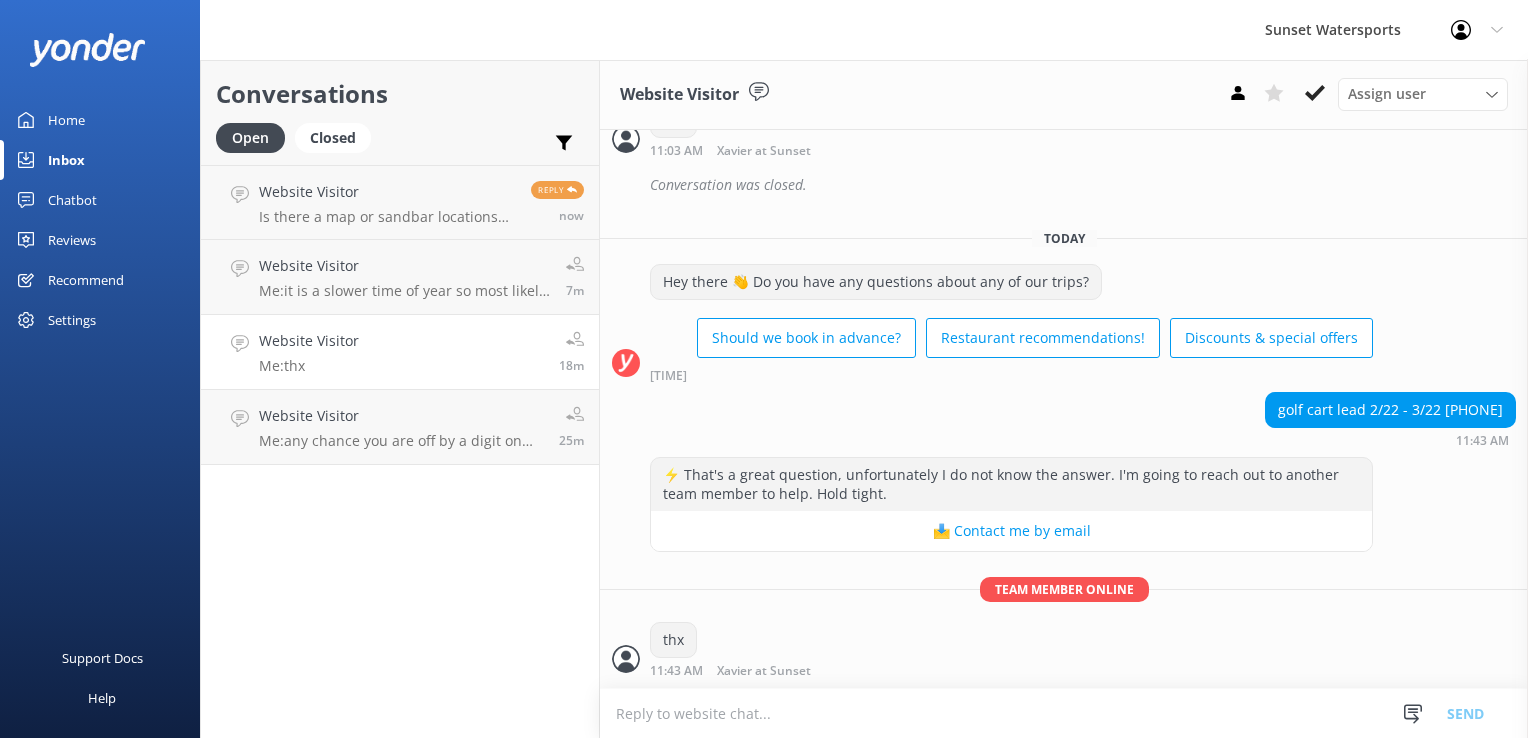 click on "Conversations Open Closed Important Assigned to me Unassigned Website Visitor Is there a map or sandbar locations we can cruise around to and from Reply now Website Visitor Me: it is a slower time of year so most likely the boat is not going to even be full! [TIME] Website Visitor Me: thx [TIME] Website Visitor Me: any chance you are off by a digit on that number it says wrong number [TIME]" at bounding box center [400, 399] 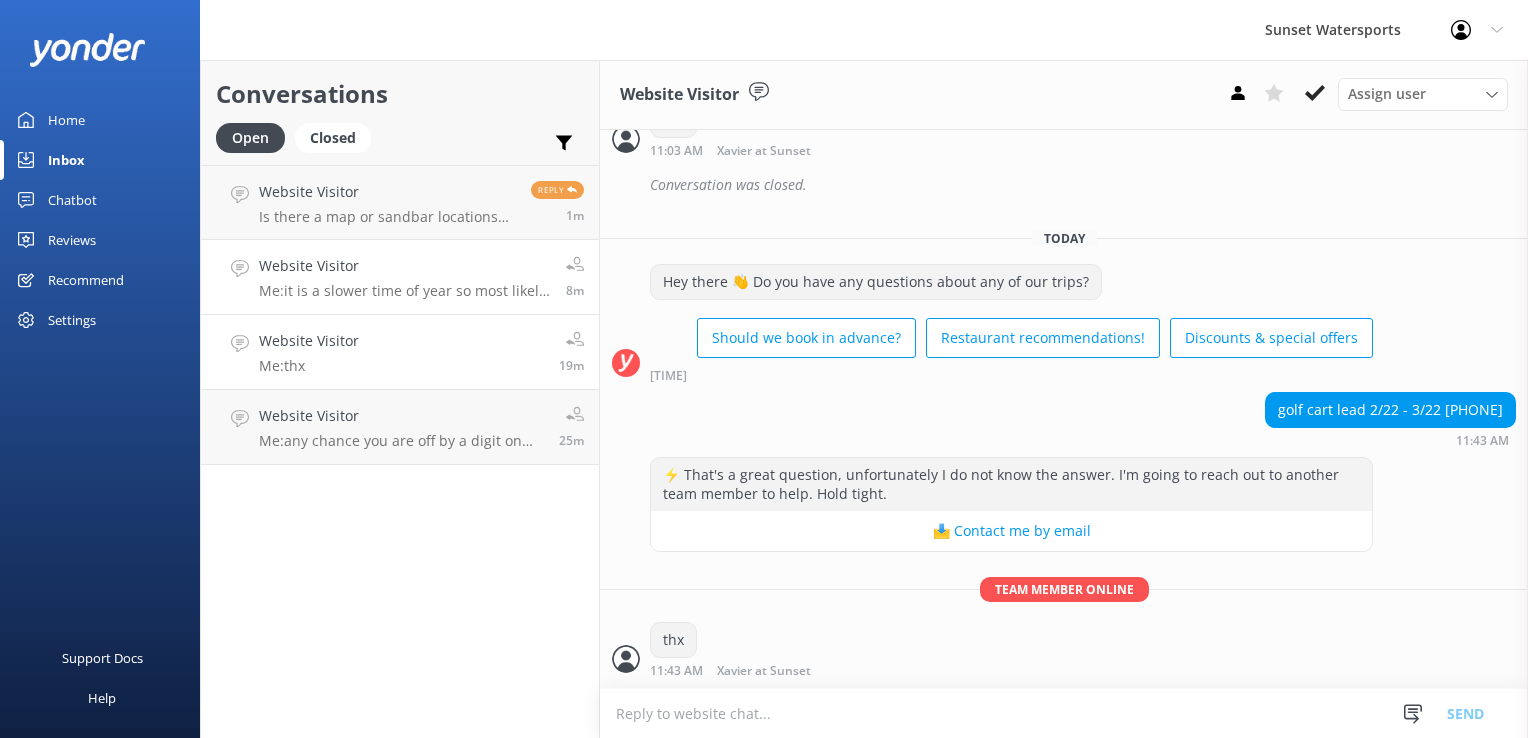 click on "Website Visitor" at bounding box center [405, 266] 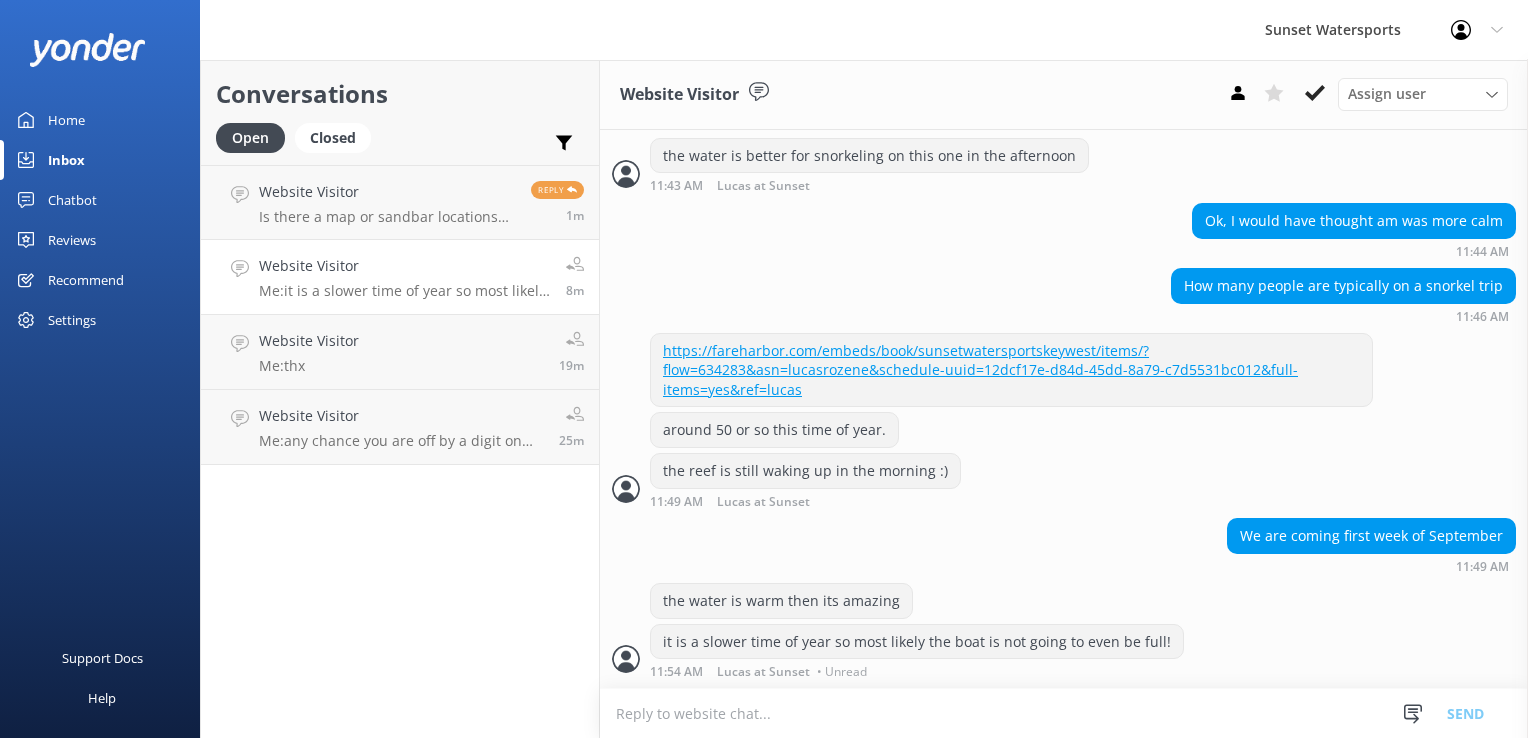 scroll, scrollTop: 648, scrollLeft: 0, axis: vertical 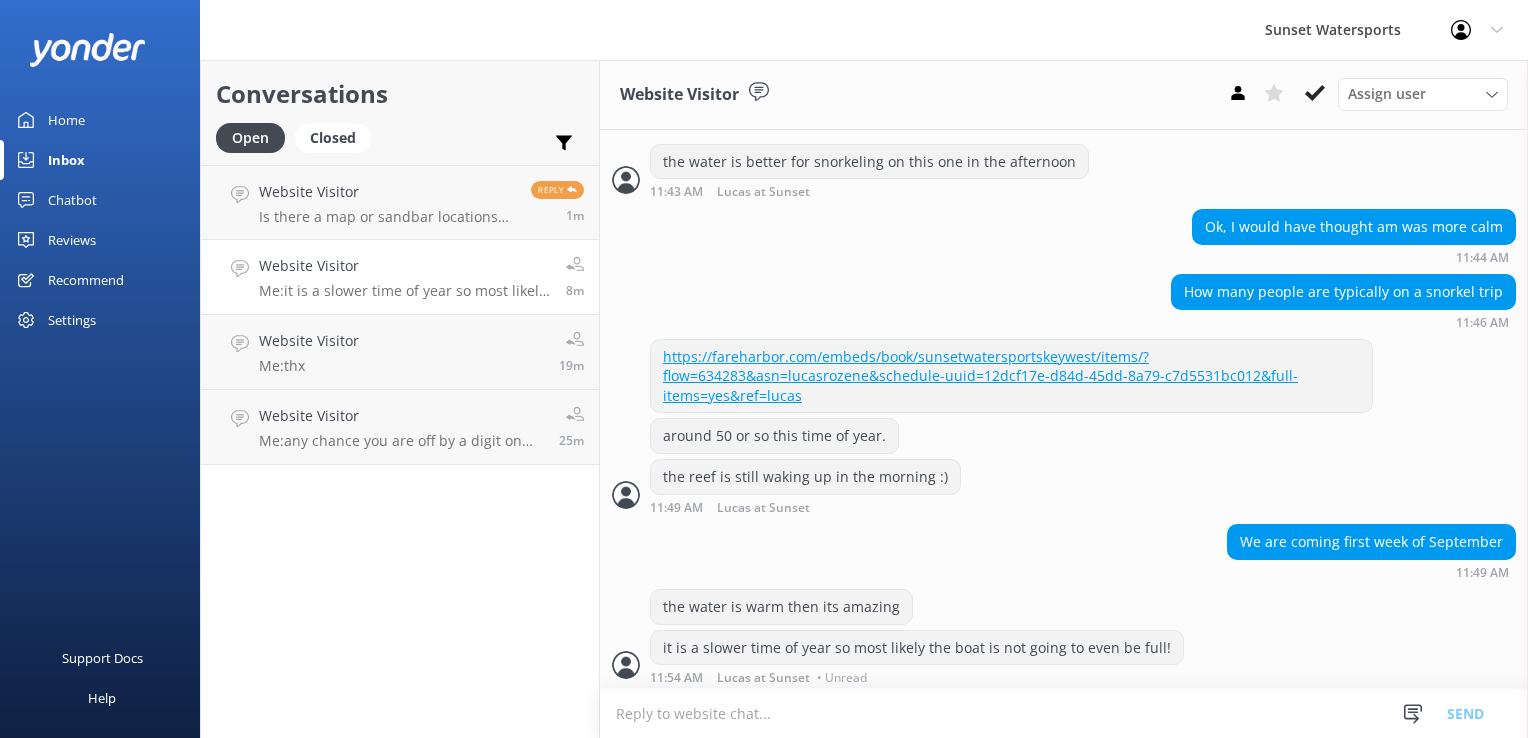click on "Me:  it is a slower time of year so most likely the boat is not going to even be full!" at bounding box center (405, 291) 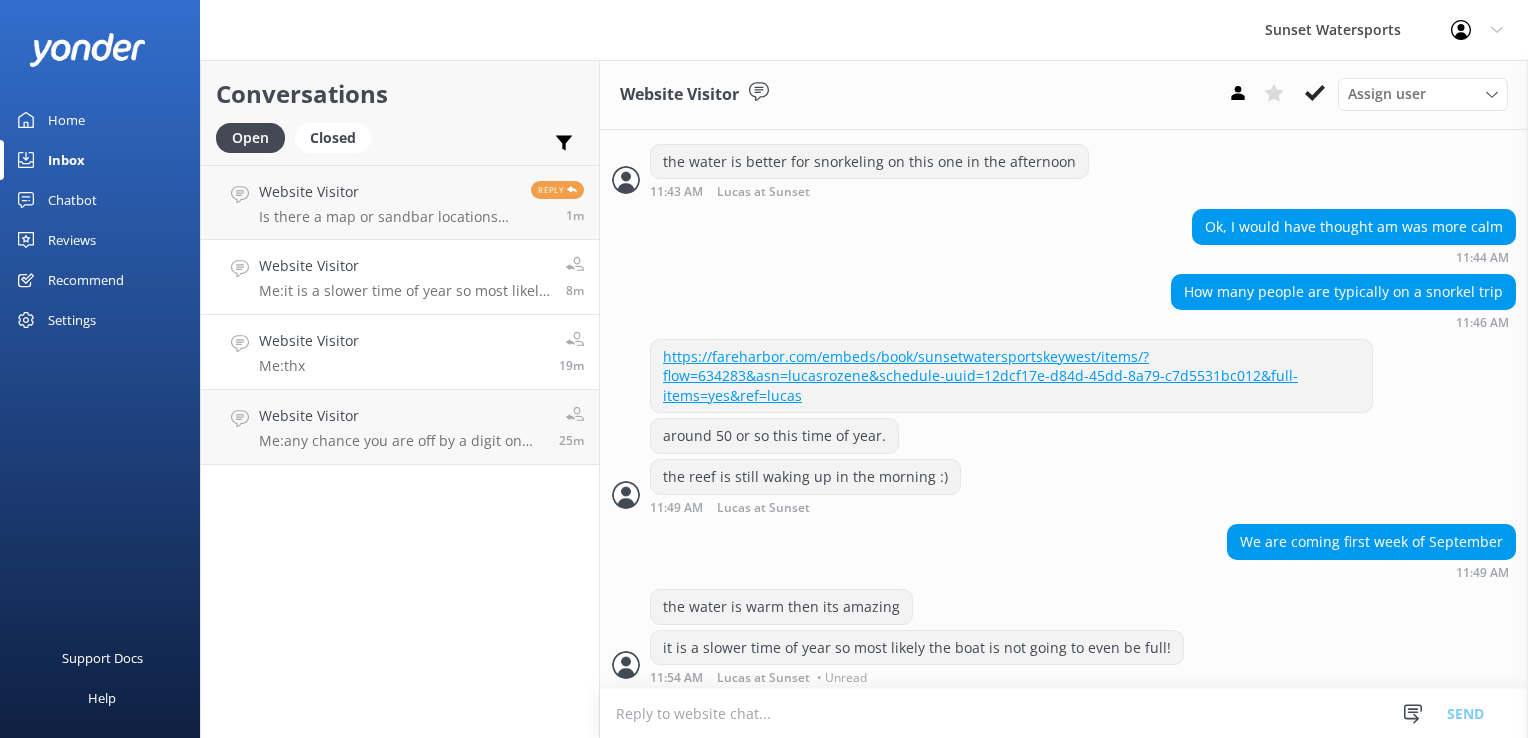 click on "Website Visitor Me:  thx 19m" at bounding box center [400, 352] 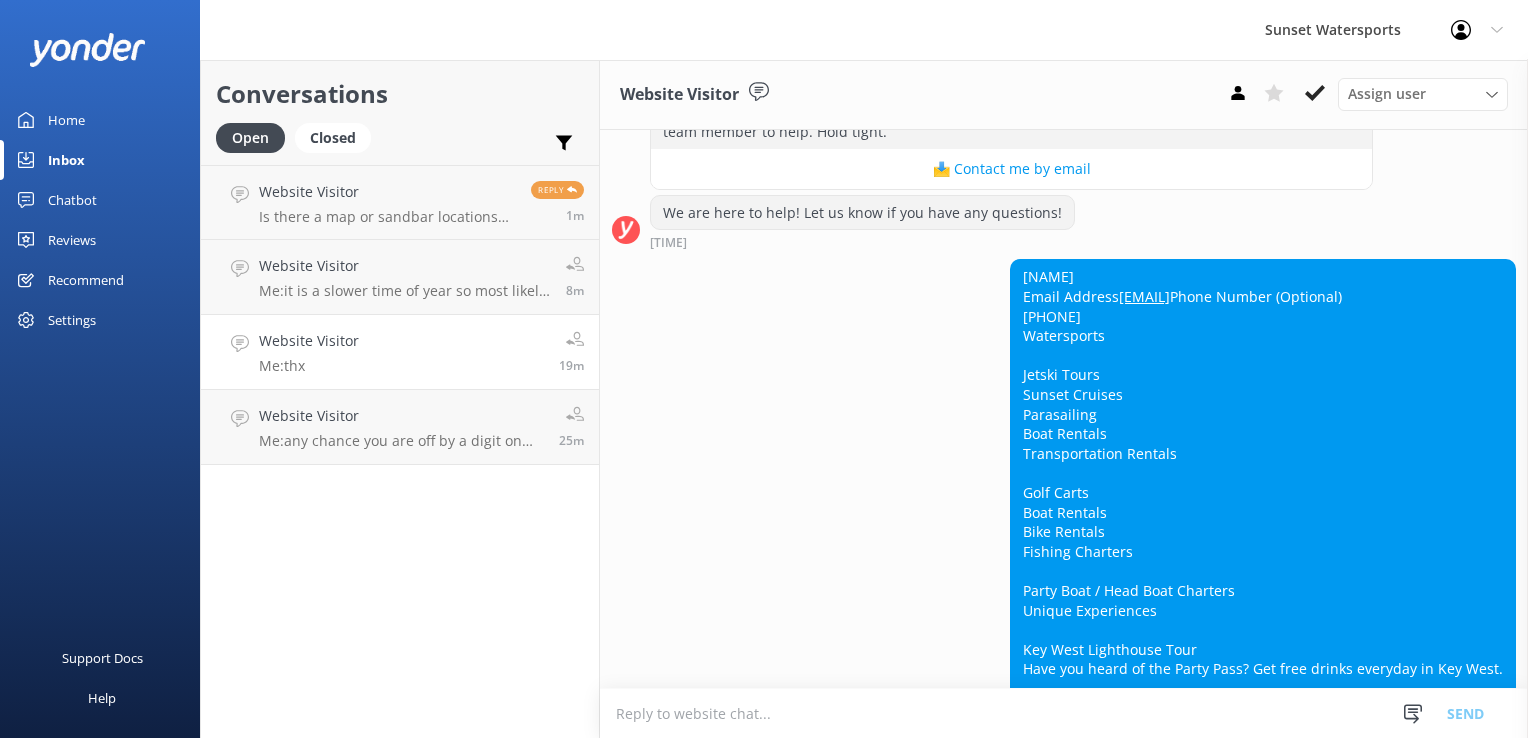 scroll, scrollTop: 6776, scrollLeft: 0, axis: vertical 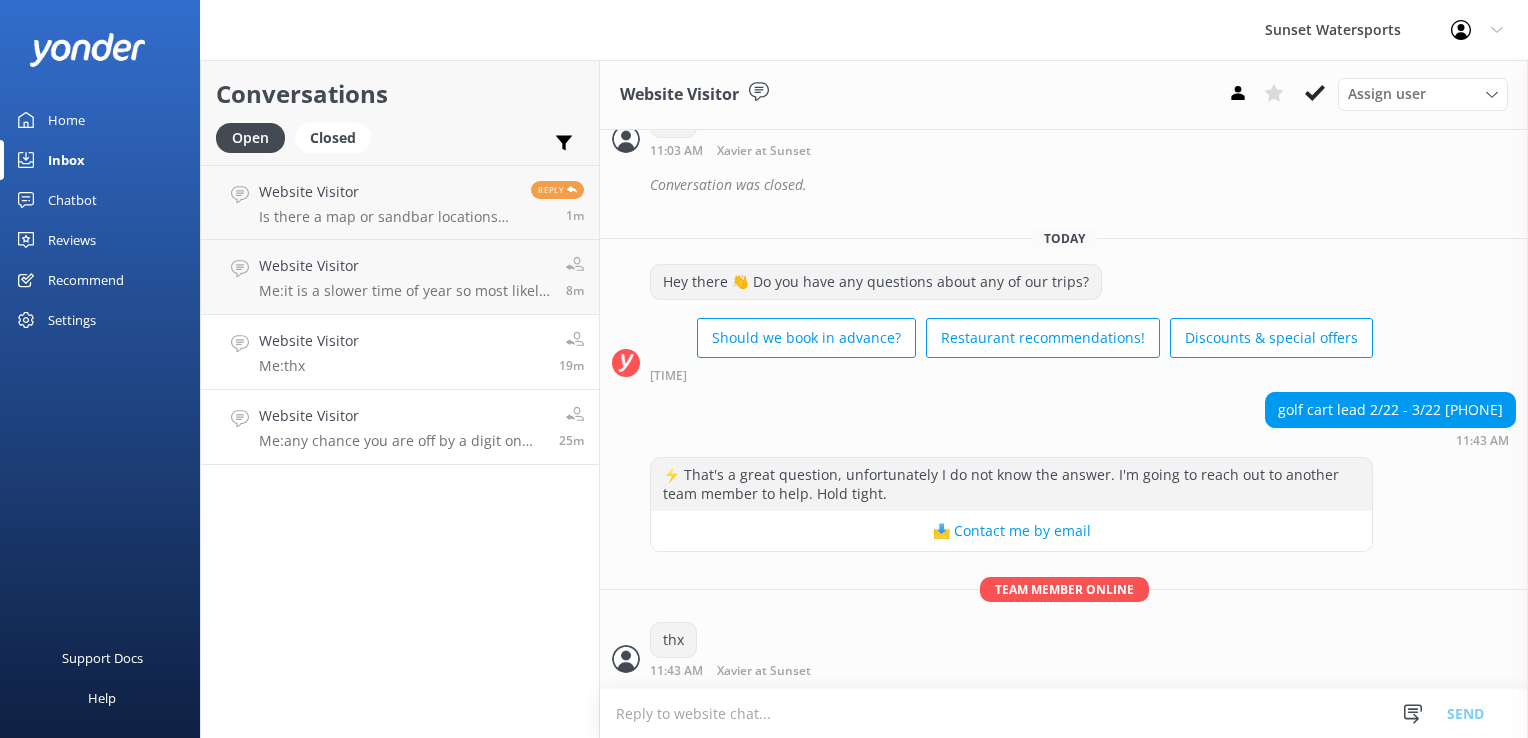 click on "Me:  any chance you are off by a digit on that number it says wrong number" at bounding box center [401, 441] 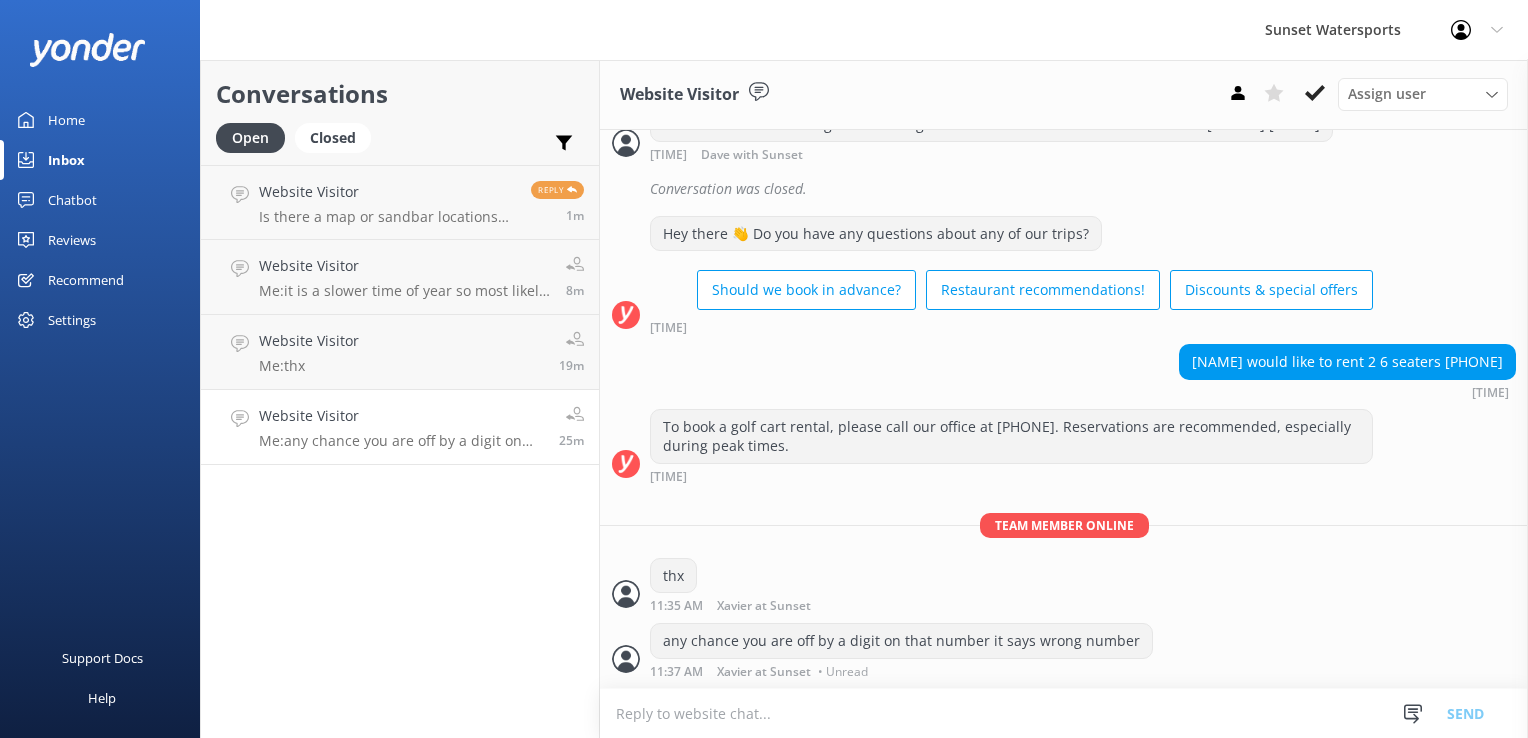 scroll, scrollTop: 5269, scrollLeft: 0, axis: vertical 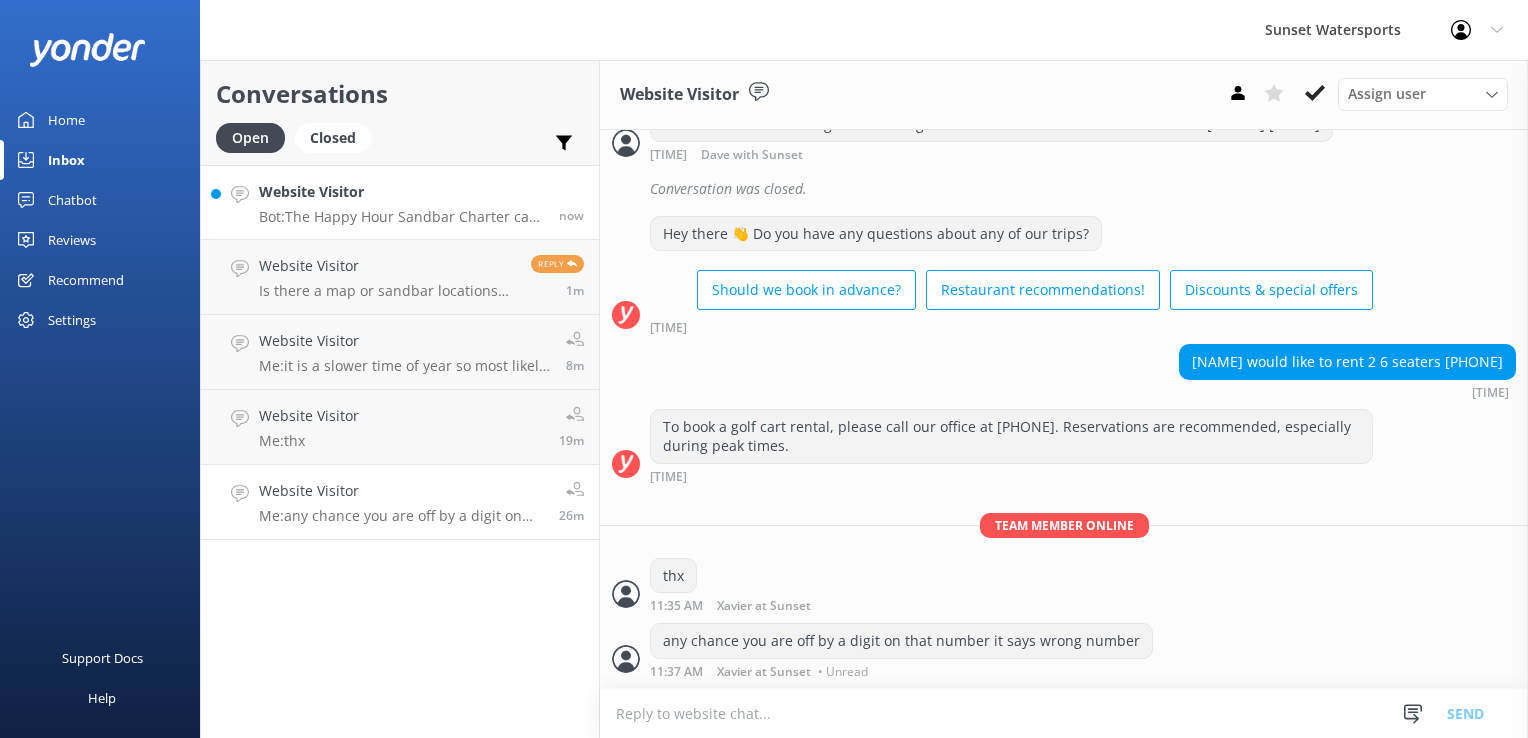 click on "Bot:  The Happy Hour Sandbar Charter can accommodate up to 35 guests for added space and comfort, although it is Coast Guard-certified for 50." at bounding box center [401, 217] 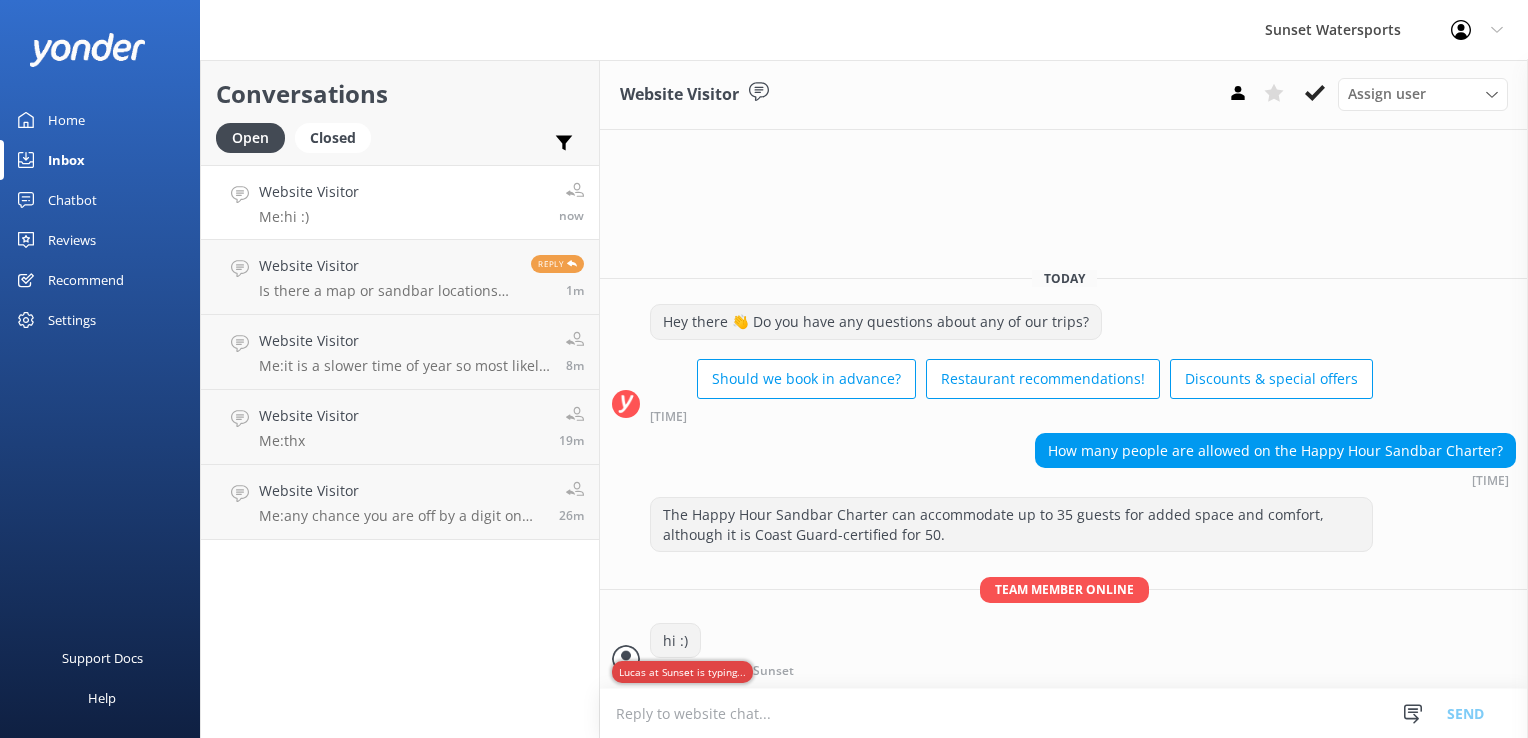 click on "Conversations Open Closed Important Assigned to me Unassigned Website Visitor Me:  hi :) now Website Visitor Is there a map or sandbar locations we can cruise around to and from Reply 1m Website Visitor Me:  it is a slower time of year so most likely the boat is not going to even be full! 8m Website Visitor Me:  thx 19m Website Visitor Me:  any chance you are off by a digit on that number it says wrong number 26m" at bounding box center (400, 399) 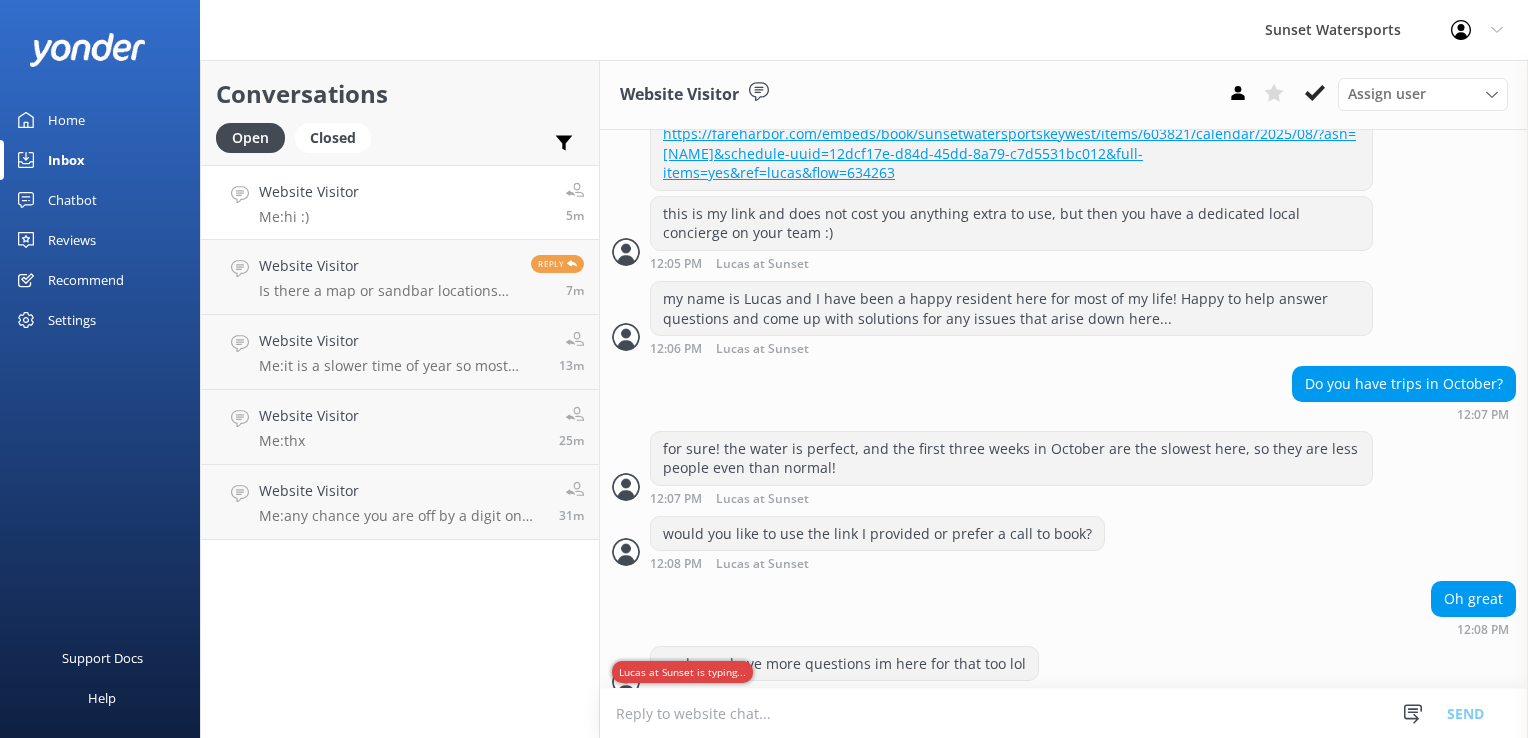scroll, scrollTop: 620, scrollLeft: 0, axis: vertical 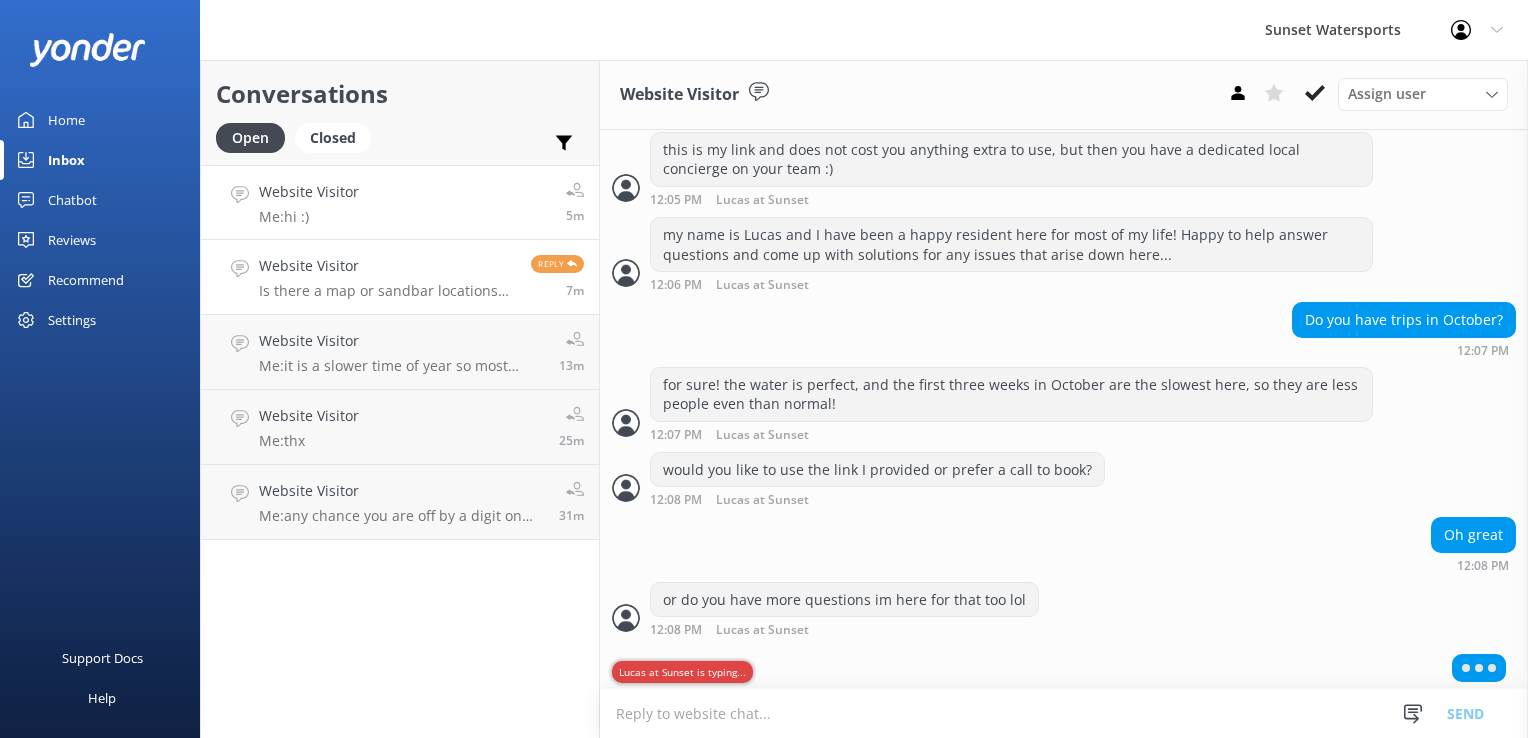 click on "Is there a map or sandbar locations we can cruise around to and from" at bounding box center (387, 291) 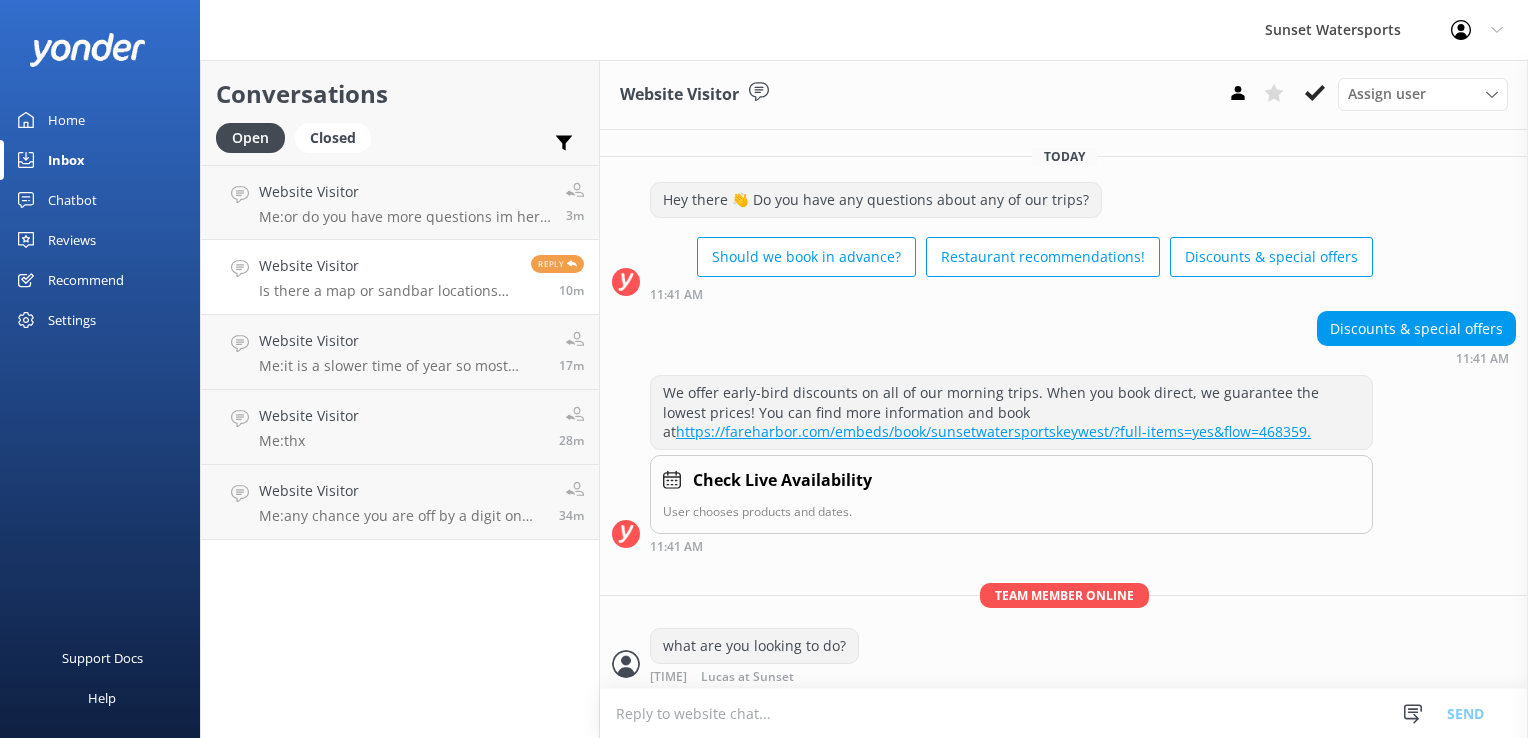 scroll, scrollTop: 2005, scrollLeft: 0, axis: vertical 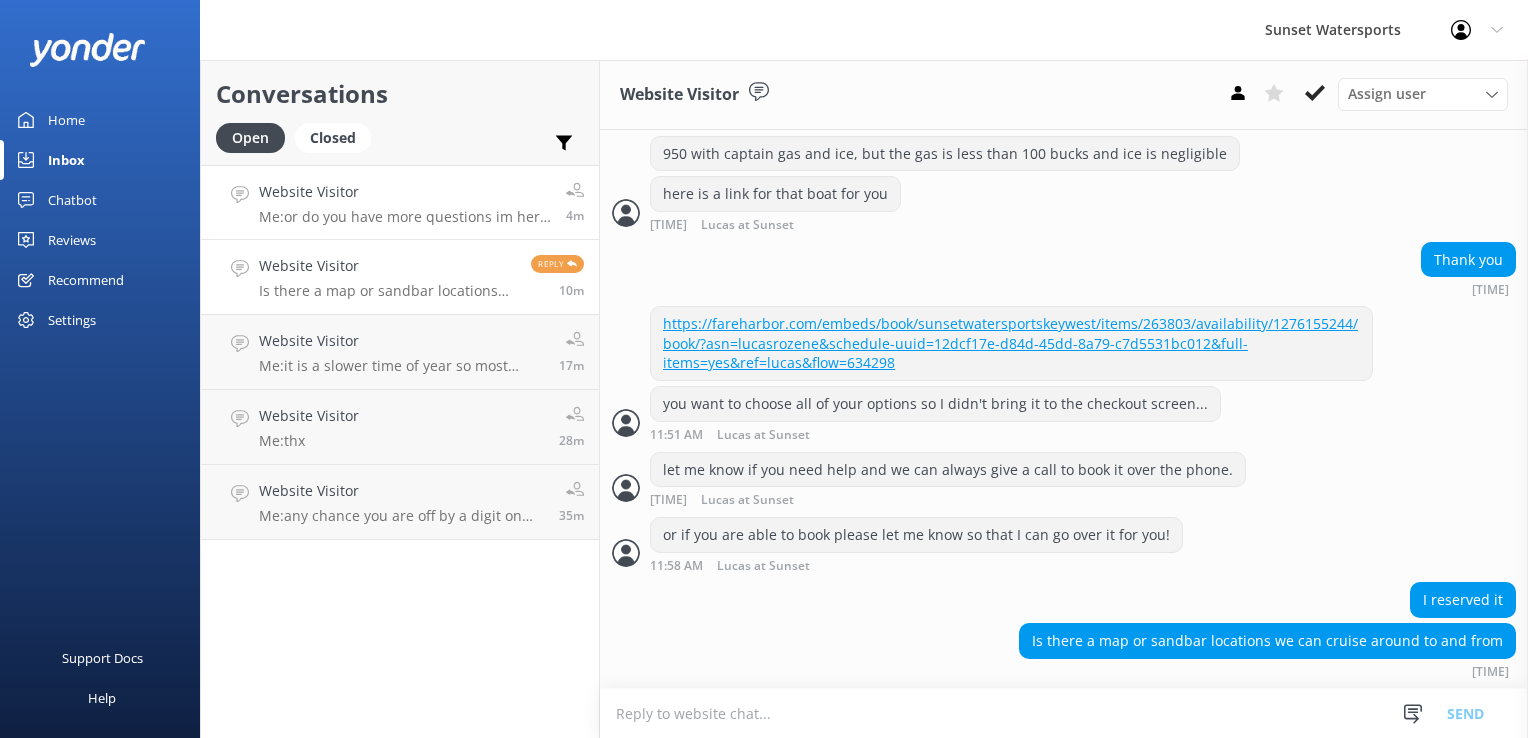 click on "Me:  or do you have more questions im here for that too lol" at bounding box center [405, 217] 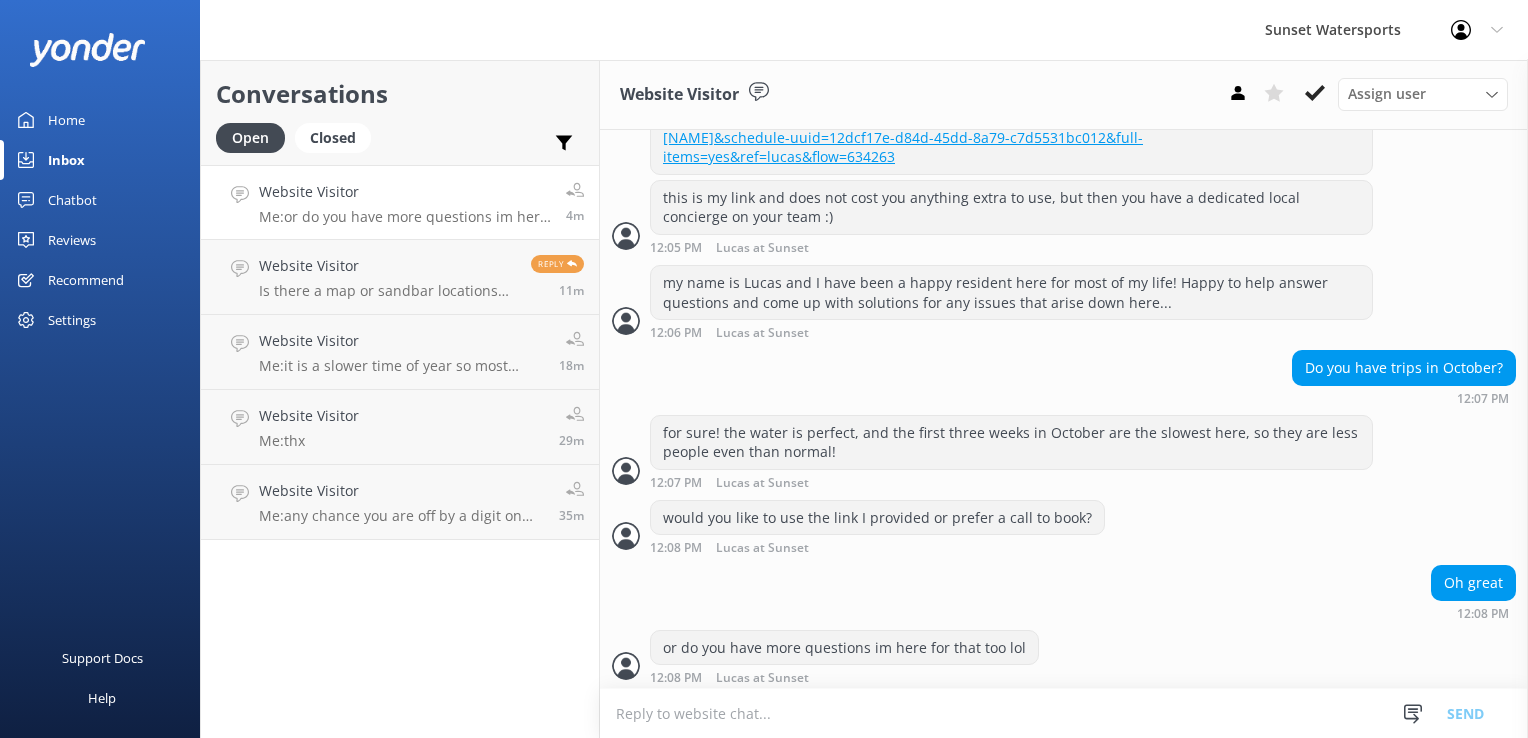 scroll, scrollTop: 976, scrollLeft: 0, axis: vertical 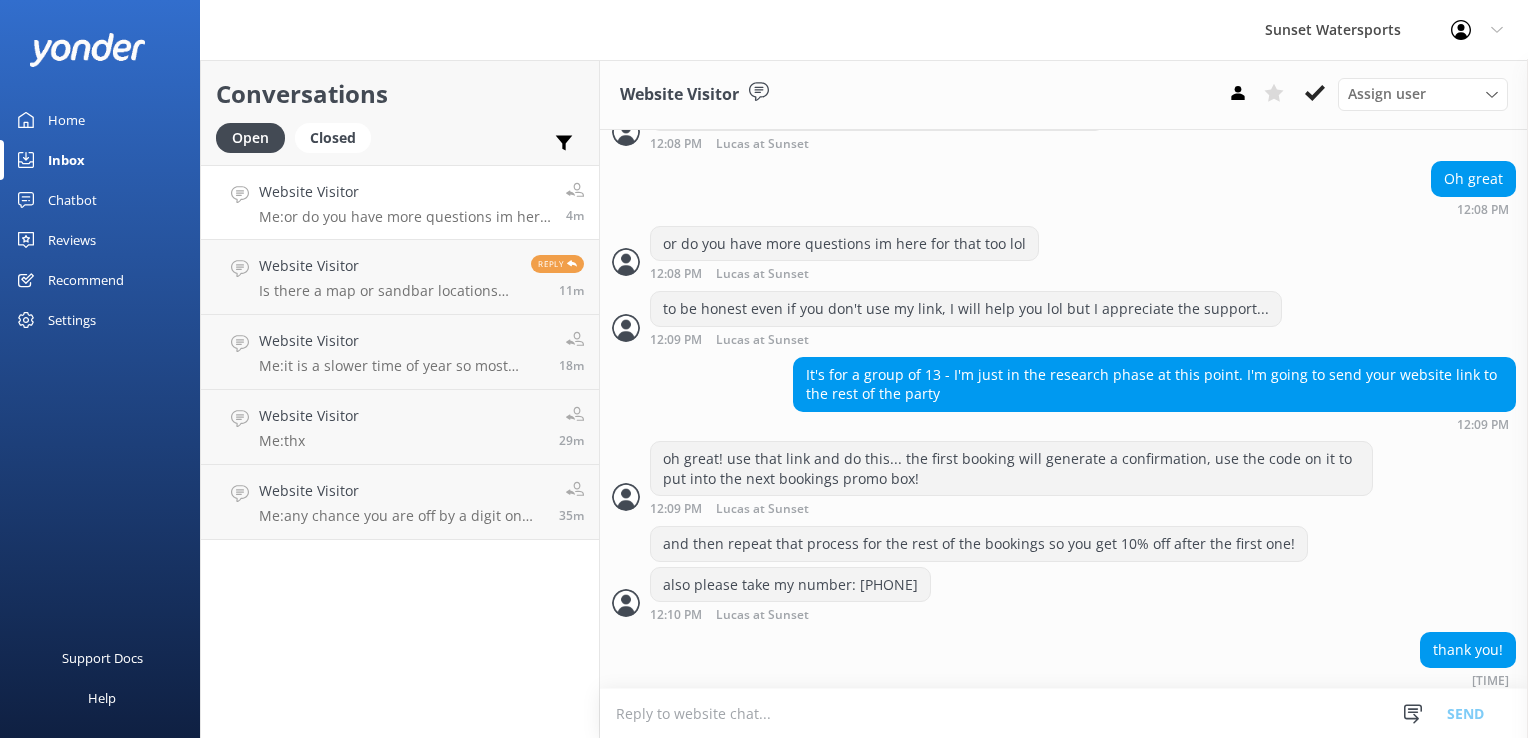 click on "Me:  or do you have more questions im here for that too lol" at bounding box center (405, 217) 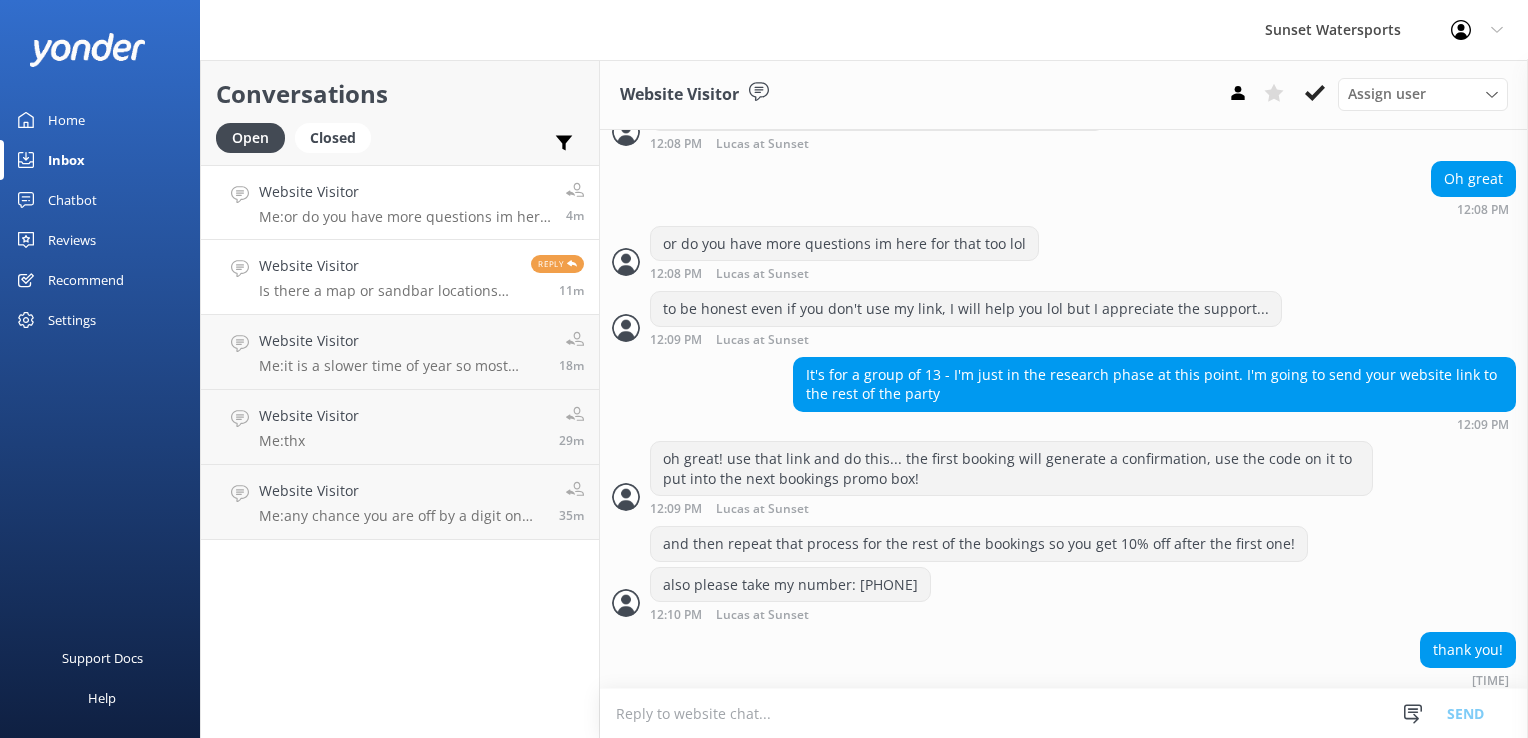 click on "Website Visitor" at bounding box center (387, 266) 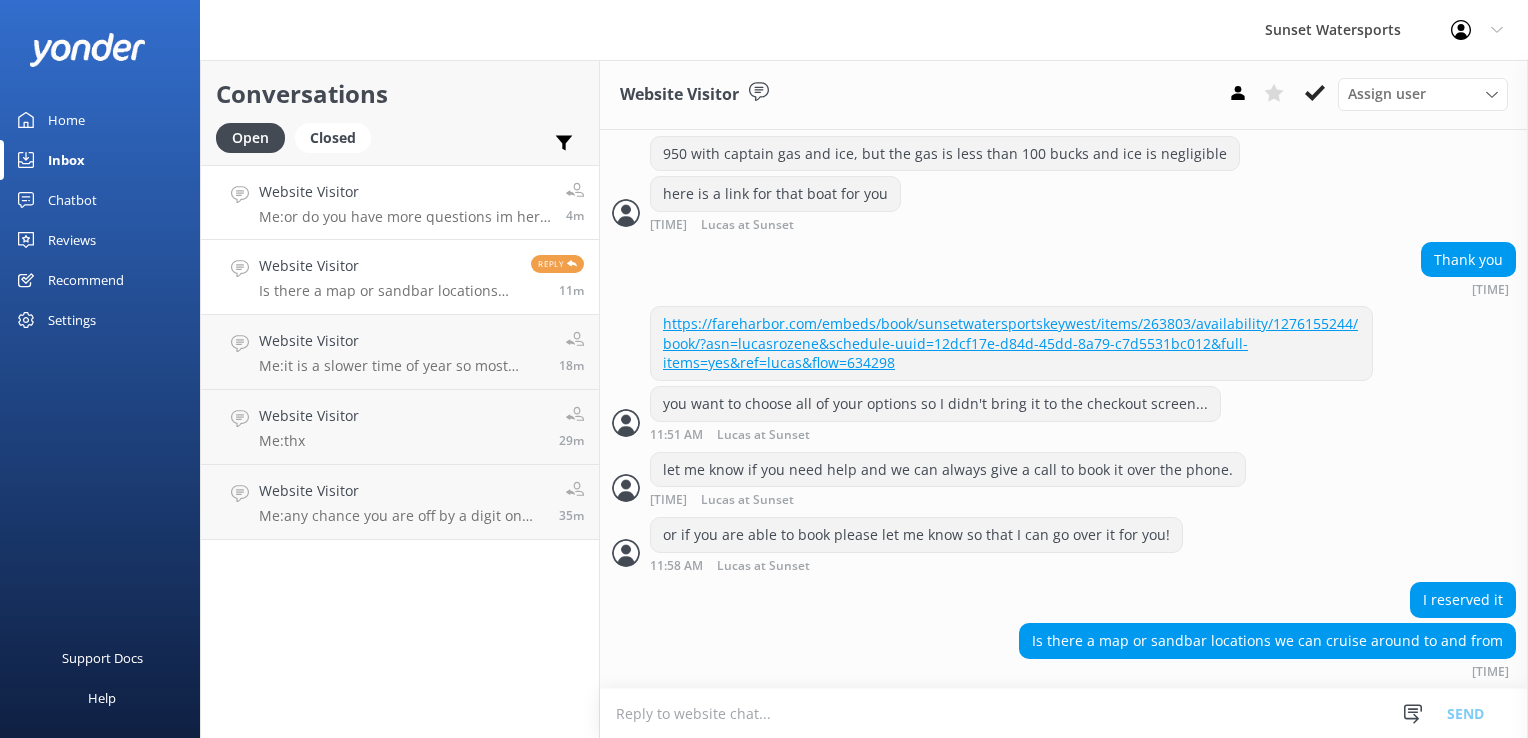 click on "Website Visitor" at bounding box center (405, 192) 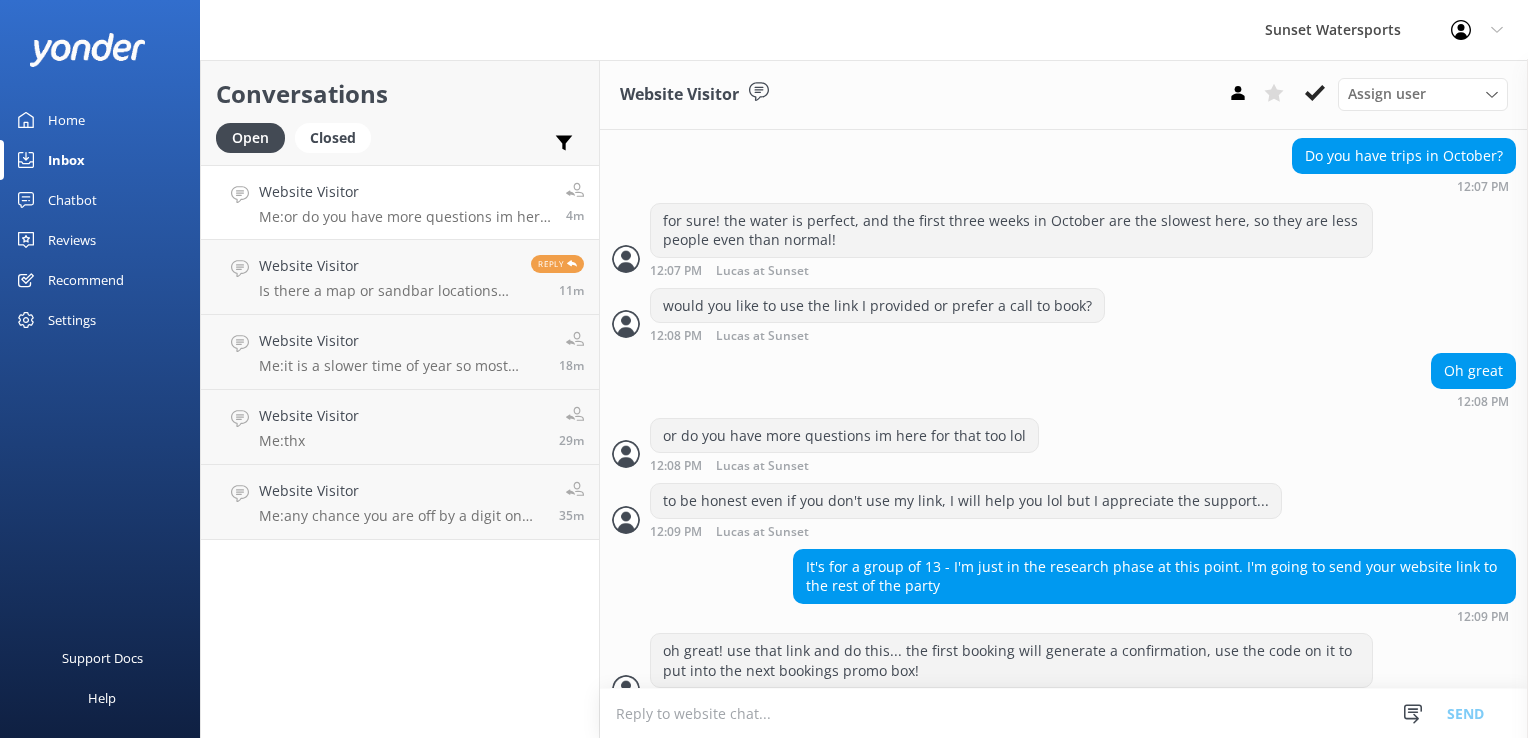 scroll, scrollTop: 976, scrollLeft: 0, axis: vertical 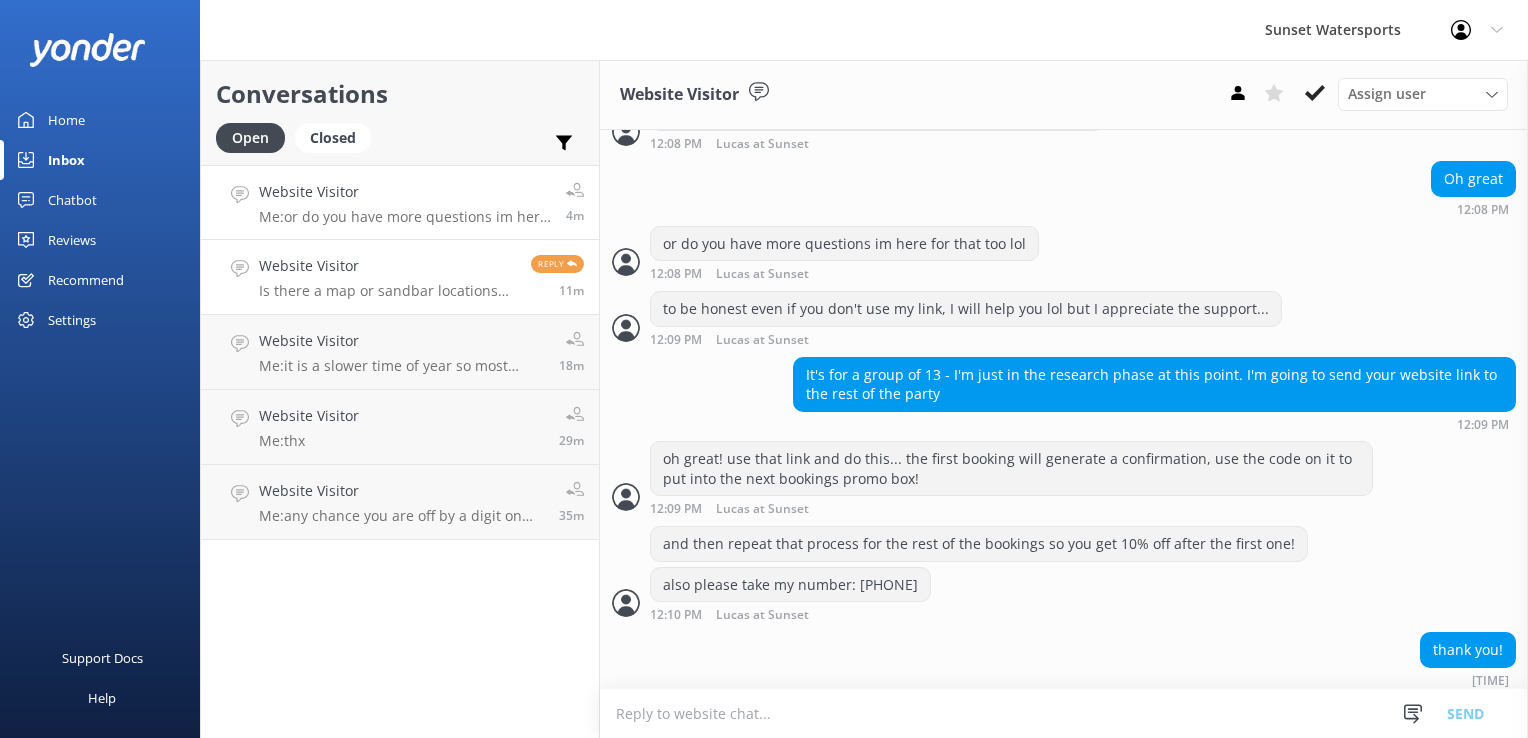 click on "Is there a map or sandbar locations we can cruise around to and from" at bounding box center [387, 291] 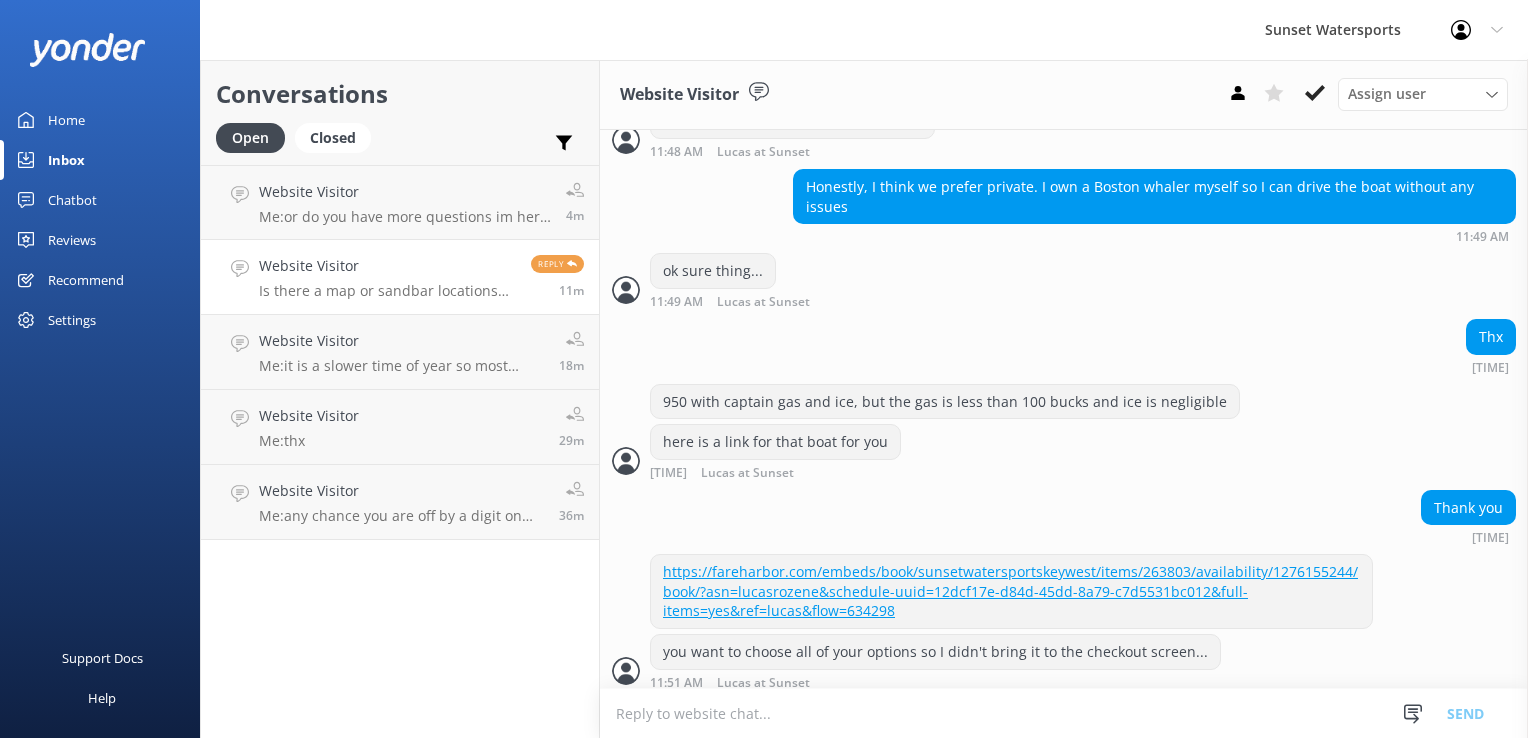 scroll, scrollTop: 2004, scrollLeft: 0, axis: vertical 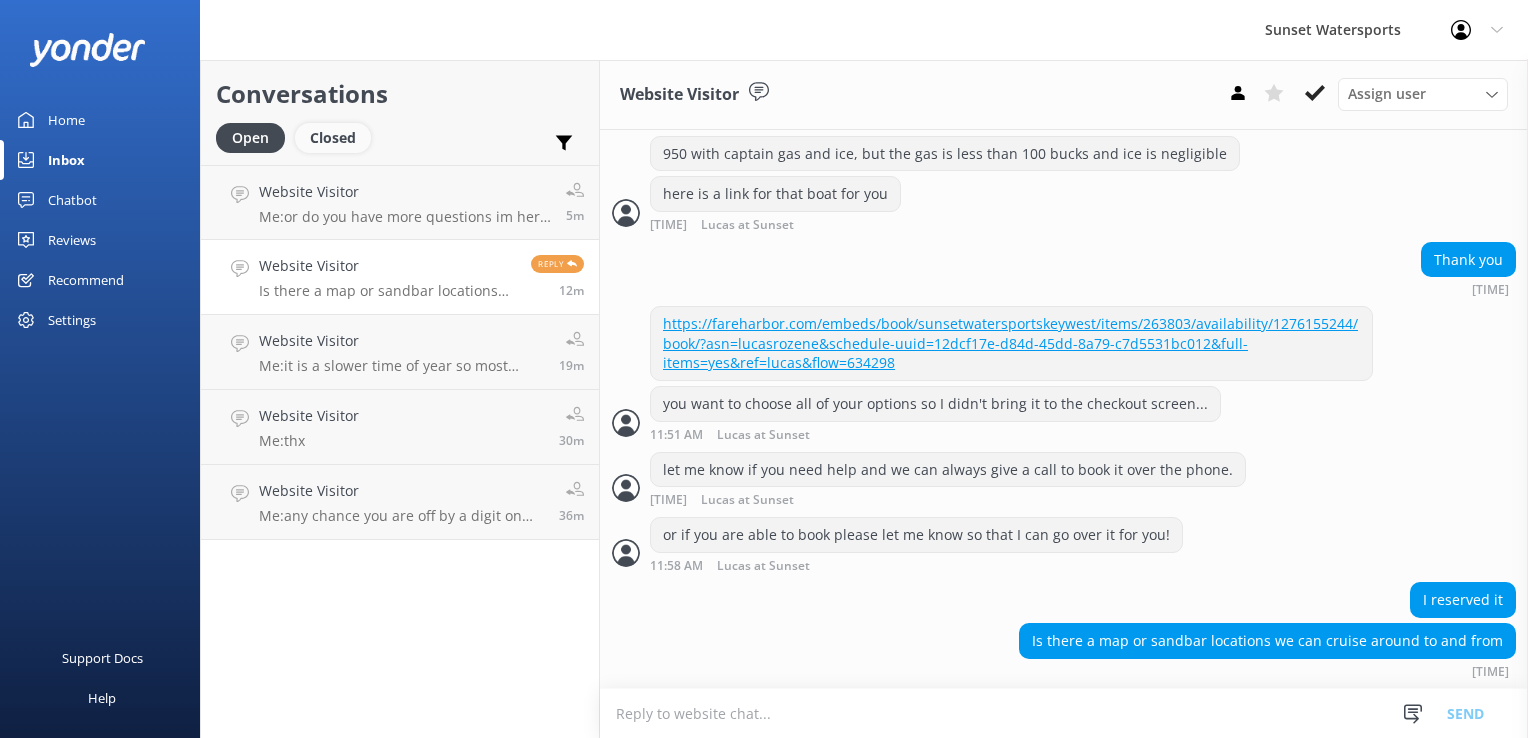 click on "Closed" at bounding box center (333, 138) 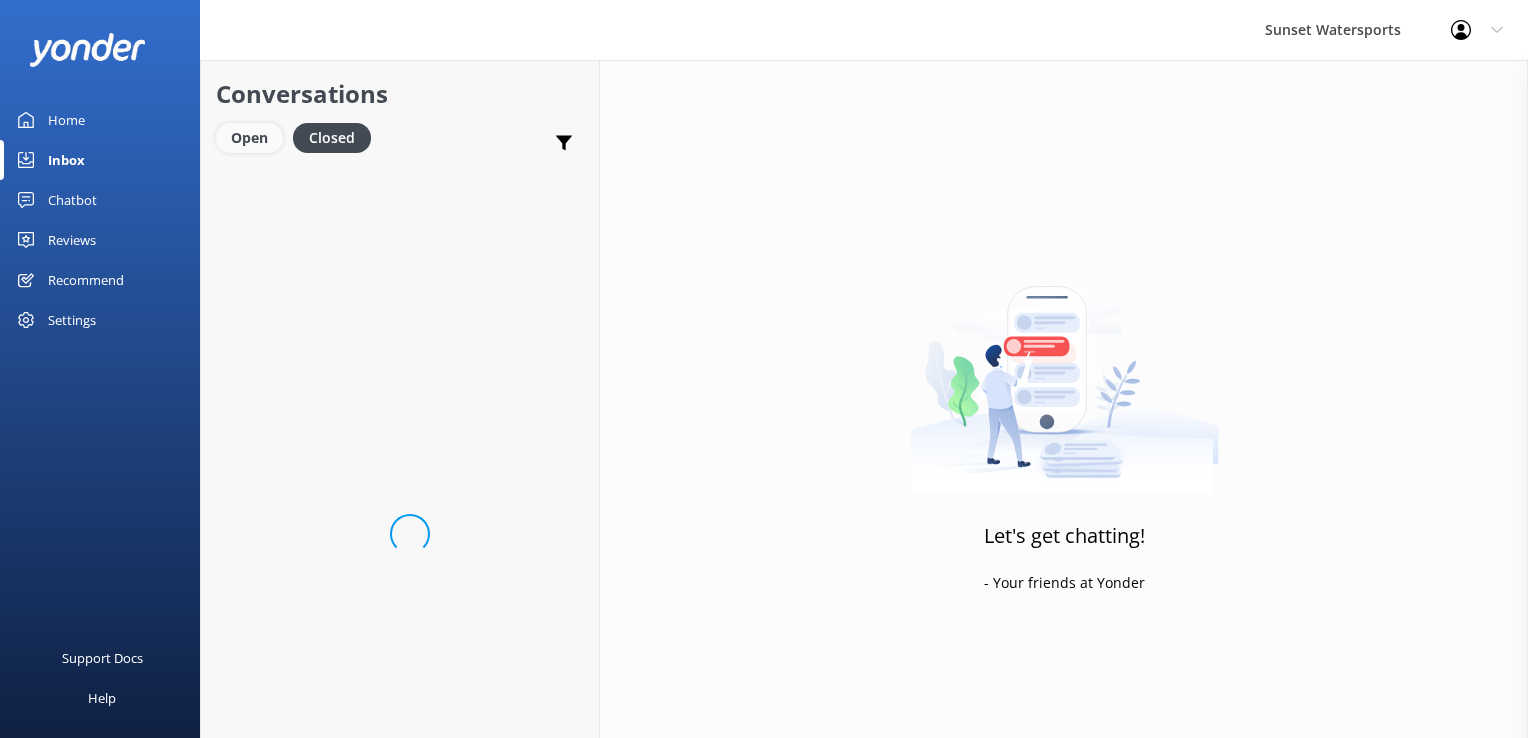click on "Open" at bounding box center [249, 138] 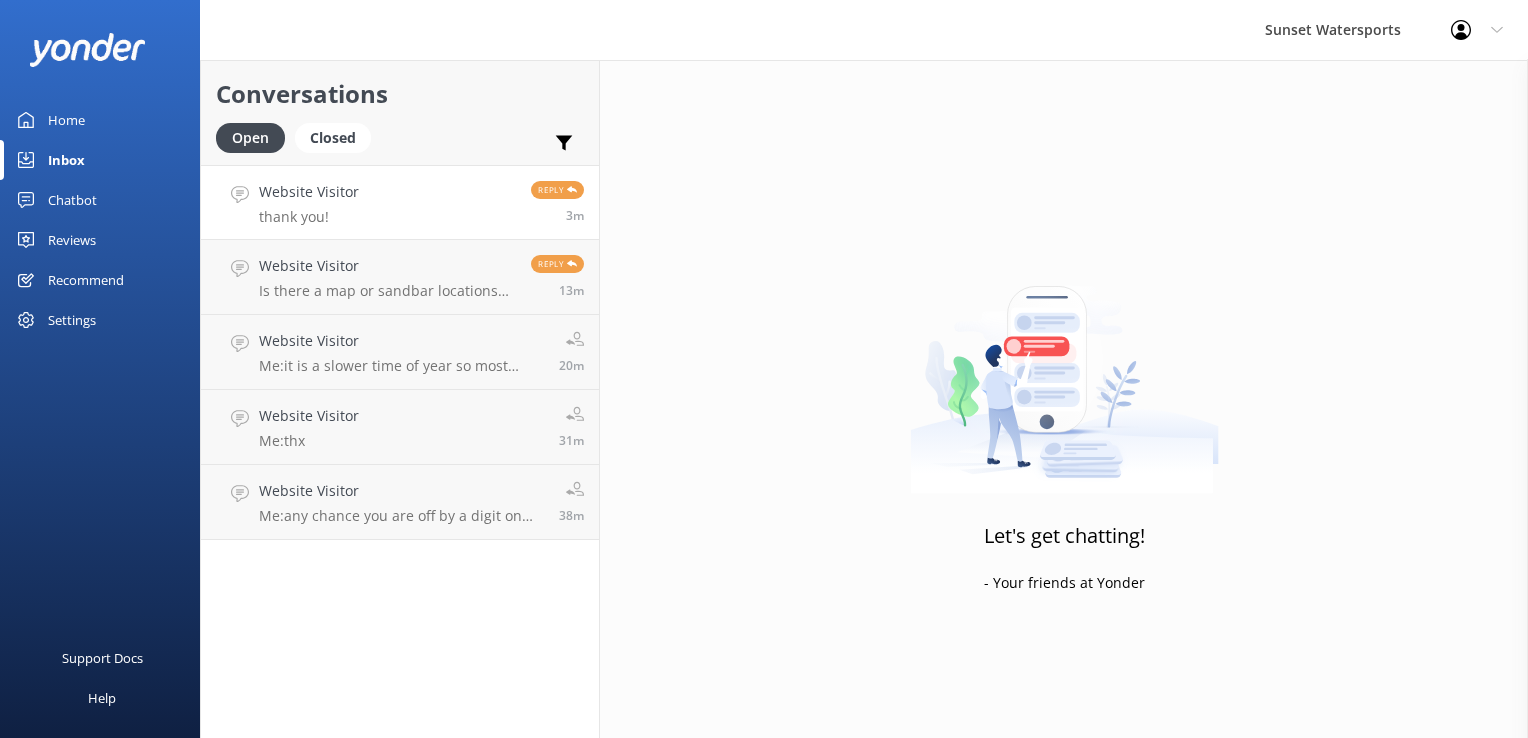 click on "Website Visitor thank you! Reply 3m" at bounding box center [400, 202] 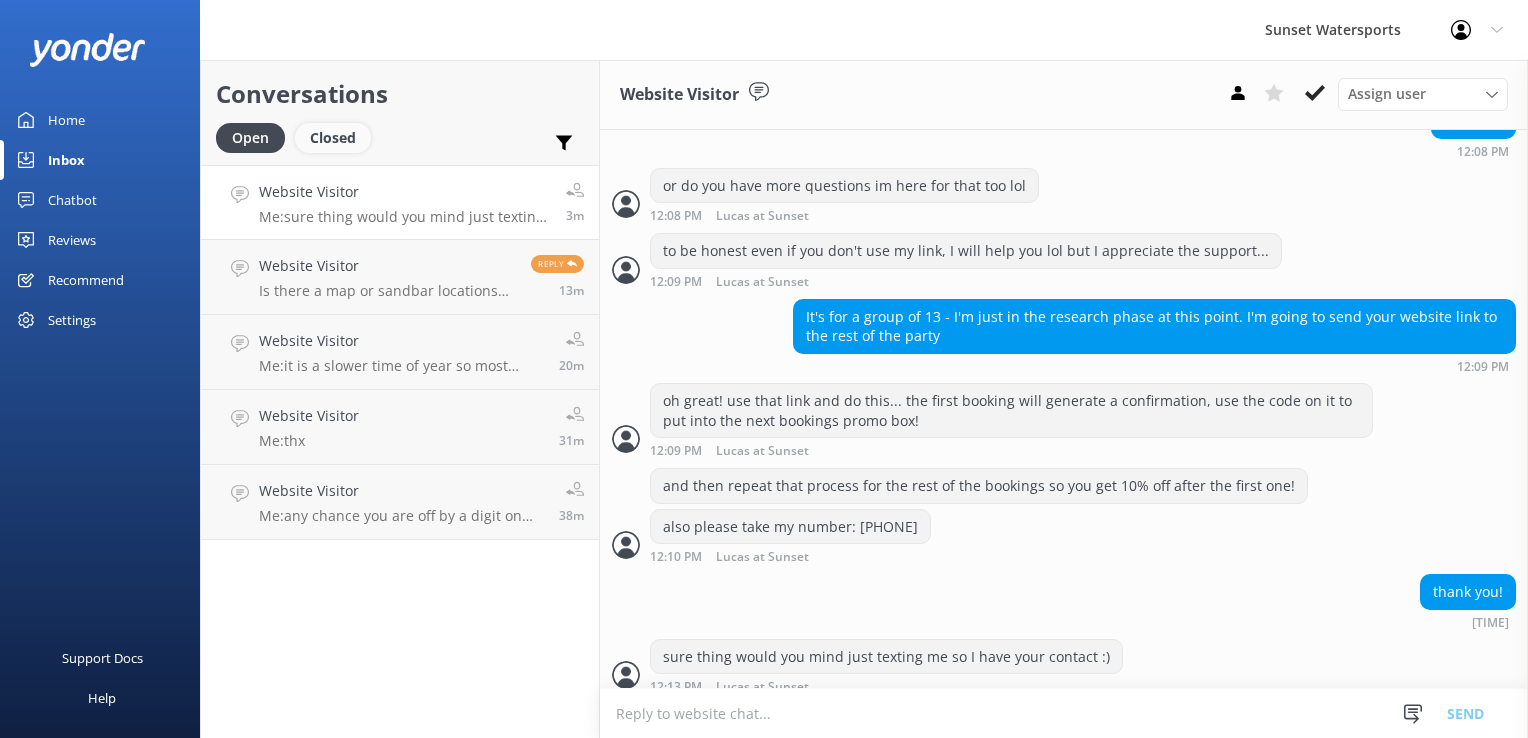 scroll, scrollTop: 1040, scrollLeft: 0, axis: vertical 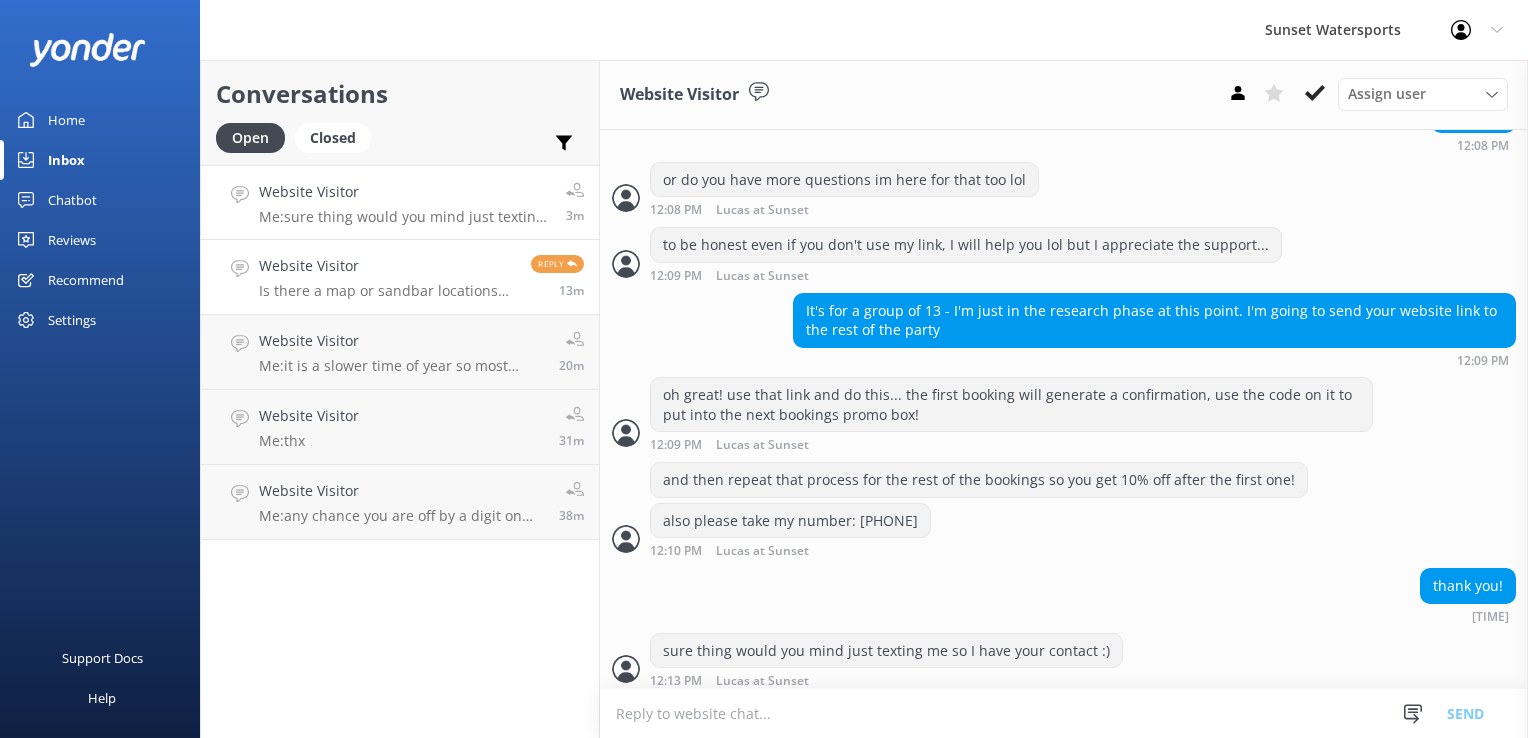 click on "Website Visitor Is there a map or sandbar locations we can cruise around to and from" at bounding box center [387, 277] 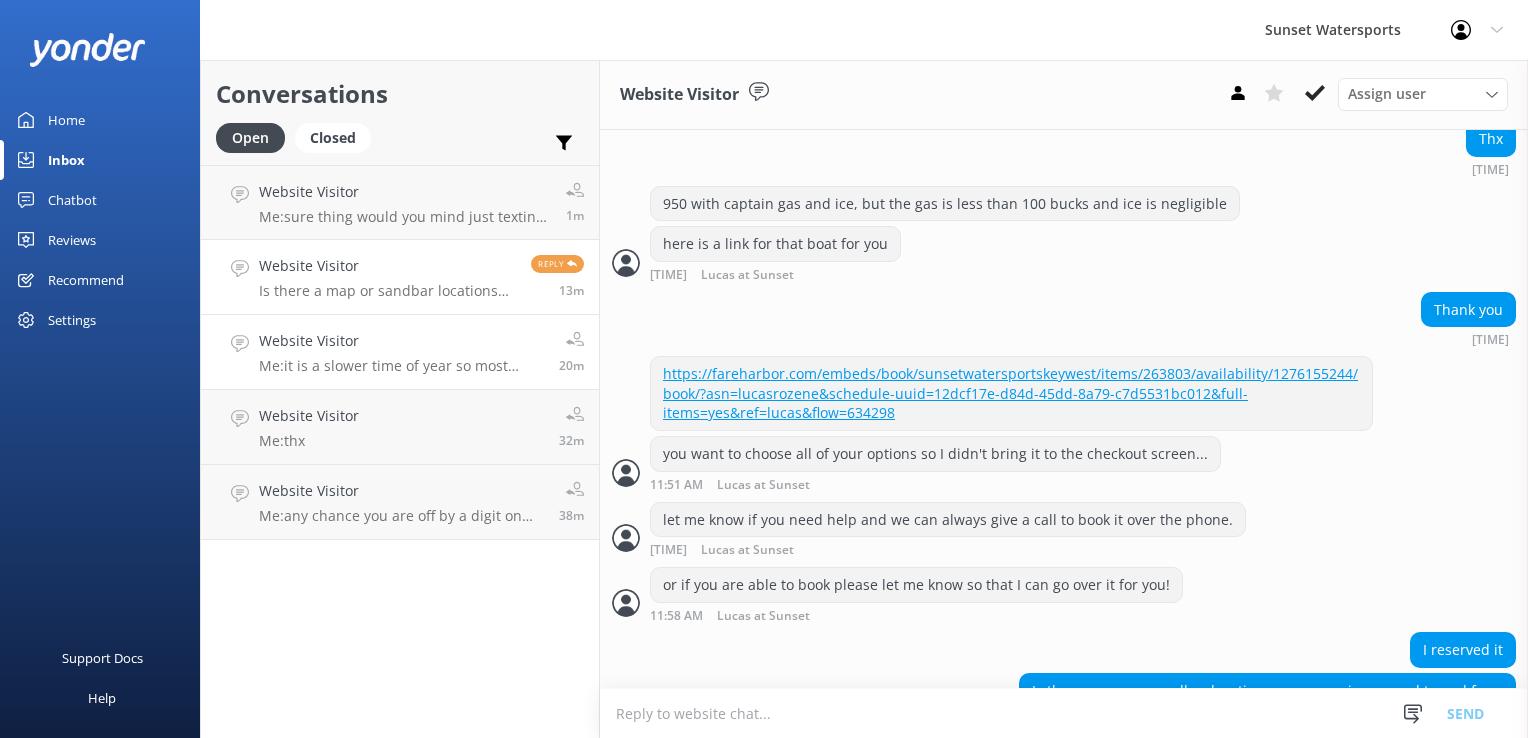 scroll, scrollTop: 2004, scrollLeft: 0, axis: vertical 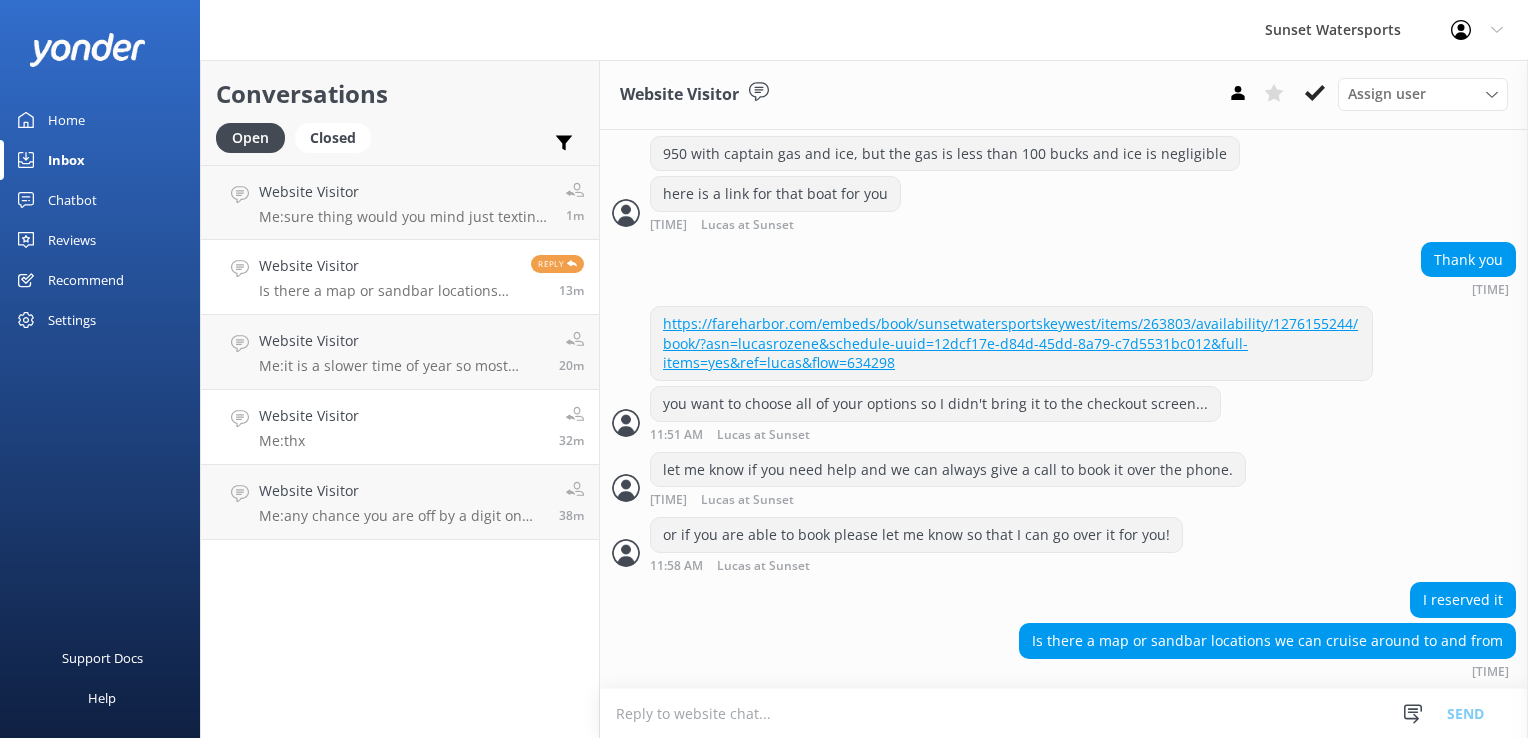 click on "Website Visitor Me: thx [TIME]" at bounding box center (400, 427) 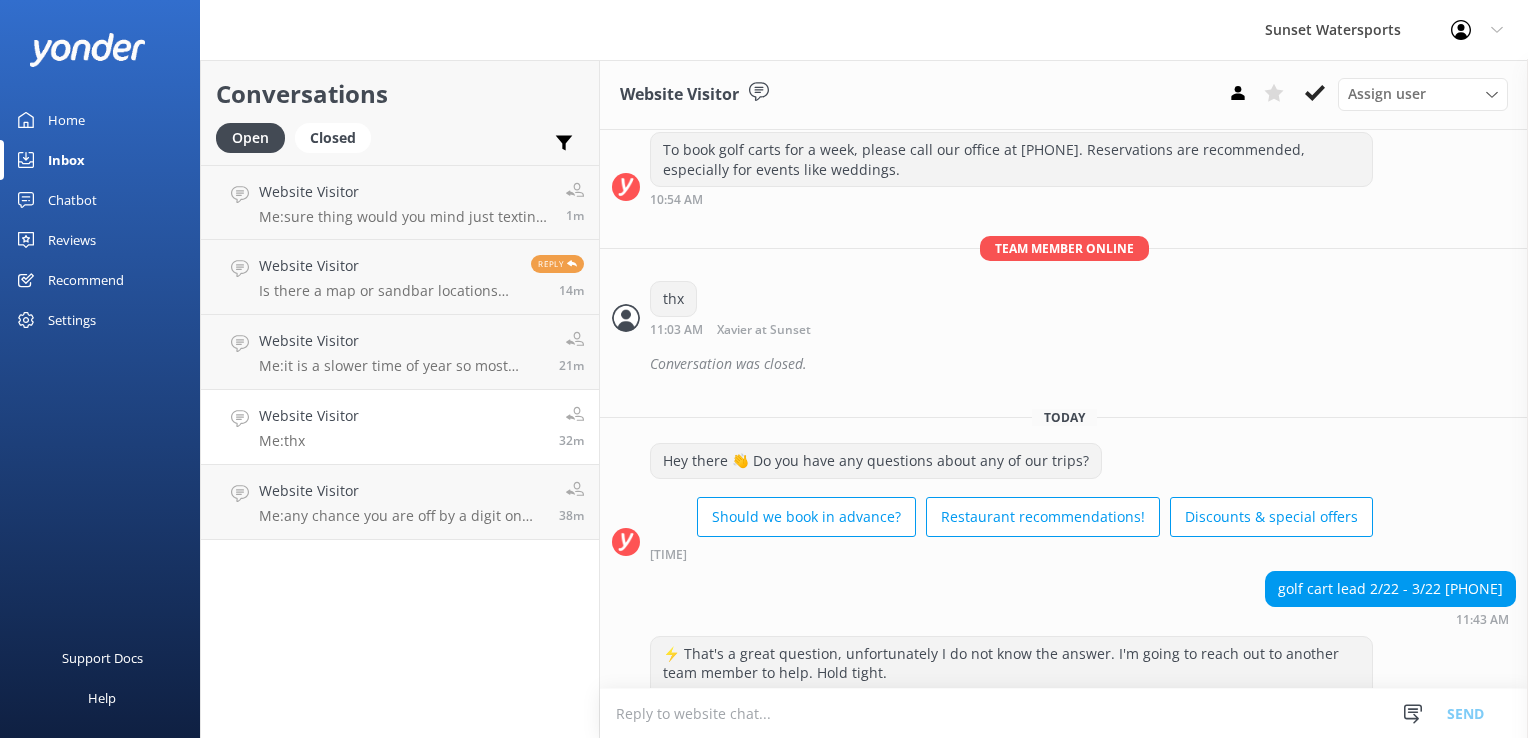 scroll, scrollTop: 6776, scrollLeft: 0, axis: vertical 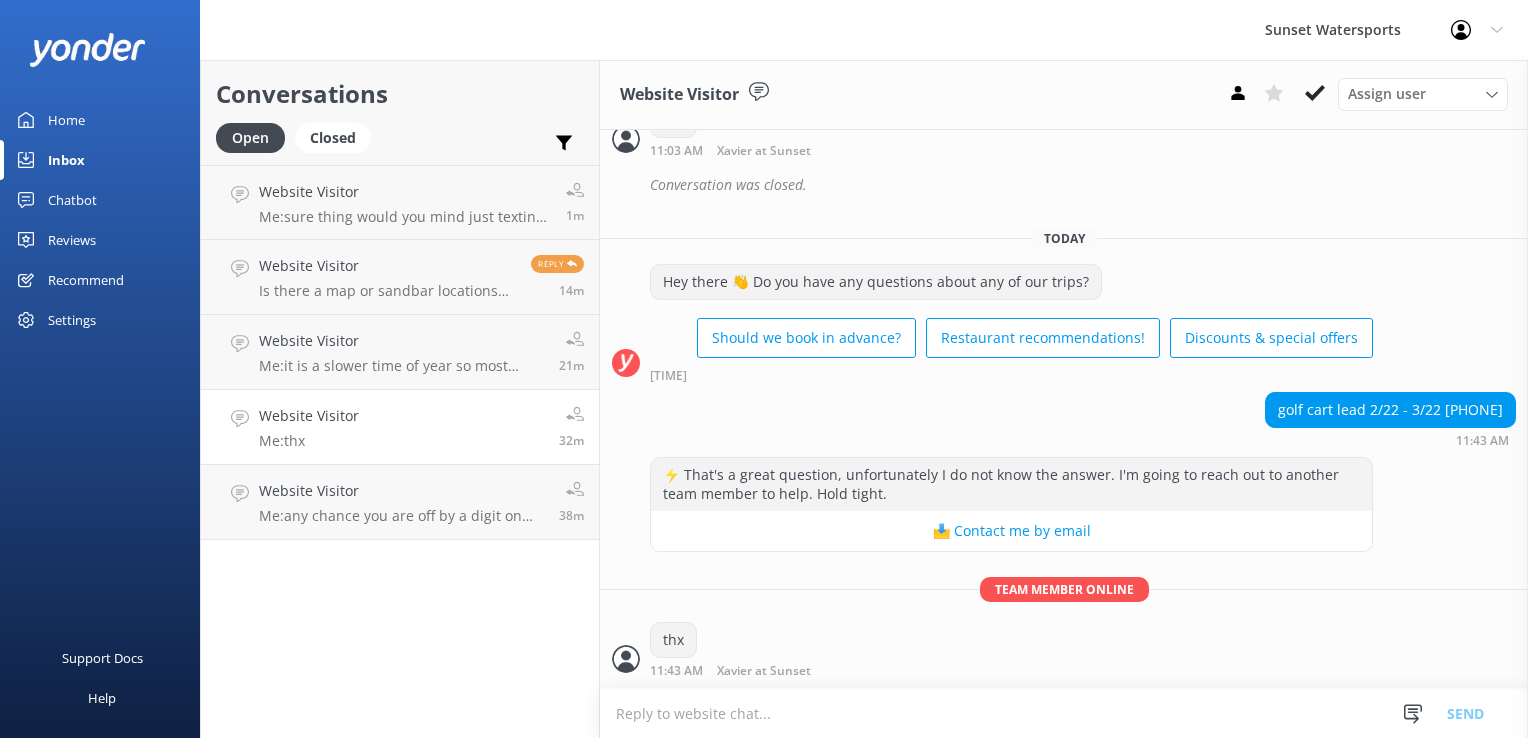 click on "Website Visitor Me: thx [TIME]" at bounding box center [400, 427] 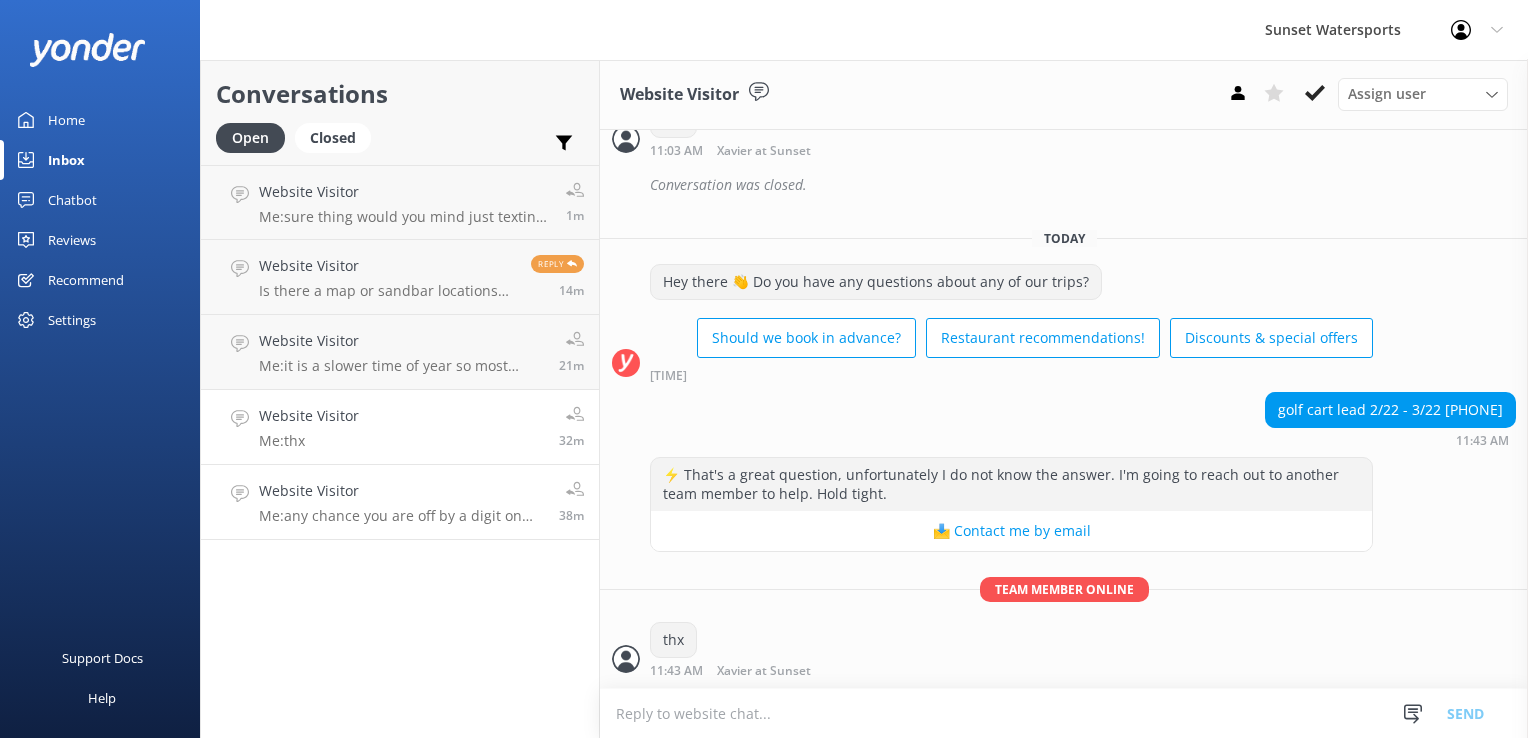 click on "Website Visitor" at bounding box center (401, 491) 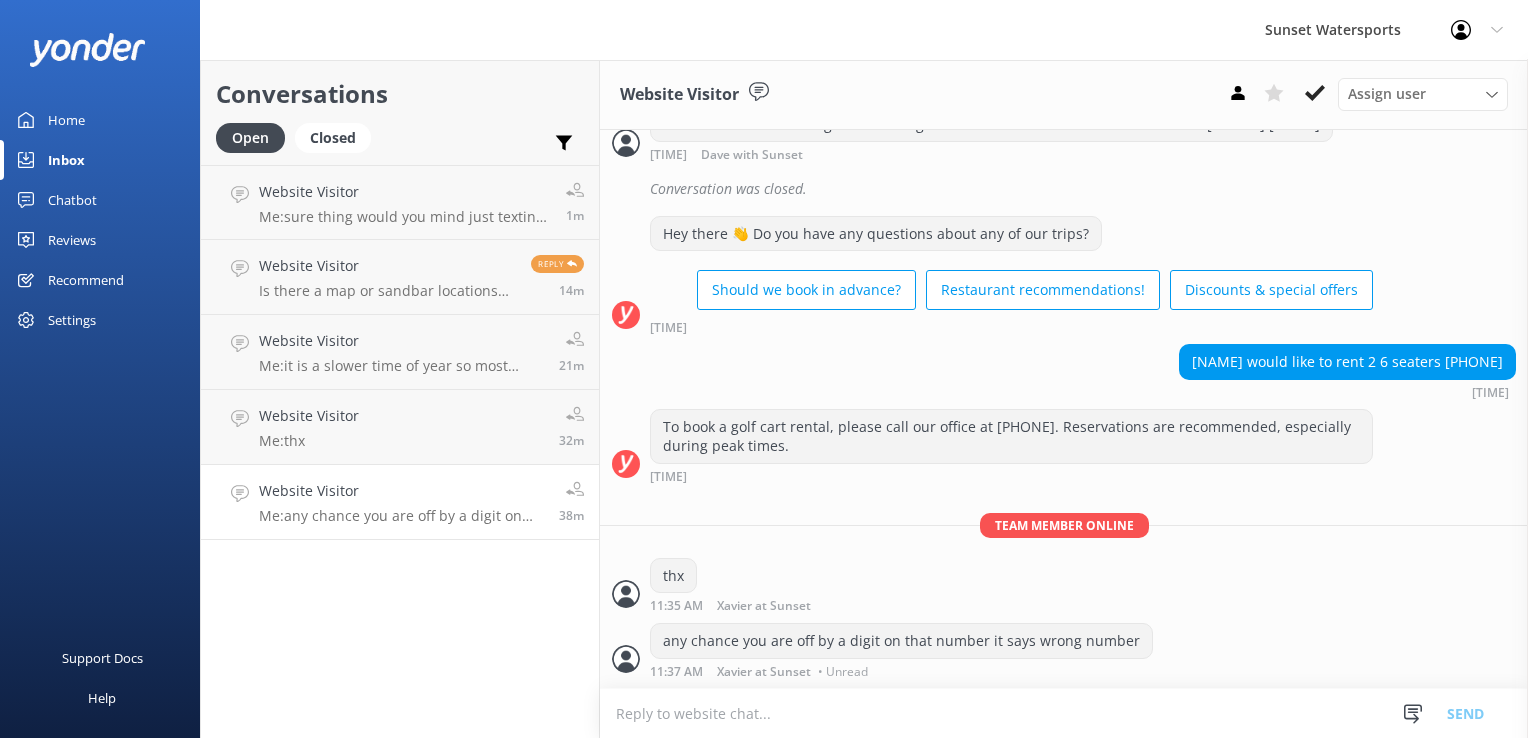 scroll, scrollTop: 5269, scrollLeft: 0, axis: vertical 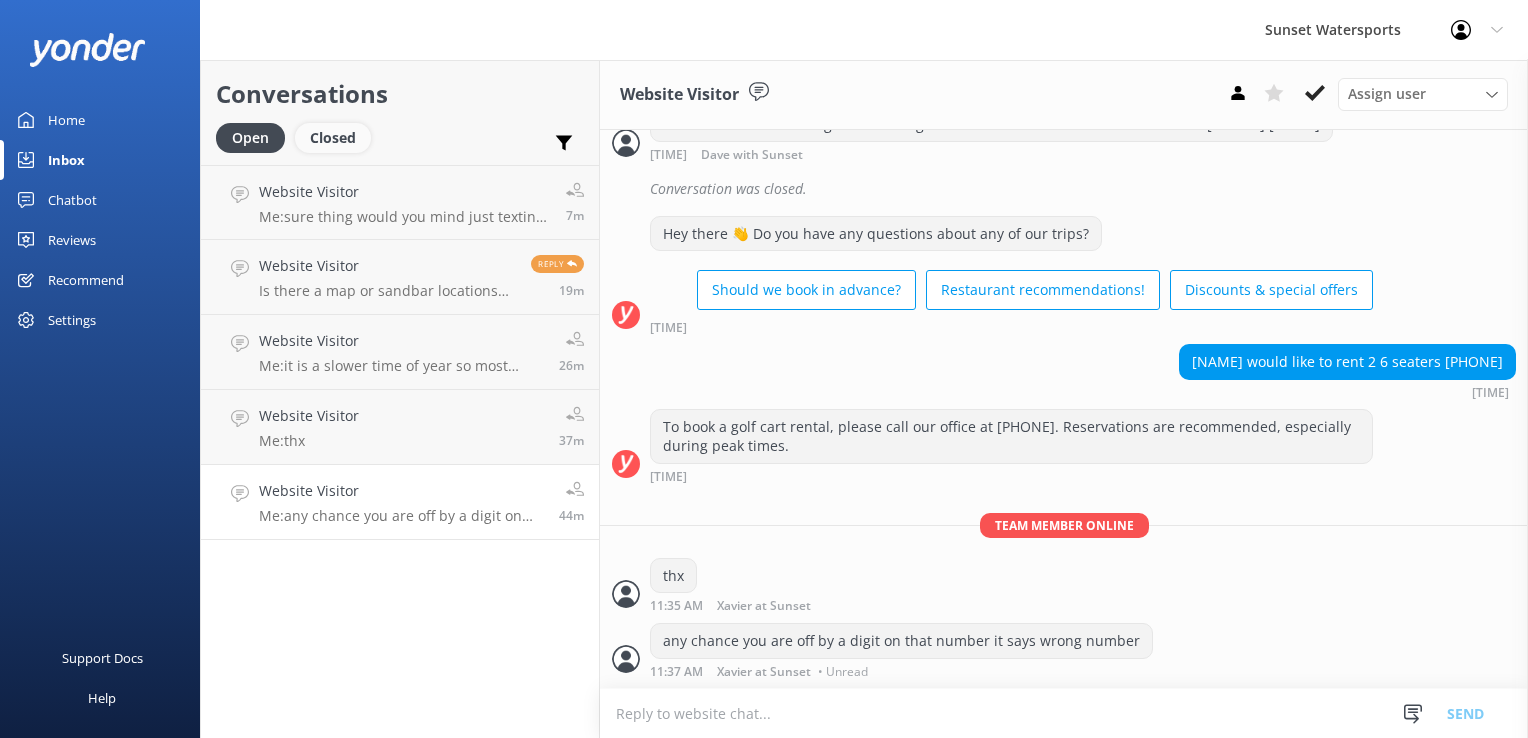 click on "Closed" at bounding box center [333, 138] 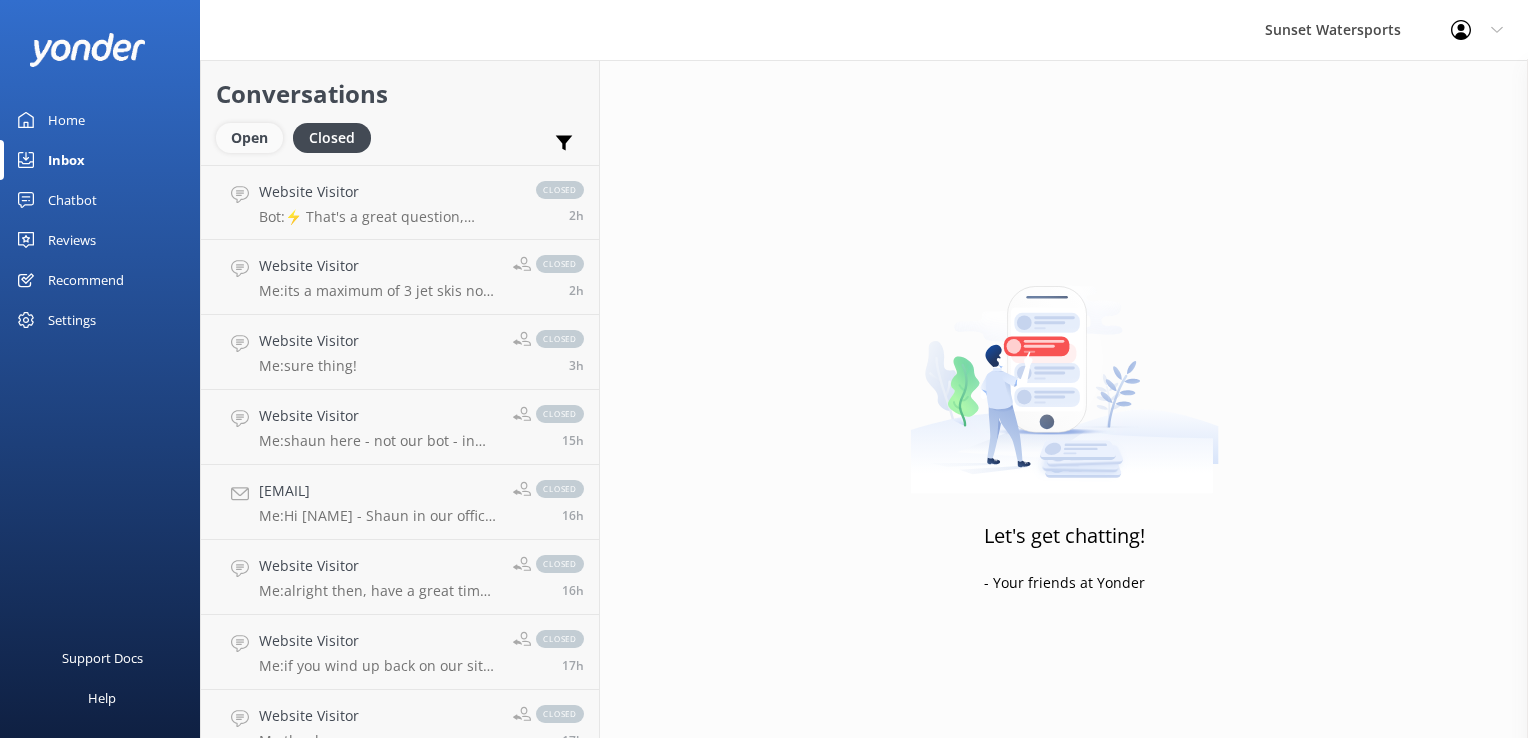 click on "Open" at bounding box center [249, 138] 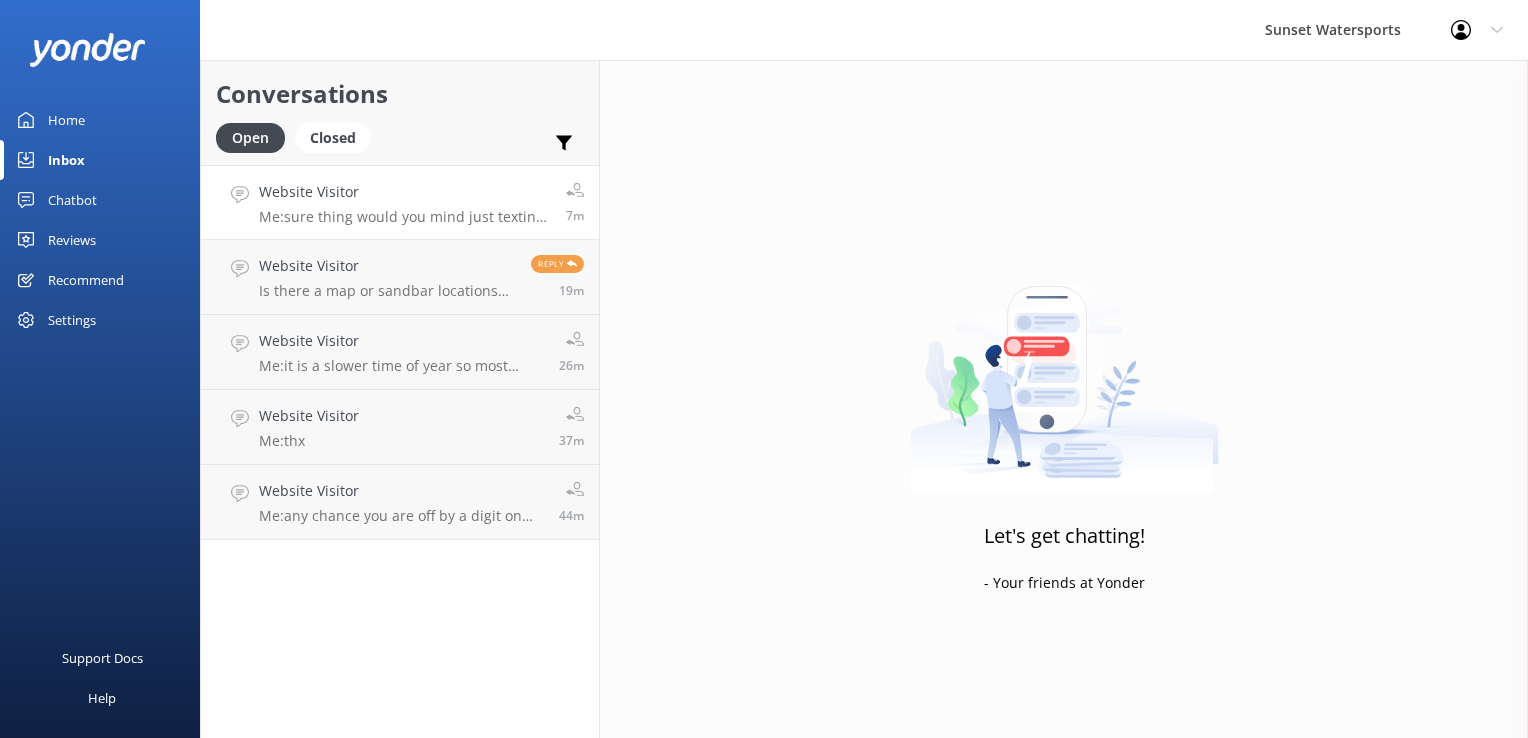 click on "Website Visitor" at bounding box center [405, 192] 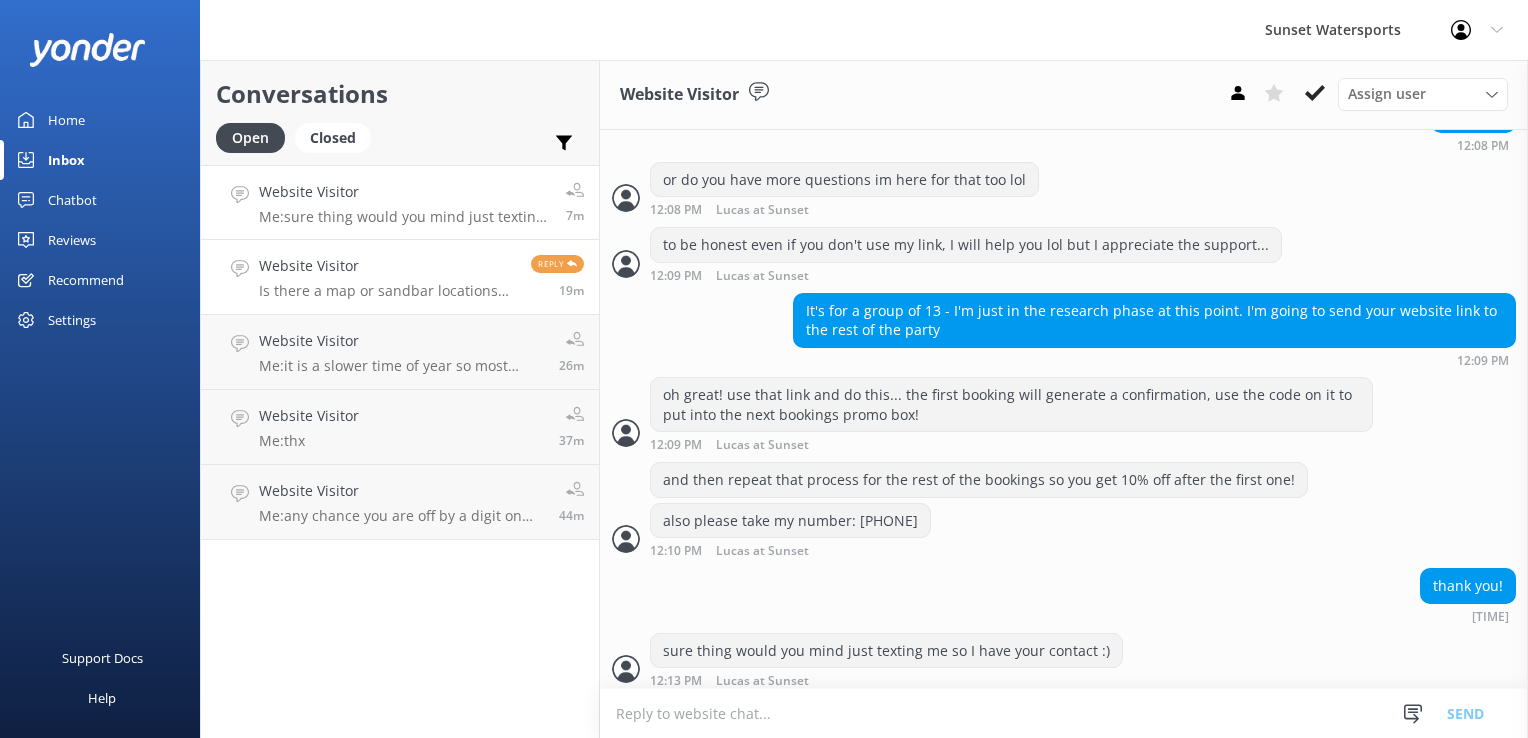 scroll, scrollTop: 1040, scrollLeft: 0, axis: vertical 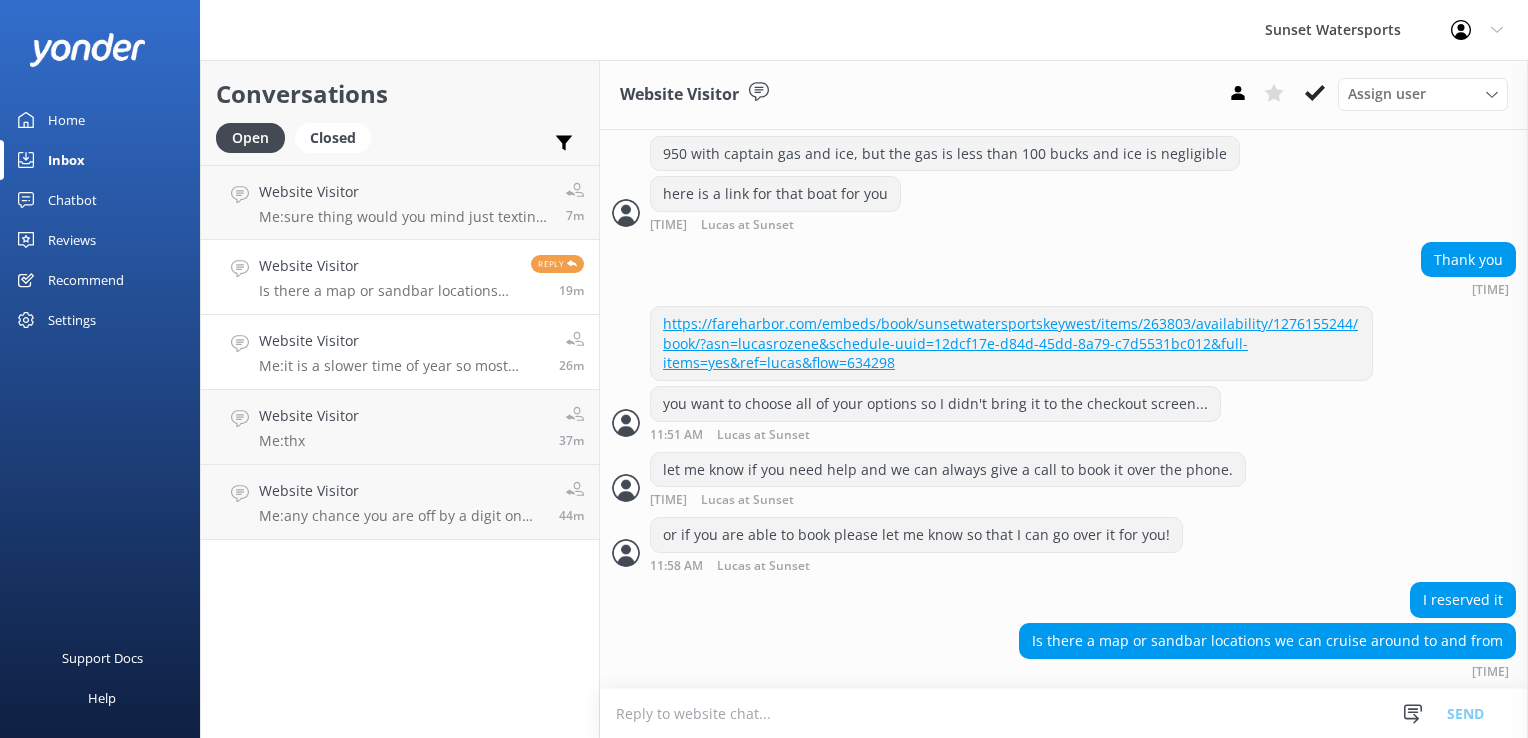 click on "Website Visitor" at bounding box center (401, 341) 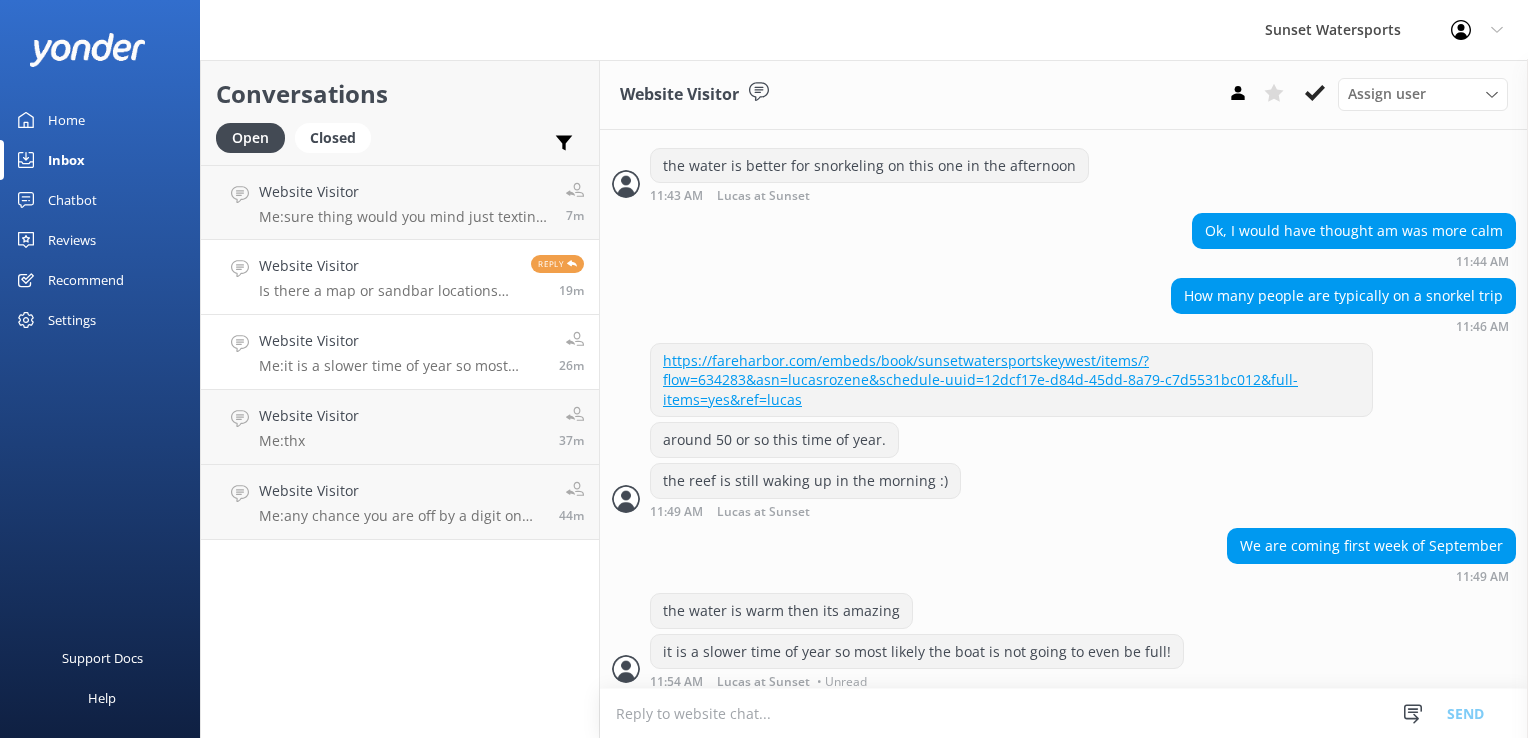 scroll, scrollTop: 647, scrollLeft: 0, axis: vertical 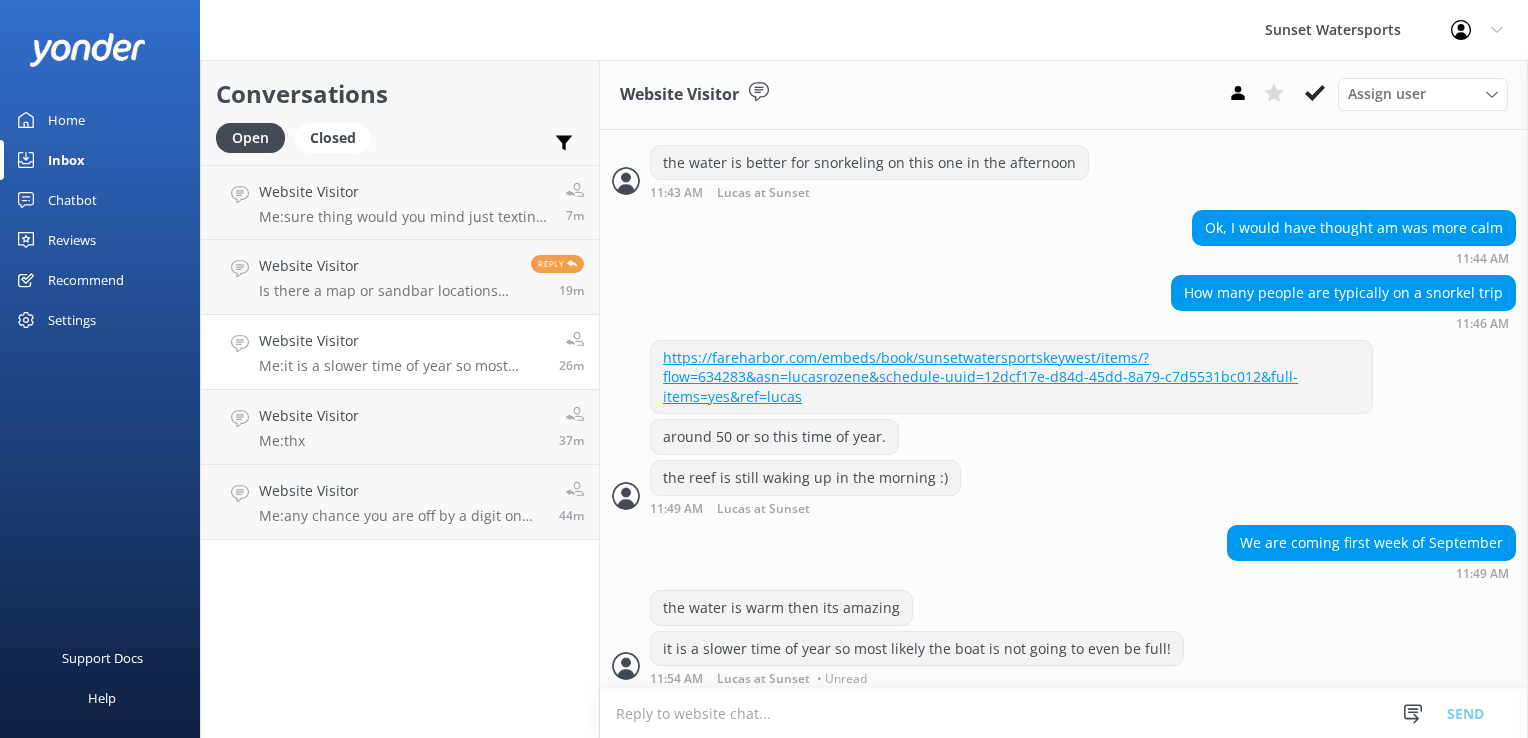 click on "Website Visitor Me:  it is a slower time of year so most likely the boat is not going to even be full! 26m" at bounding box center (400, 352) 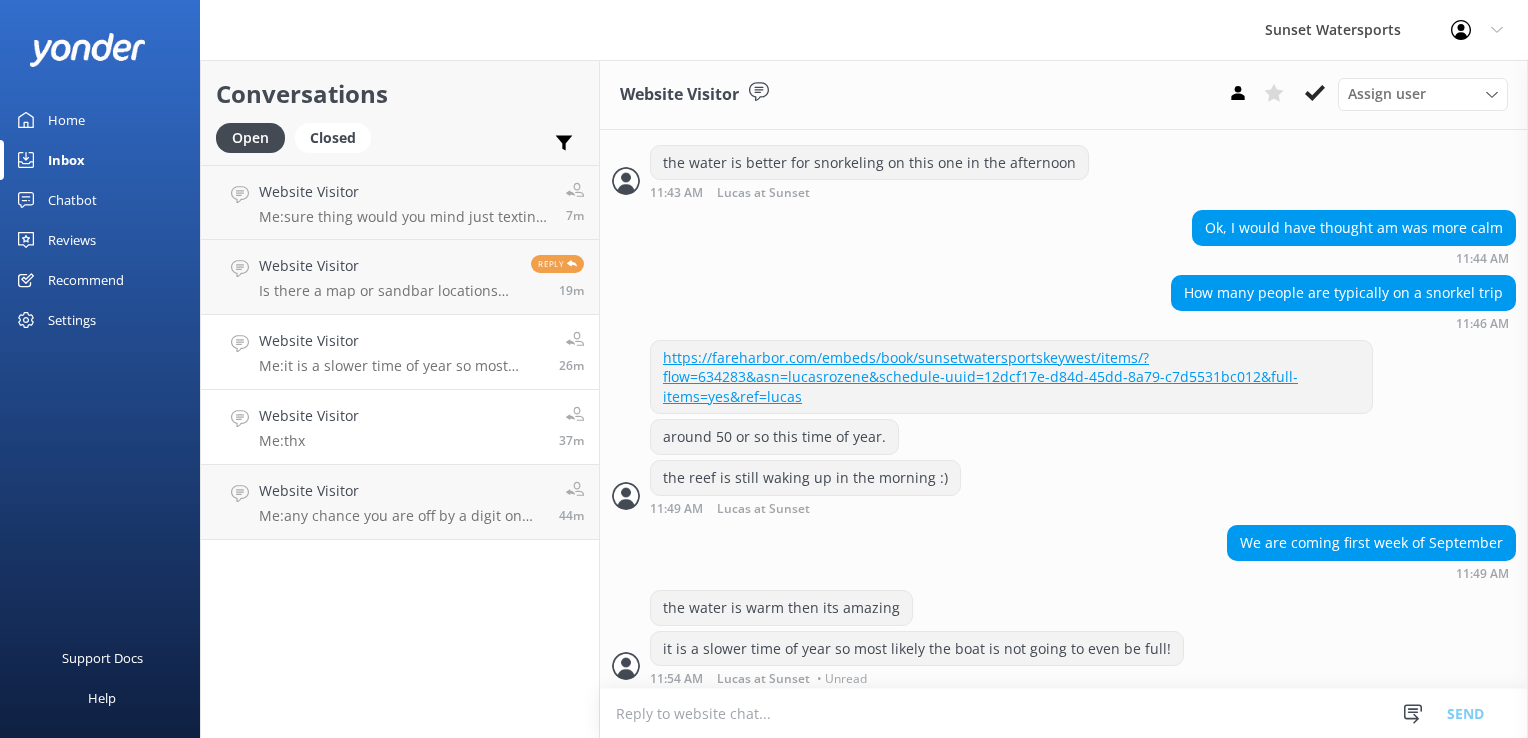 click on "Me: thx" at bounding box center [309, 441] 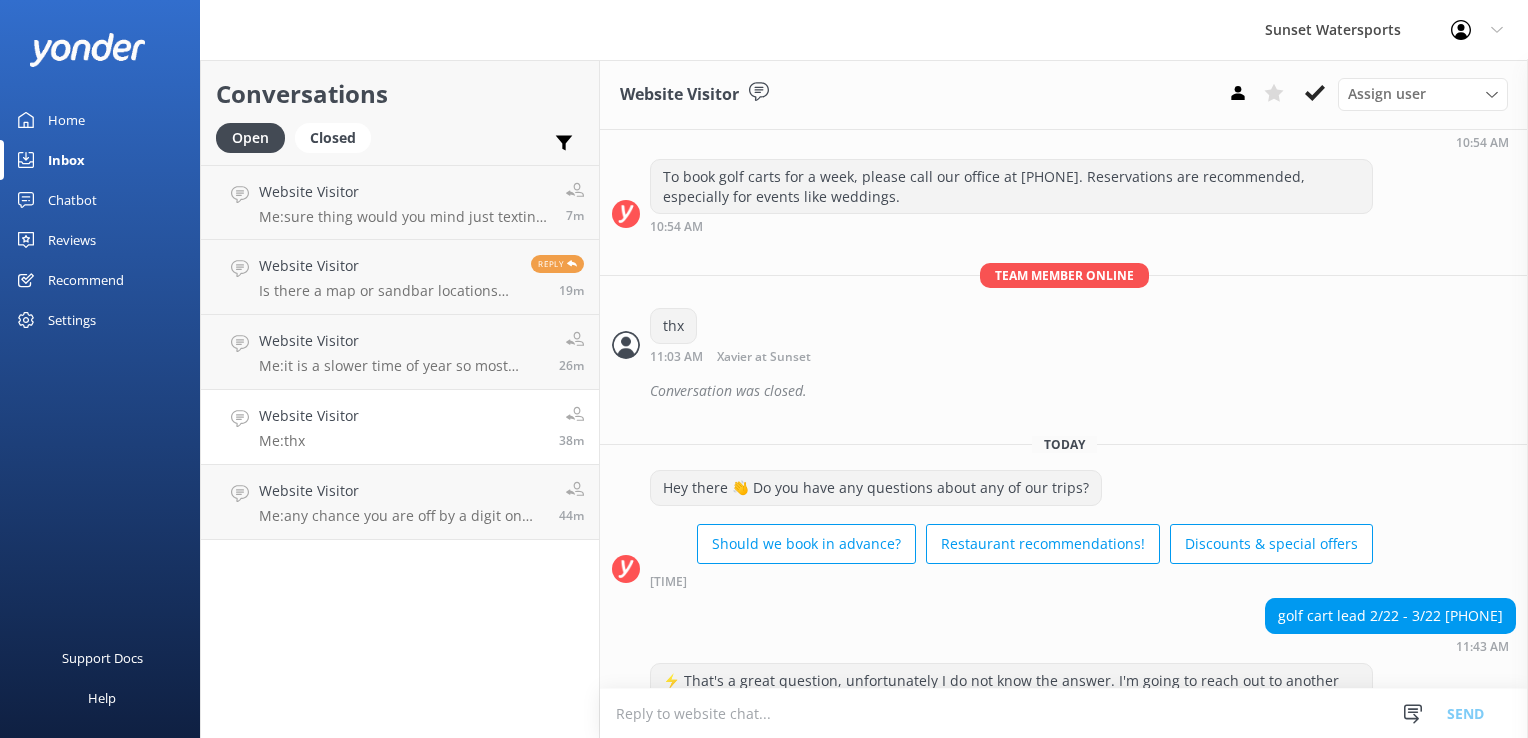 scroll, scrollTop: 6800, scrollLeft: 0, axis: vertical 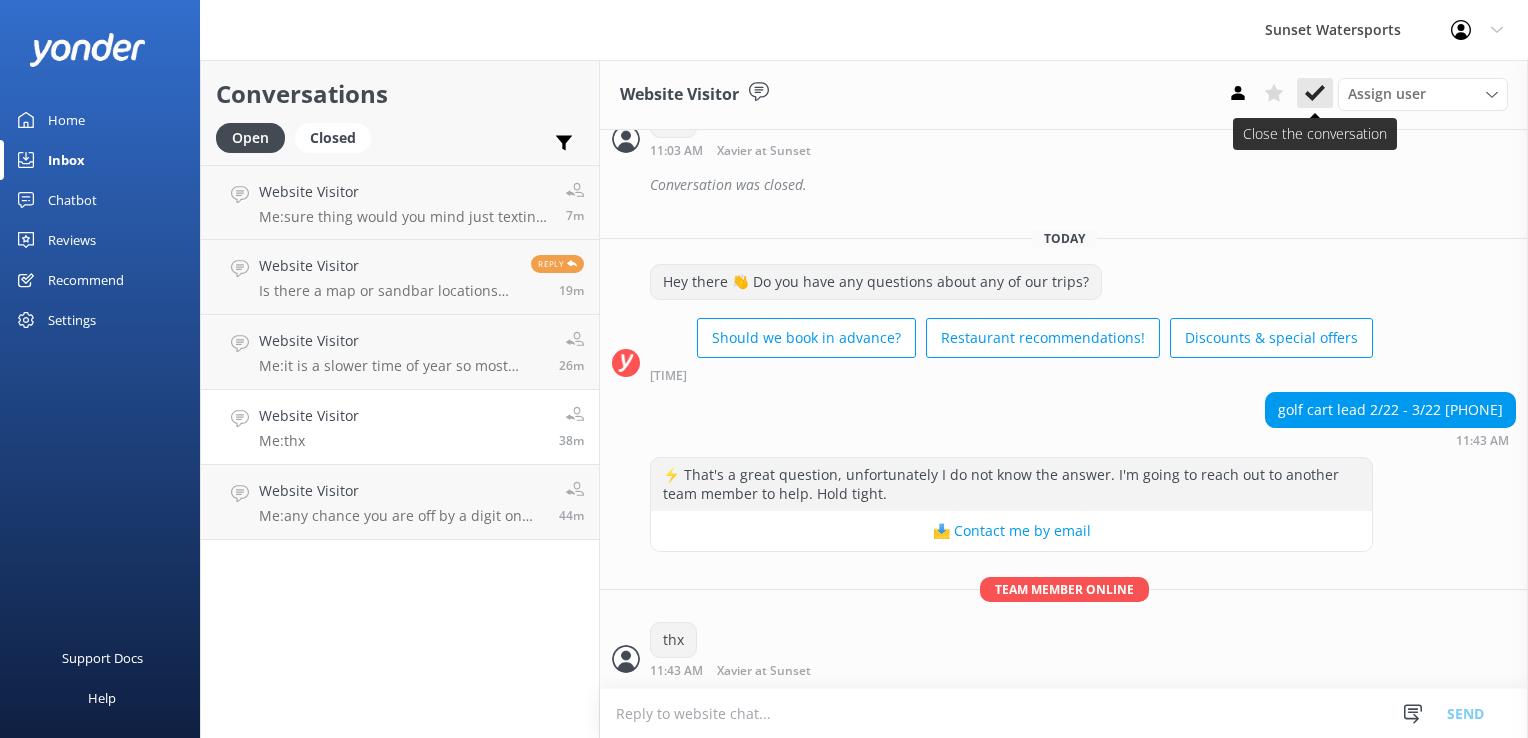 click 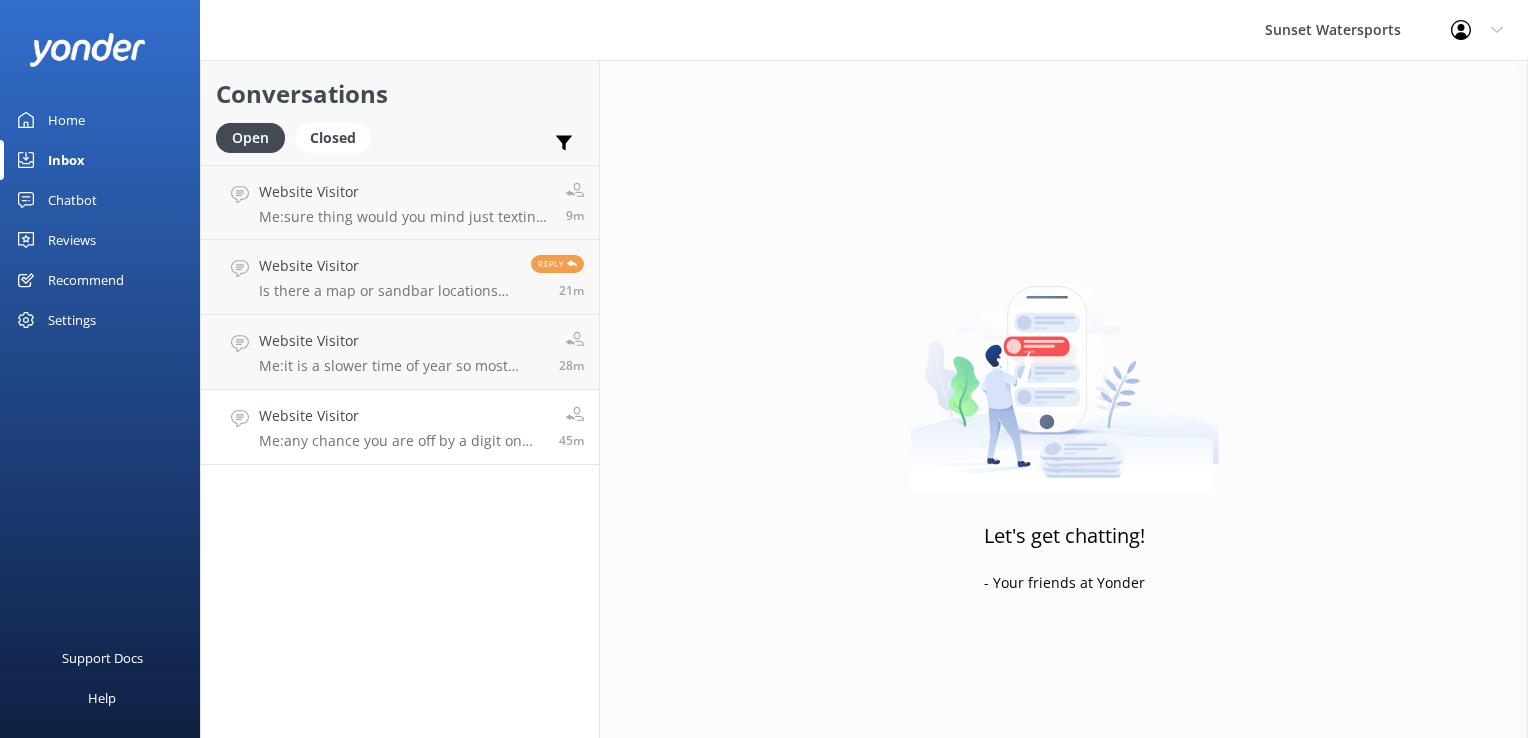 click on "Website Visitor" at bounding box center [401, 416] 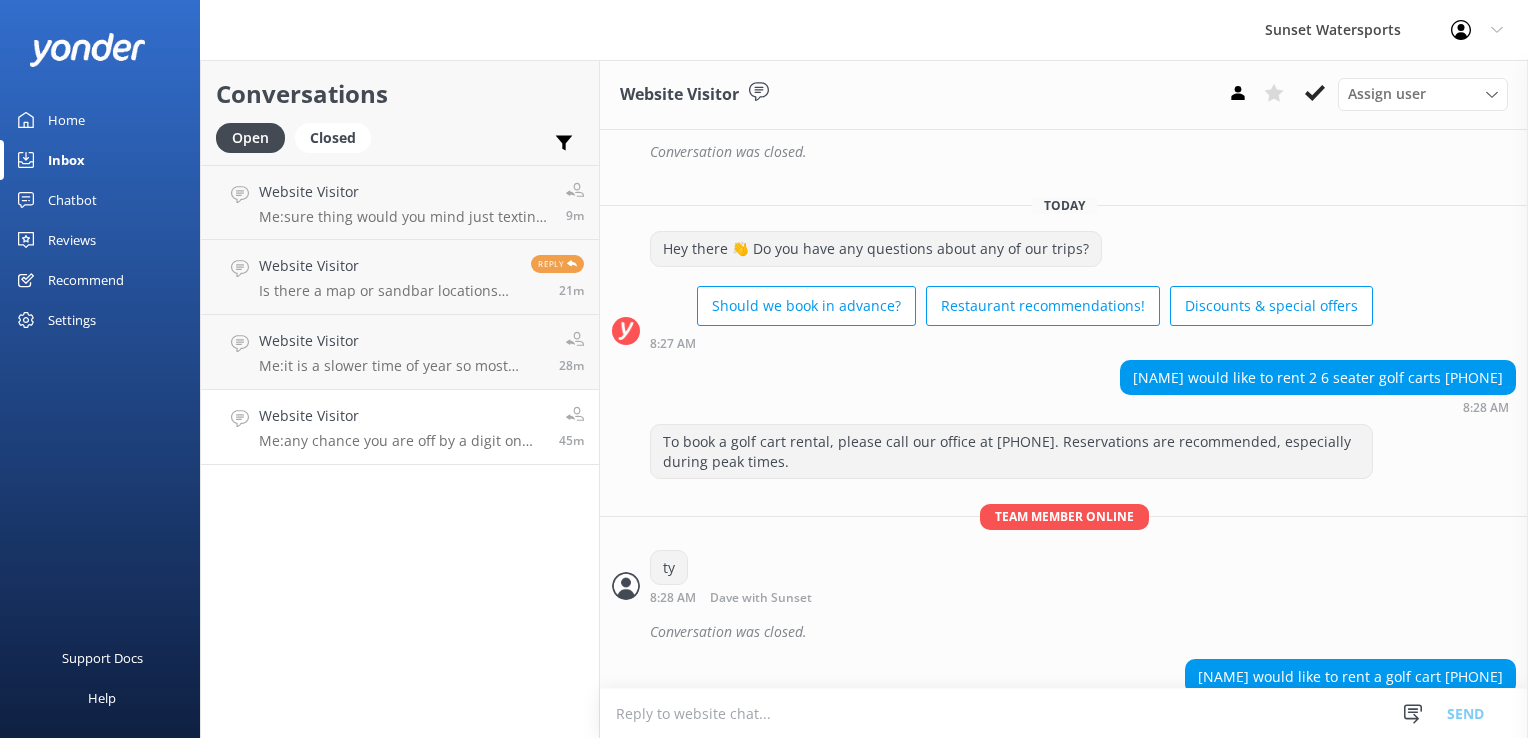 scroll, scrollTop: 5269, scrollLeft: 0, axis: vertical 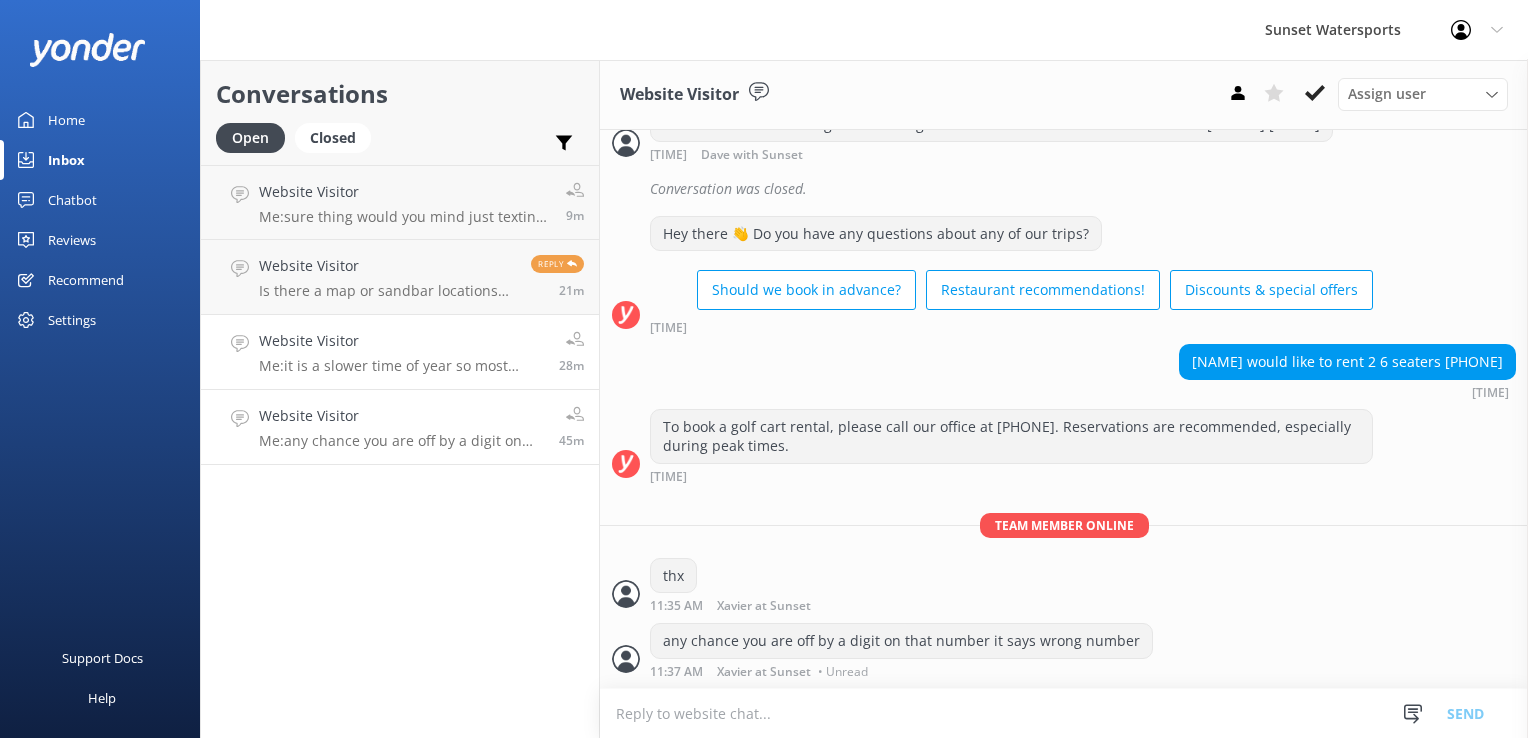 click on "Website Visitor Me: it is a slower time of year so most likely the boat is not going to even be full! 28m" at bounding box center (400, 352) 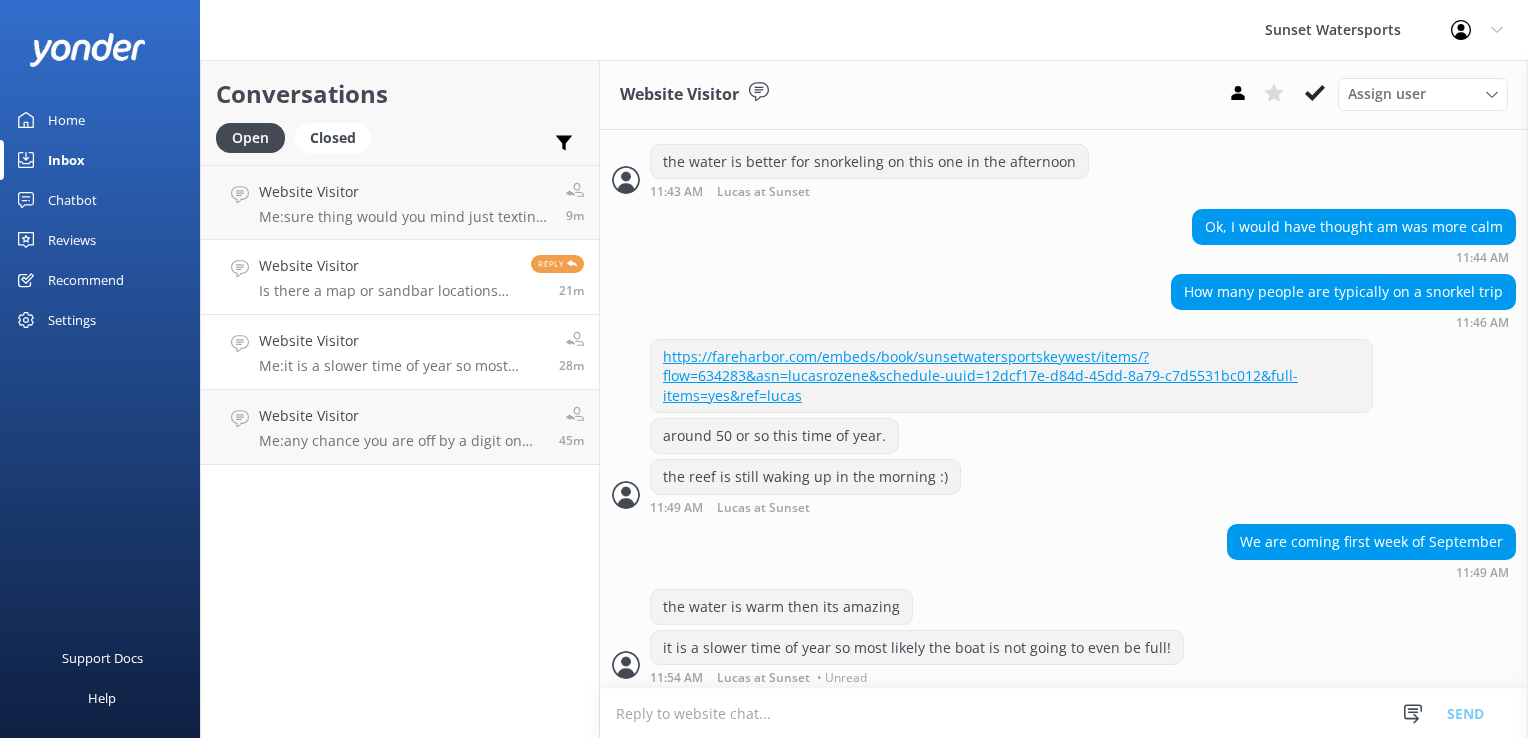 click on "Is there a map or sandbar locations we can cruise around to and from" at bounding box center (387, 291) 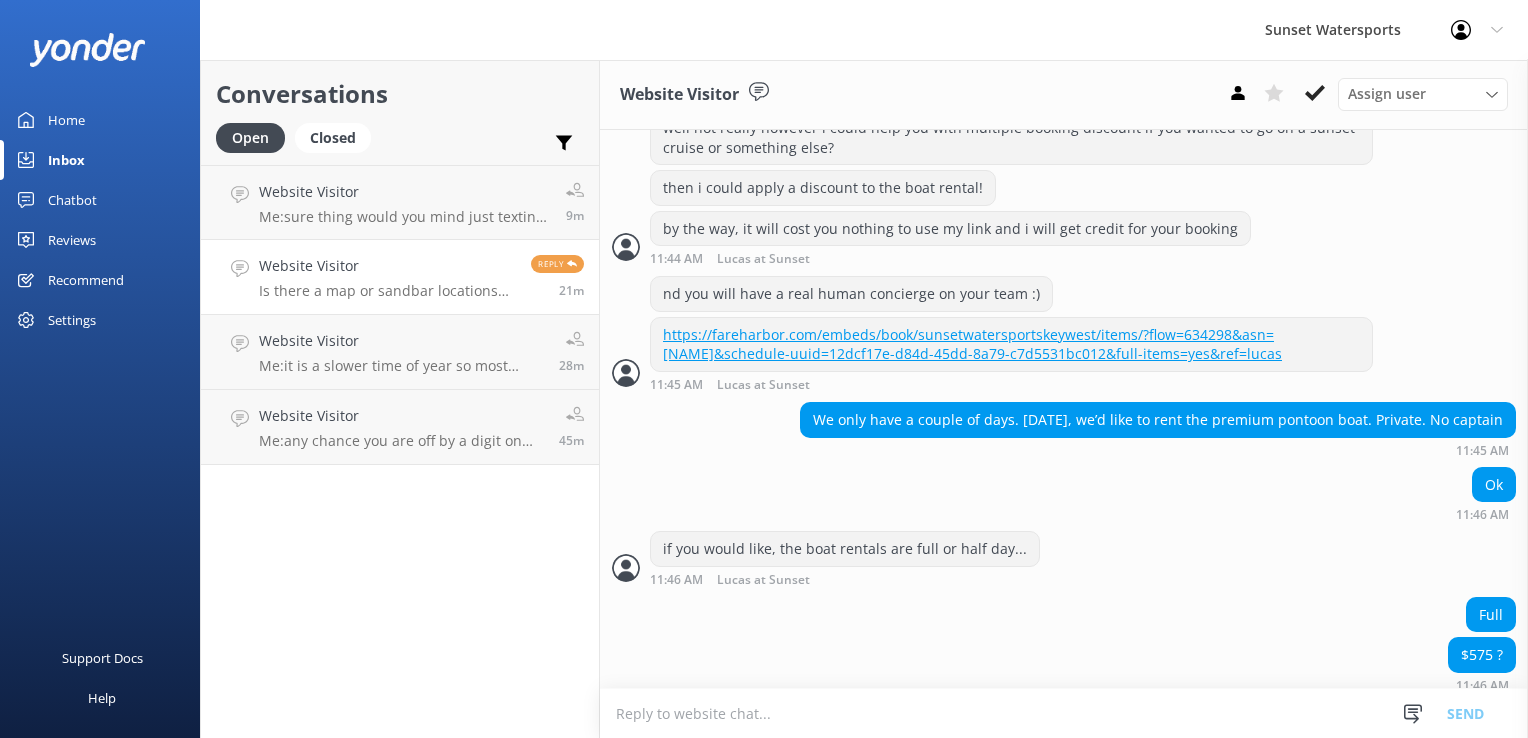 scroll, scrollTop: 2005, scrollLeft: 0, axis: vertical 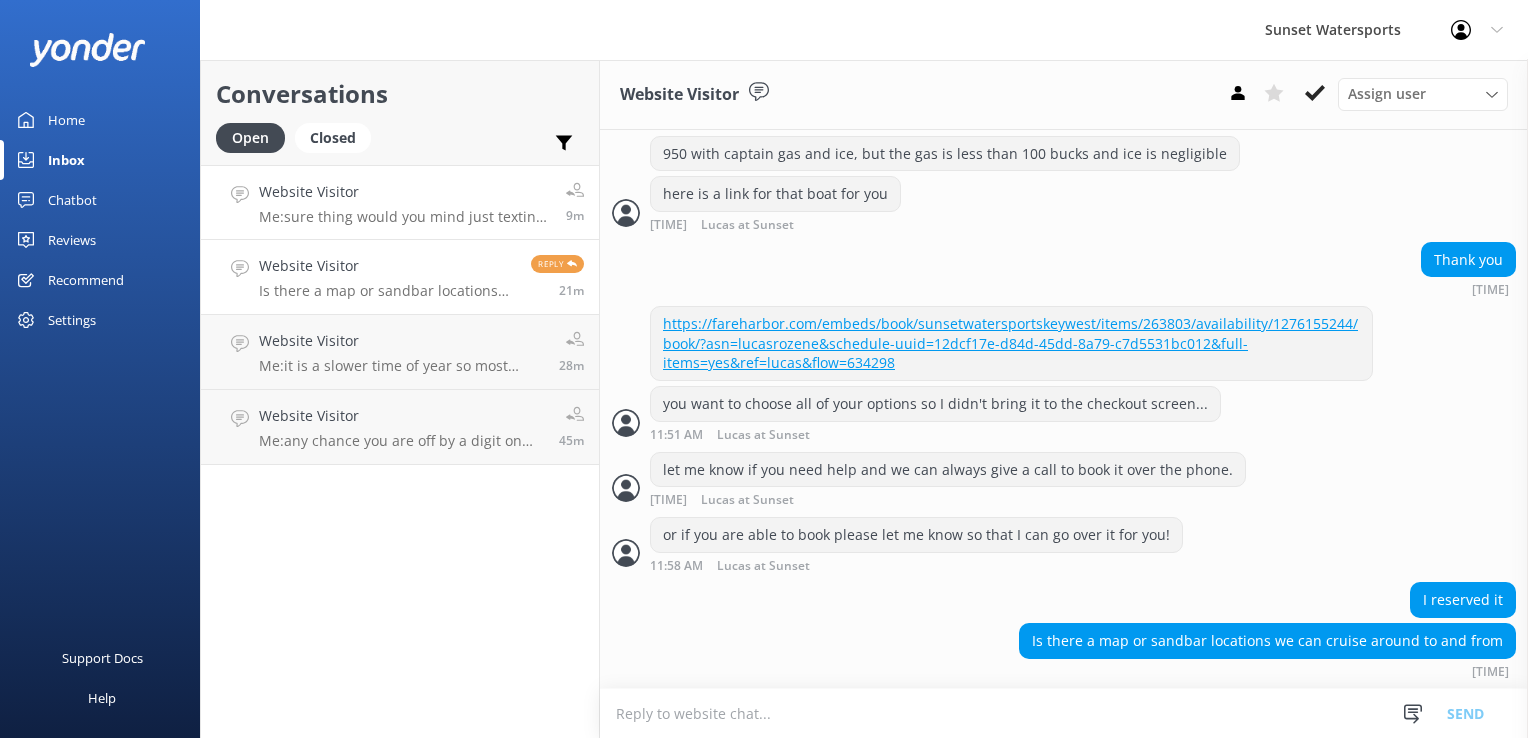 click on "Website Visitor" at bounding box center (405, 192) 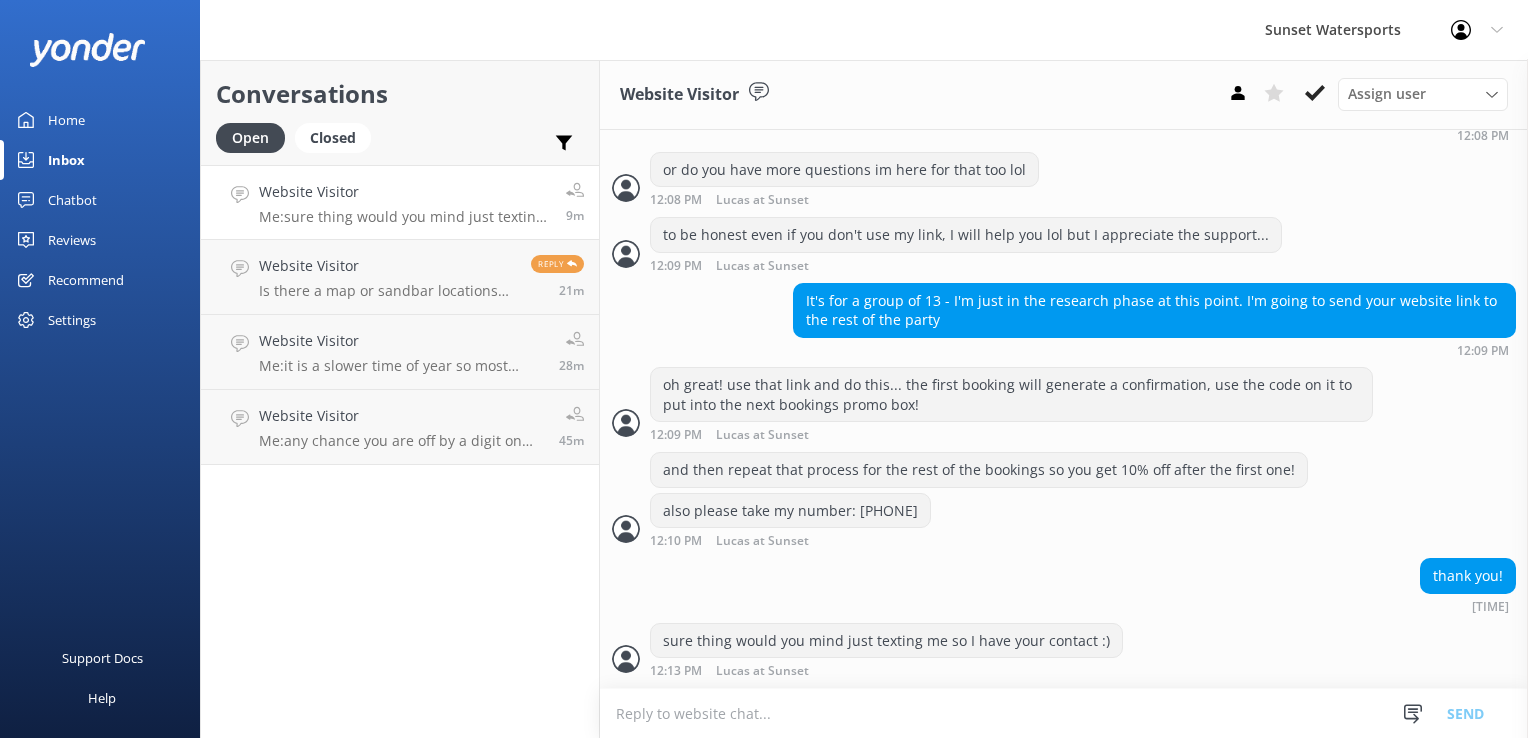 scroll, scrollTop: 1041, scrollLeft: 0, axis: vertical 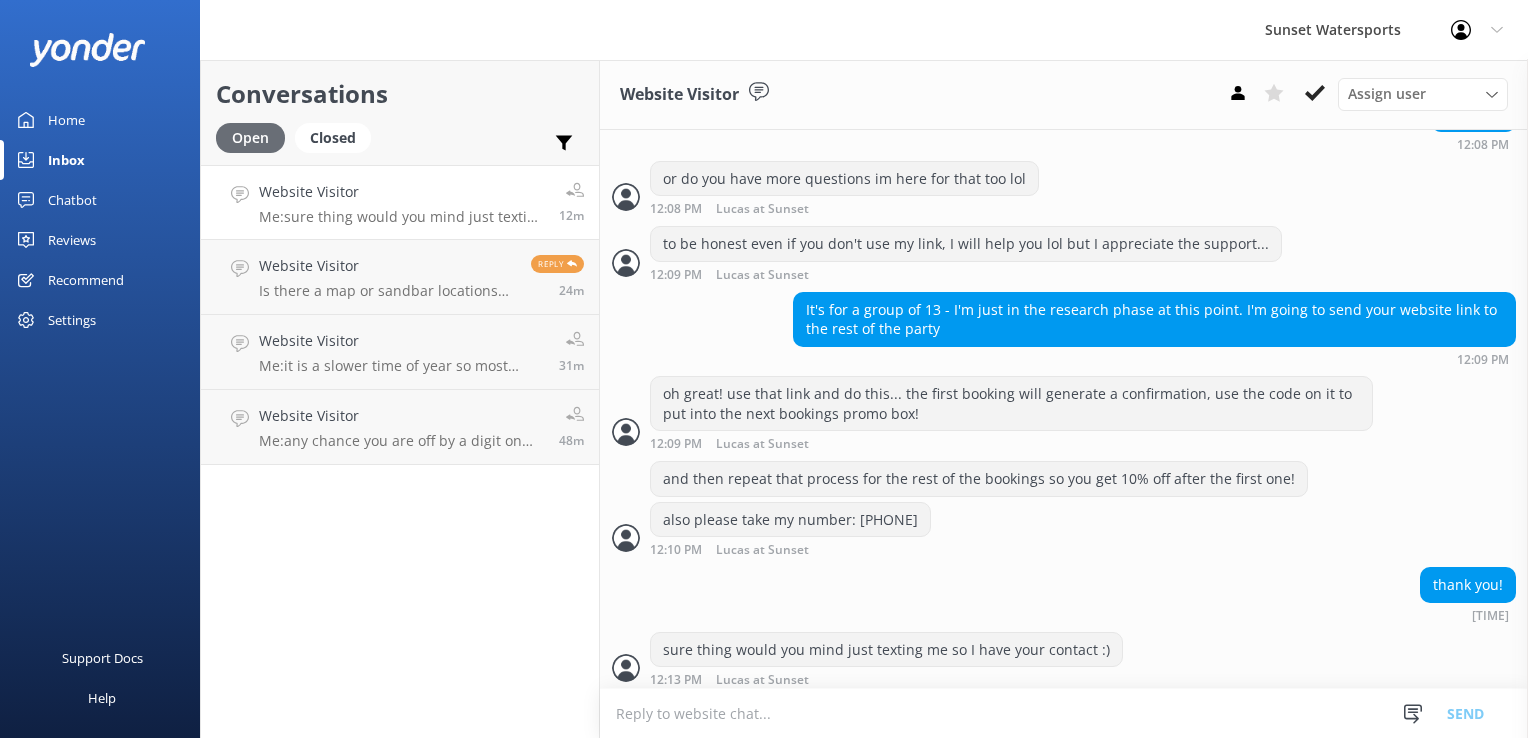 drag, startPoint x: 320, startPoint y: 129, endPoint x: 226, endPoint y: 134, distance: 94.13288 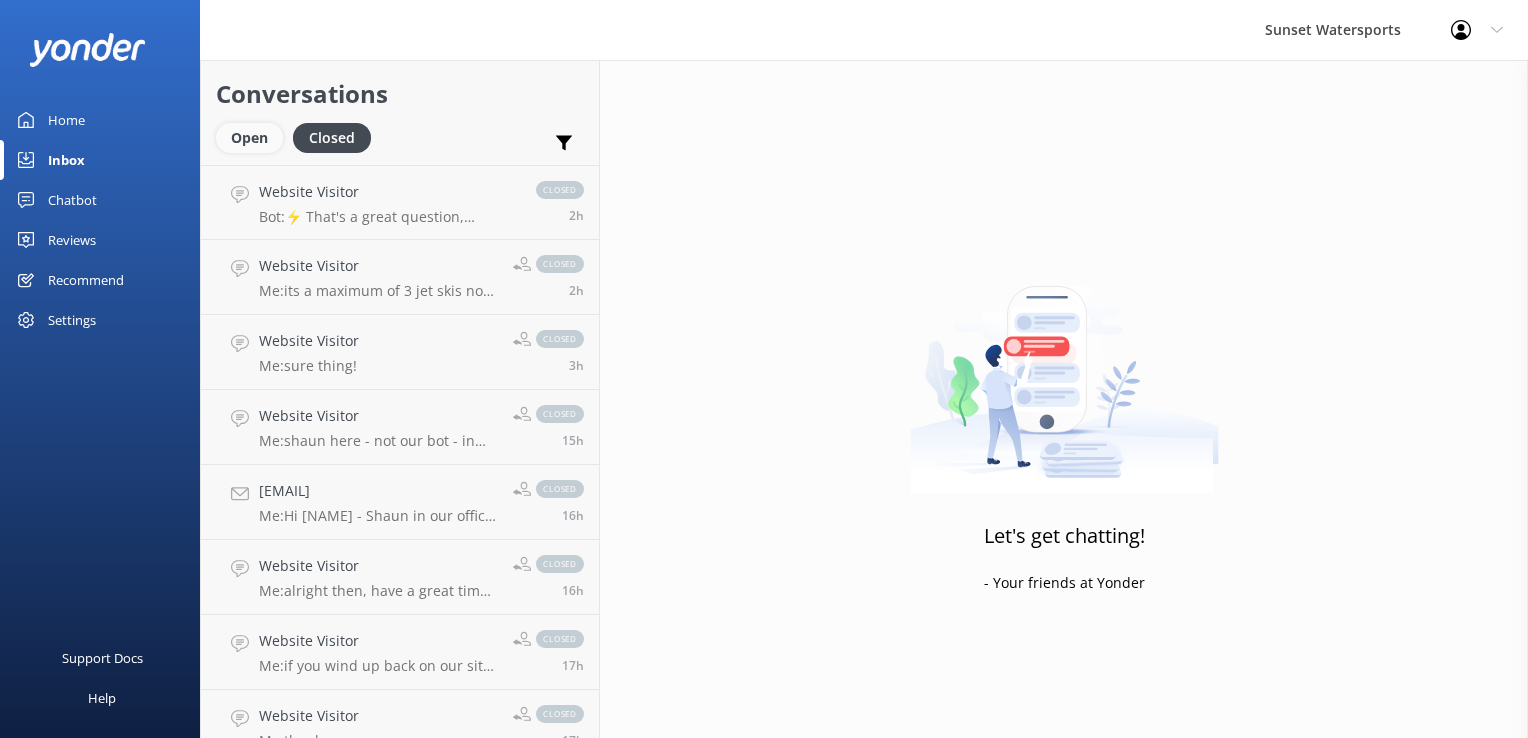 click on "Open" at bounding box center [249, 138] 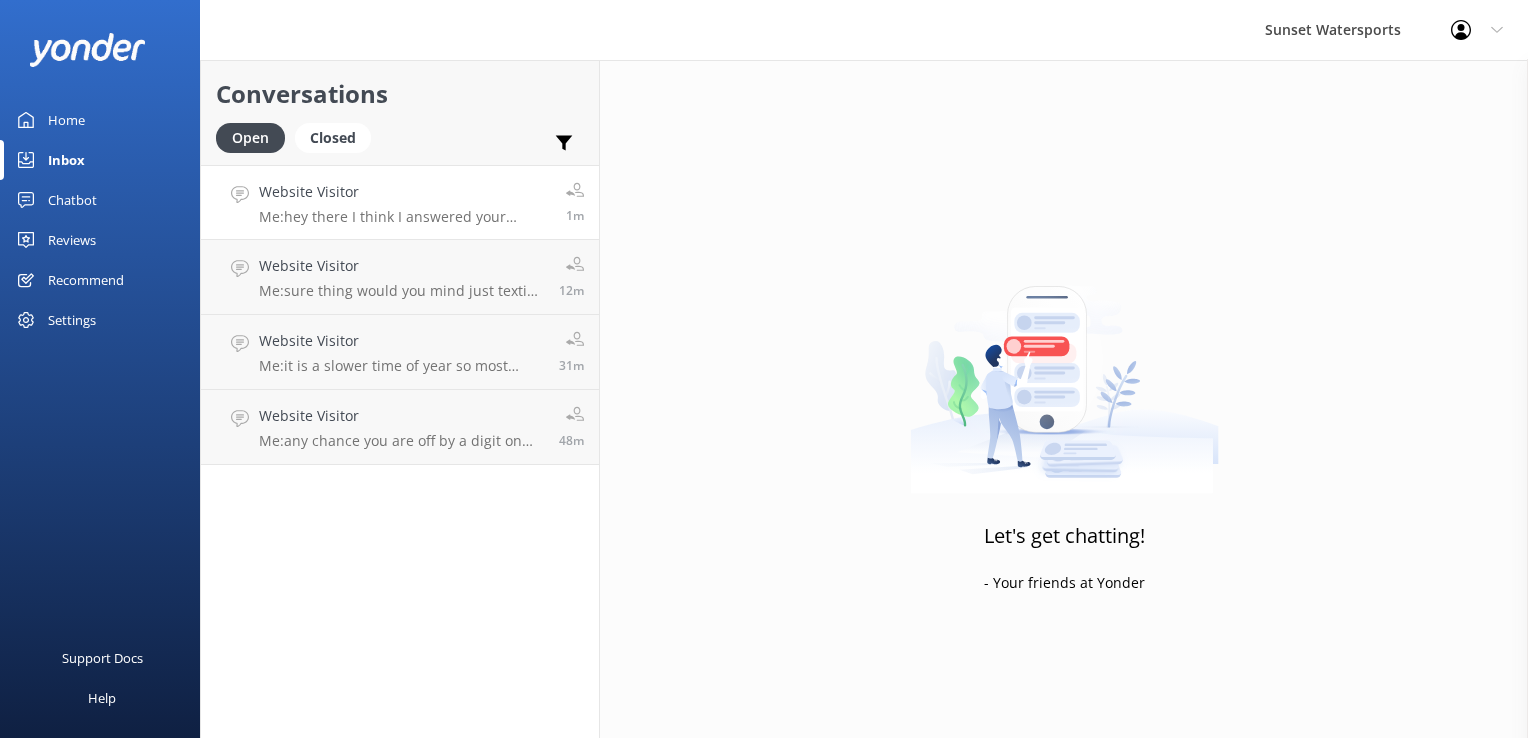 click on "Website Visitor Me:  hey there I think I answered your question in text so make sure because I was just booking three boats! 1m" at bounding box center (400, 202) 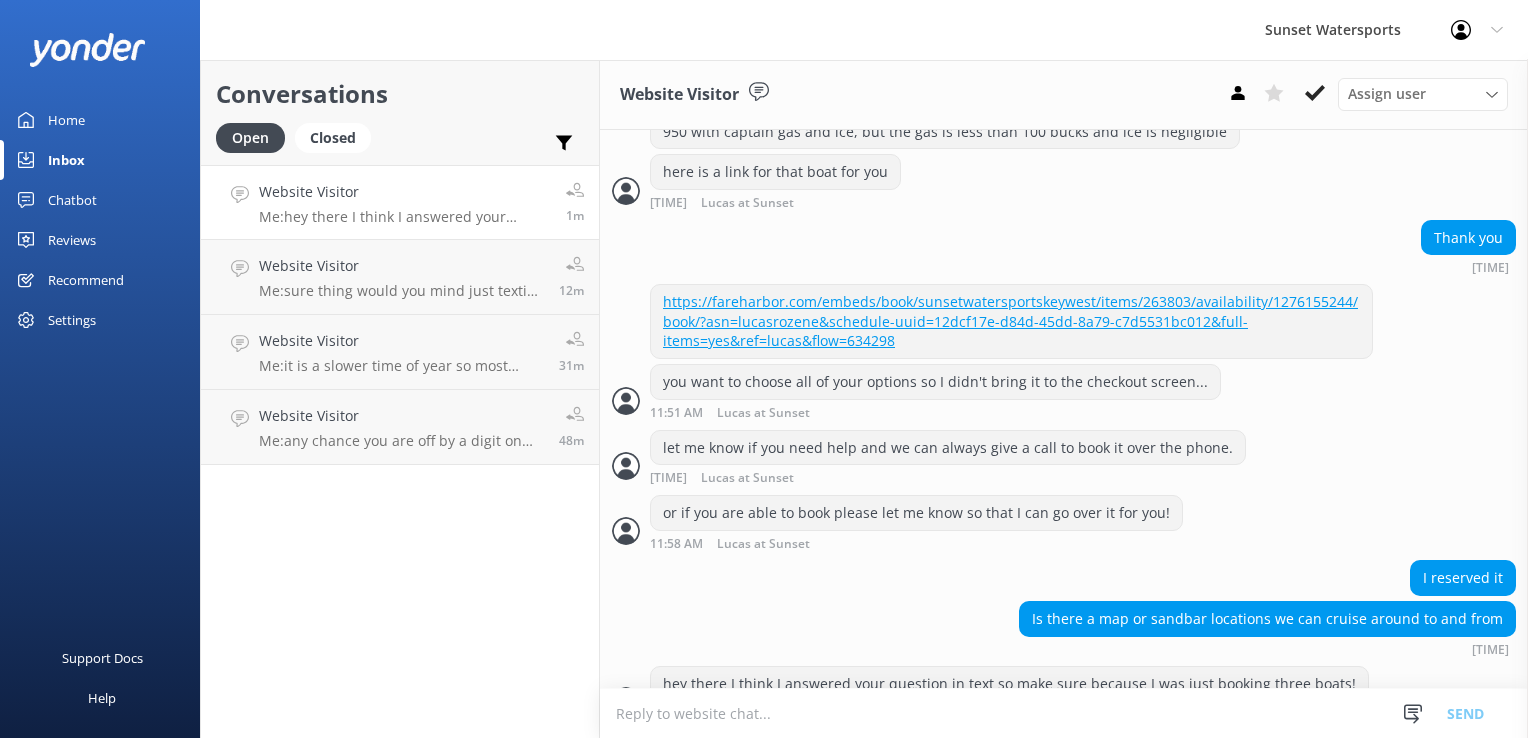 scroll, scrollTop: 2068, scrollLeft: 0, axis: vertical 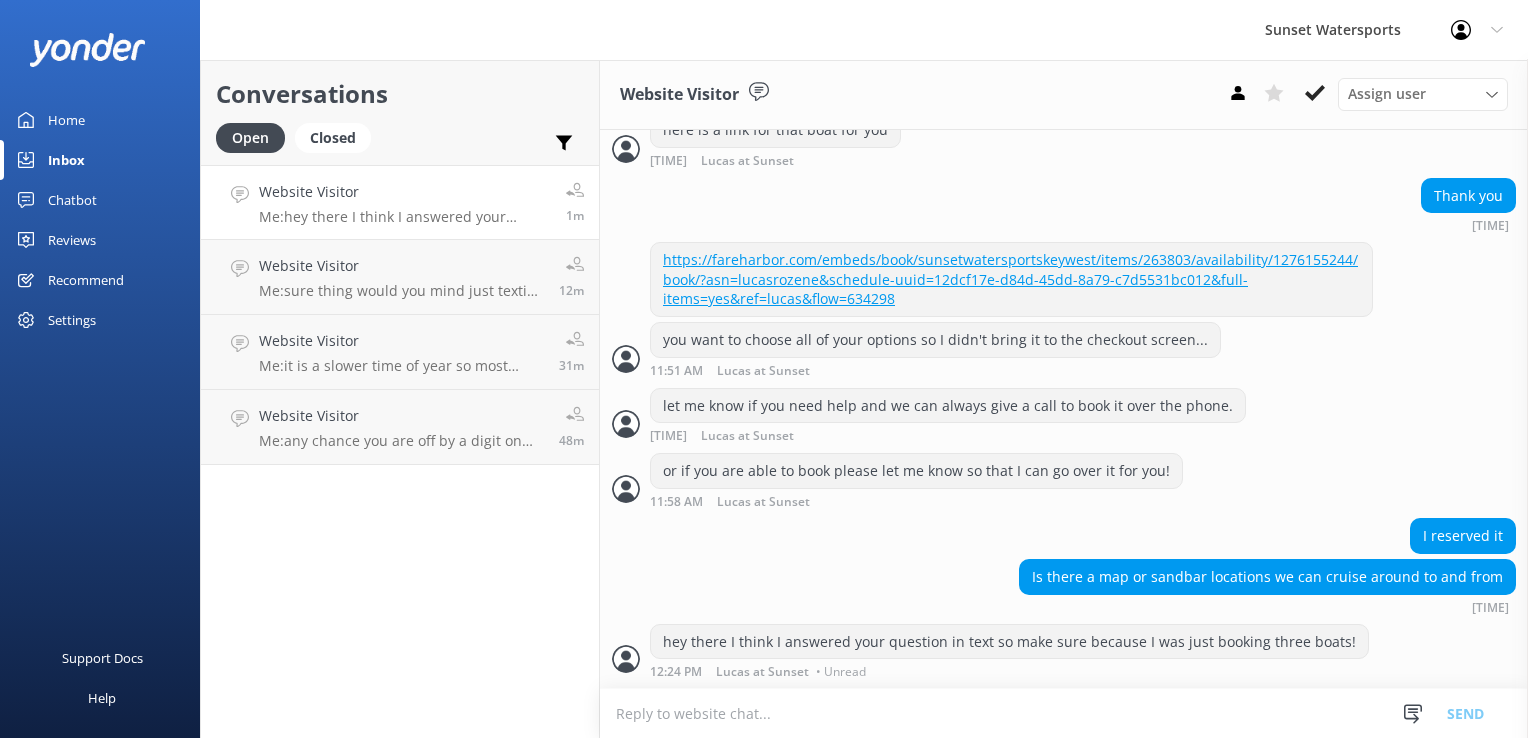 click on "Conversations Open Closed Important Assigned to me Unassigned Website Visitor Me: hey there I think I answered your question in text so make sure because I was just booking three boats! [TIME] Website Visitor Me: sure thing would you mind just texting me so I have your contact :) [TIME] Website Visitor Me: it is a slower time of year so most likely the boat is not going to even be full! [TIME] Website Visitor Me: any chance you are off by a digit on that number it says wrong number [TIME]" at bounding box center [400, 399] 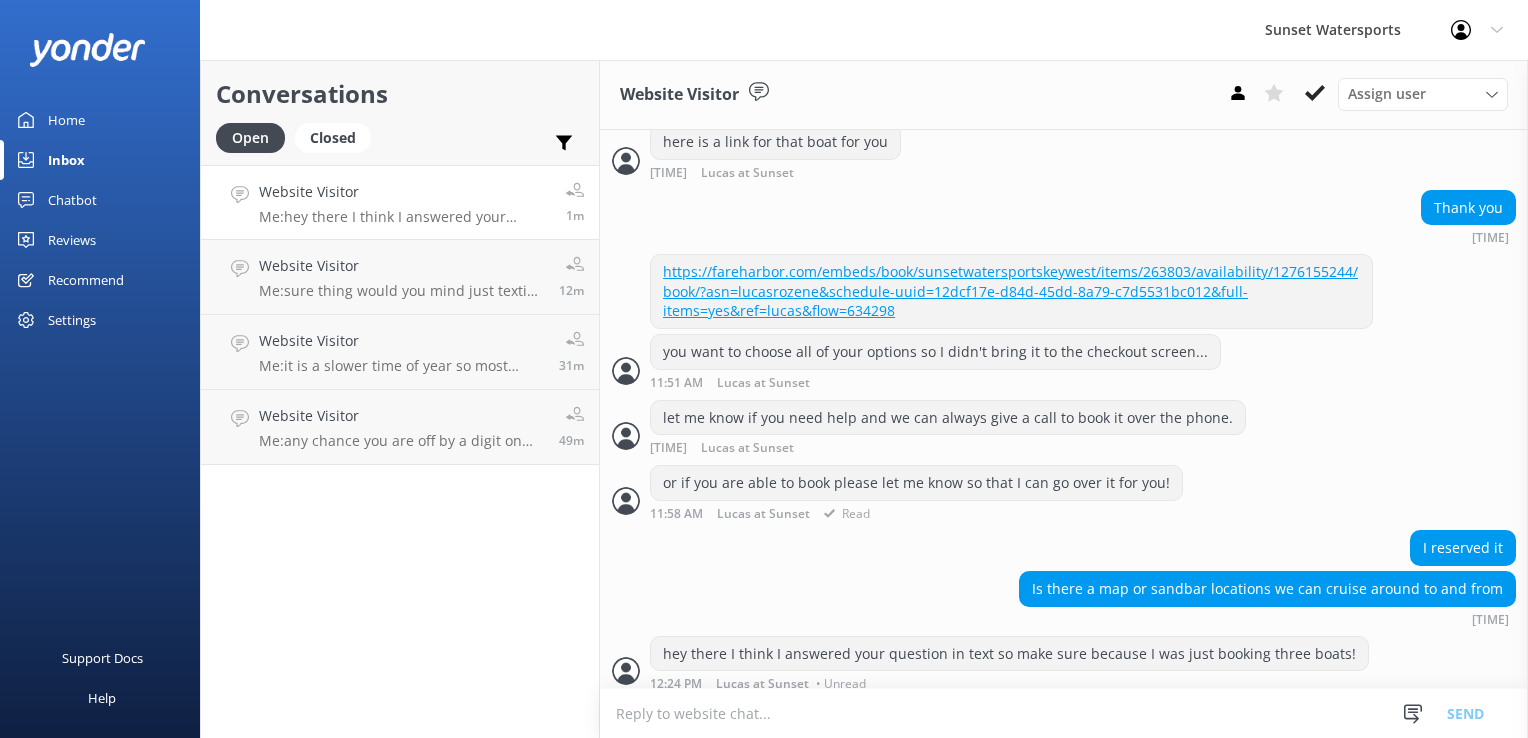 scroll, scrollTop: 2068, scrollLeft: 0, axis: vertical 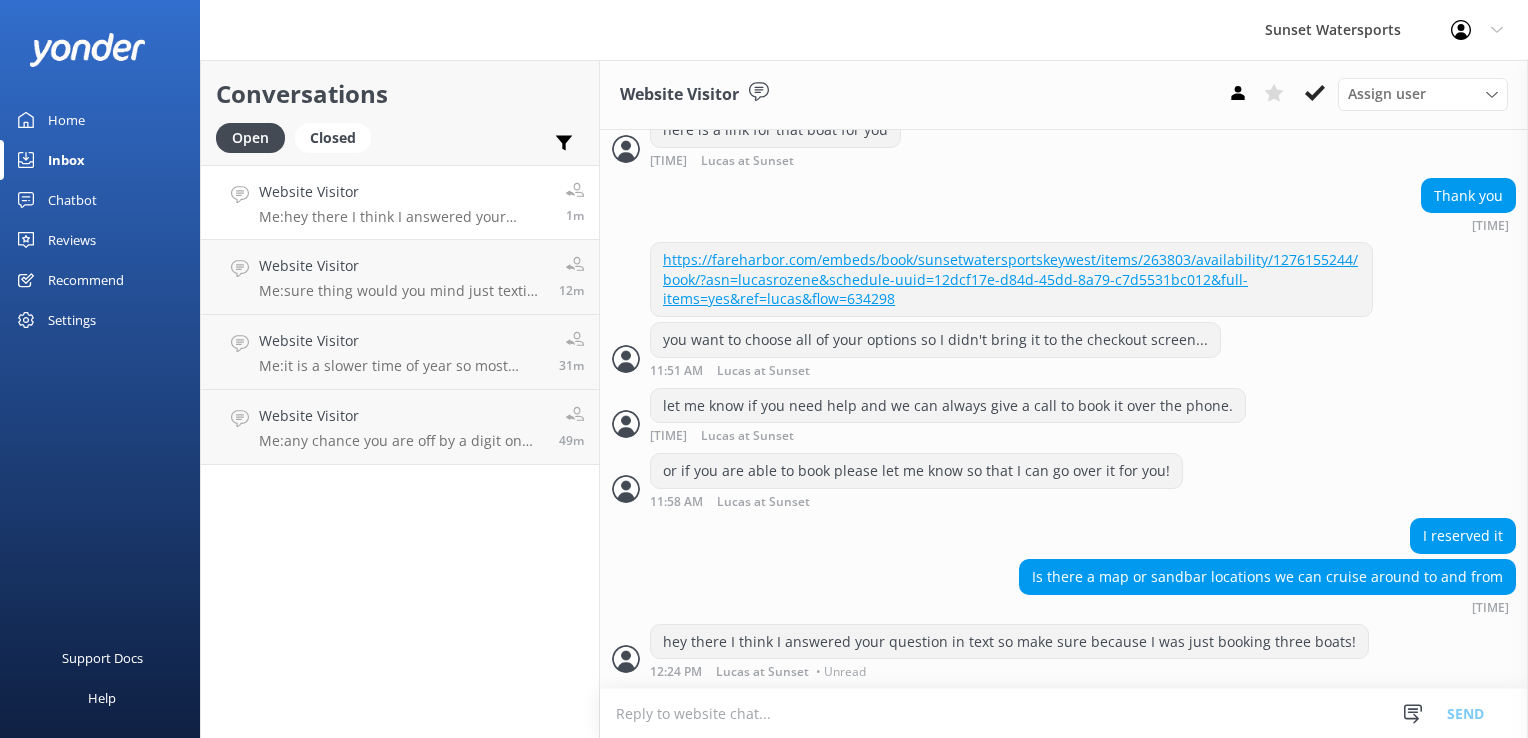 drag, startPoint x: 490, startPoint y: 590, endPoint x: 504, endPoint y: 591, distance: 14.035668 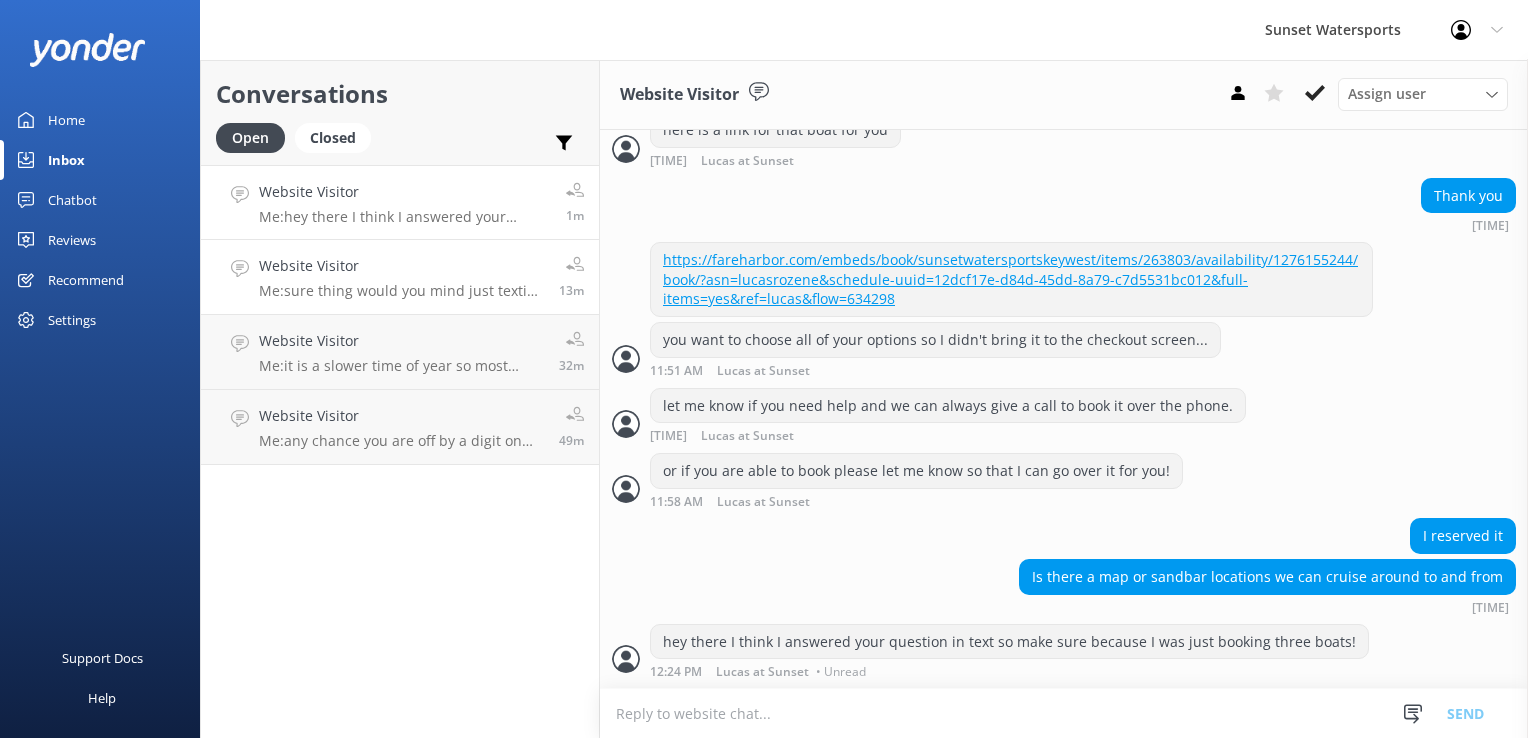 click on "Website Visitor Me:  sure thing would you mind just texting me so I have your contact :)" at bounding box center (401, 277) 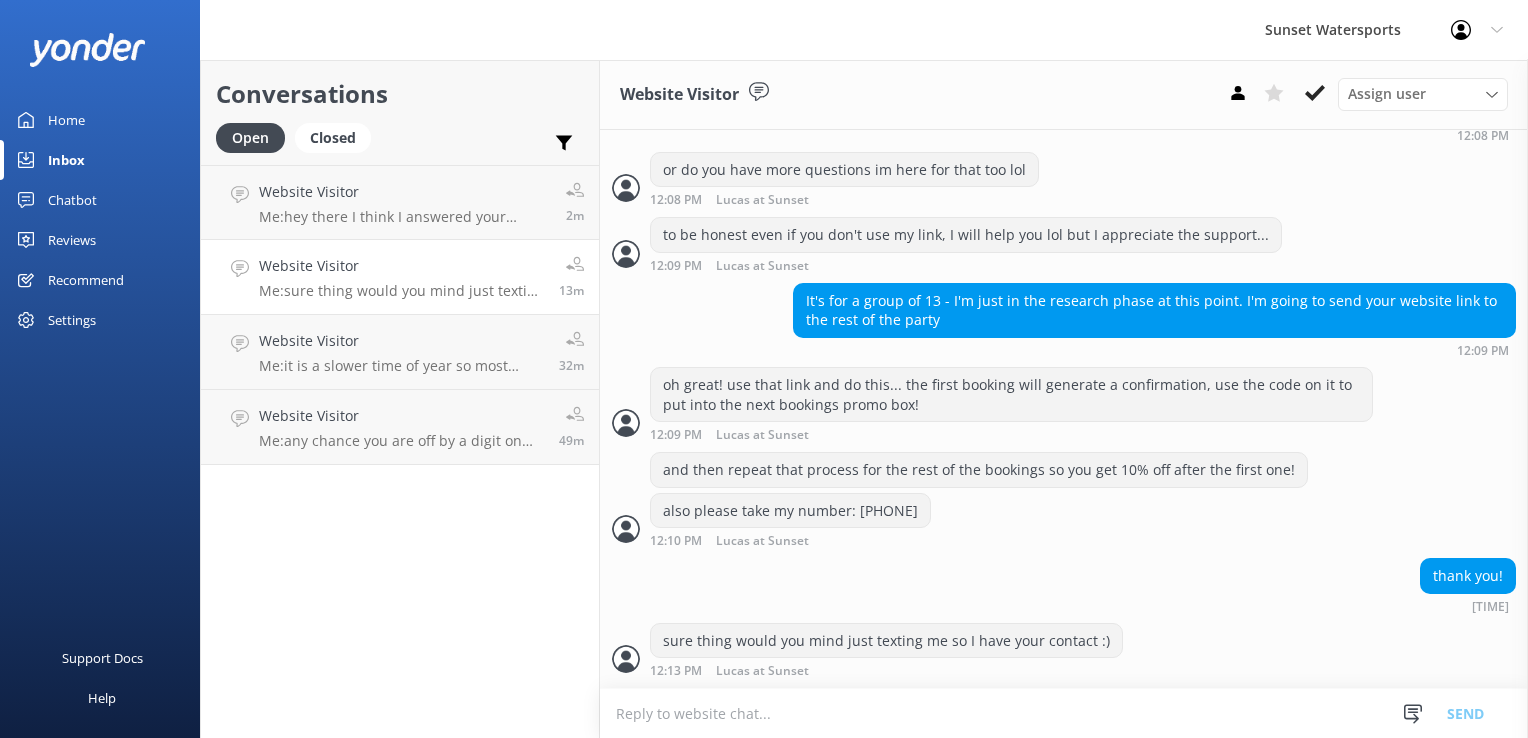 scroll, scrollTop: 1041, scrollLeft: 0, axis: vertical 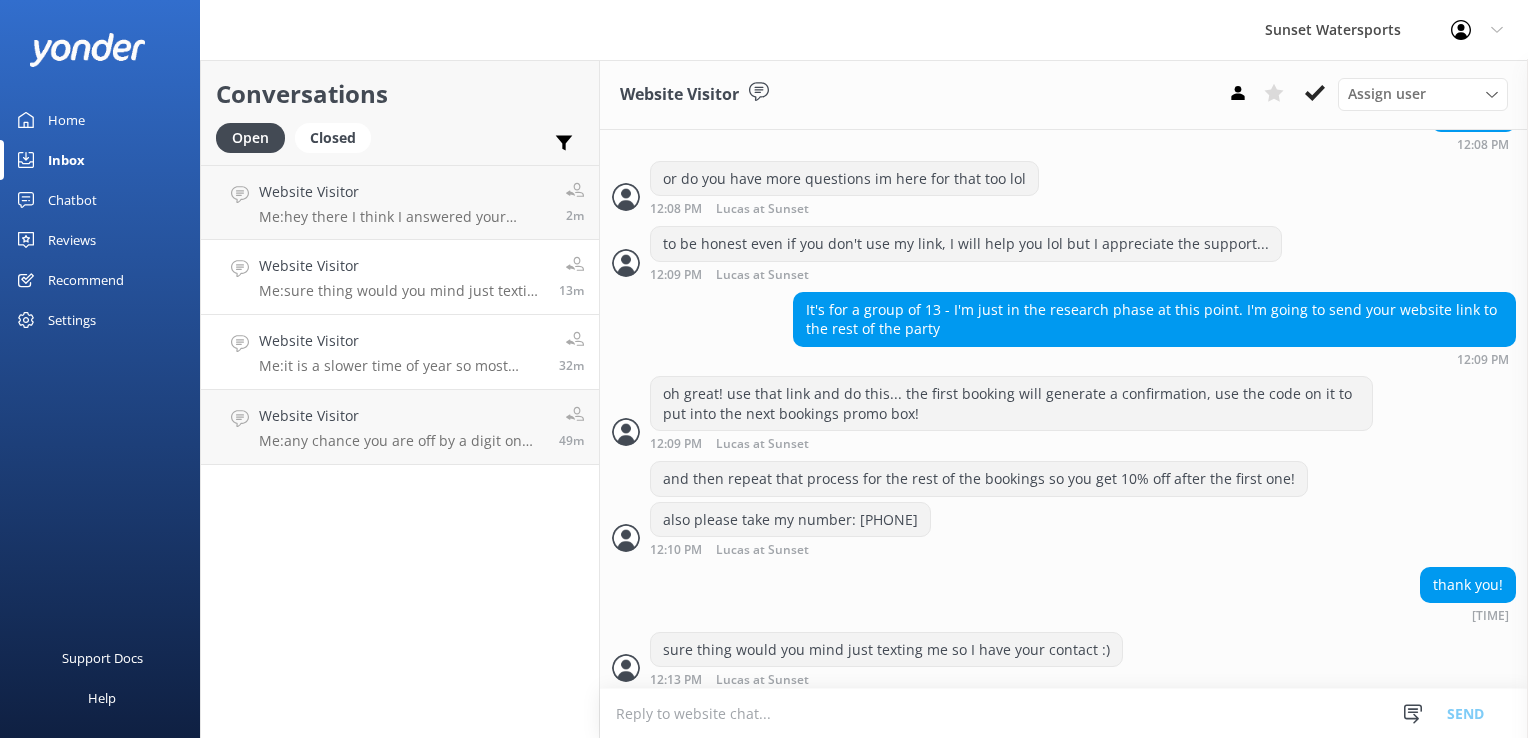 click on "Website Visitor" at bounding box center [401, 341] 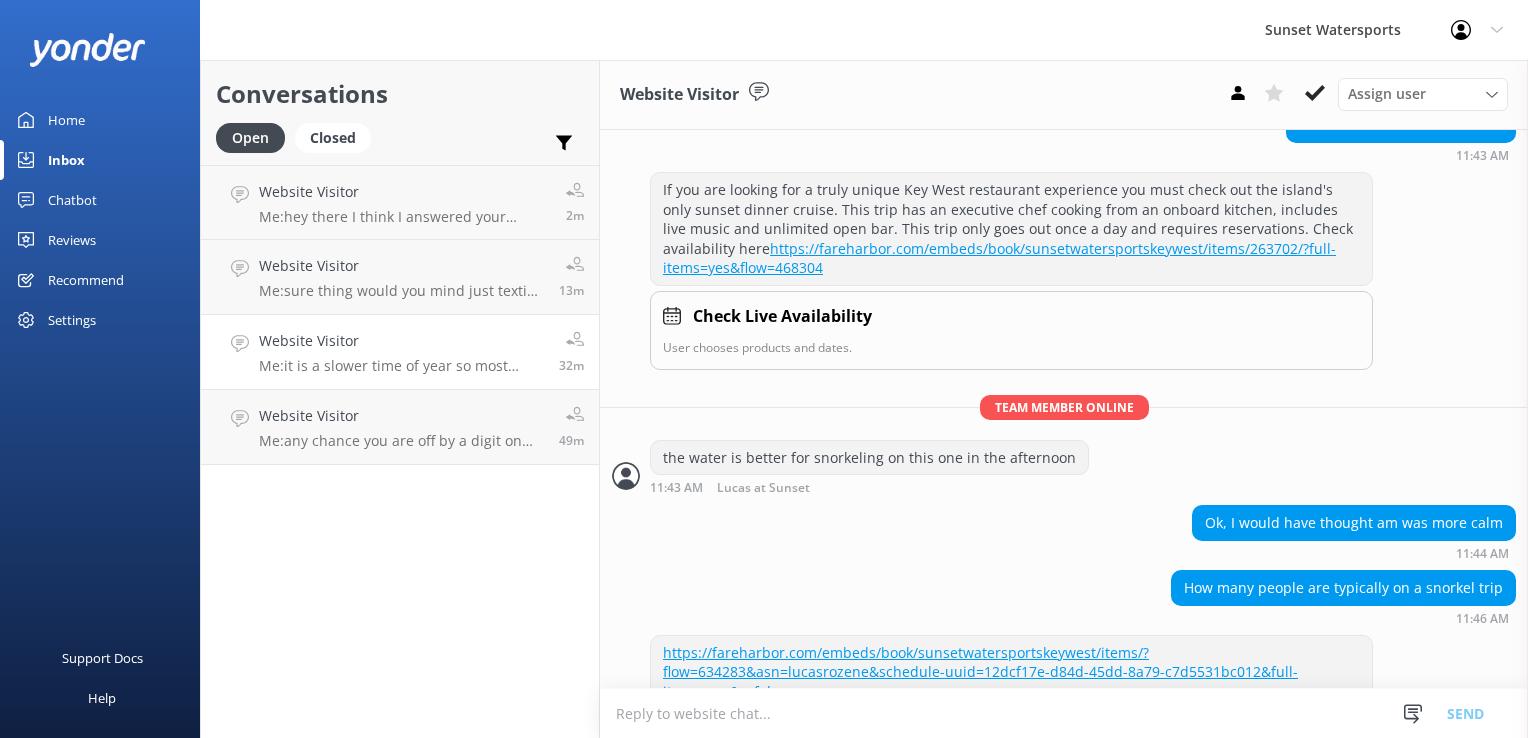 scroll, scrollTop: 348, scrollLeft: 0, axis: vertical 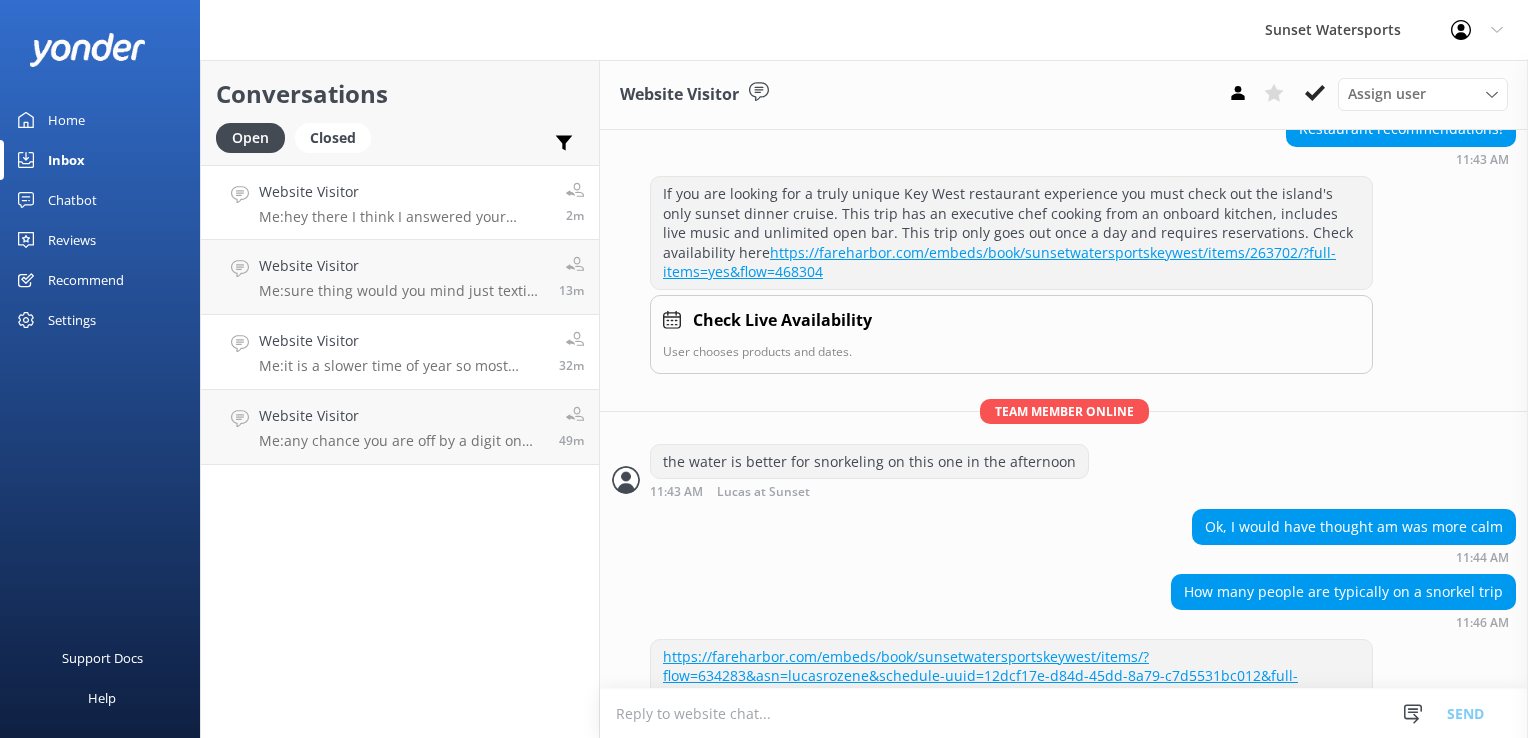 click on "Website Visitor Me:  hey there I think I answered your question in text so make sure because I was just booking three boats! 2m" at bounding box center [400, 202] 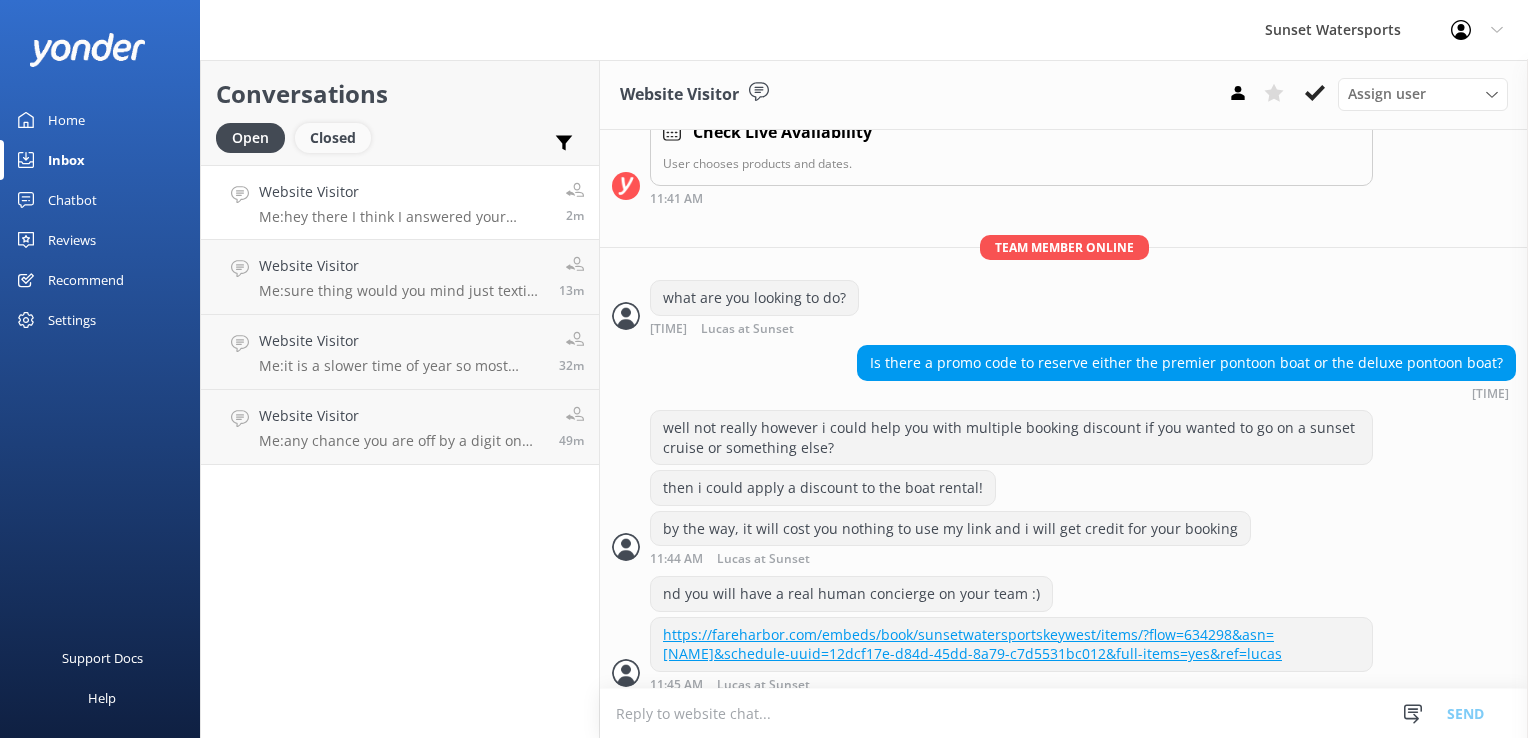 click on "Closed" at bounding box center [333, 138] 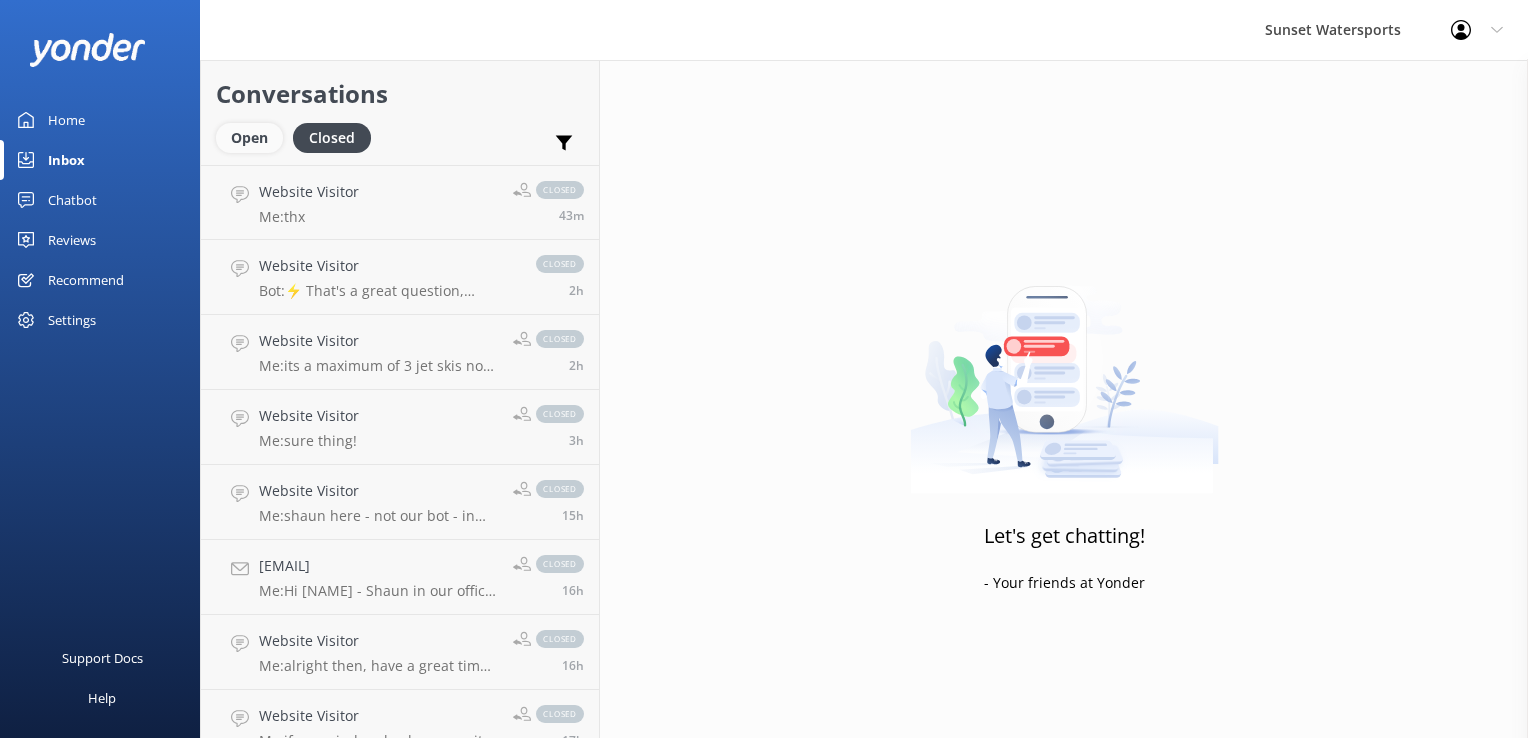 click on "Open" at bounding box center [249, 138] 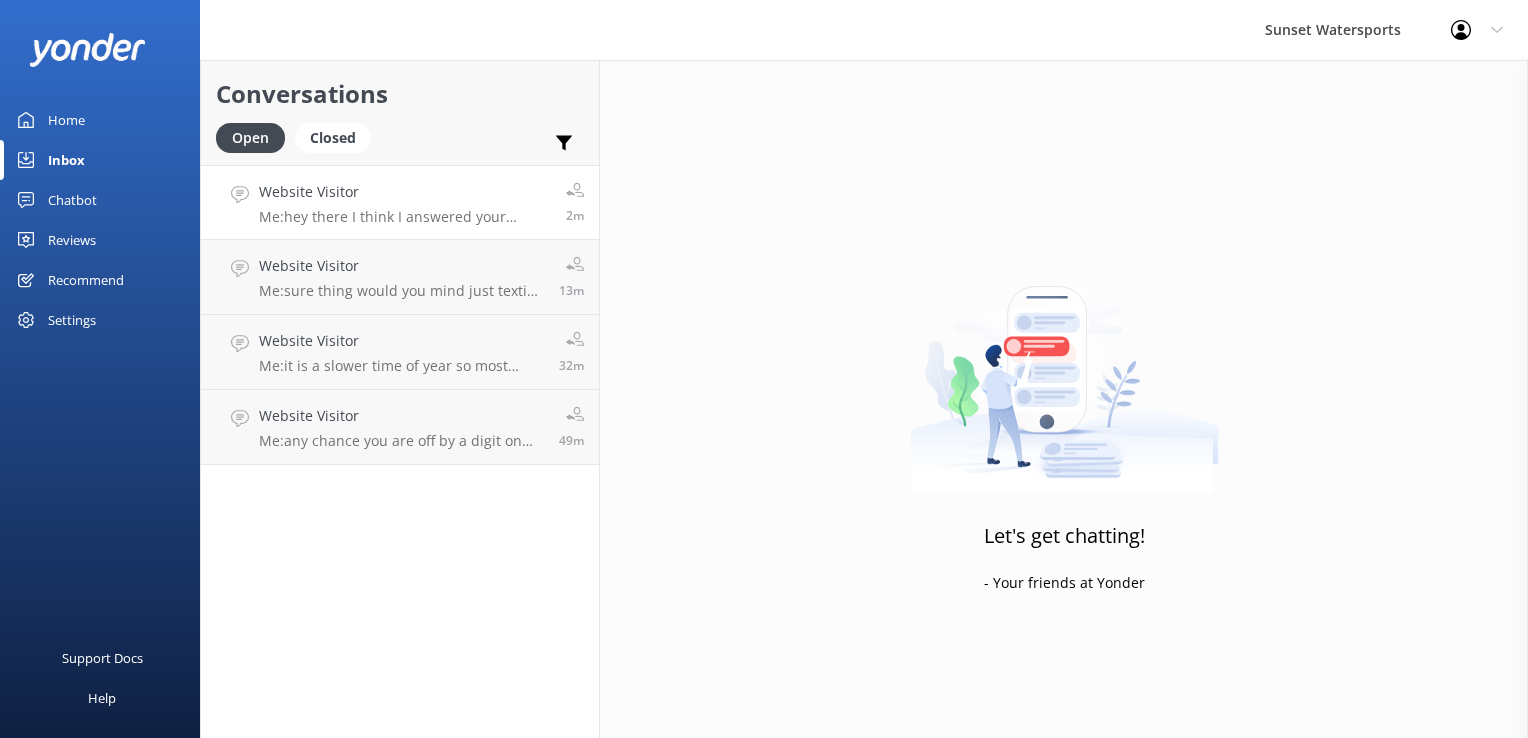 click on "Website Visitor" at bounding box center [405, 192] 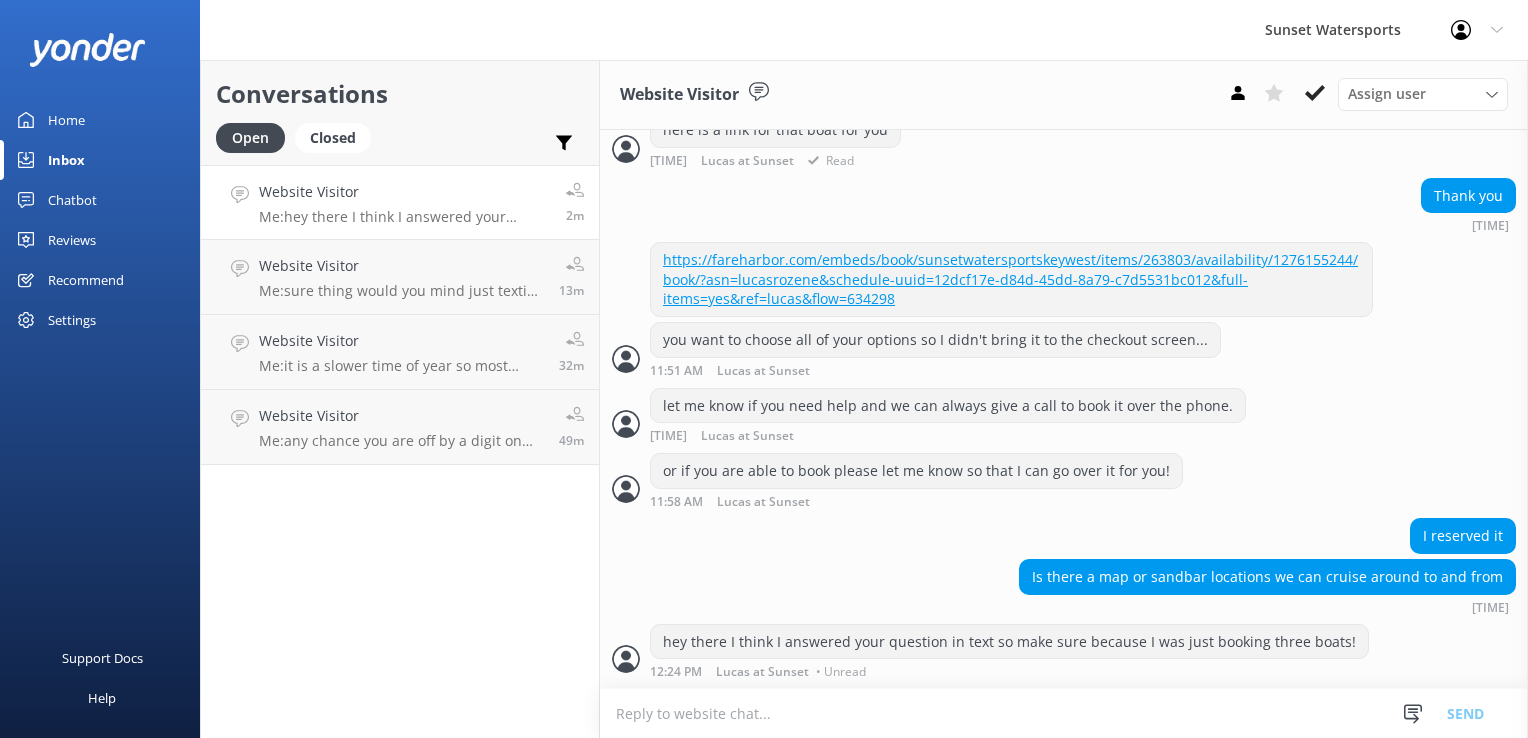 scroll, scrollTop: 2068, scrollLeft: 0, axis: vertical 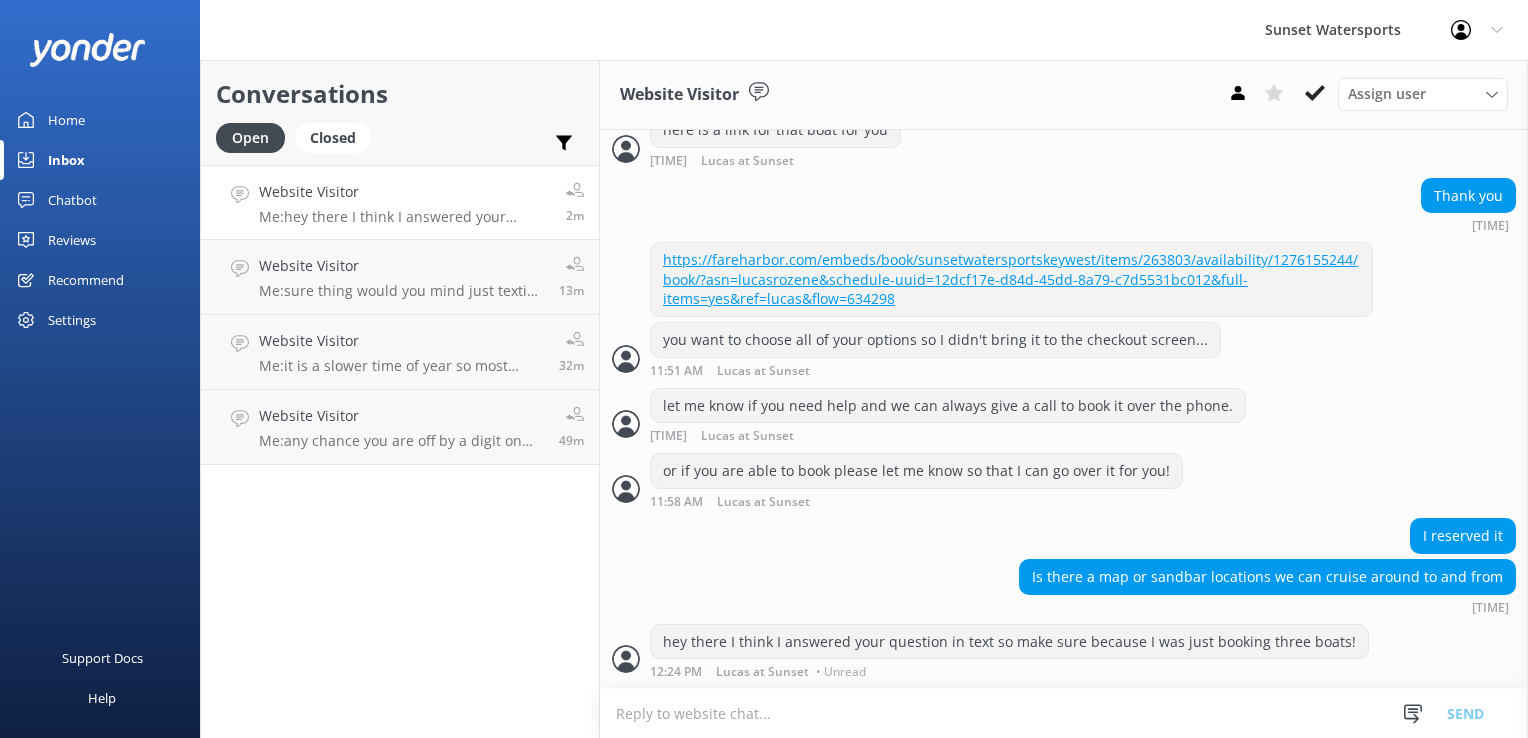 click on "Conversations Open Closed Important Assigned to me Unassigned Website Visitor Me: hey there I think I answered your question in text so make sure because I was just booking three boats! 2m Website Visitor Me: sure thing would you mind just texting me so I have your contact :) 13m Website Visitor Me: it is a slower time of year so most likely the boat is not going to even be full! 32m Website Visitor Me: any chance you are off by a digit on that number it says wrong number 49m" at bounding box center [400, 399] 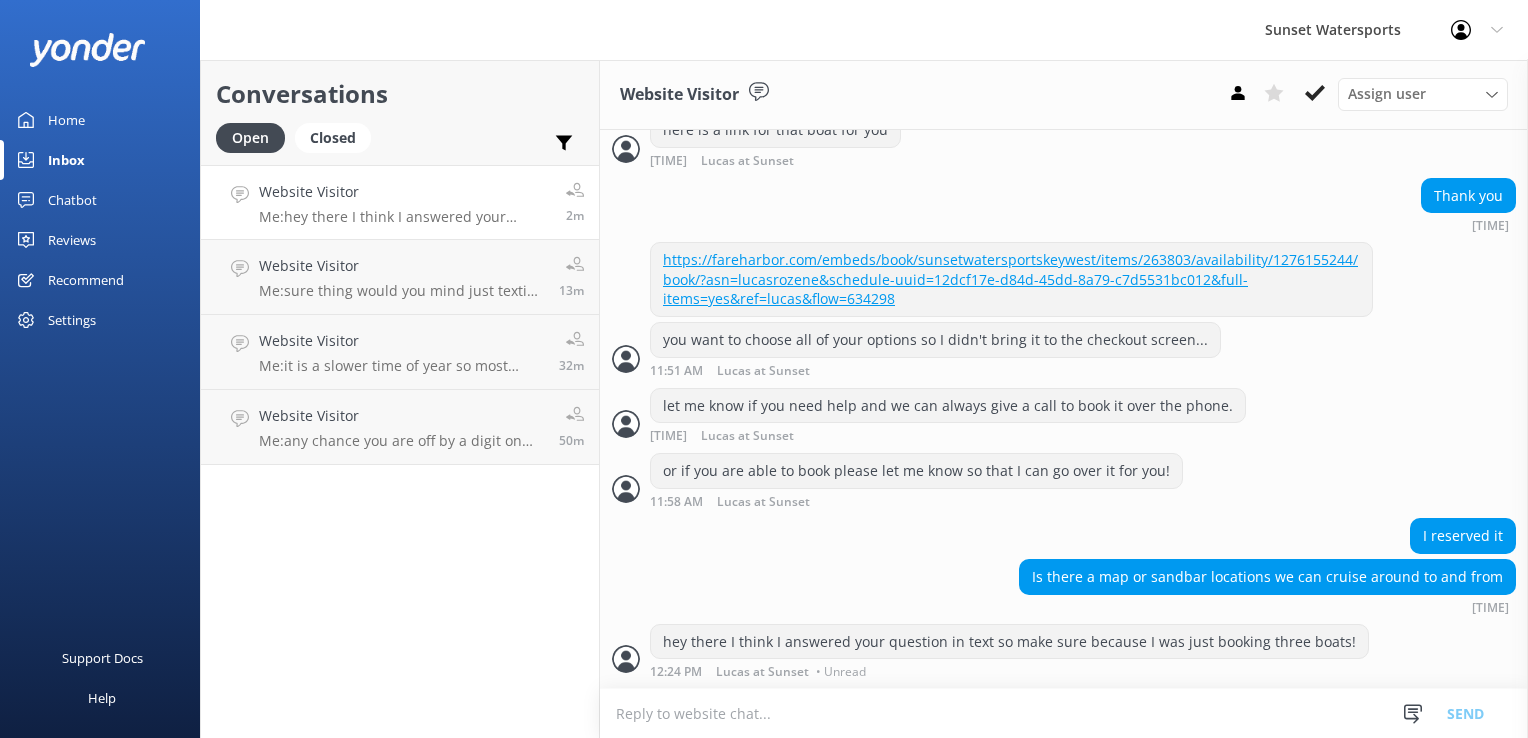click on "Conversations Open Closed Important Assigned to me Unassigned Website Visitor Me:  hey there I think I answered your question in text so make sure because I was just booking three boats! 2m Website Visitor Me:  sure thing would you mind just texting me so I have your contact :) 13m Website Visitor Me:  it is a slower time of year so most likely the boat is not going to even be full! 32m Website Visitor Me:  any chance you are off by a digit on that number it says wrong number 50m" at bounding box center (400, 399) 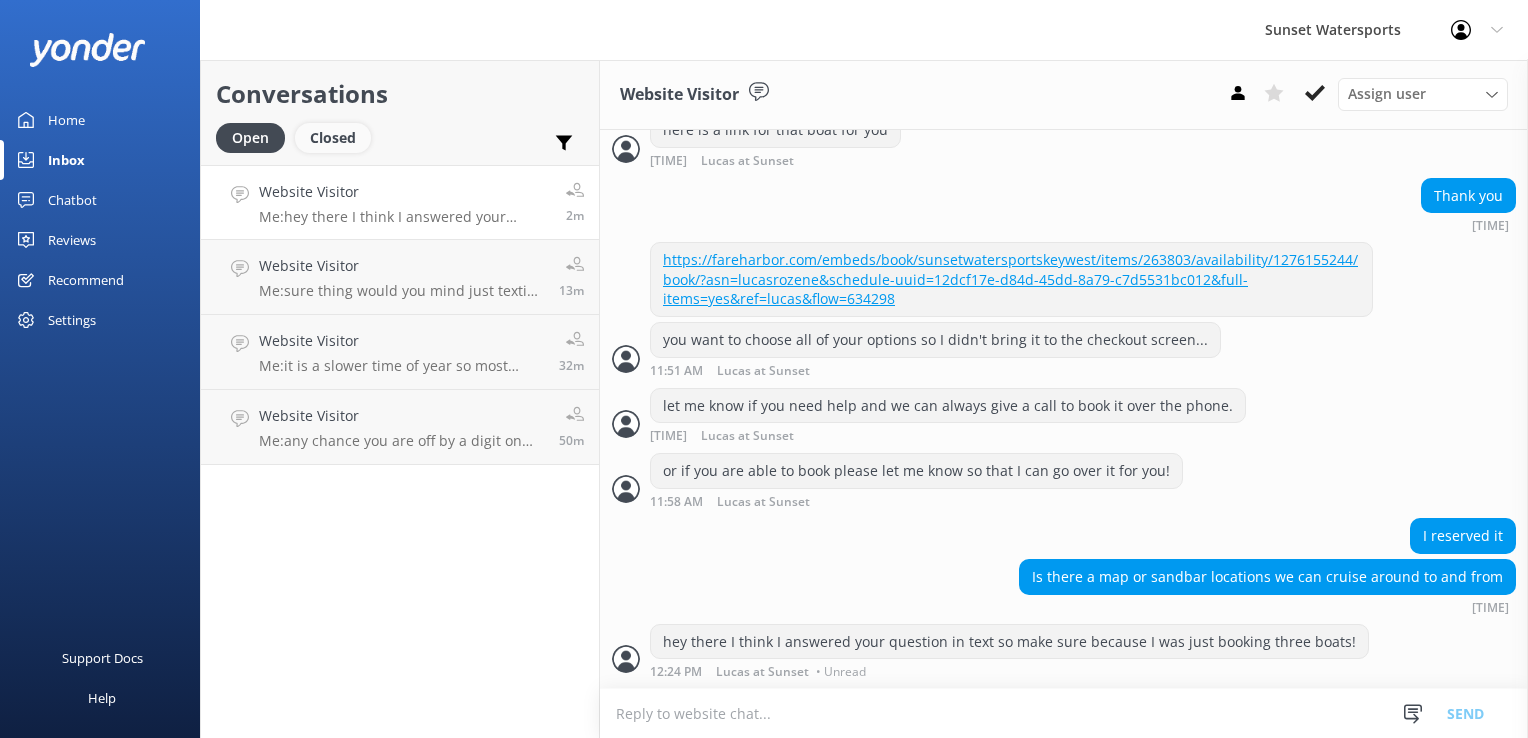 click on "Closed" at bounding box center (333, 138) 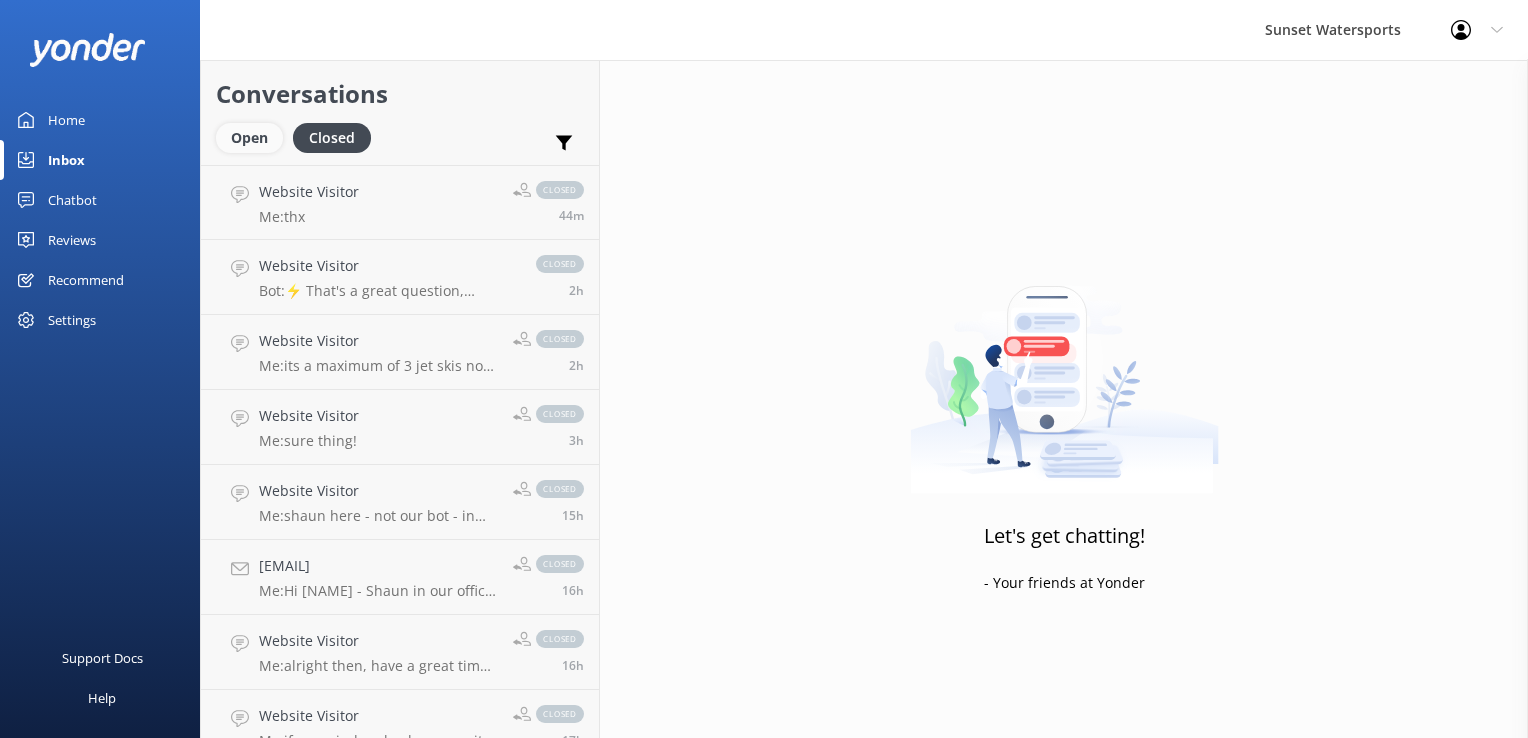 click on "Open" at bounding box center (249, 138) 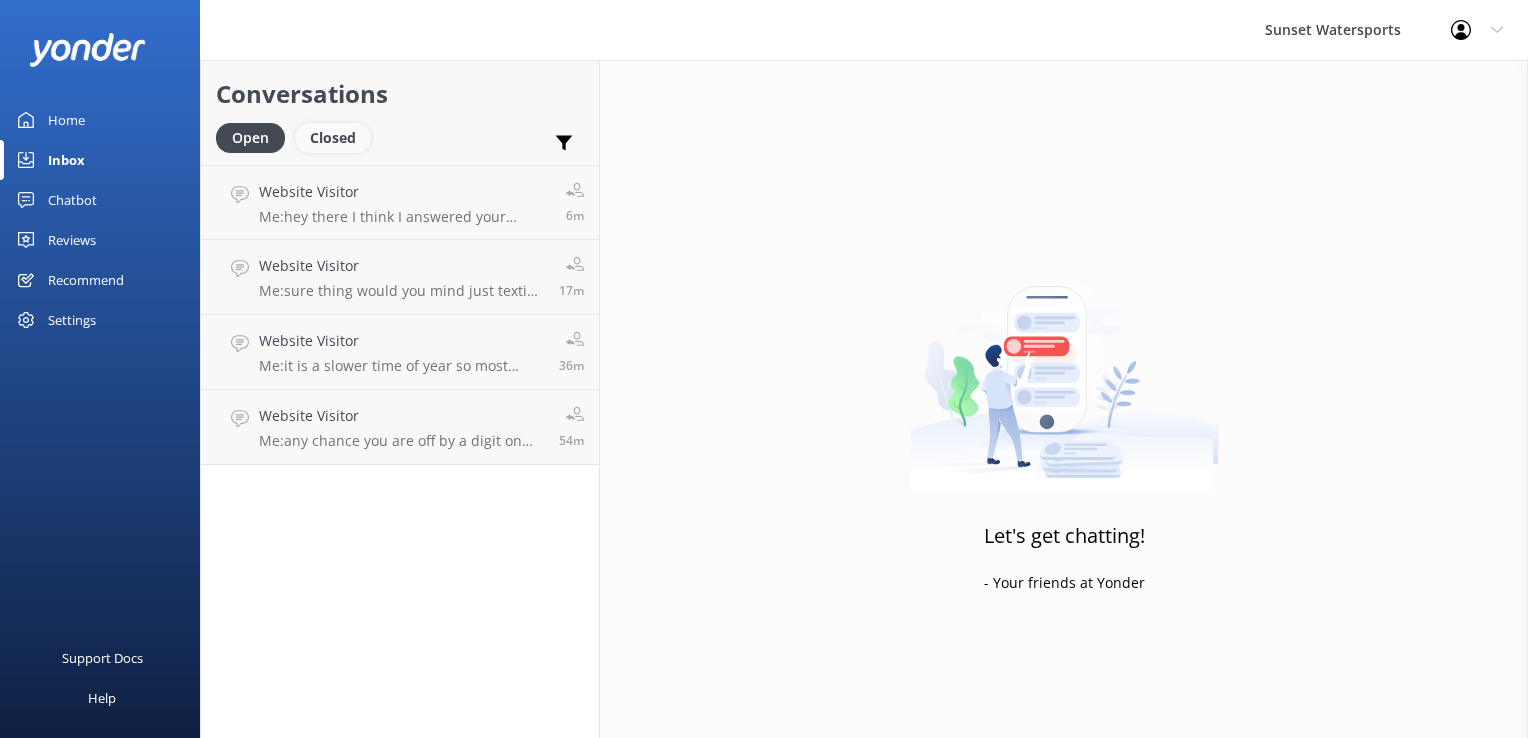 click on "Closed" at bounding box center (333, 138) 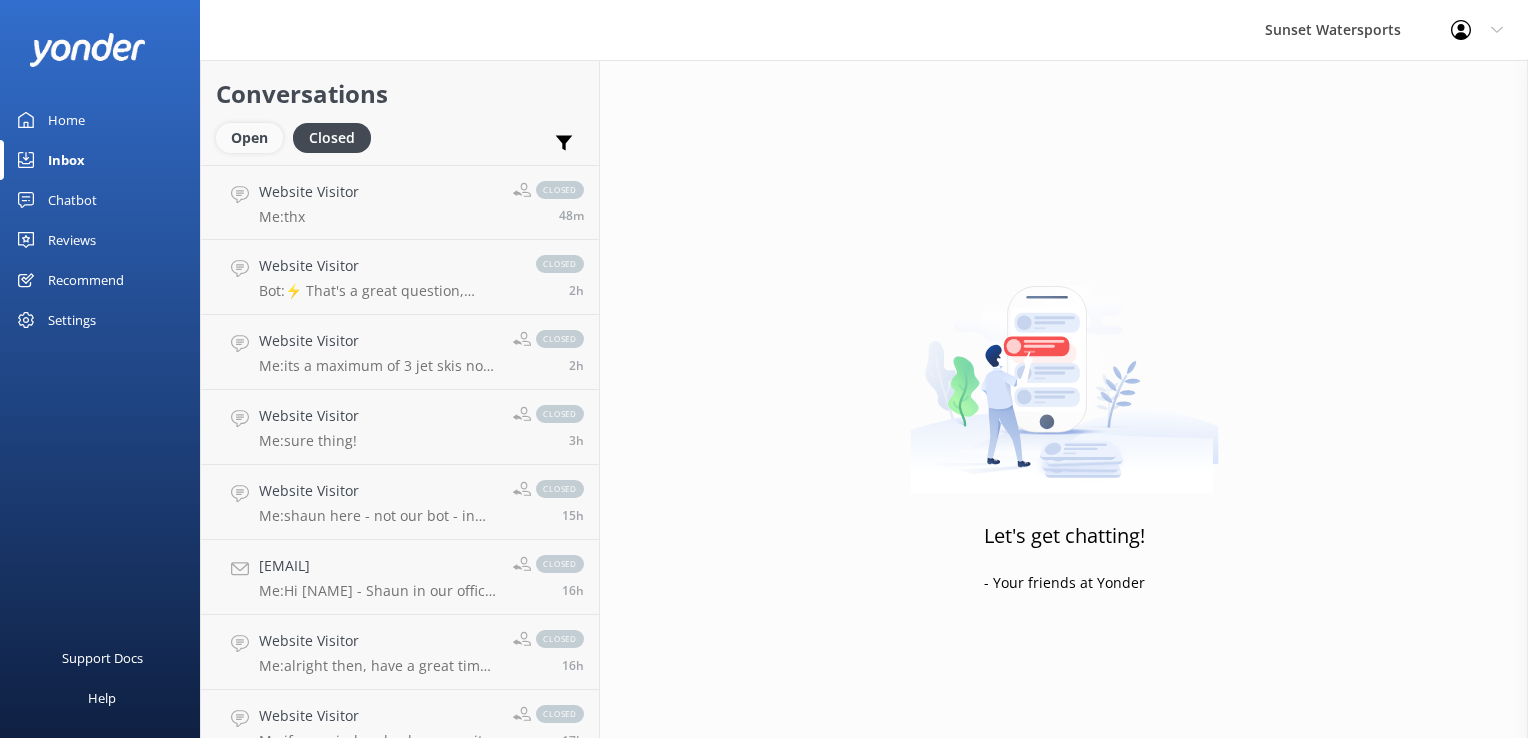 click on "Open" at bounding box center (249, 138) 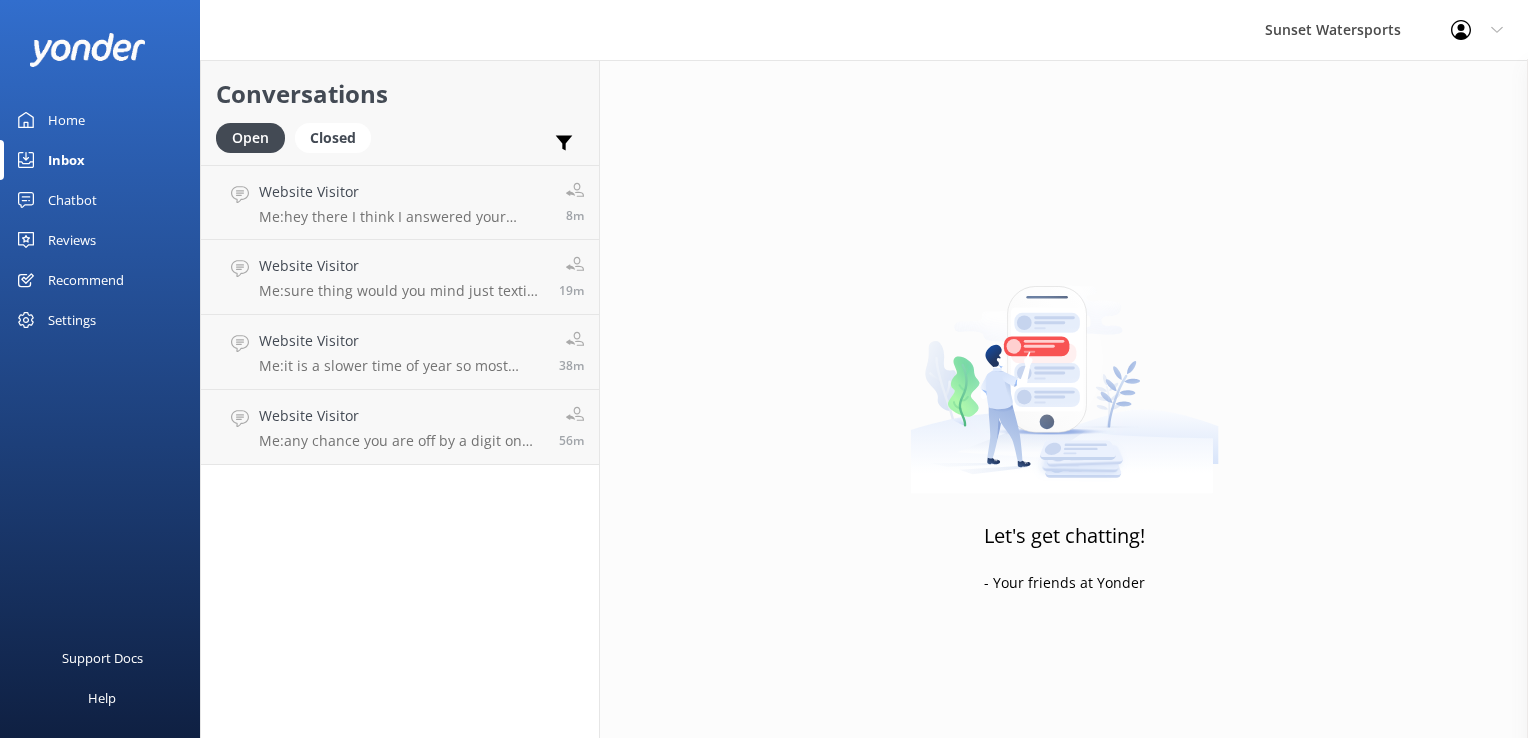 drag, startPoint x: 350, startPoint y: 132, endPoint x: 202, endPoint y: 129, distance: 148.0304 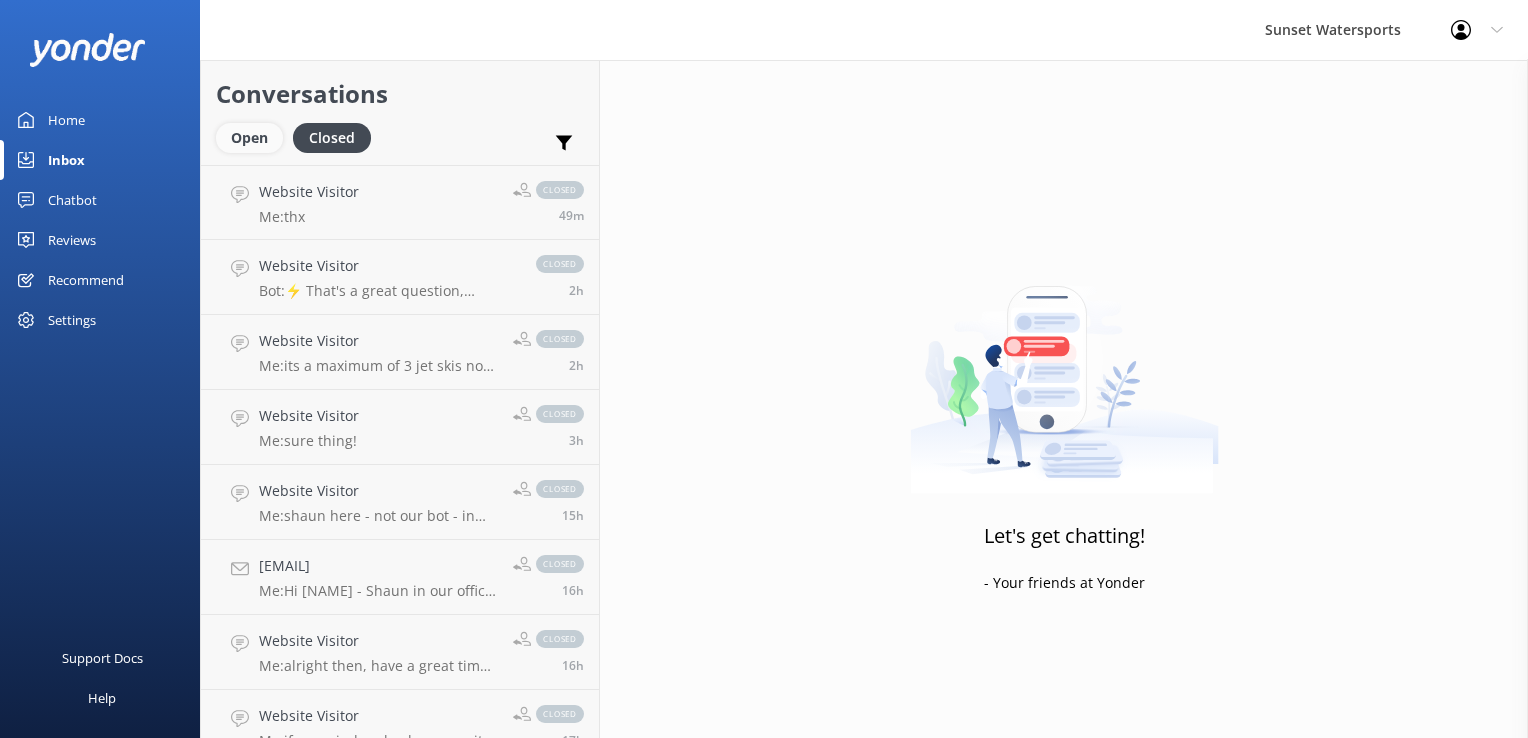 click on "Open" at bounding box center (249, 138) 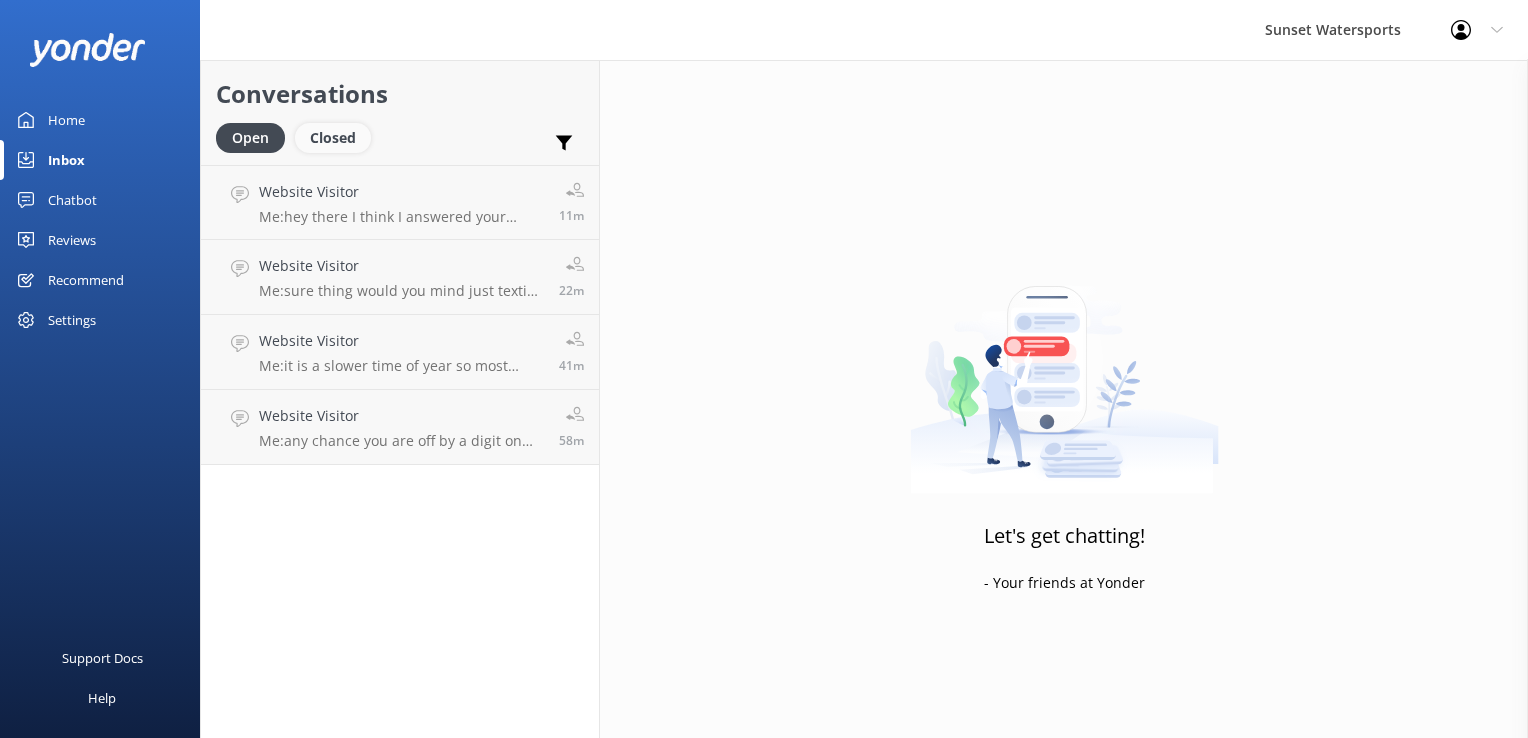 click on "Closed" at bounding box center (333, 138) 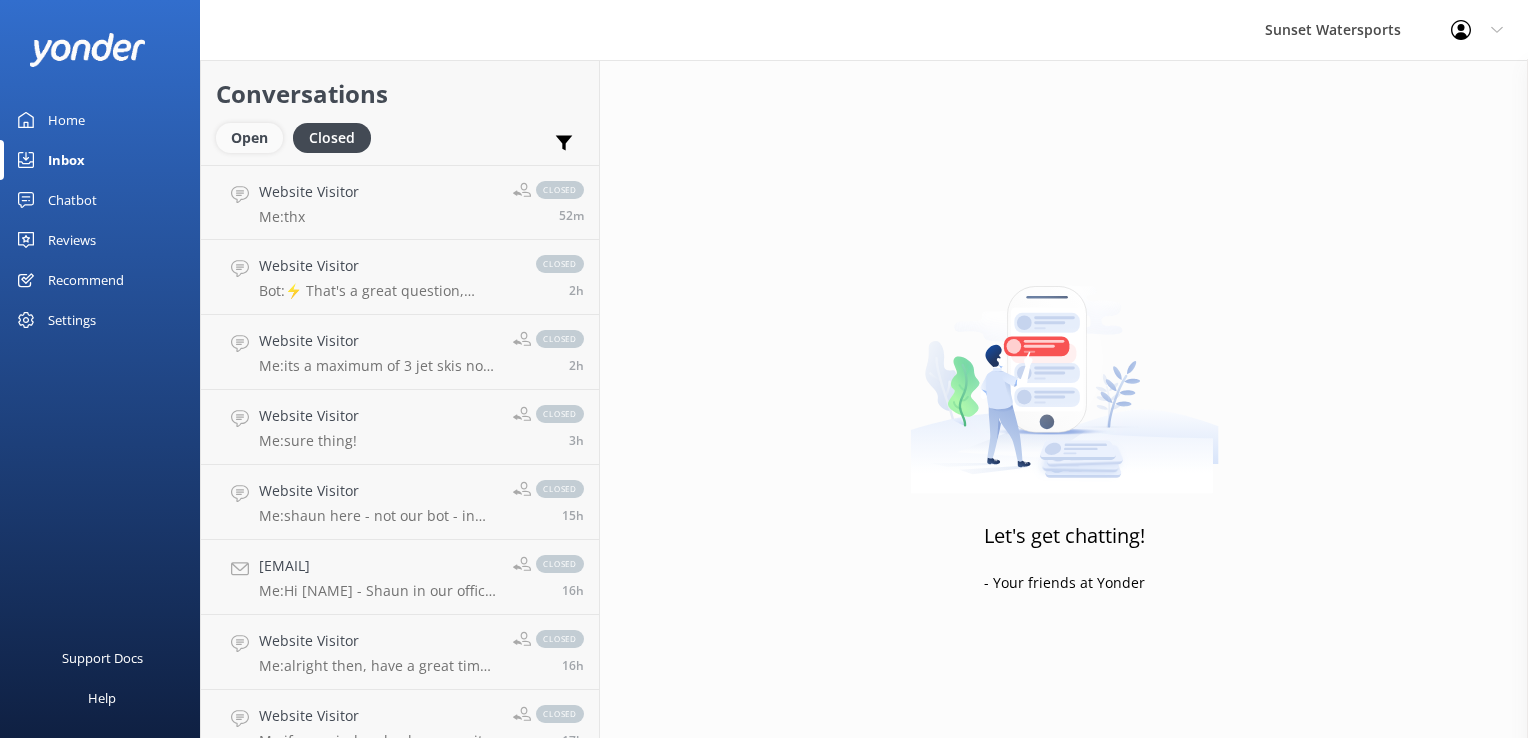 click on "Open" at bounding box center [249, 138] 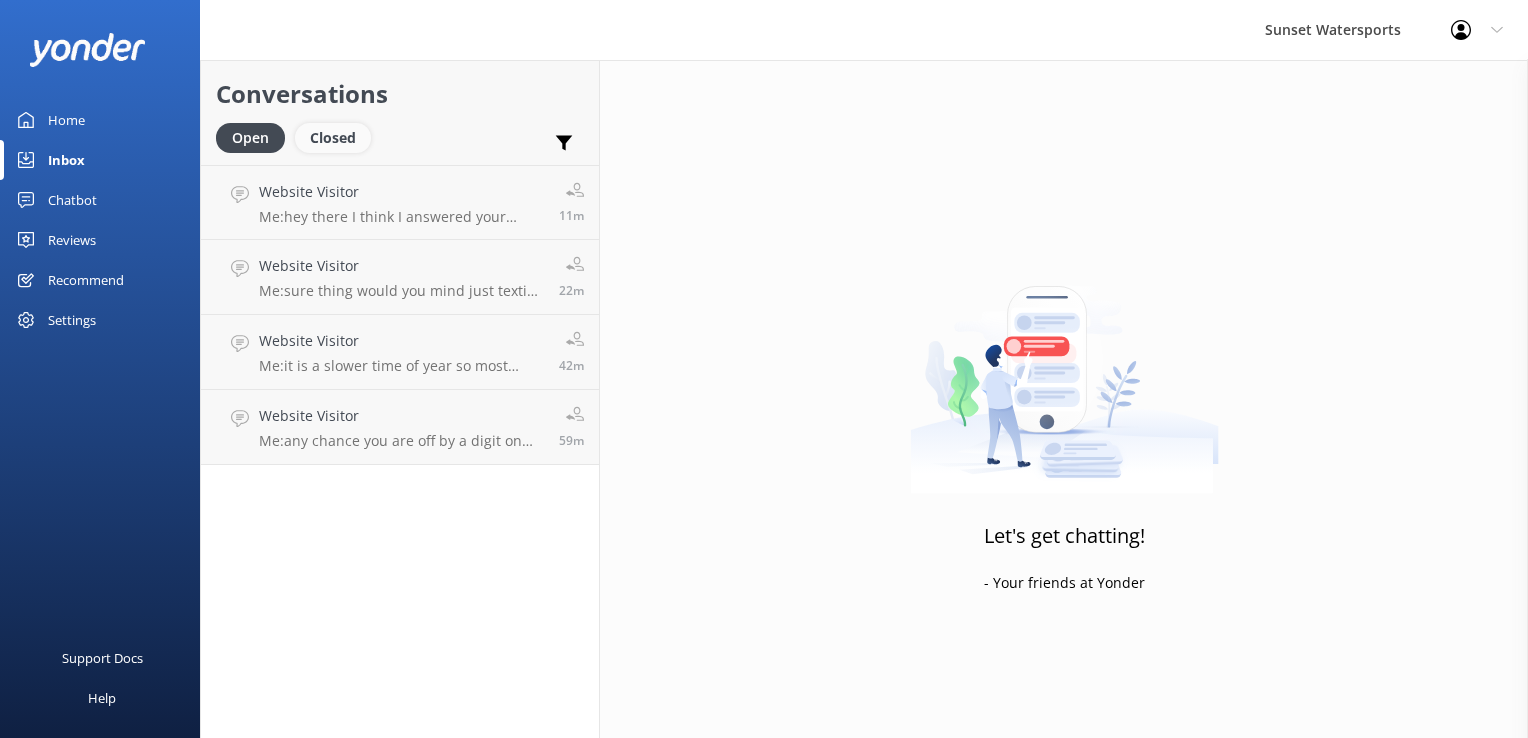 click on "Closed" at bounding box center (333, 138) 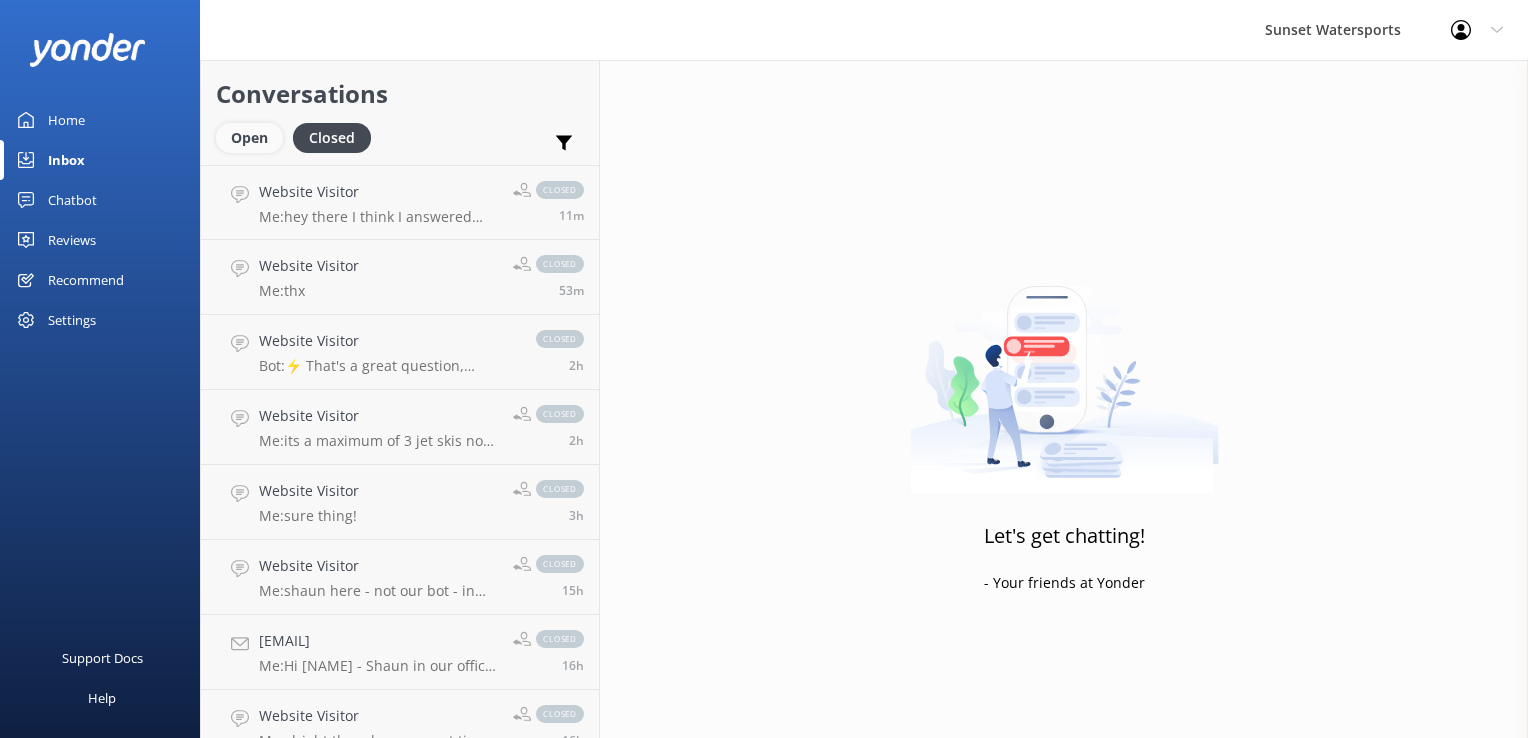 click on "Open" at bounding box center (249, 138) 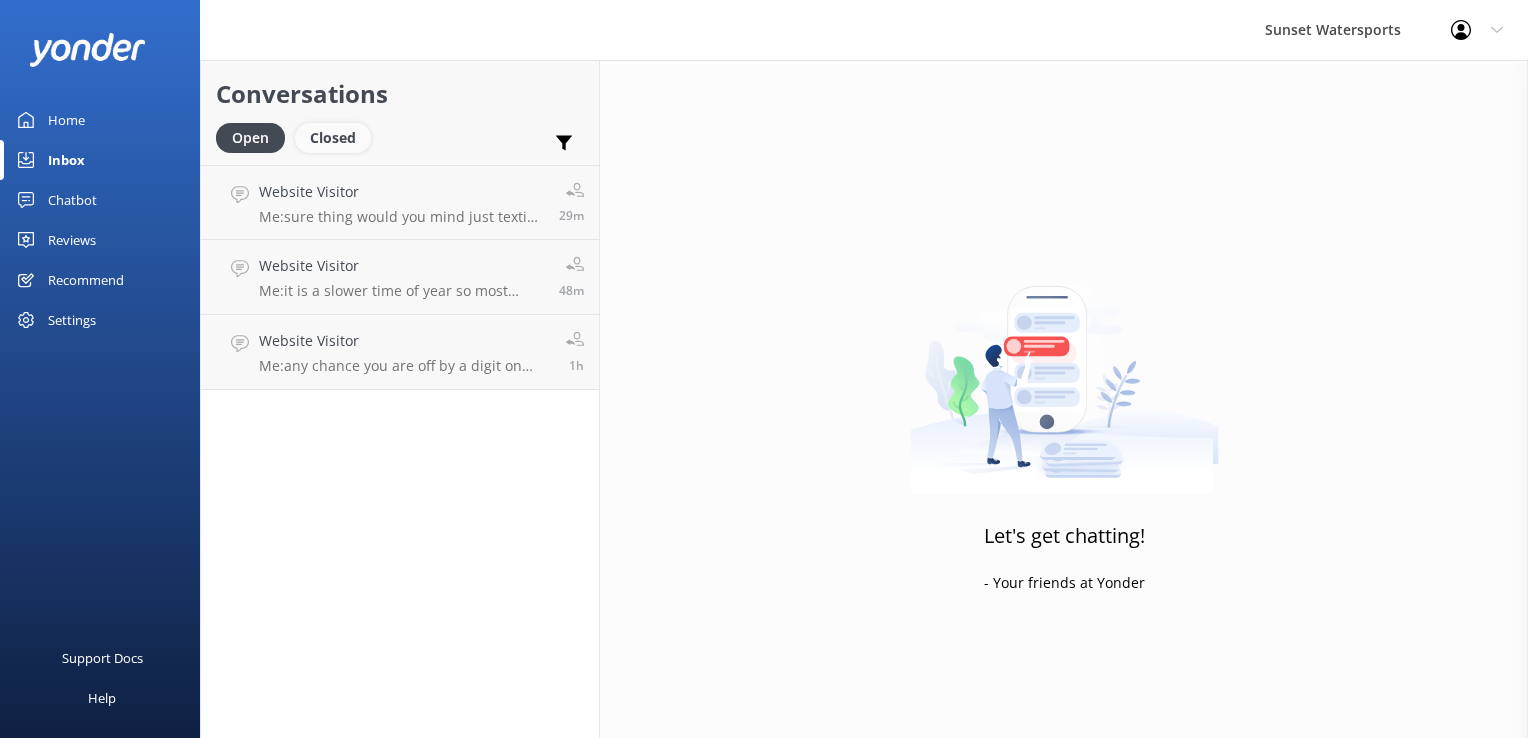 click on "Closed" at bounding box center [333, 138] 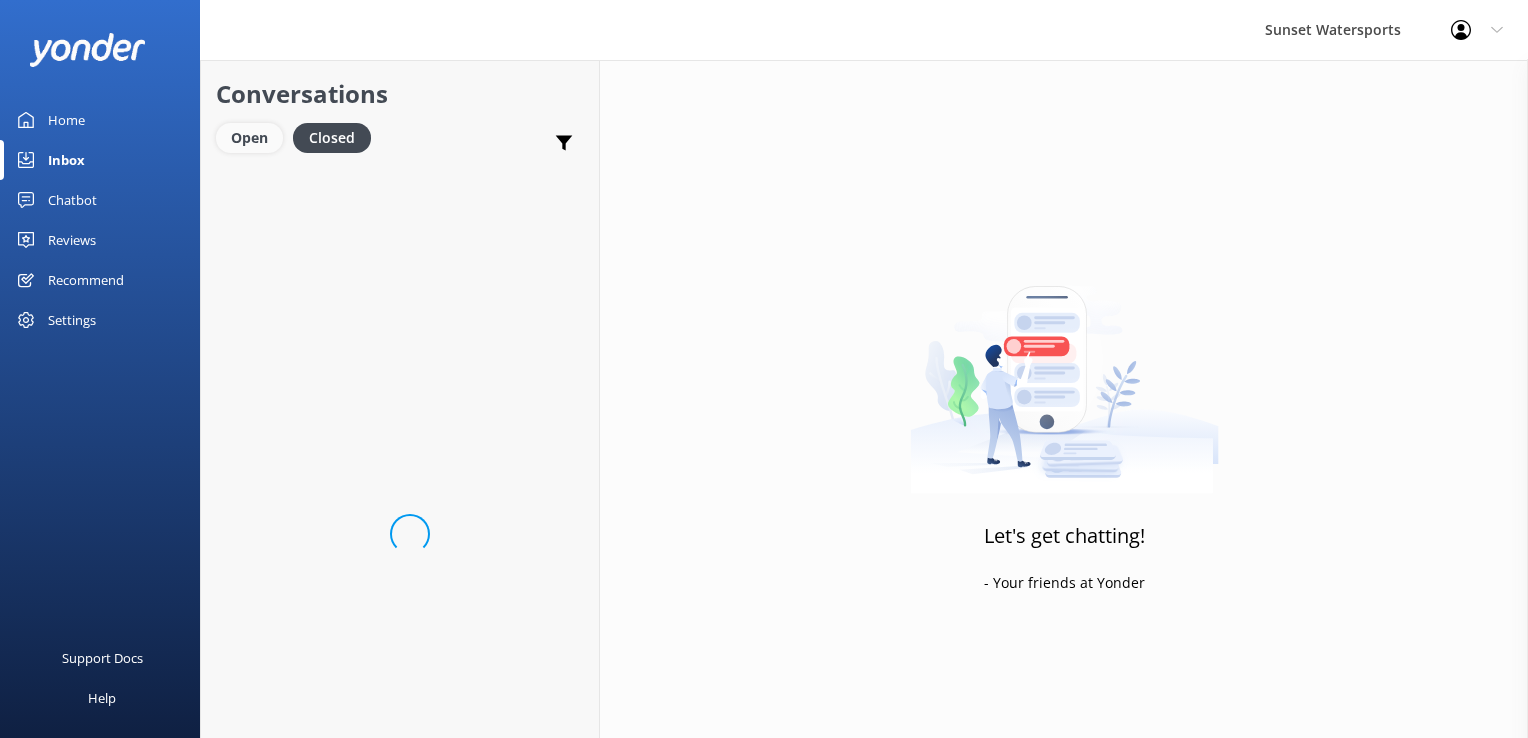 click on "Open" at bounding box center (249, 138) 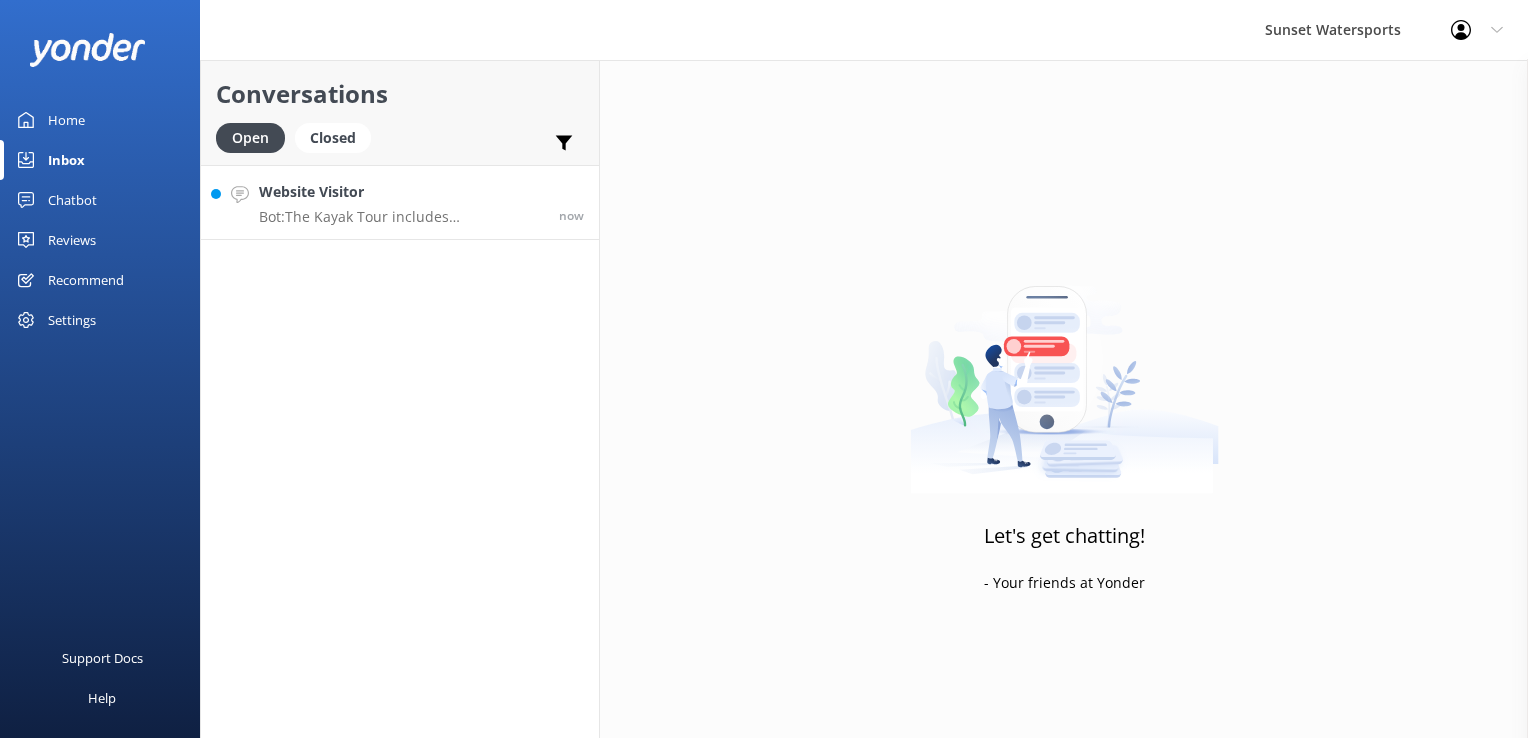 click on "Bot: The Kayak Tour includes paddleboards, so you can enjoy using a SUP during your adventure." at bounding box center [401, 217] 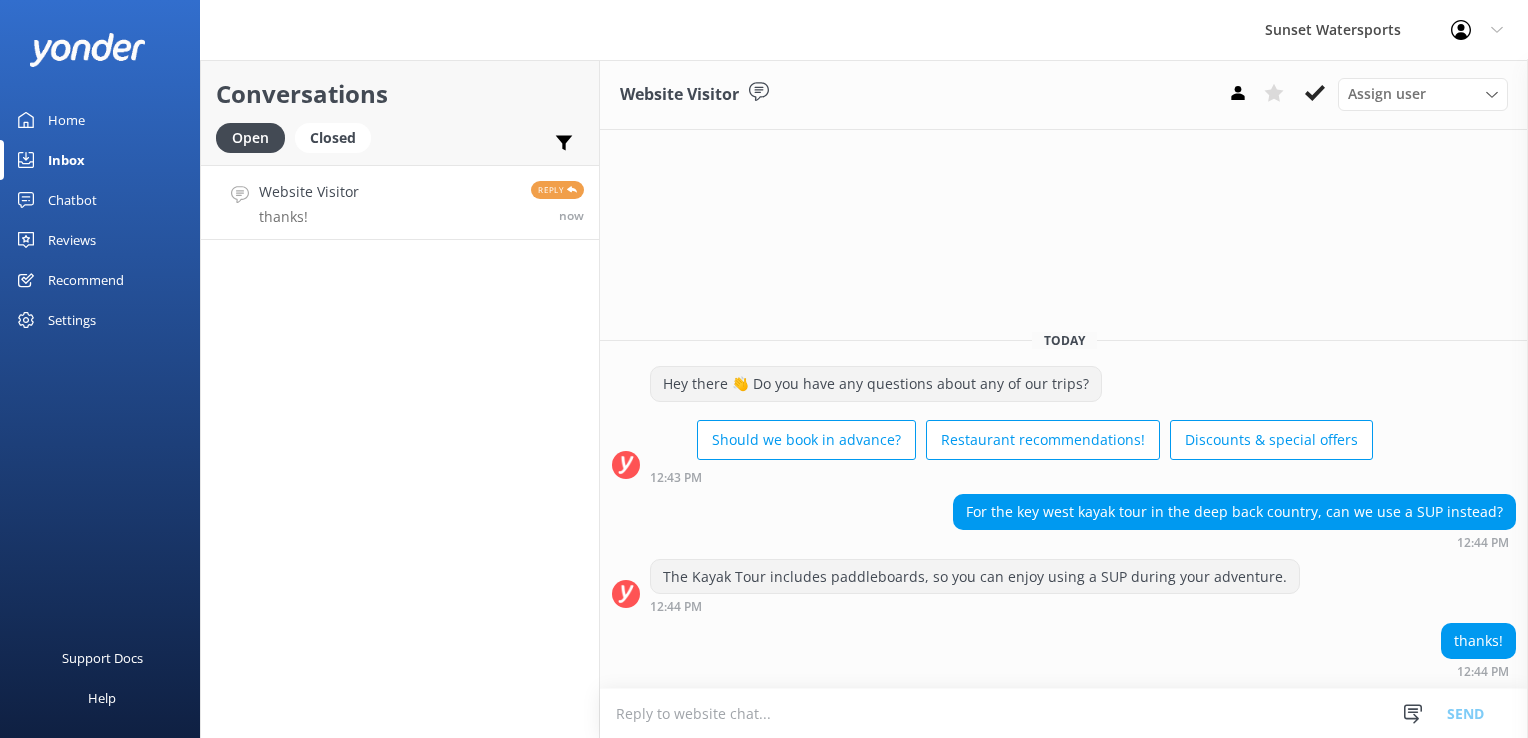 click at bounding box center [1064, 713] 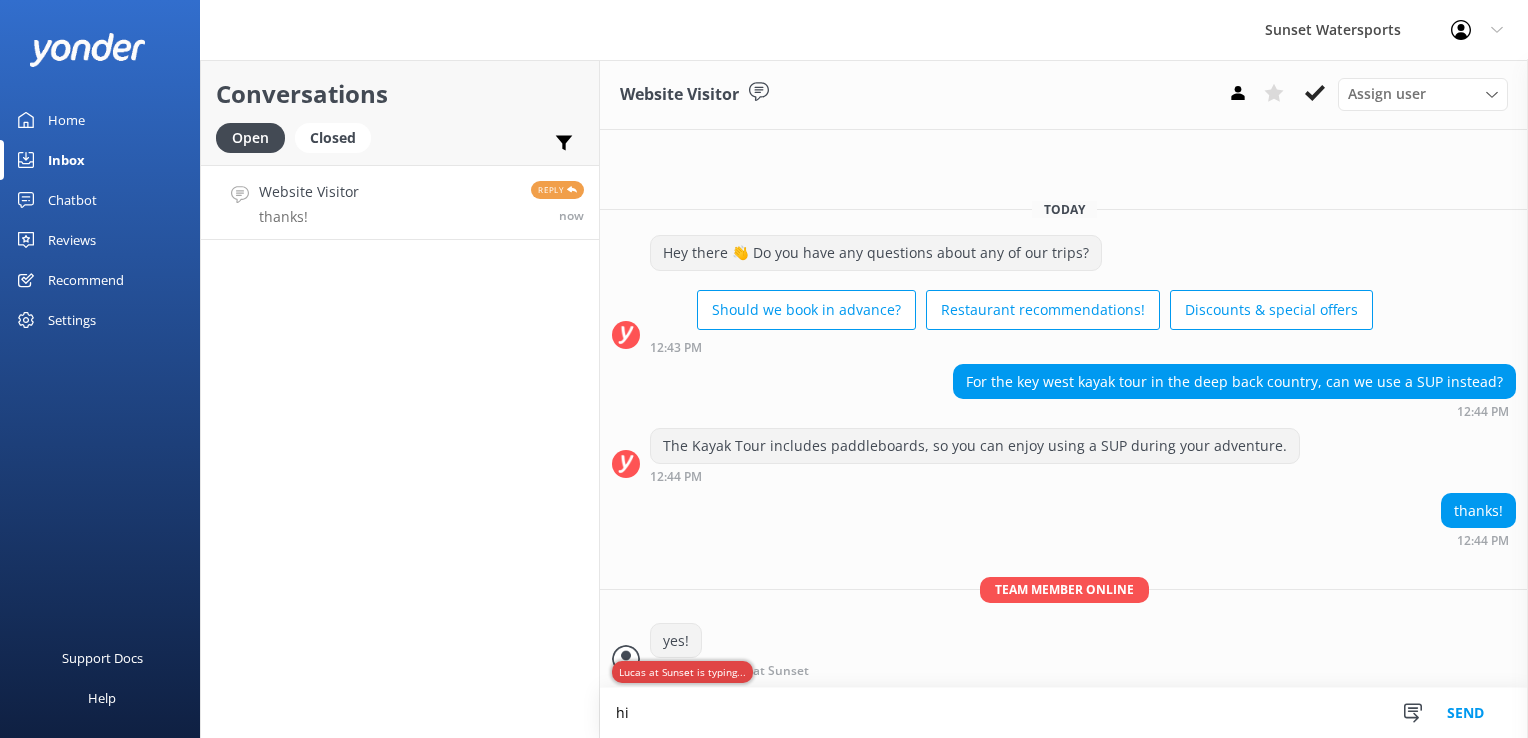 type on "h" 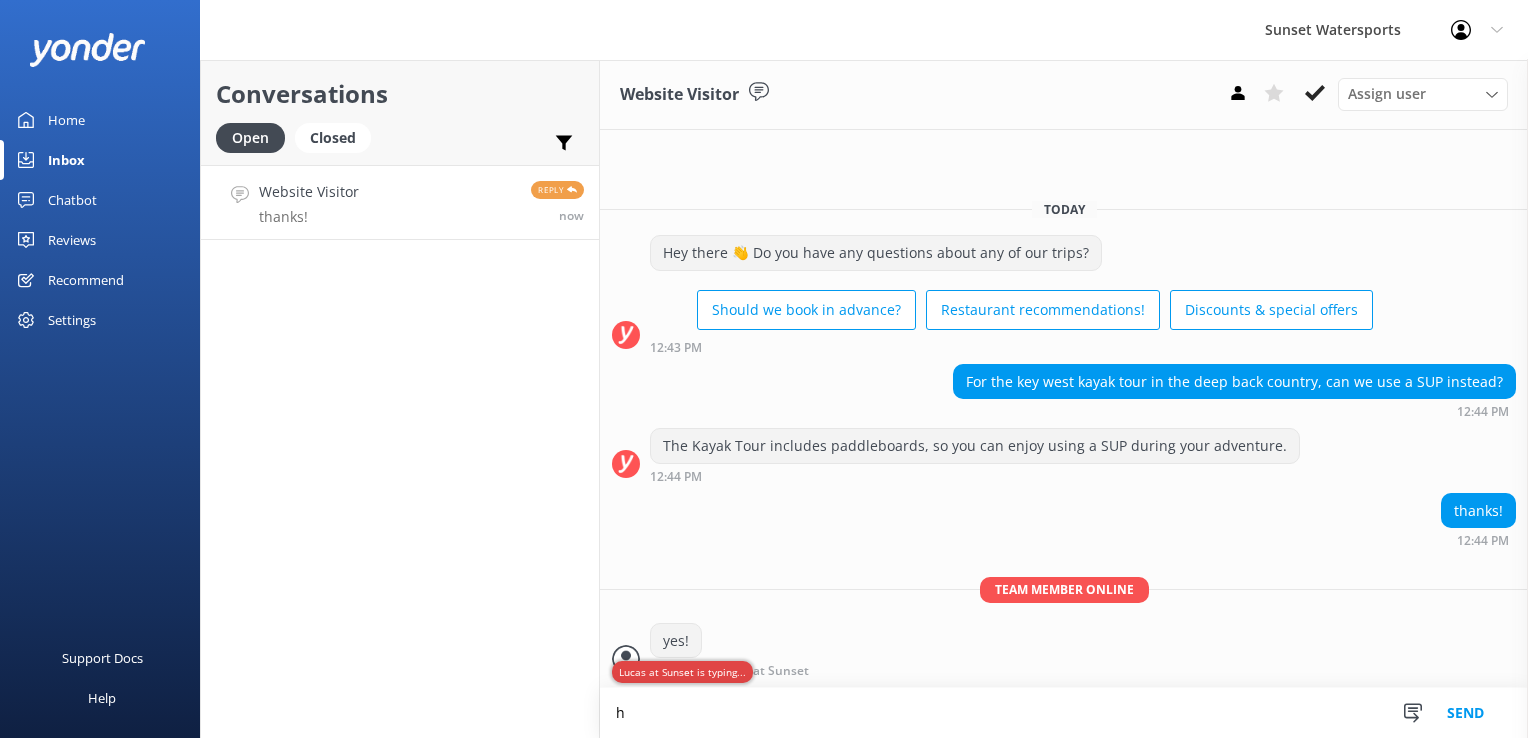 type 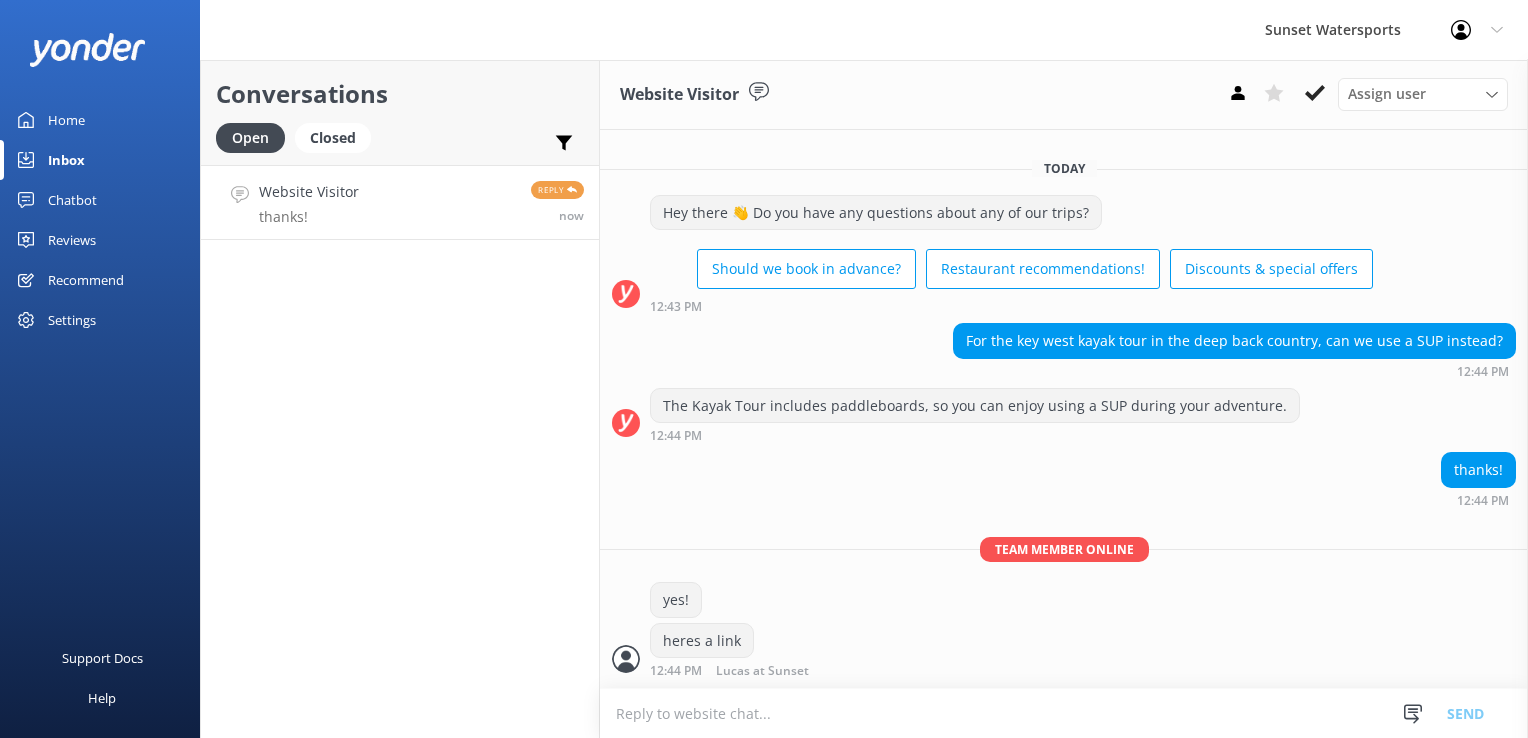 click on "Conversations Open Closed Important Assigned to me Unassigned Website Visitor thanks! Reply now" at bounding box center (400, 399) 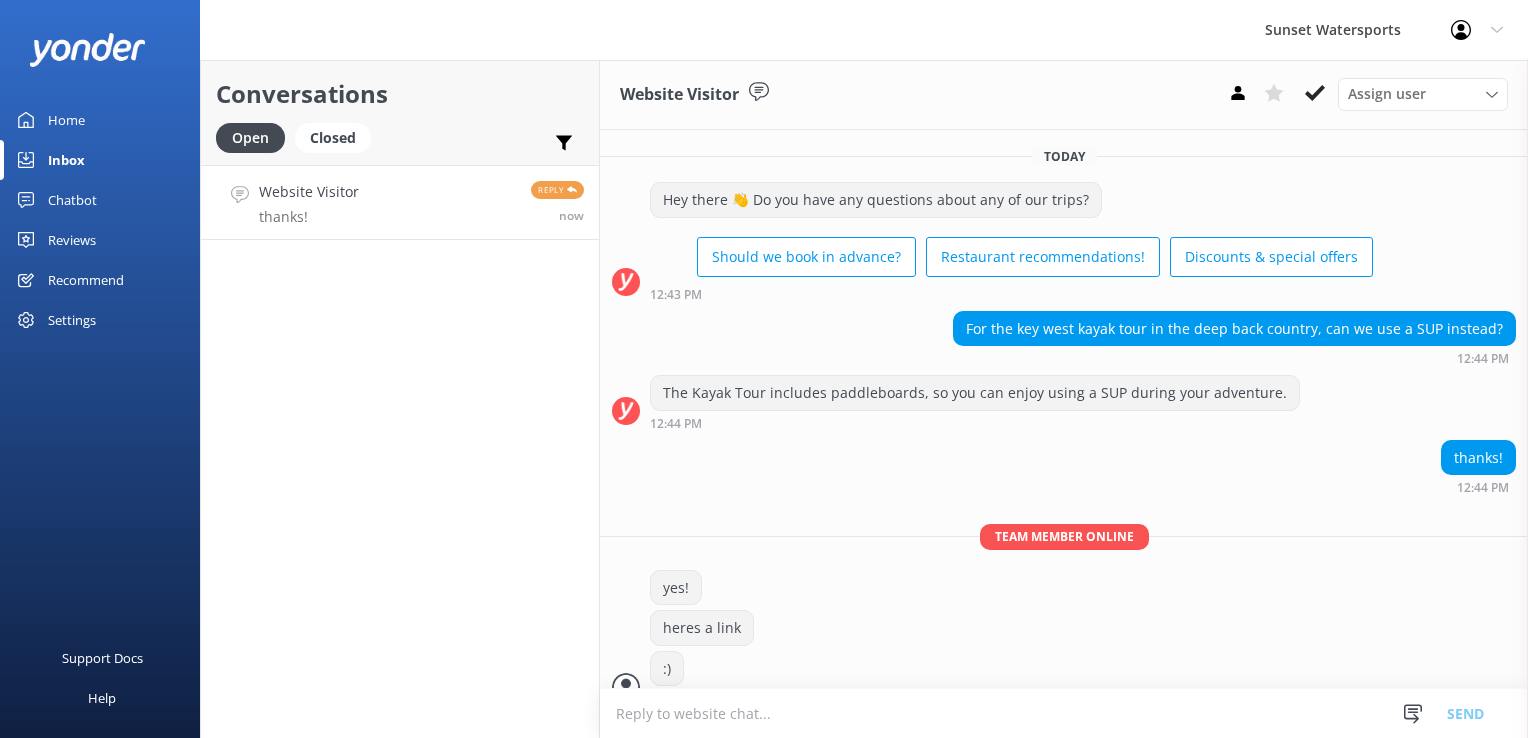 scroll, scrollTop: 24, scrollLeft: 0, axis: vertical 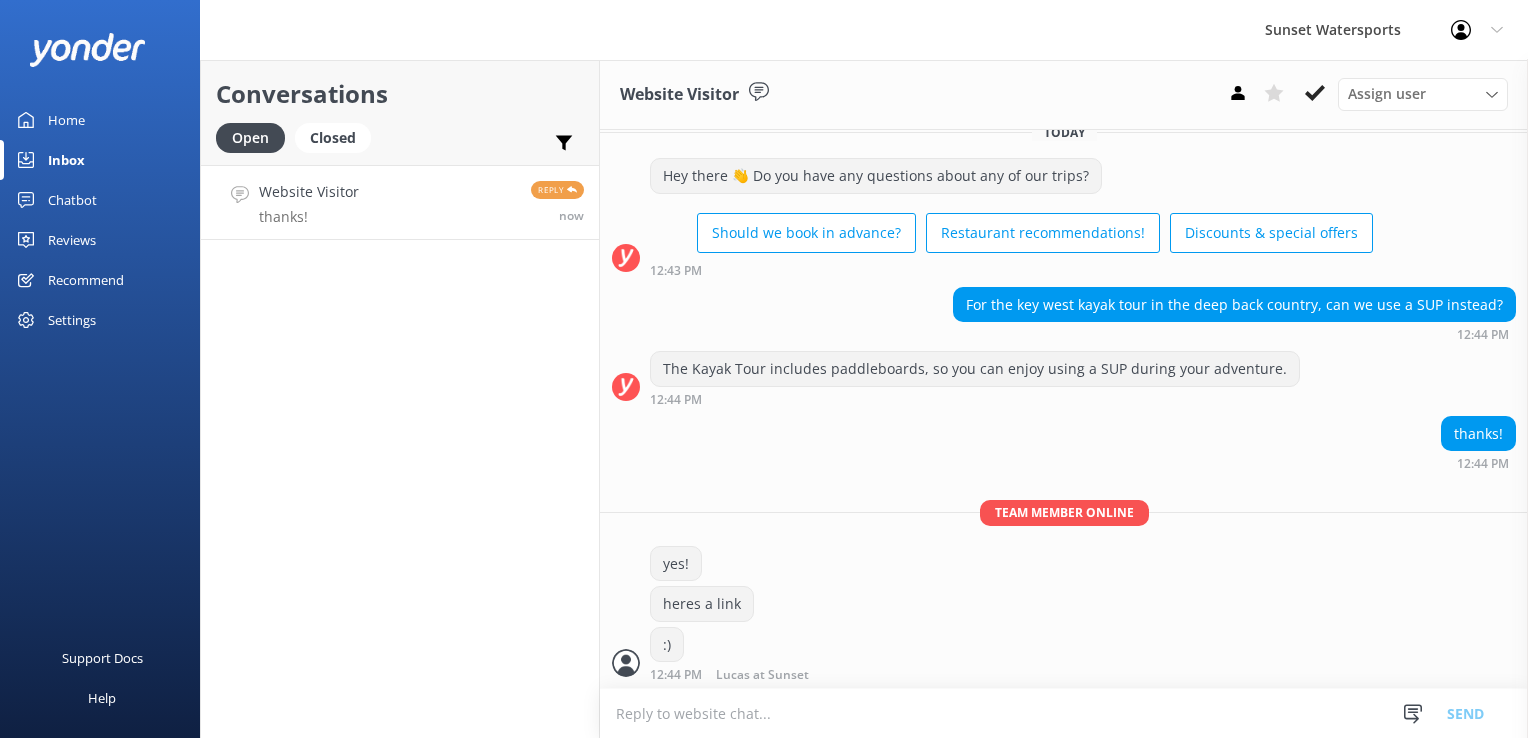 click on "Conversations Open Closed Important Assigned to me Unassigned Website Visitor thanks! Reply now" at bounding box center (400, 399) 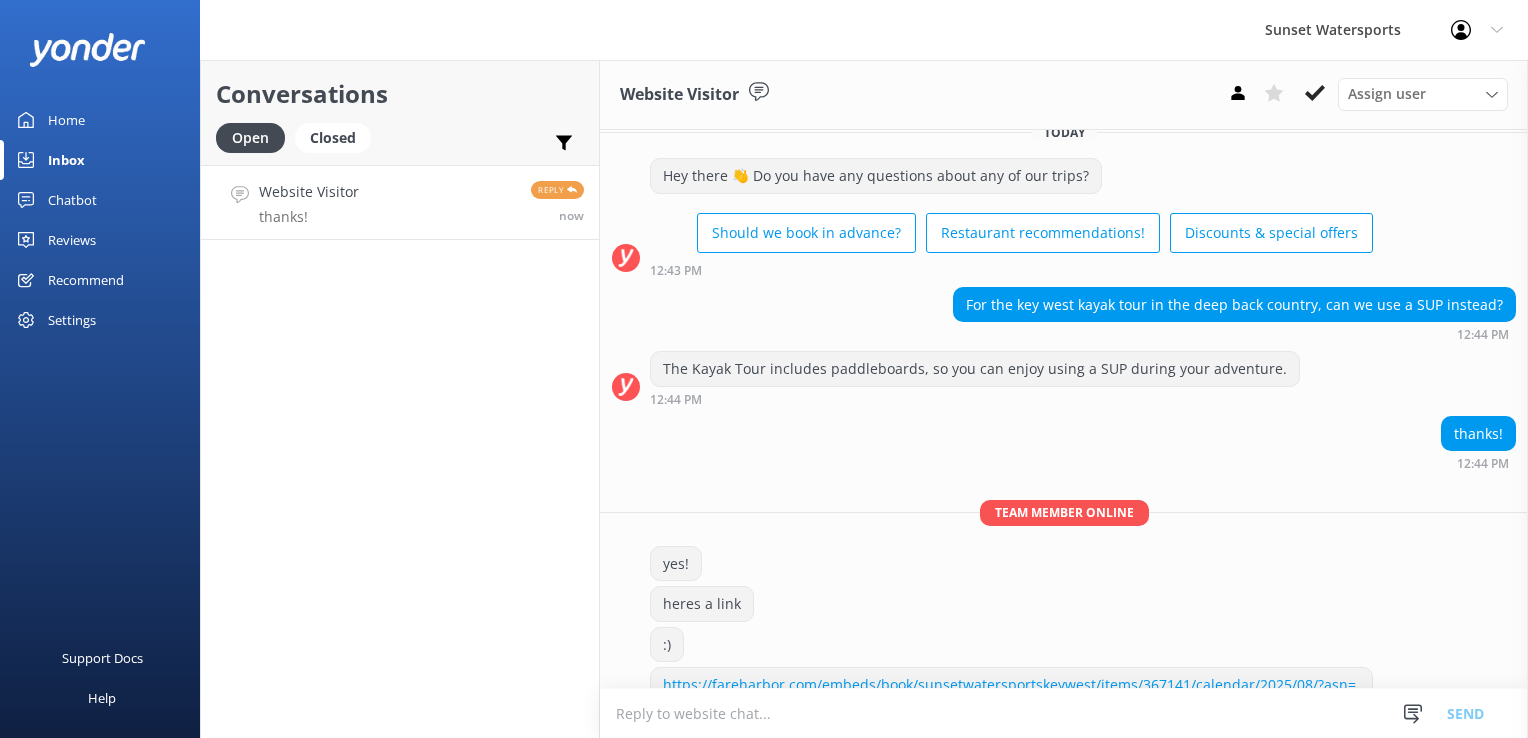 scroll, scrollTop: 104, scrollLeft: 0, axis: vertical 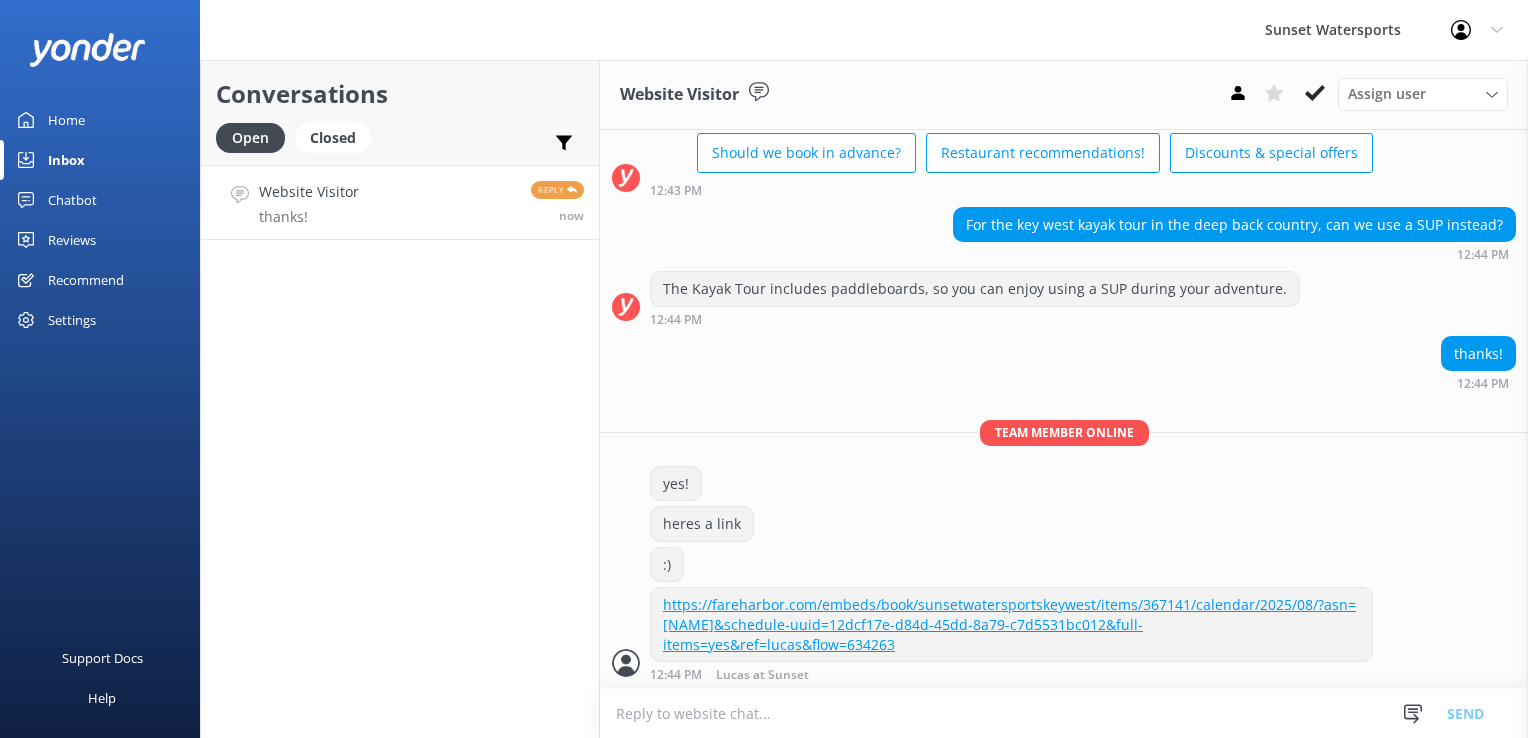 click on "Conversations Open Closed Important Assigned to me Unassigned Website Visitor thanks! Reply now" at bounding box center [400, 399] 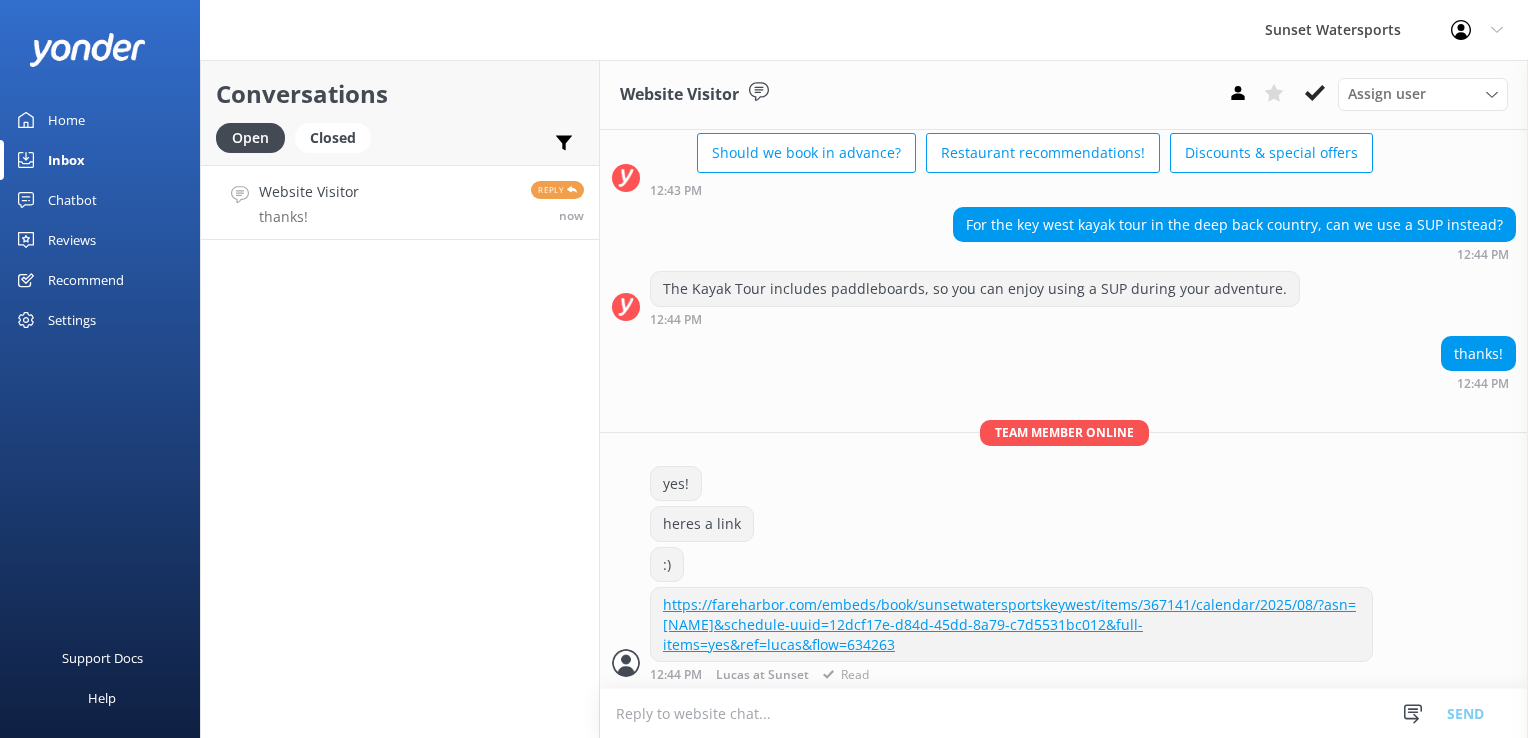 click on "https://fareharbor.com/embeds/book/sunsetwatersportskeywest/items/367141/calendar/2025/08/?asn=[NAME]&schedule-uuid=12dcf17e-d84d-45dd-8a79-c7d5531bc012&full-items=yes&ref=lucas&flow=634263" at bounding box center [1009, 624] 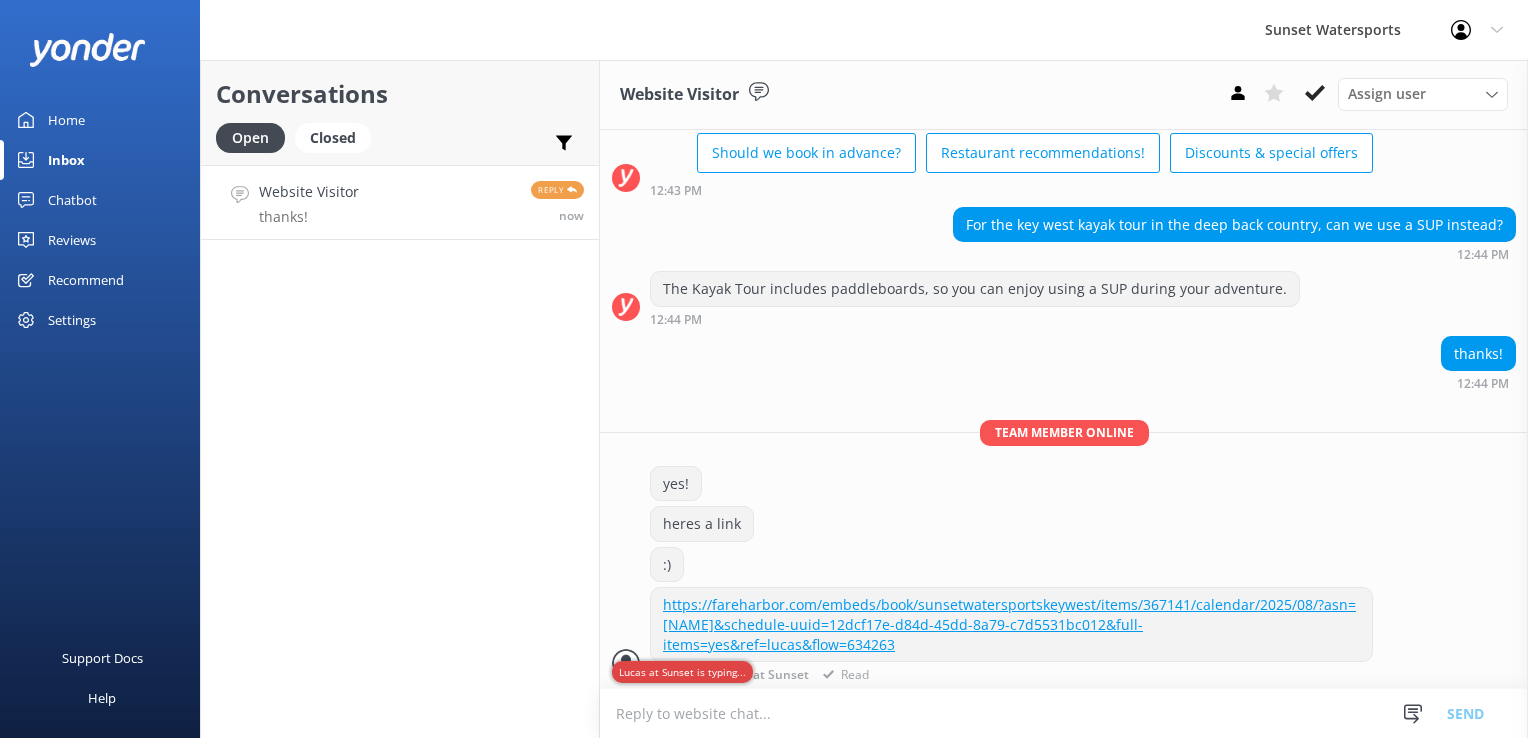 click on "https://fareharbor.com/embeds/book/sunsetwatersportskeywest/items/367141/calendar/2025/08/?asn=[NAME]&schedule-uuid=12dcf17e-d84d-45dd-8a79-c7d5531bc012&full-items=yes&ref=lucas&flow=634263" at bounding box center [1009, 624] 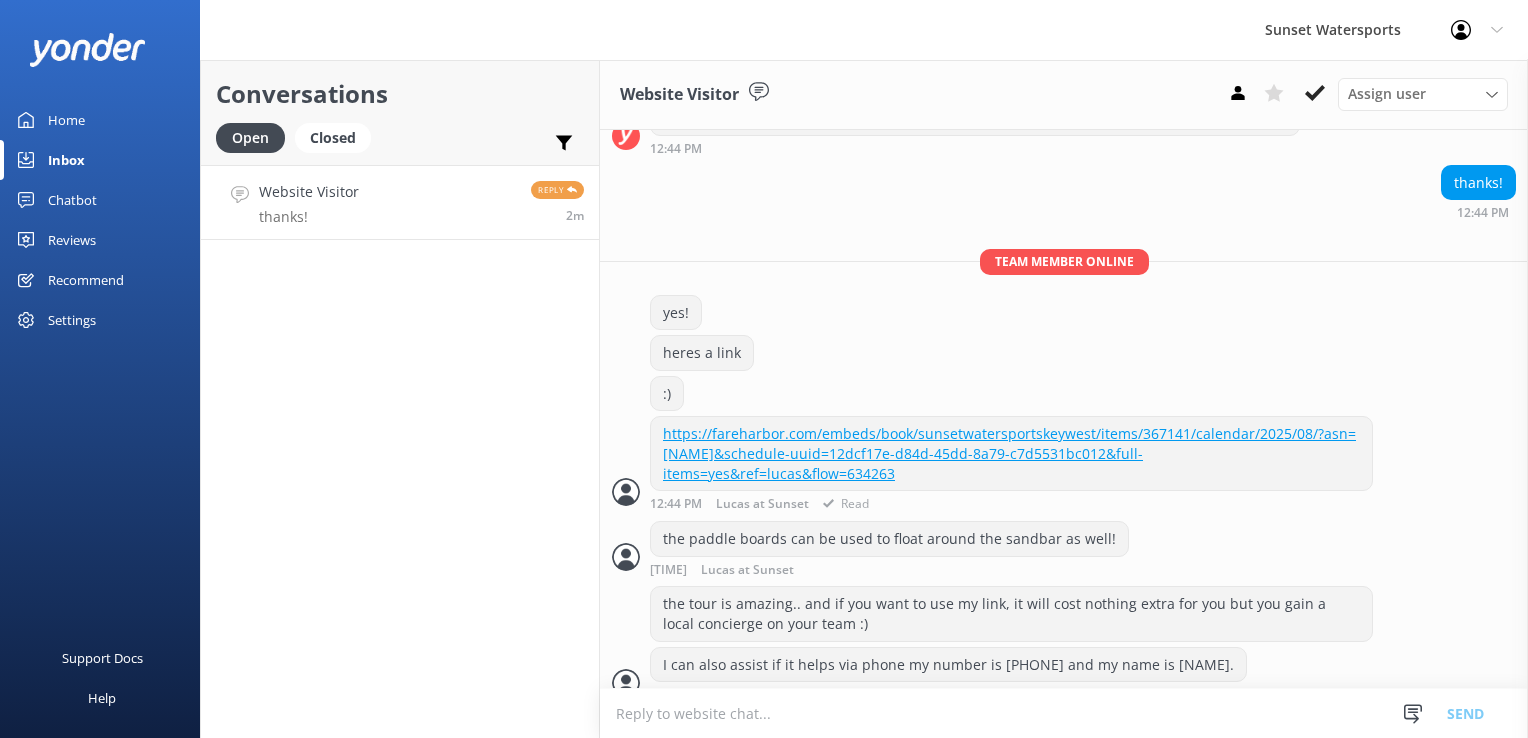 scroll, scrollTop: 293, scrollLeft: 0, axis: vertical 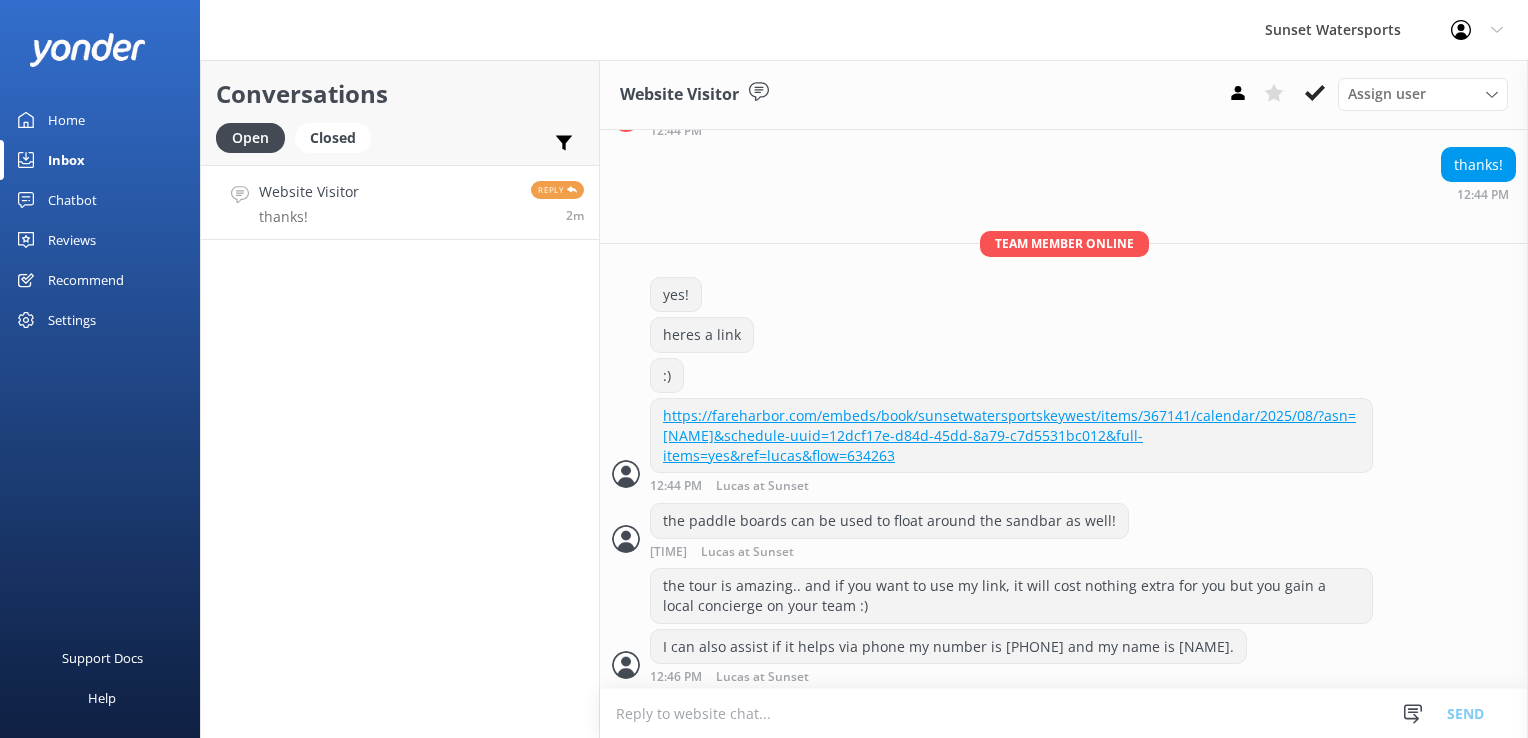 click on "Conversations Open Closed Important Assigned to me Unassigned Website Visitor thanks! Reply 2m" at bounding box center [400, 399] 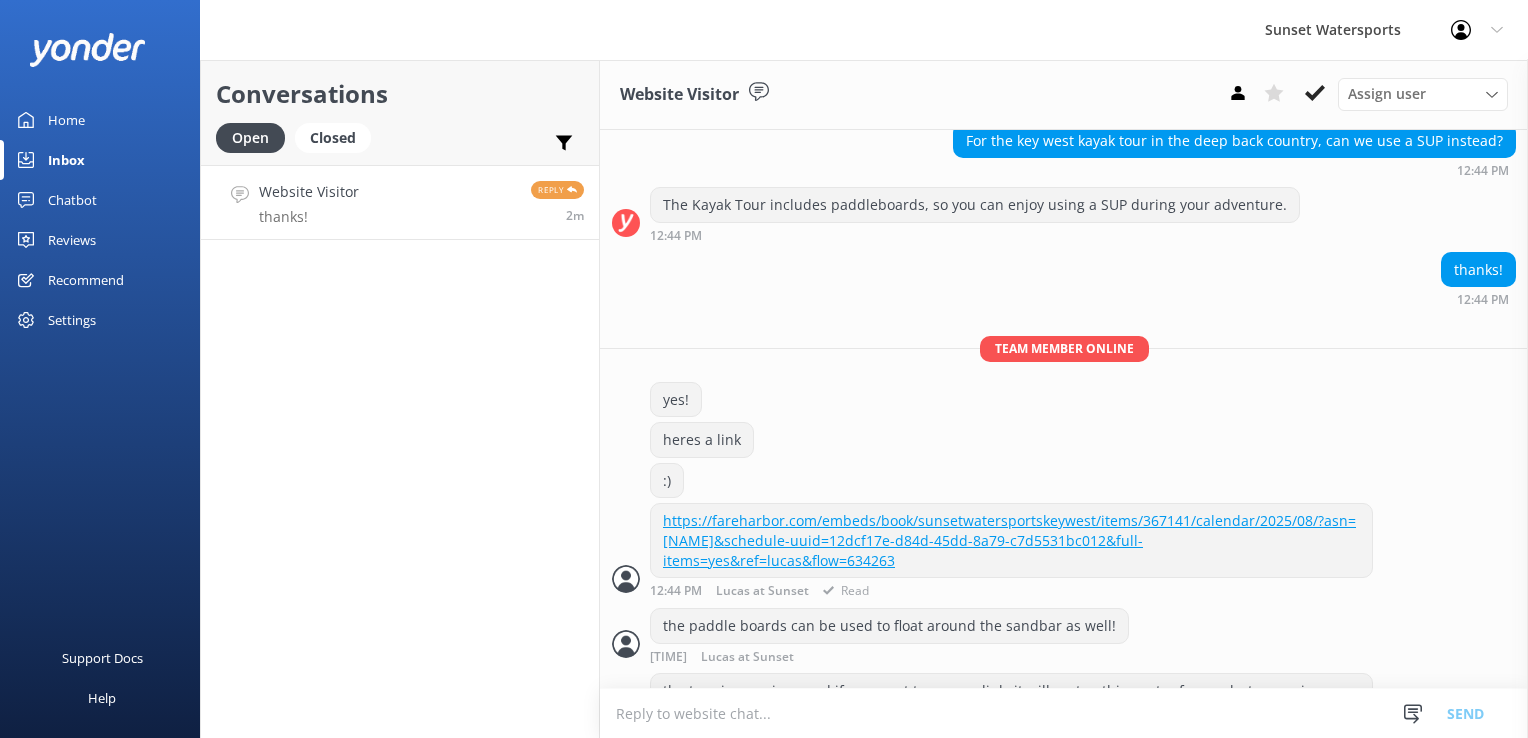 scroll, scrollTop: 293, scrollLeft: 0, axis: vertical 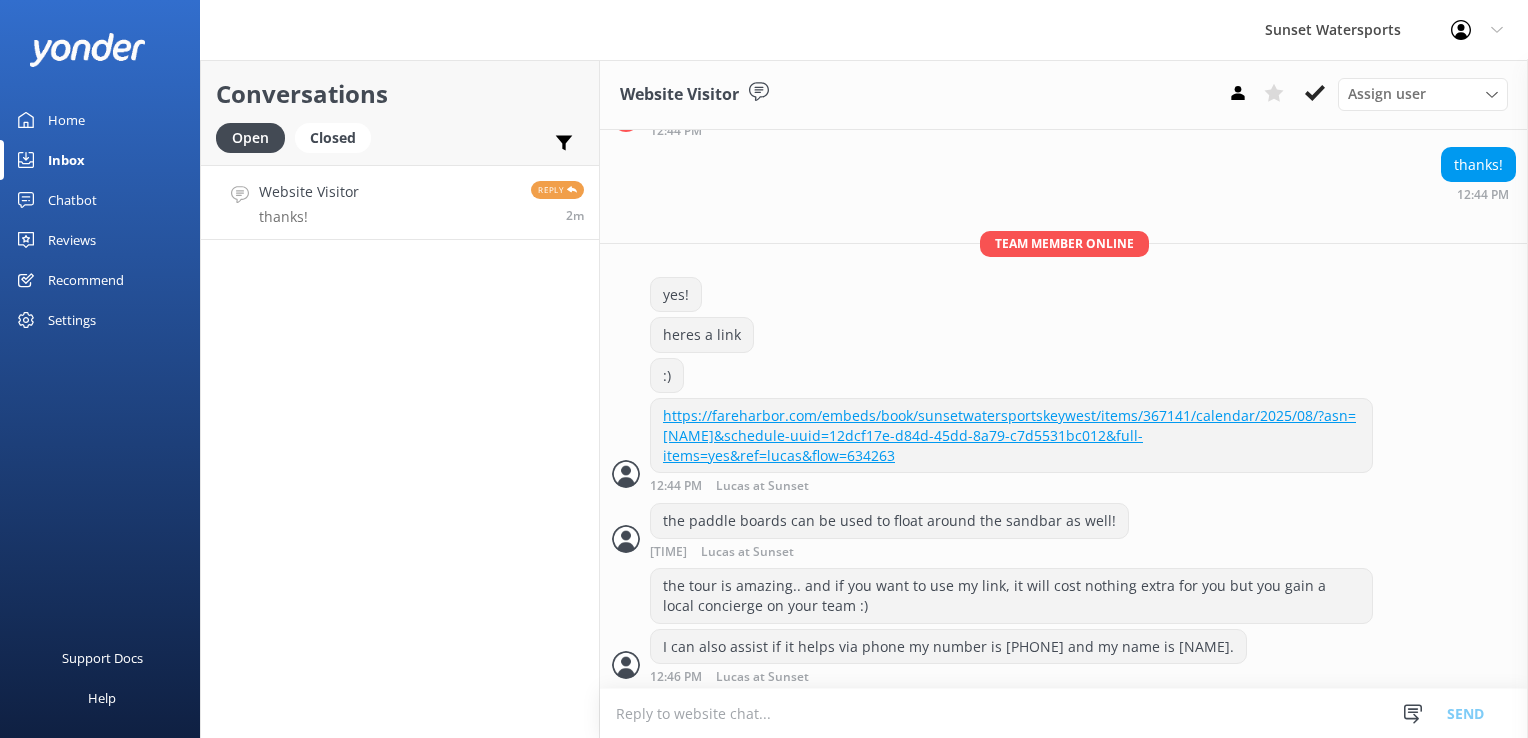 click on "Conversations Open Closed Important Assigned to me Unassigned Website Visitor thanks! Reply 2m" at bounding box center (400, 399) 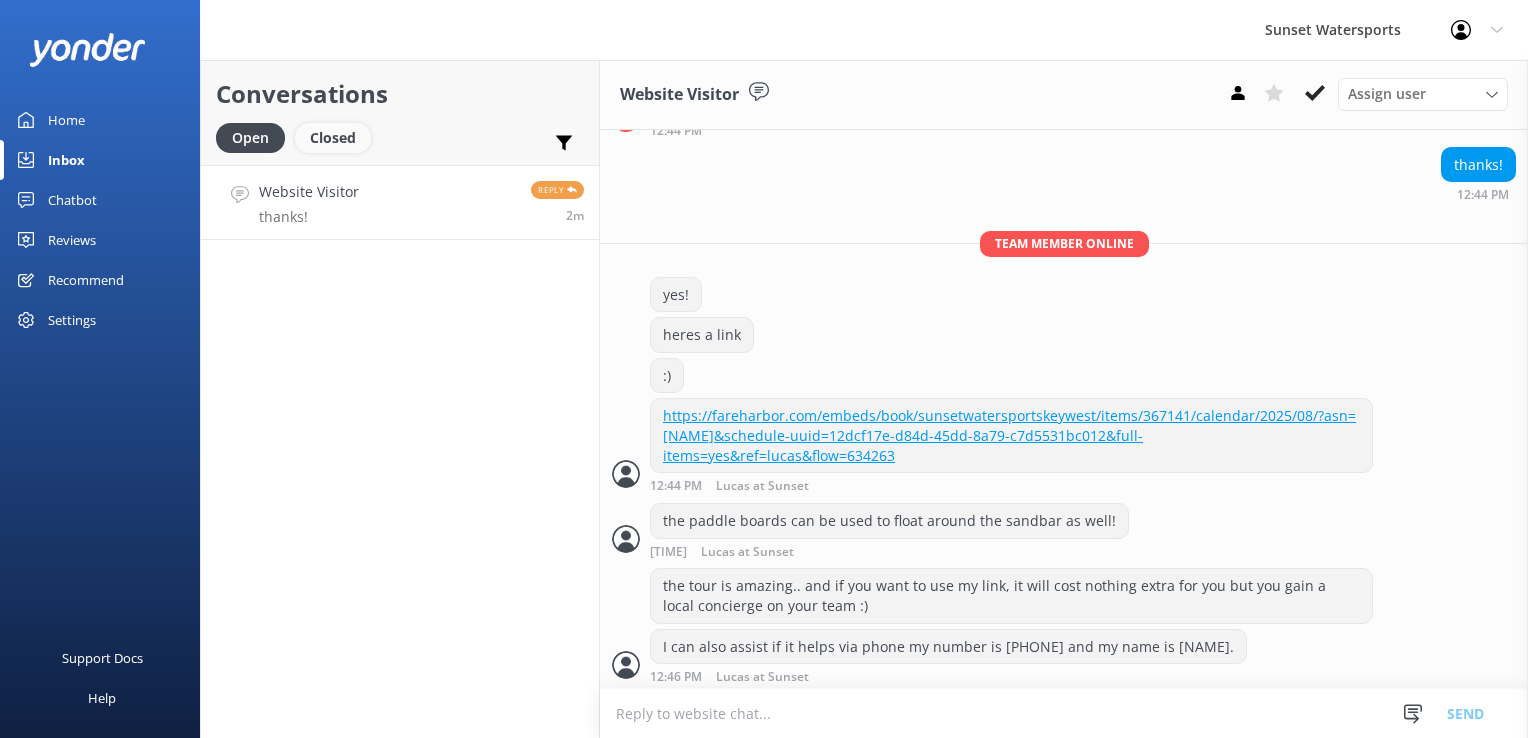click on "Closed" at bounding box center (333, 138) 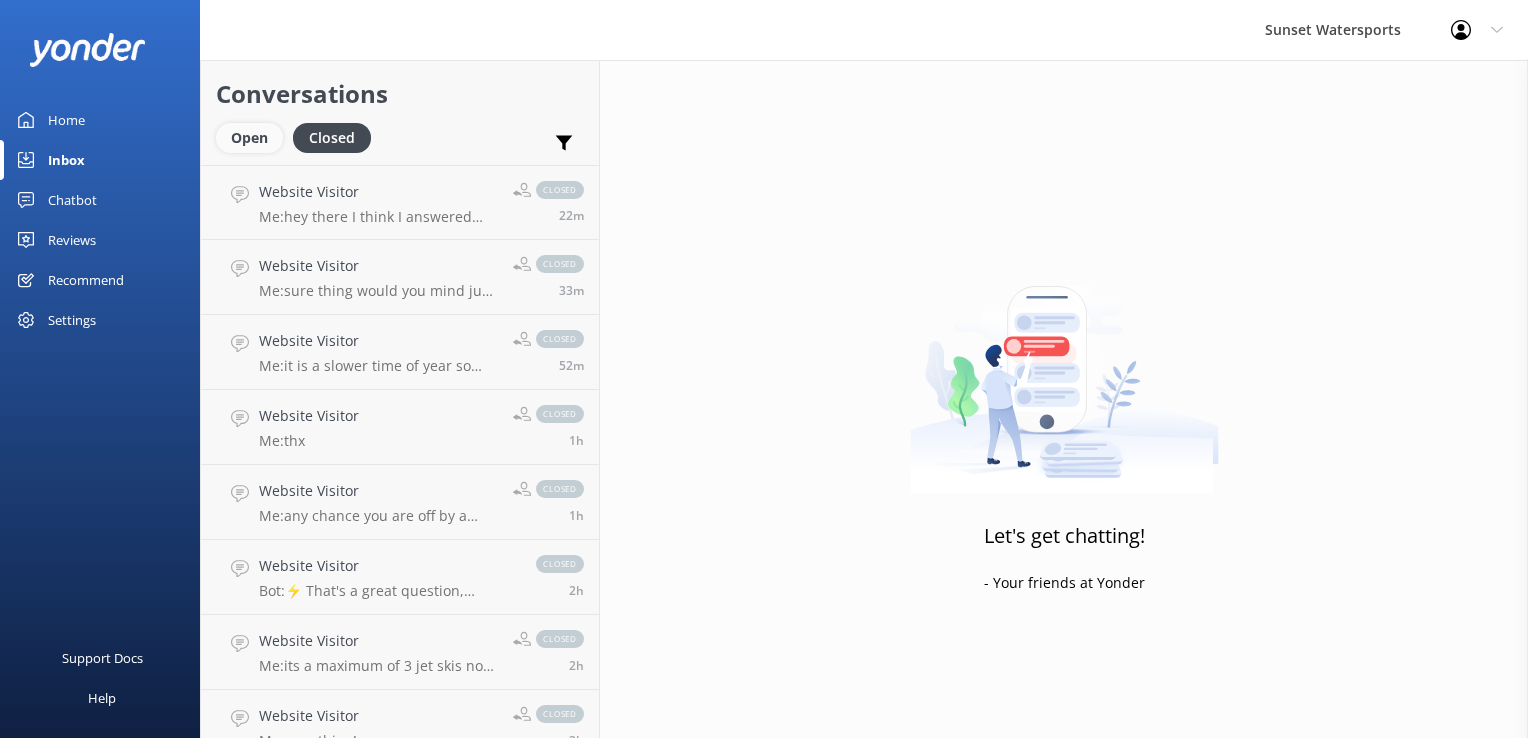 click on "Open" at bounding box center (249, 138) 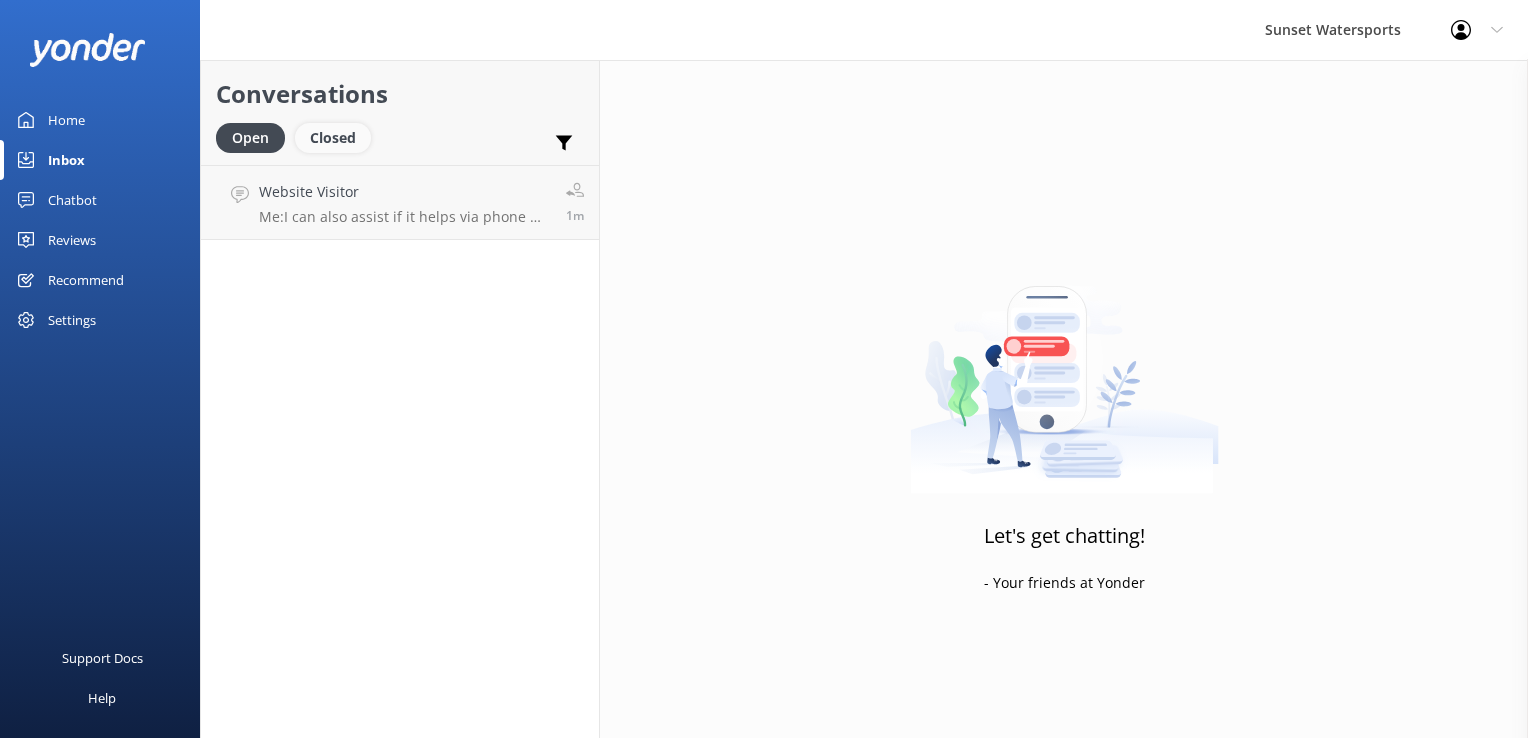 click on "Closed" at bounding box center (333, 138) 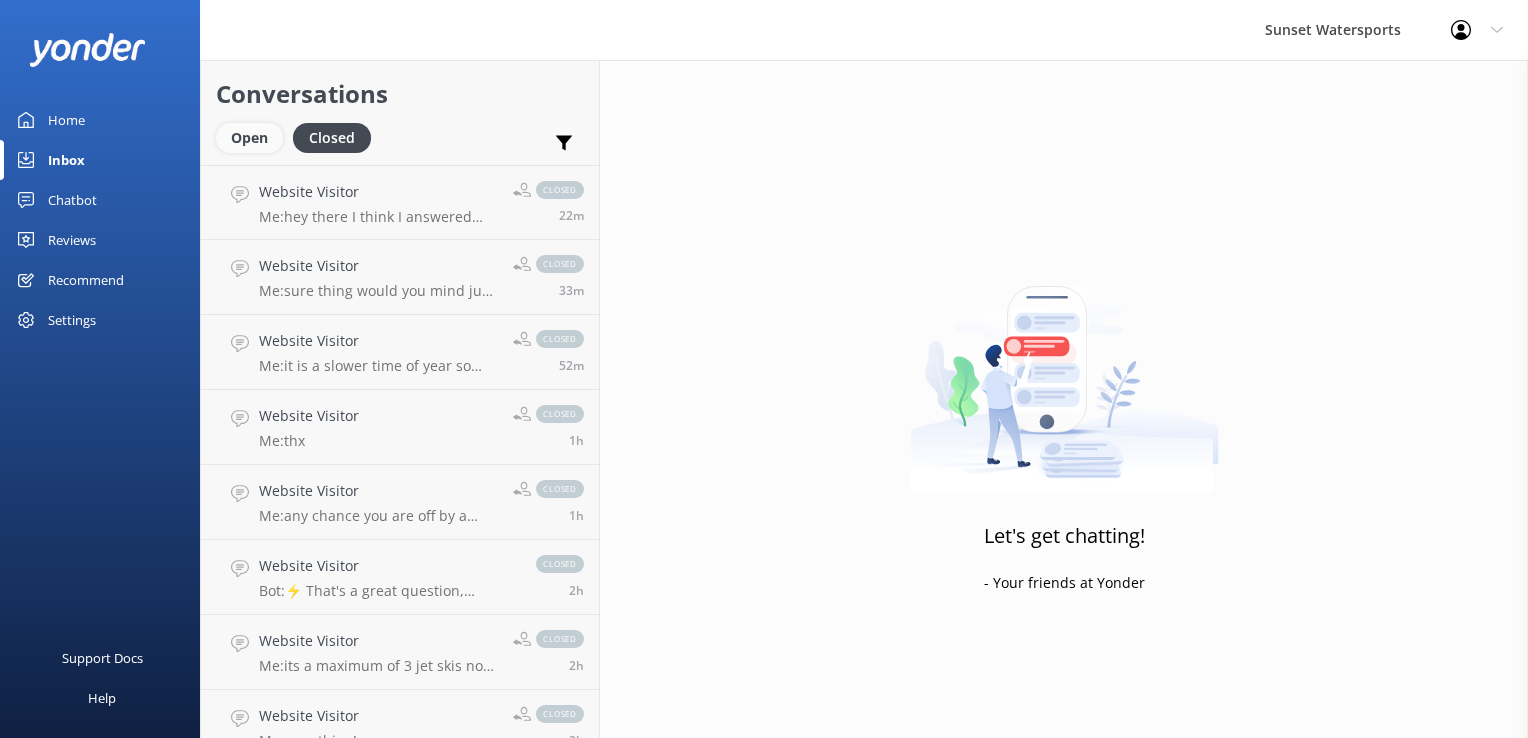 click on "Open" at bounding box center (249, 138) 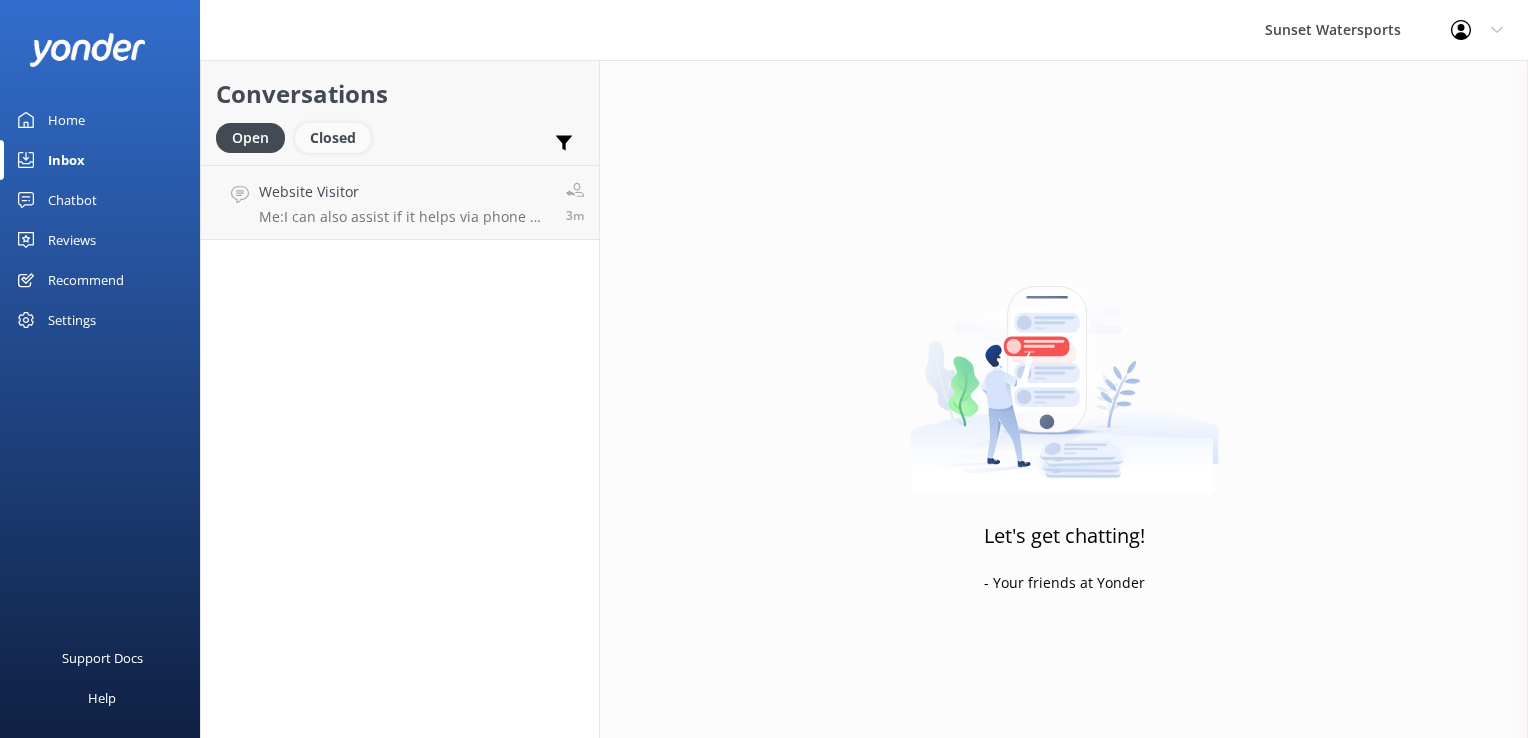 click on "Closed" at bounding box center [333, 138] 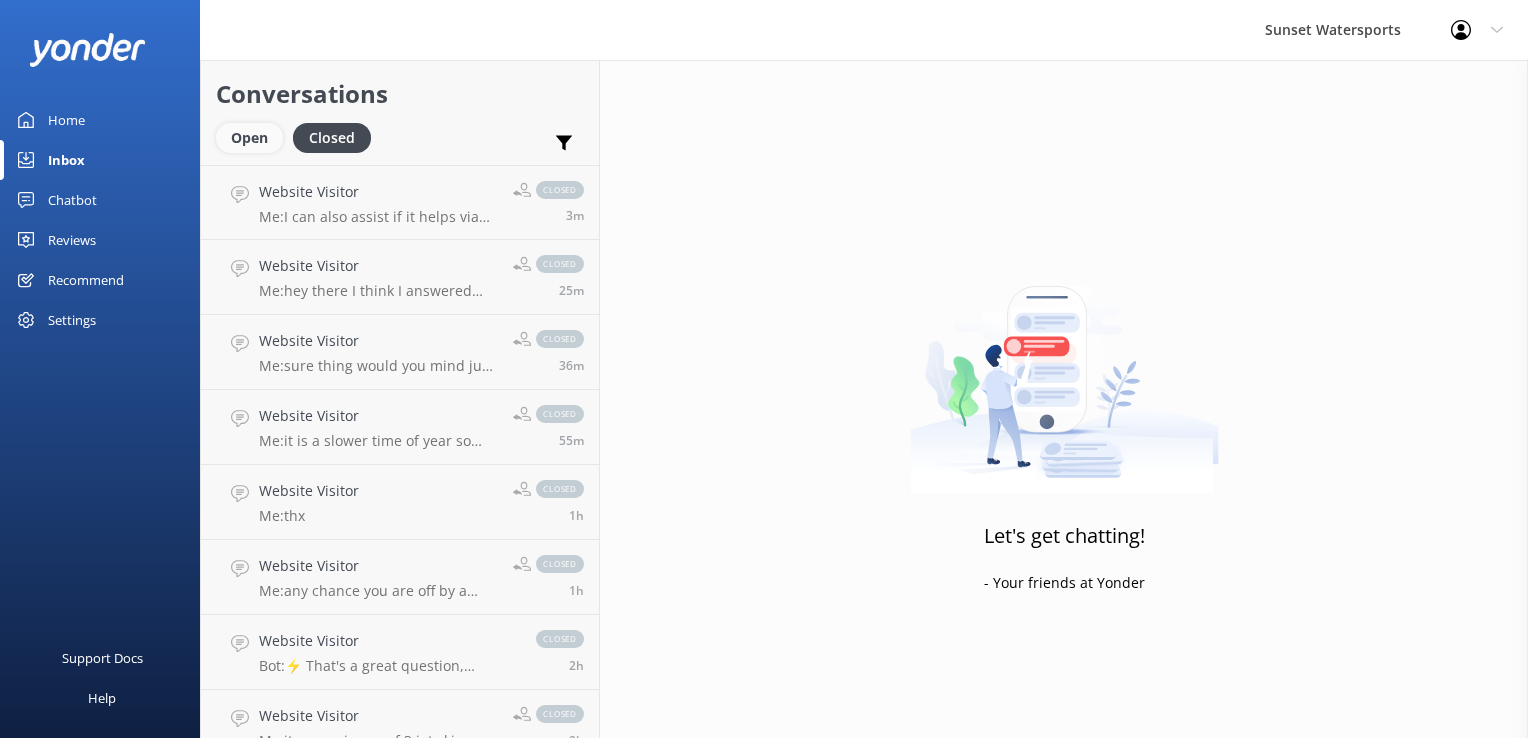 click on "Open" at bounding box center (249, 138) 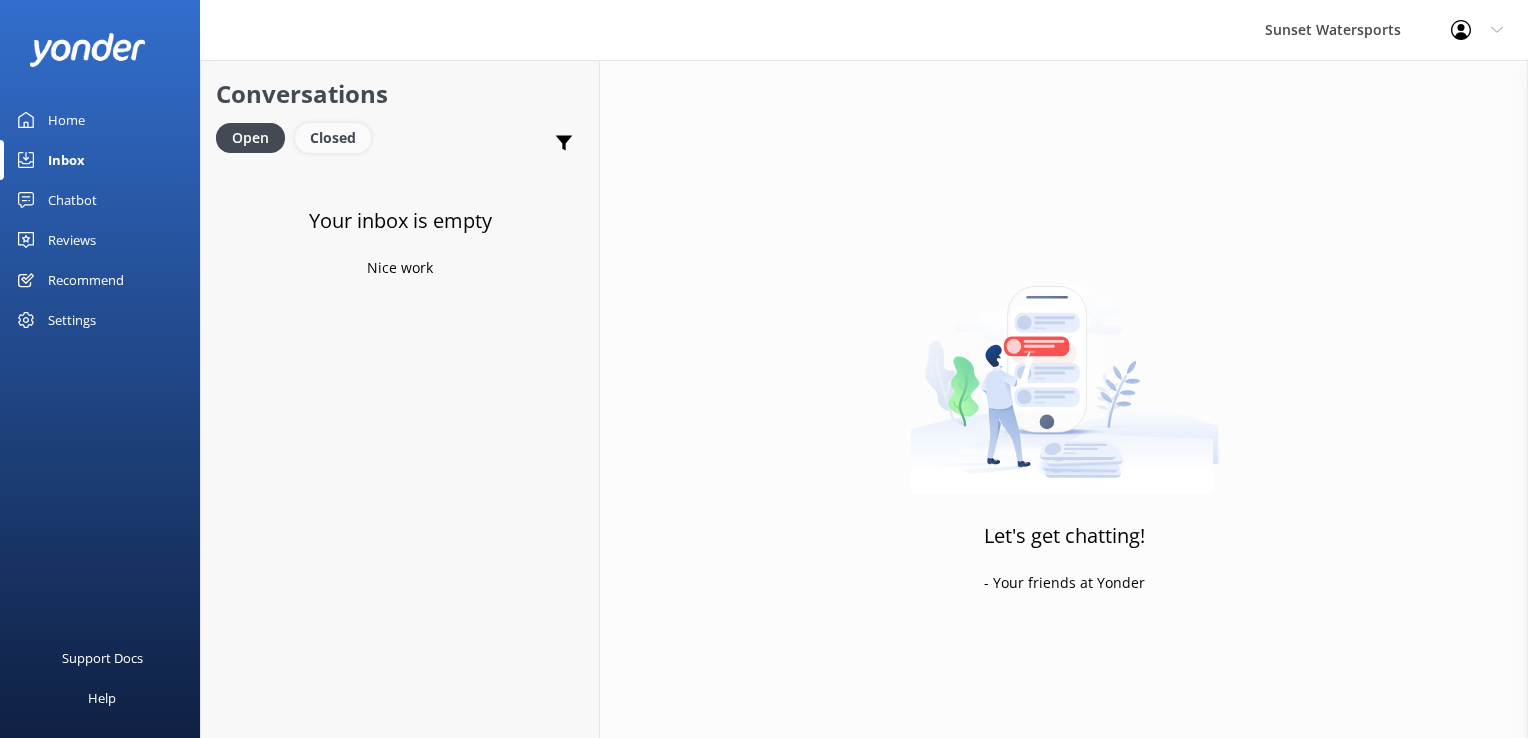 click on "Closed" at bounding box center (333, 138) 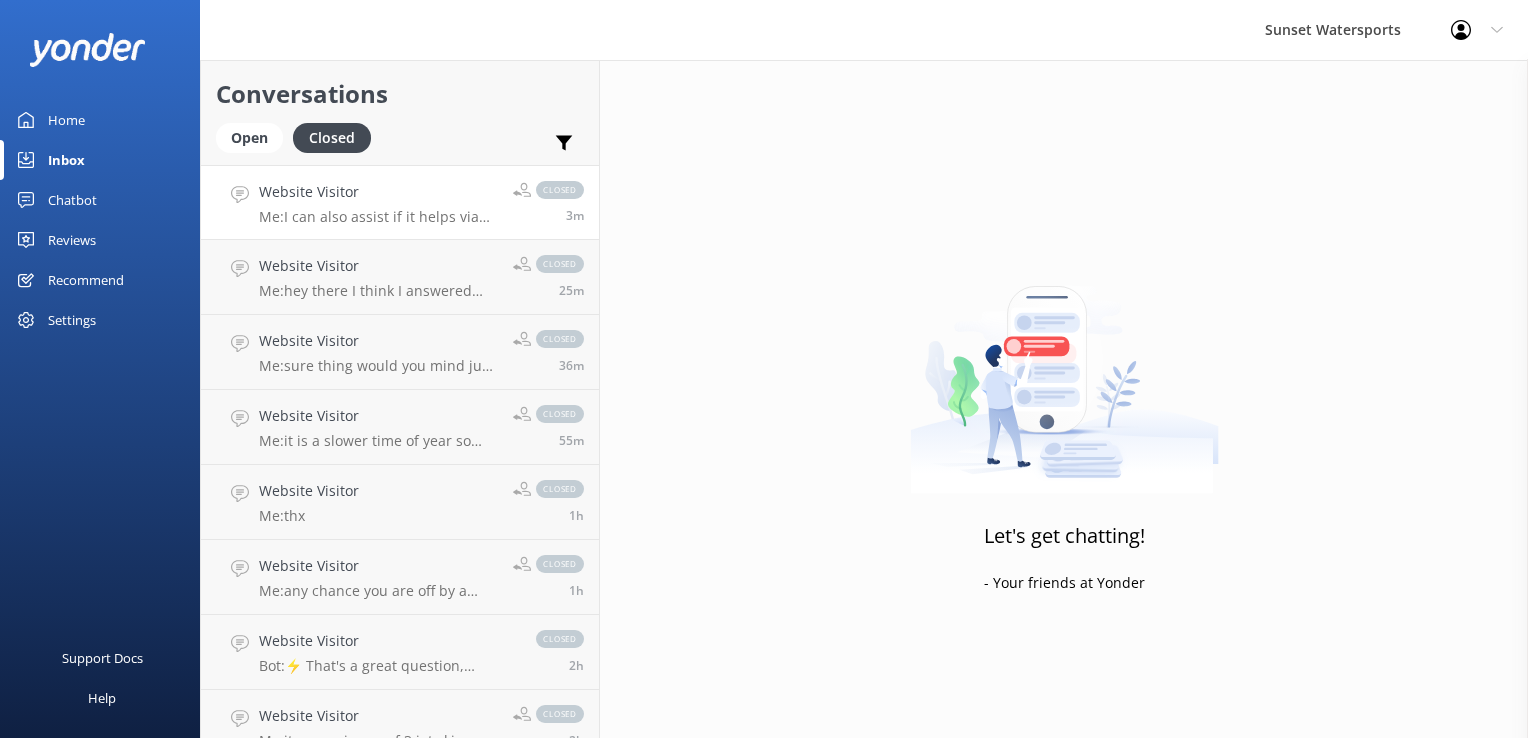 click on "Website Visitor" at bounding box center (378, 192) 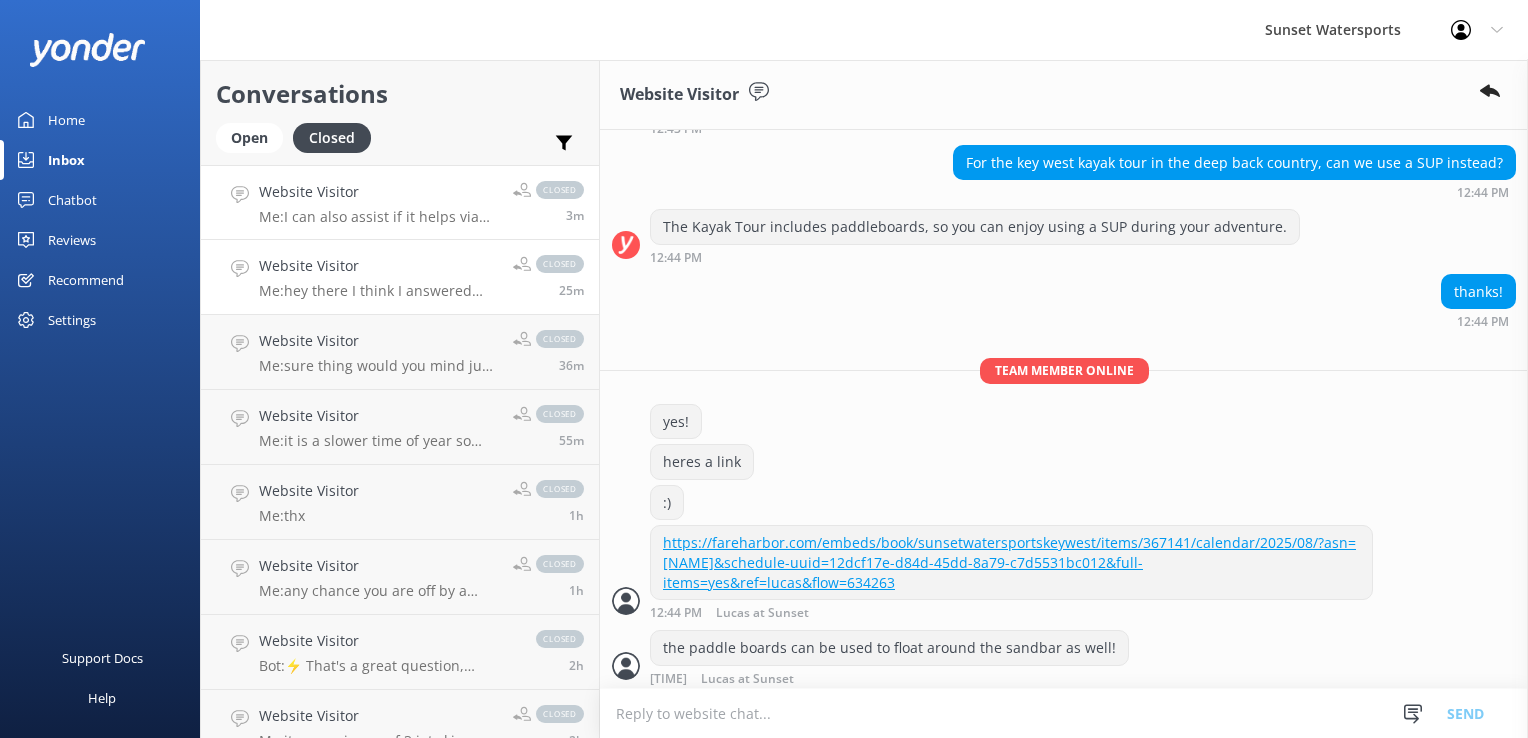scroll, scrollTop: 0, scrollLeft: 0, axis: both 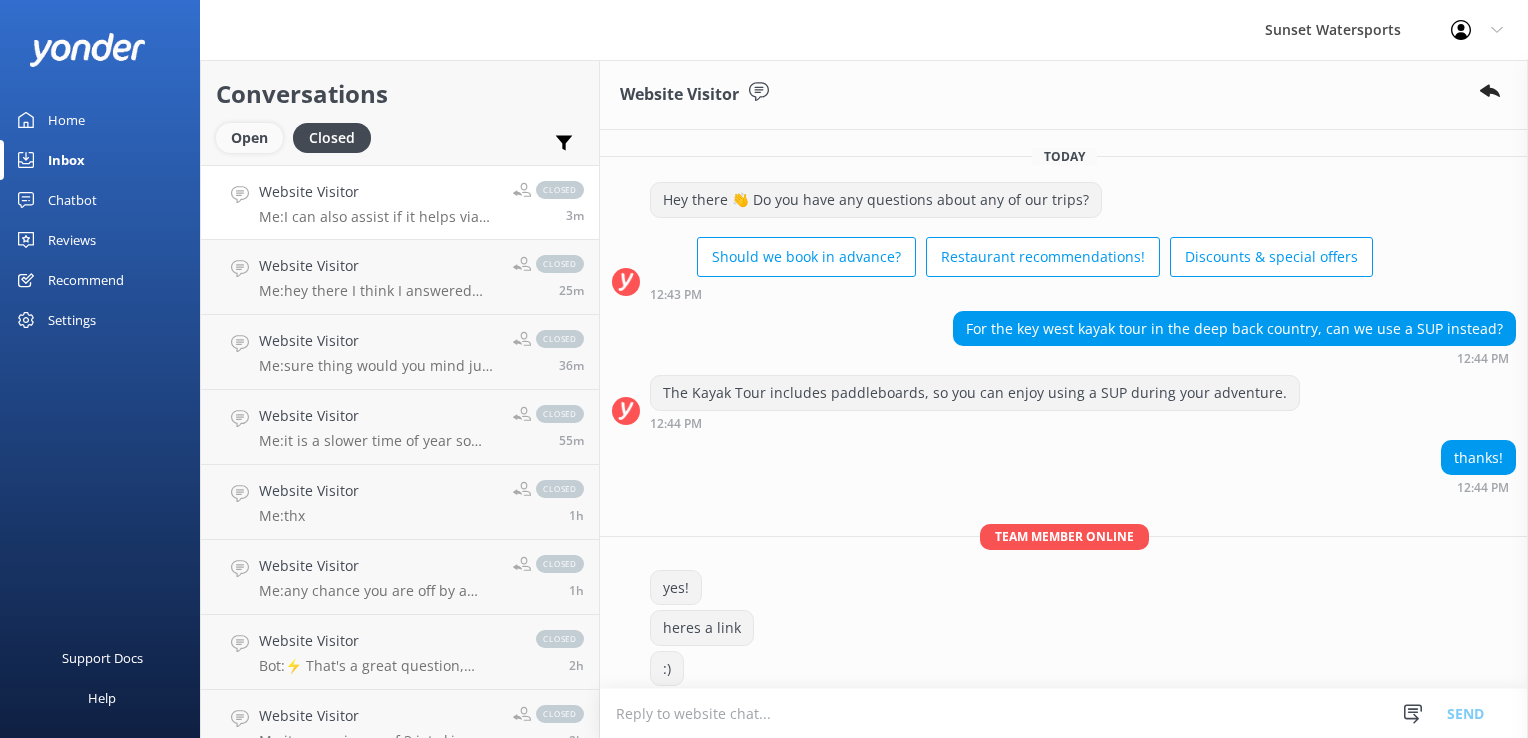 click on "Open" at bounding box center [249, 138] 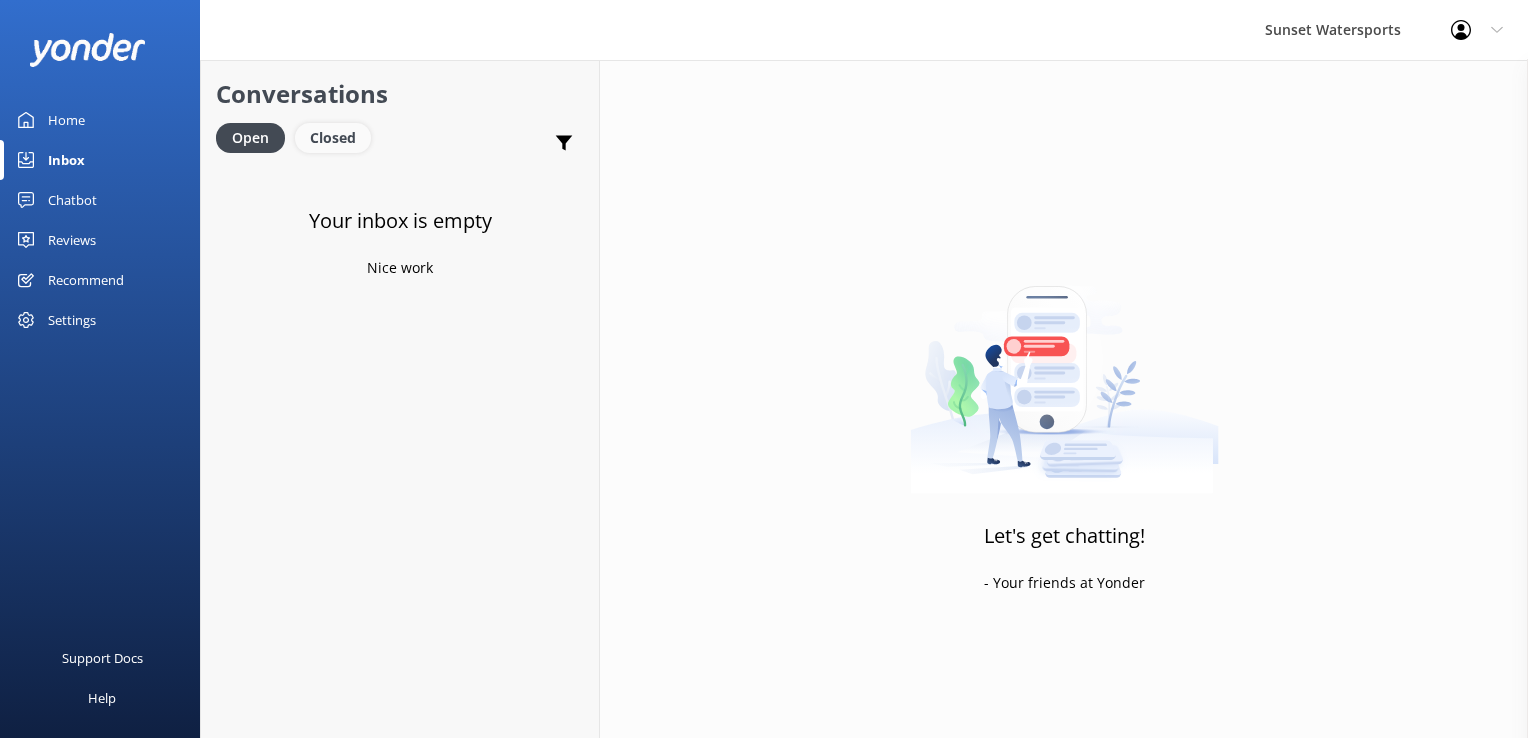 click on "Closed" at bounding box center [333, 138] 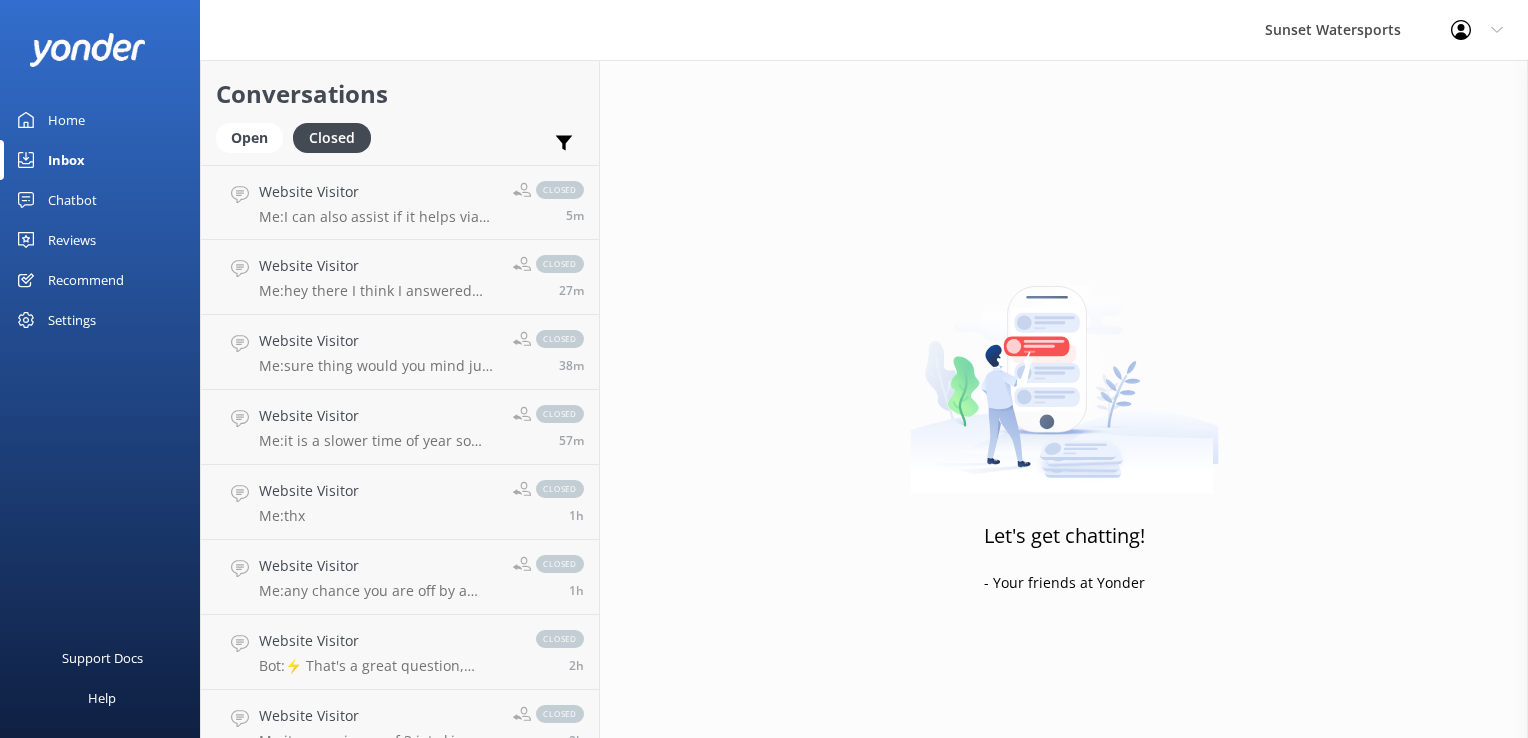 click on "Home" at bounding box center (100, 120) 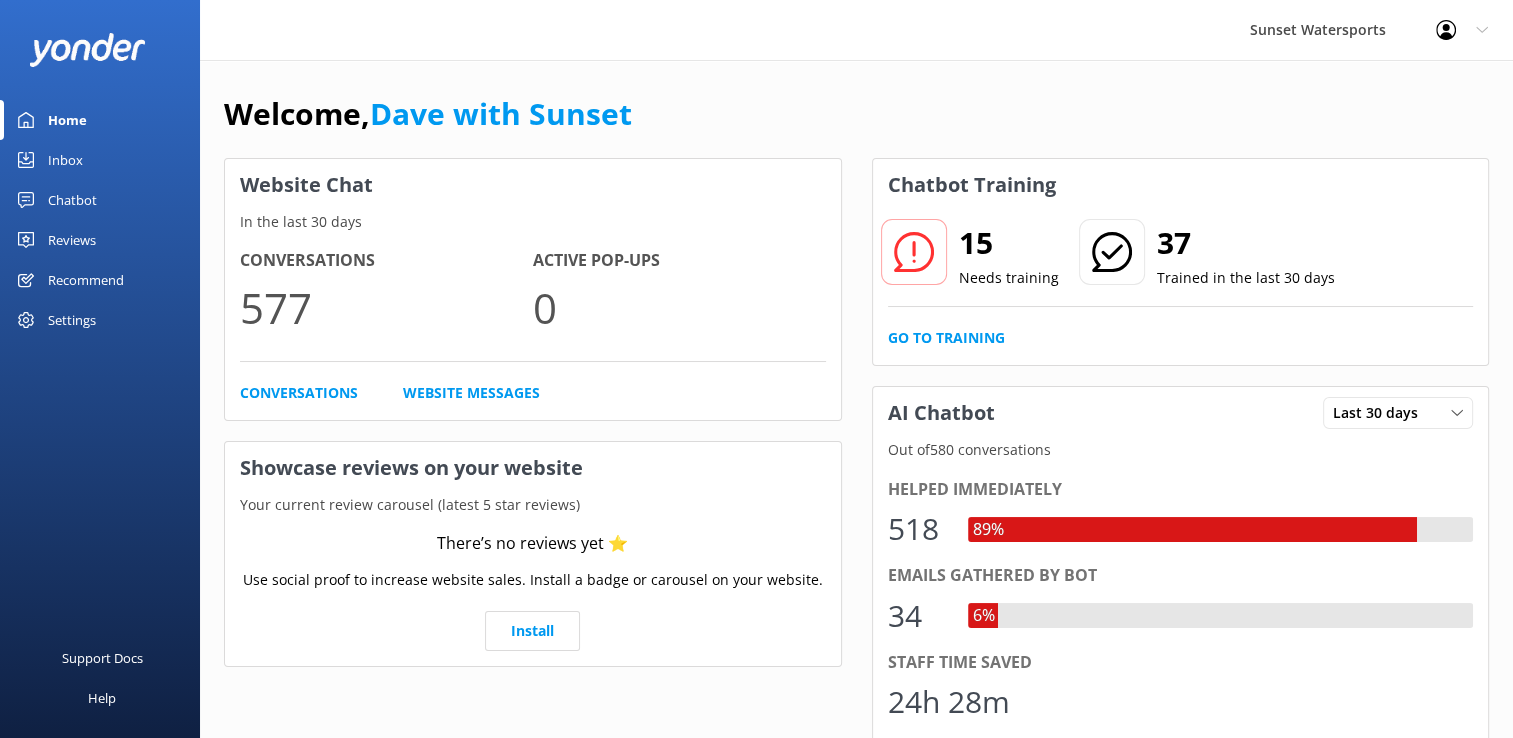 click on "Home" at bounding box center (67, 120) 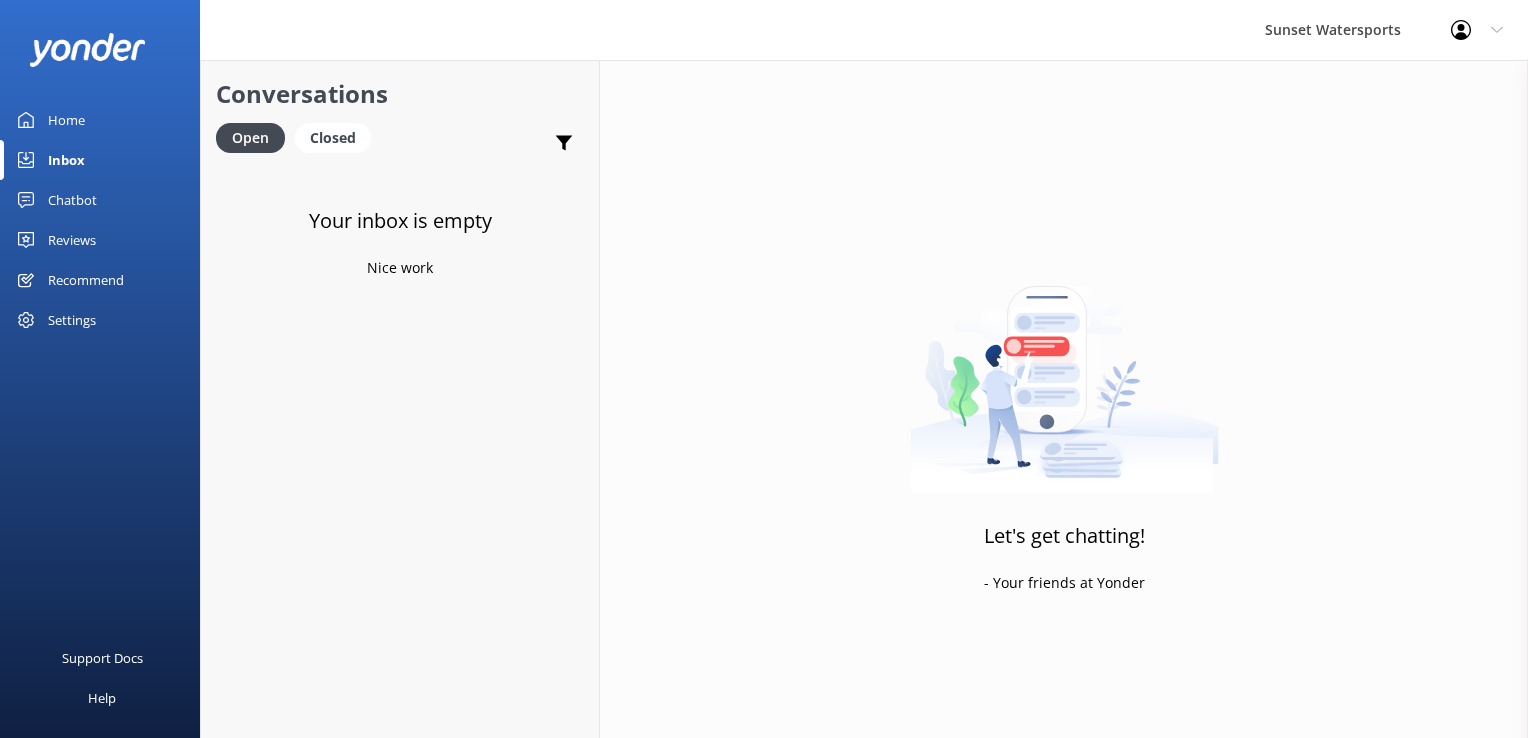 click on "Open Closed" at bounding box center (298, 147) 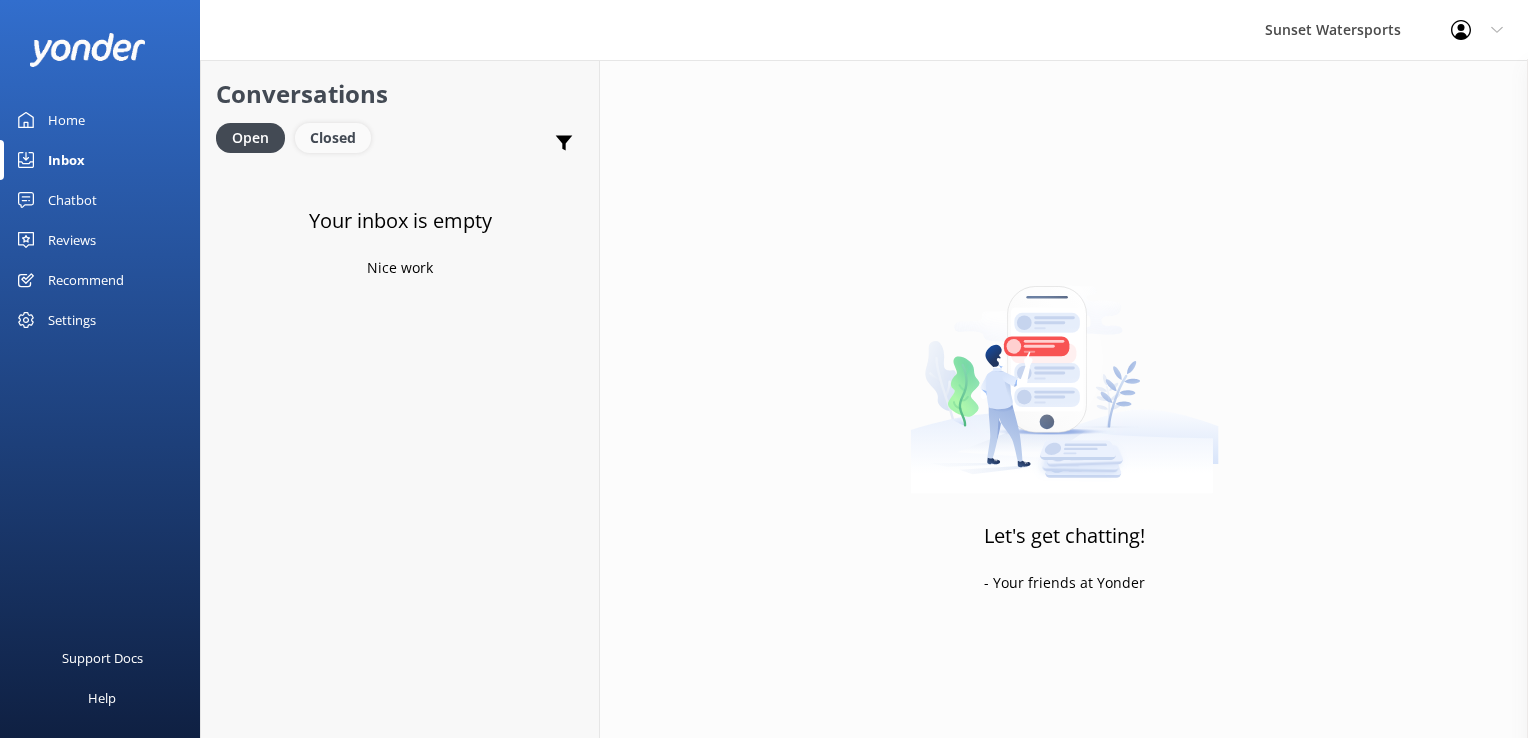 click on "Closed" at bounding box center (333, 138) 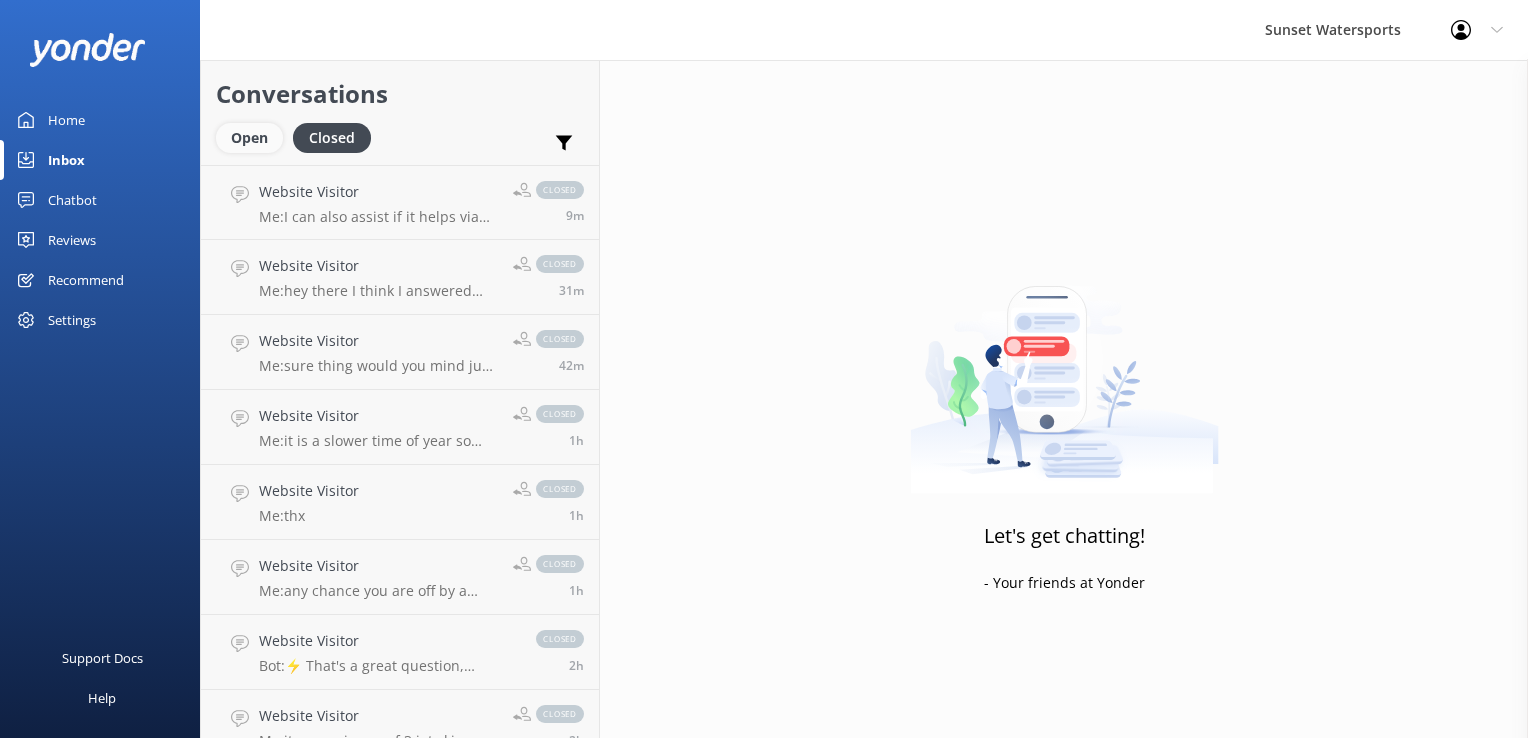 click on "Open" at bounding box center [249, 138] 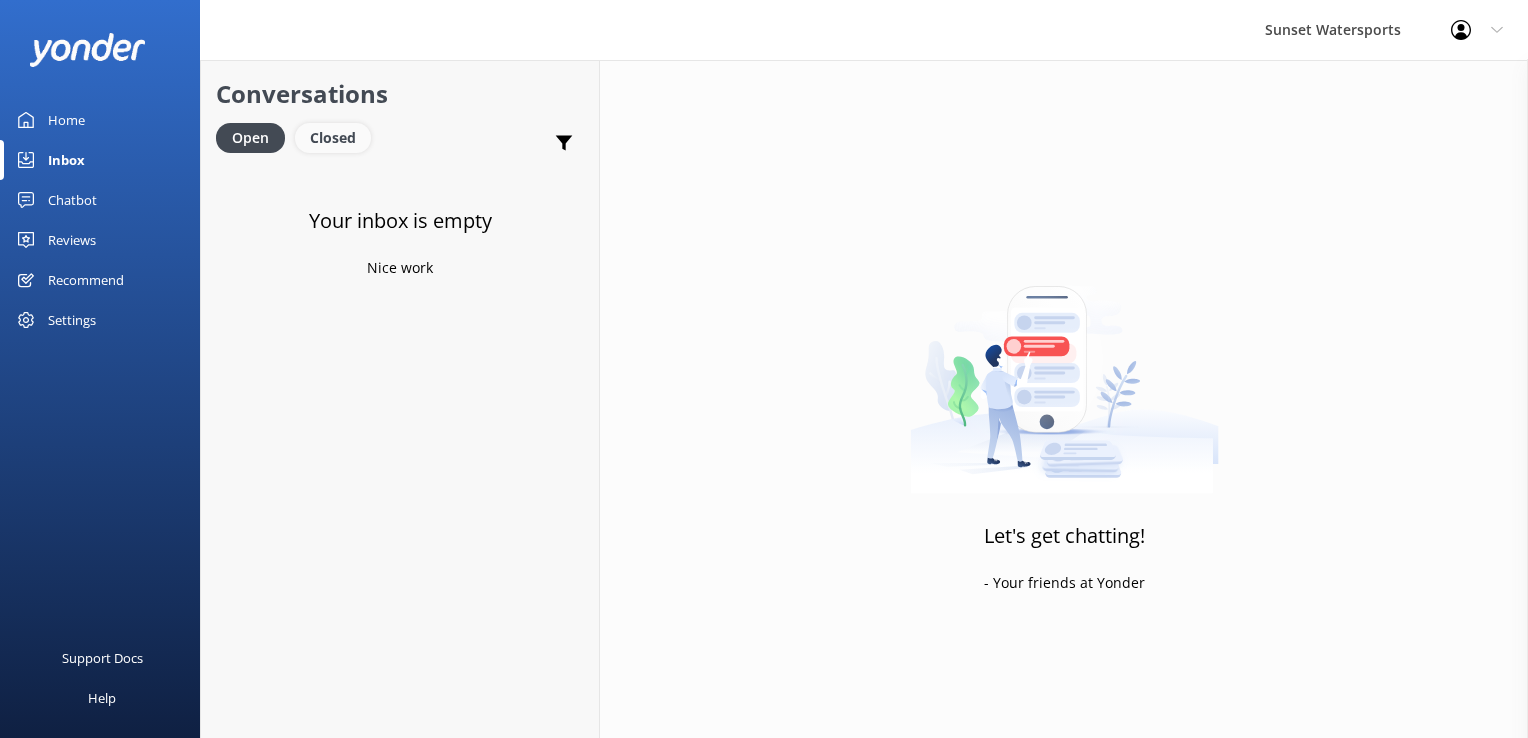 click on "Closed" at bounding box center [333, 138] 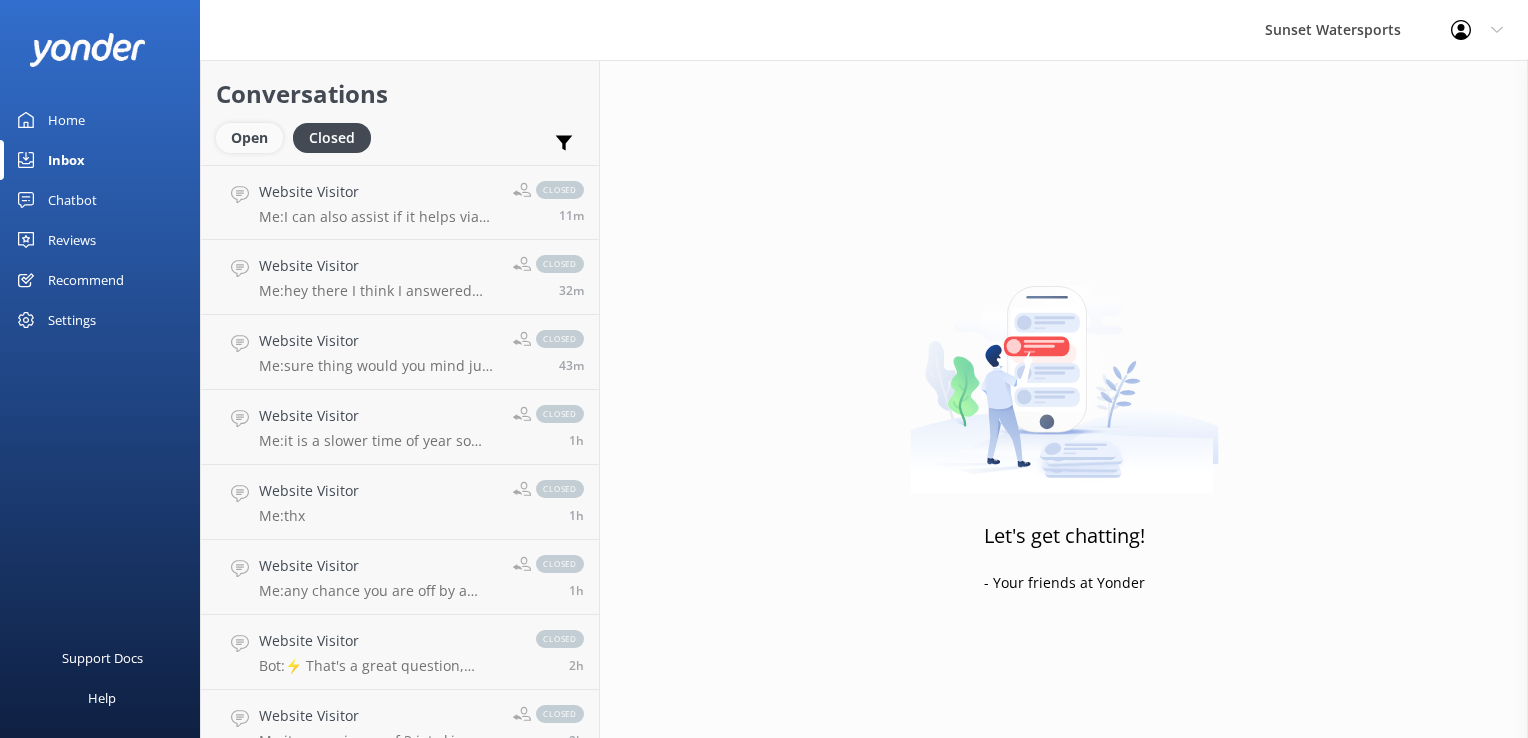 click on "Open" at bounding box center [249, 138] 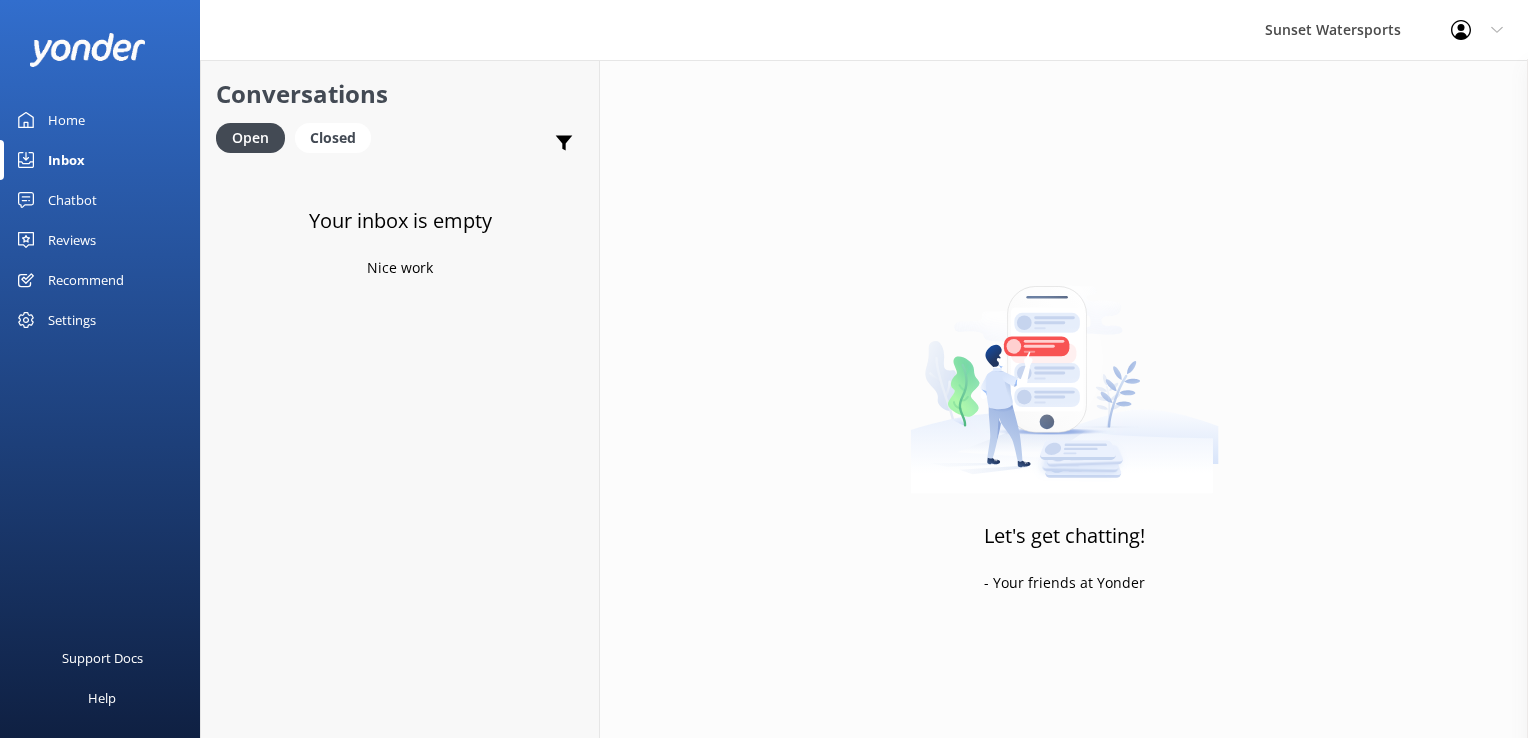 click on "Open Closed" at bounding box center [298, 147] 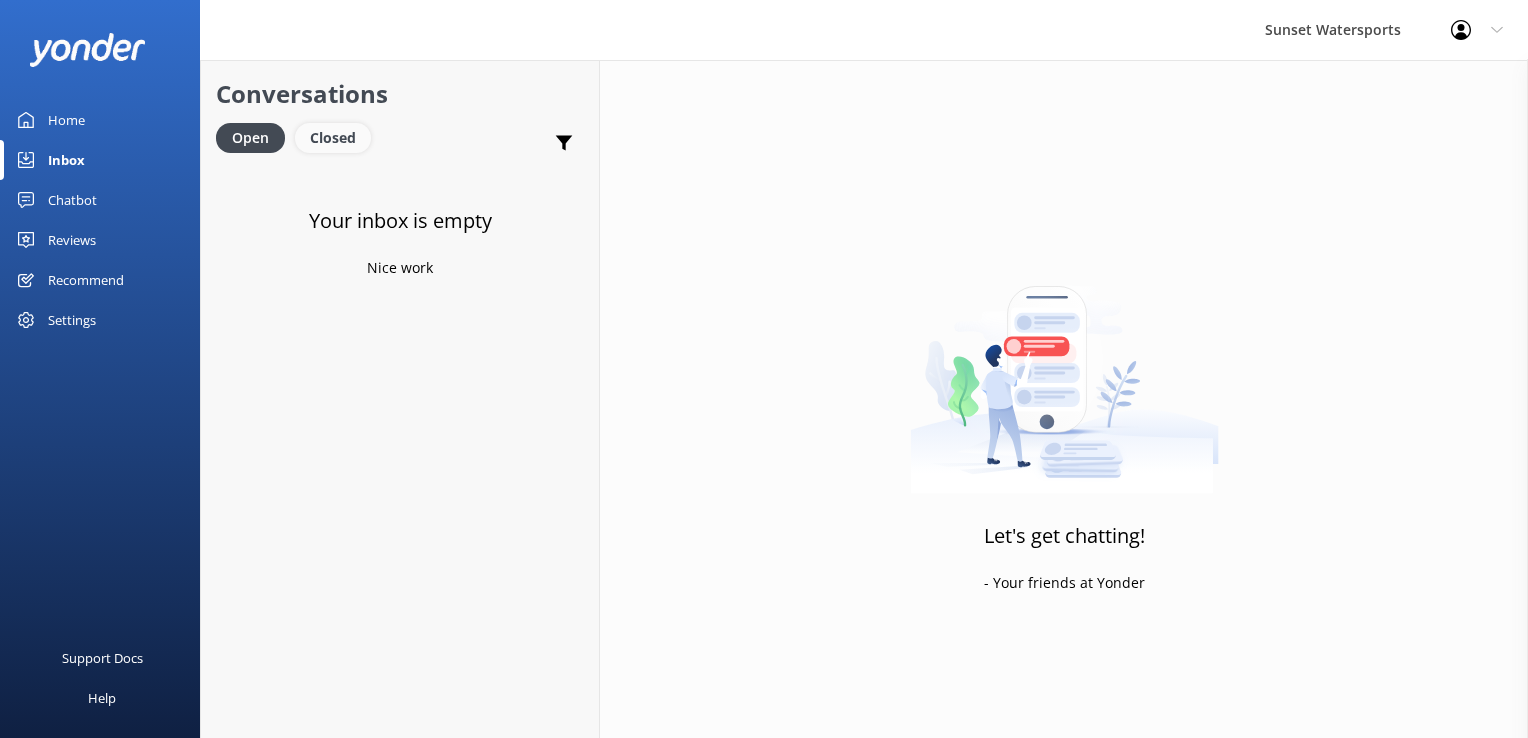 click on "Closed" at bounding box center (333, 138) 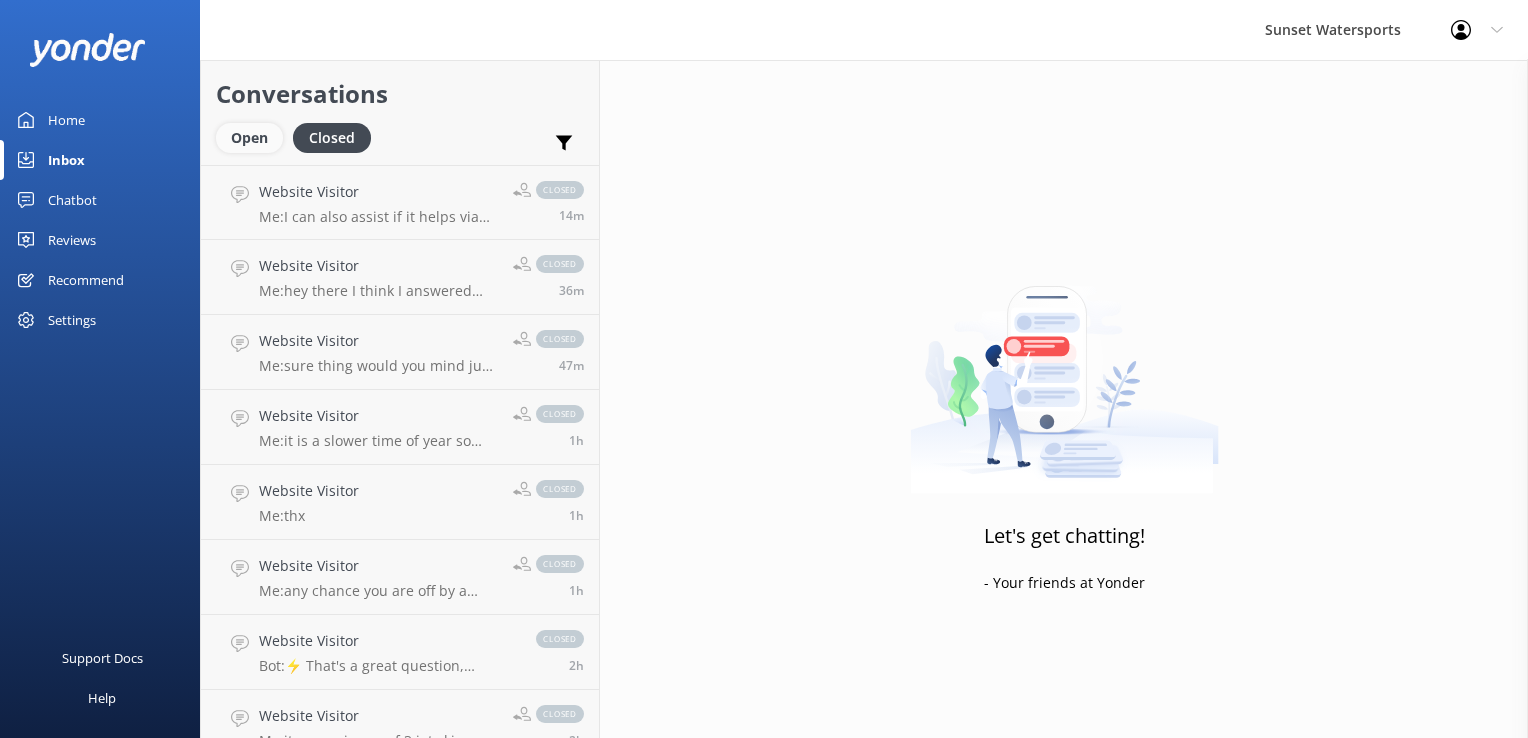 click on "Open" at bounding box center [249, 138] 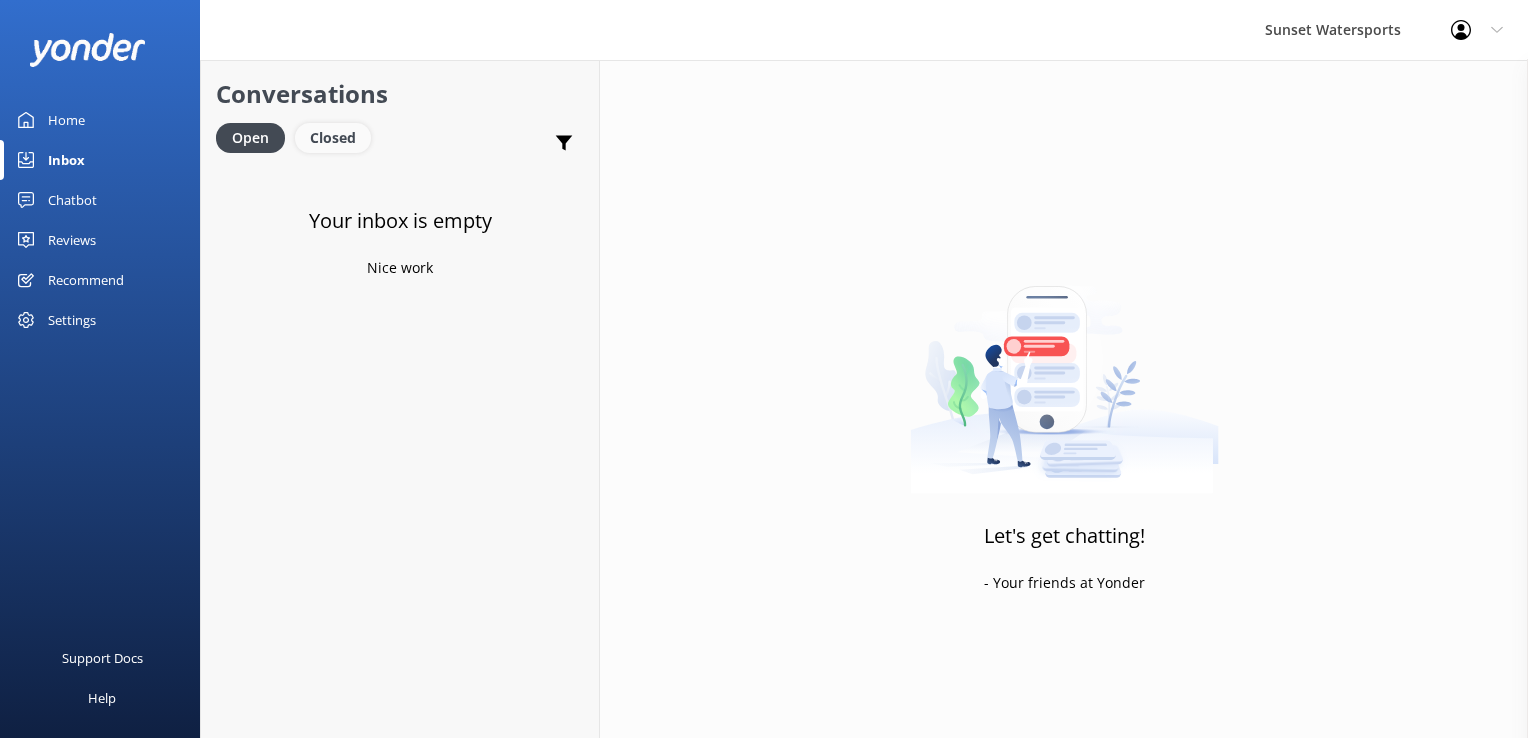 click on "Closed" at bounding box center [333, 138] 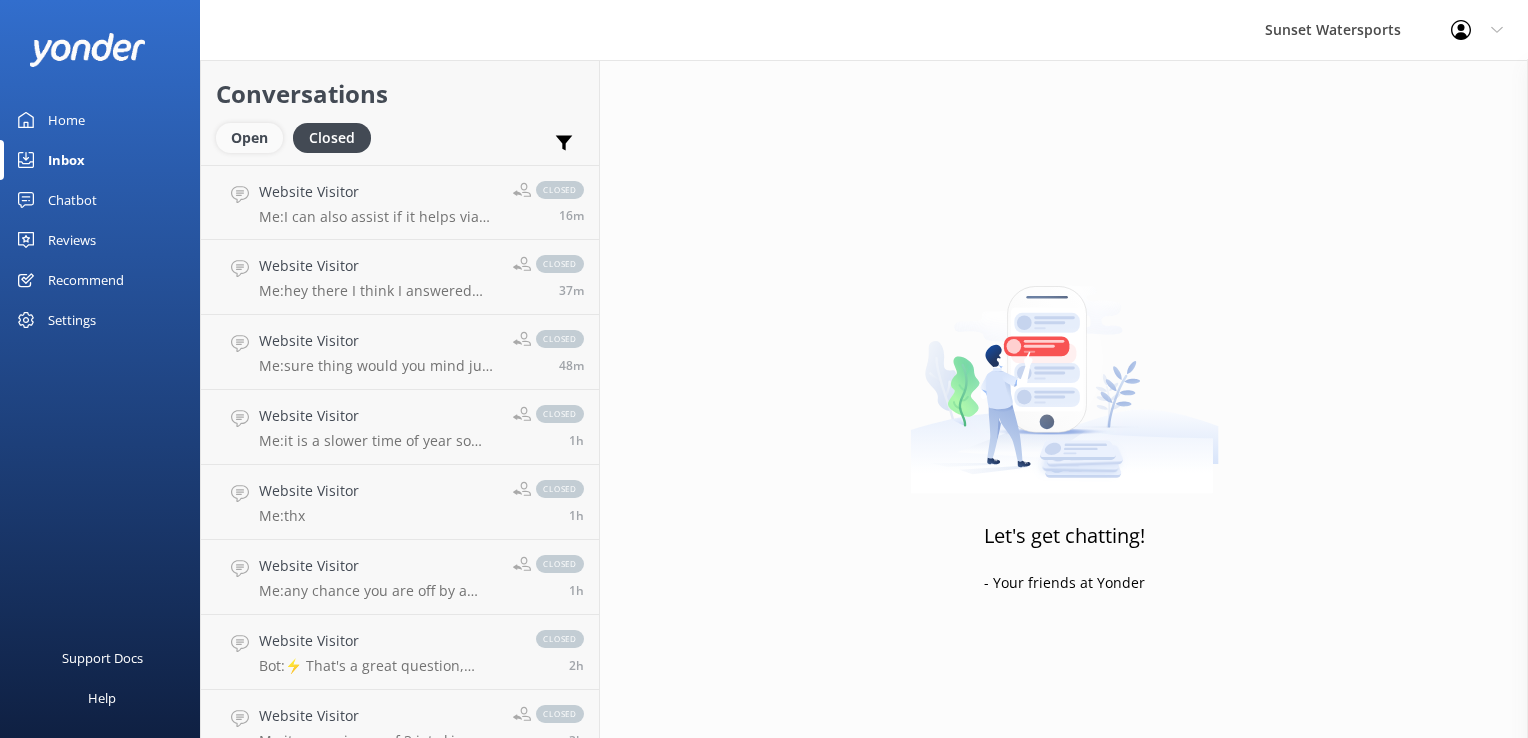 click on "Open" at bounding box center [249, 138] 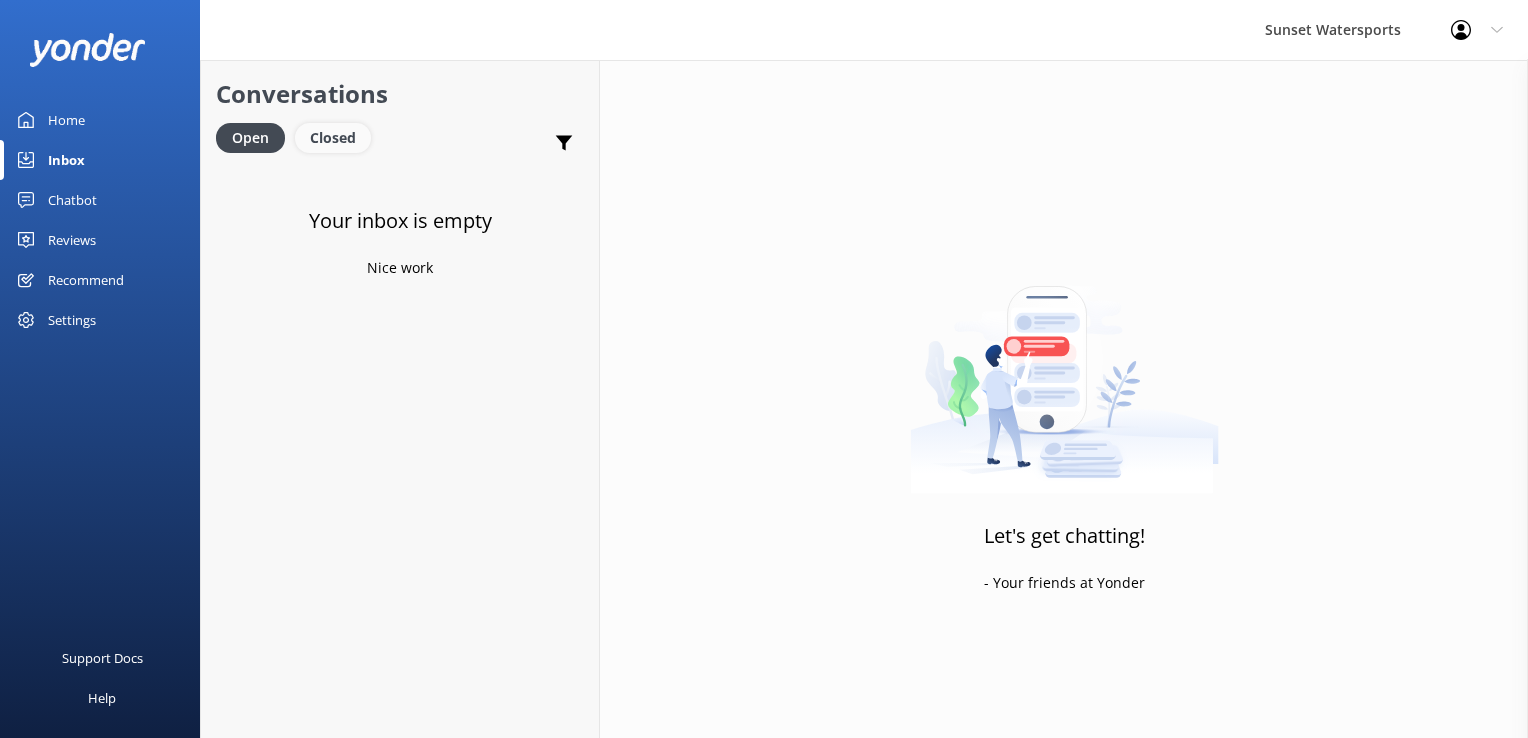 click on "Closed" at bounding box center [333, 138] 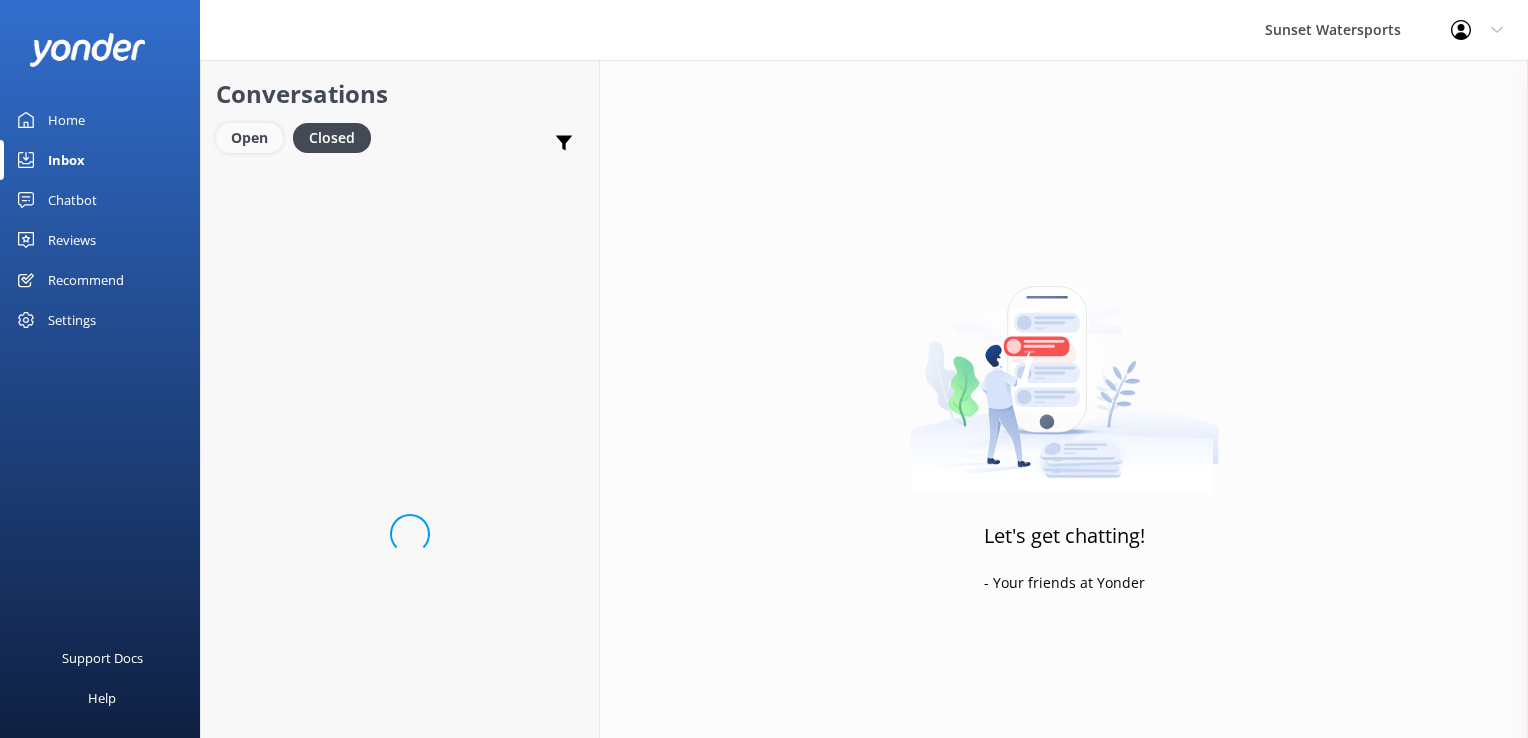 click on "Open" at bounding box center (249, 138) 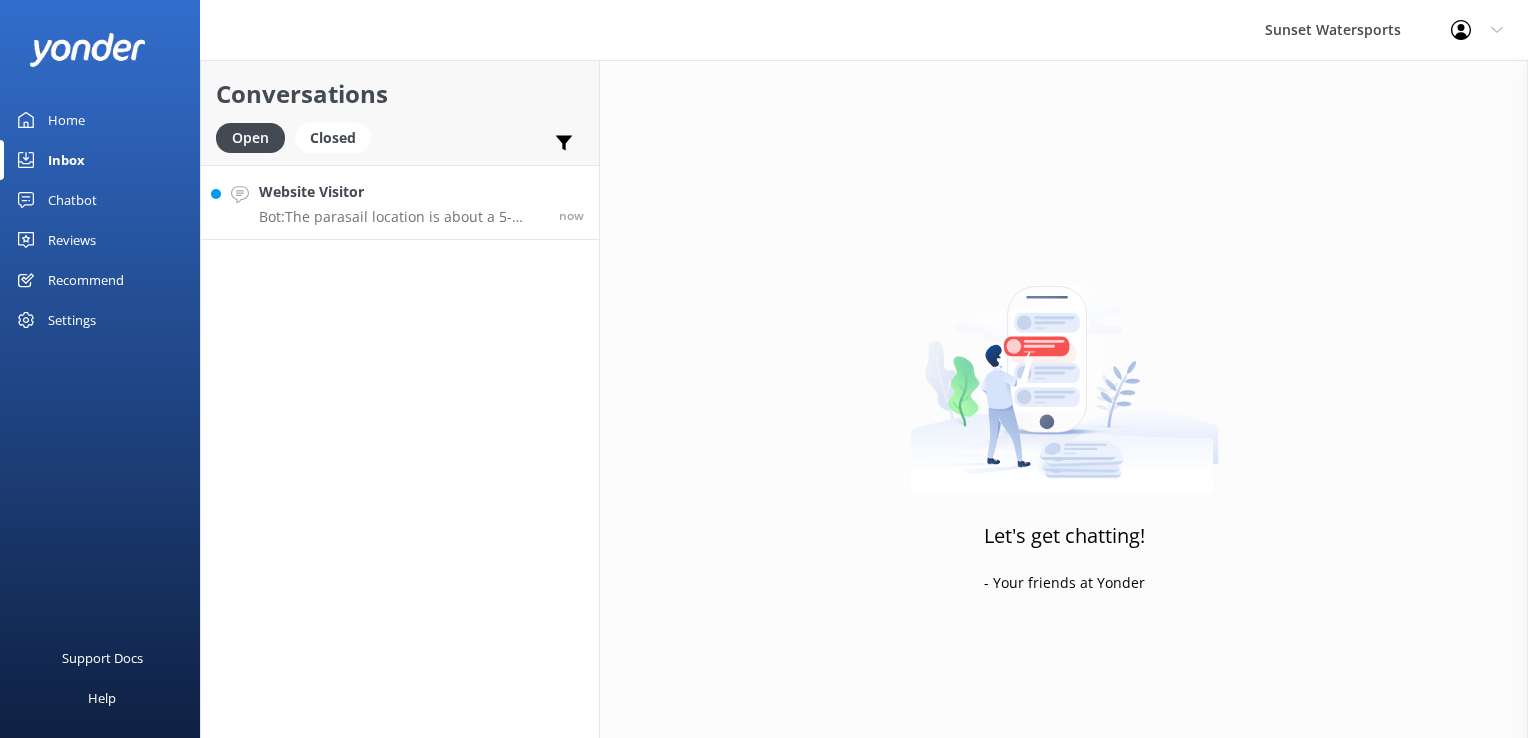 click on "Bot:  The parasail location is about a 5-minute walk from the port where Virgin Voyages docks." at bounding box center [401, 217] 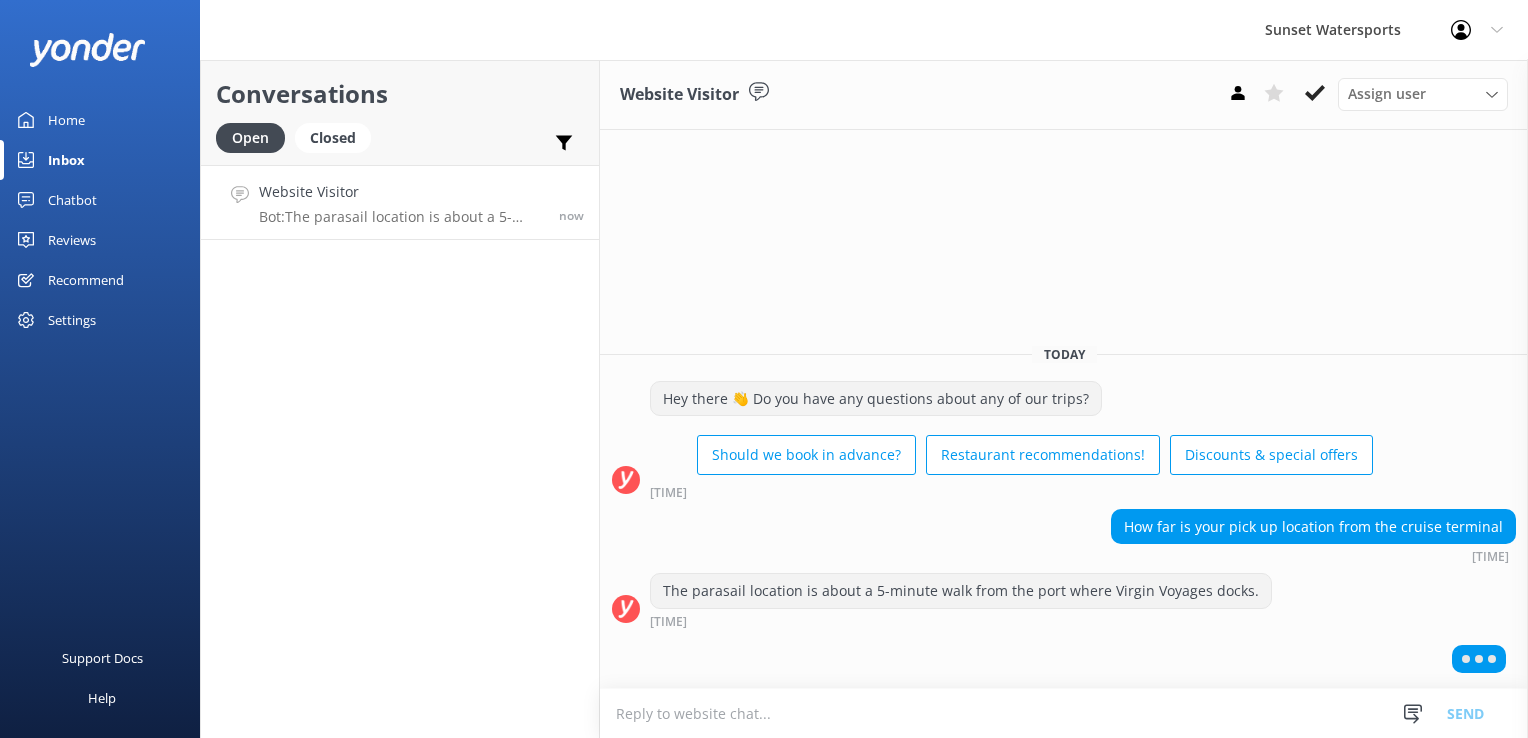 click at bounding box center [1064, 713] 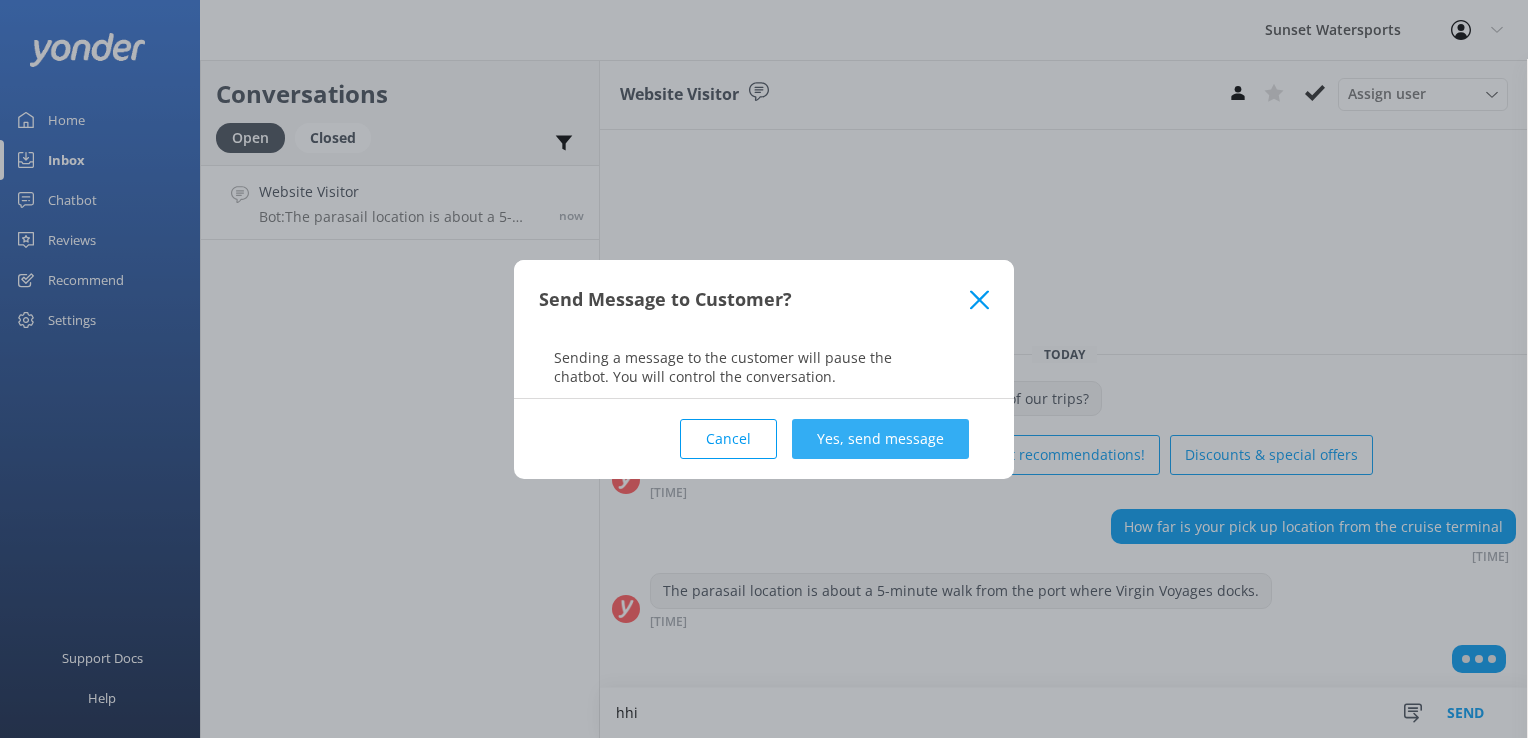 type on "hhi" 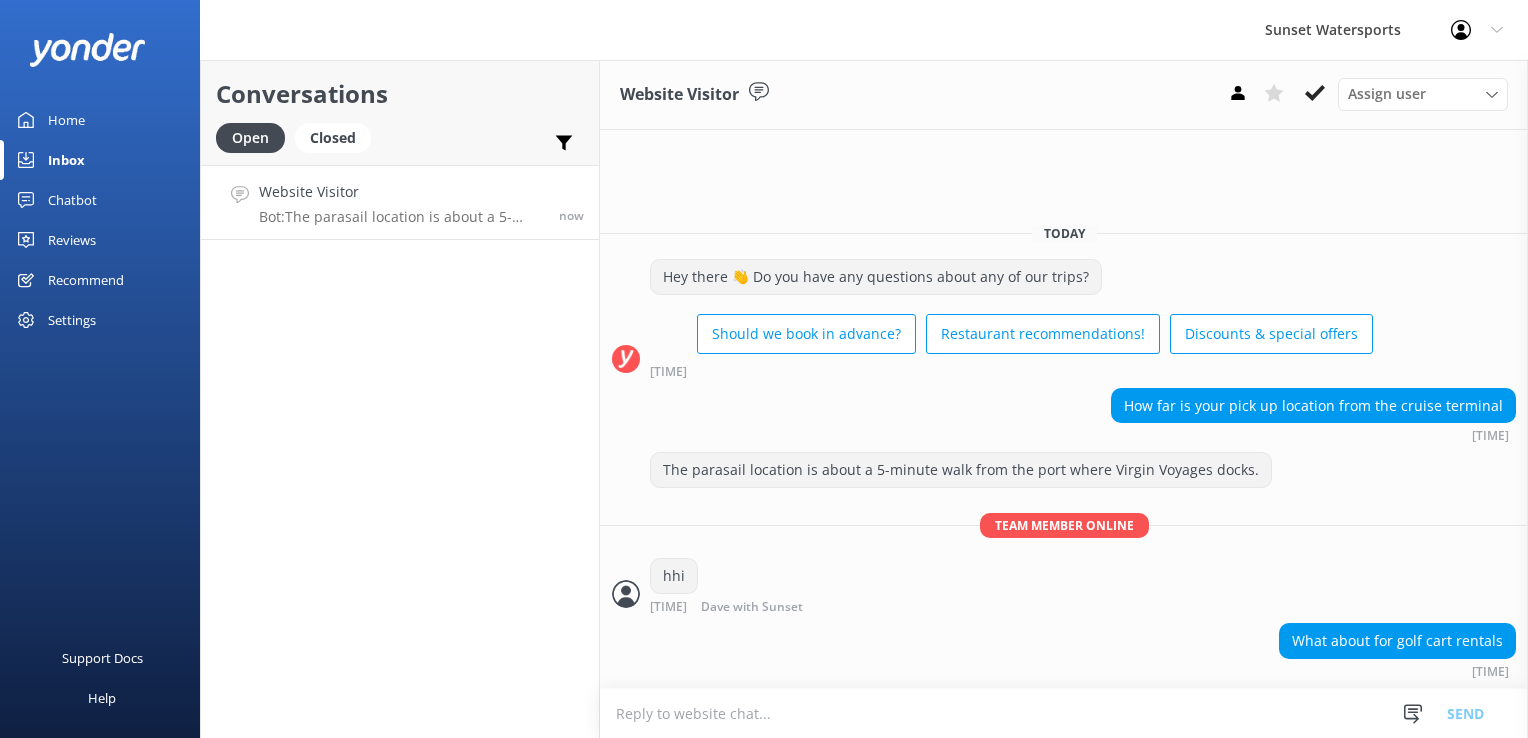 click at bounding box center [1064, 713] 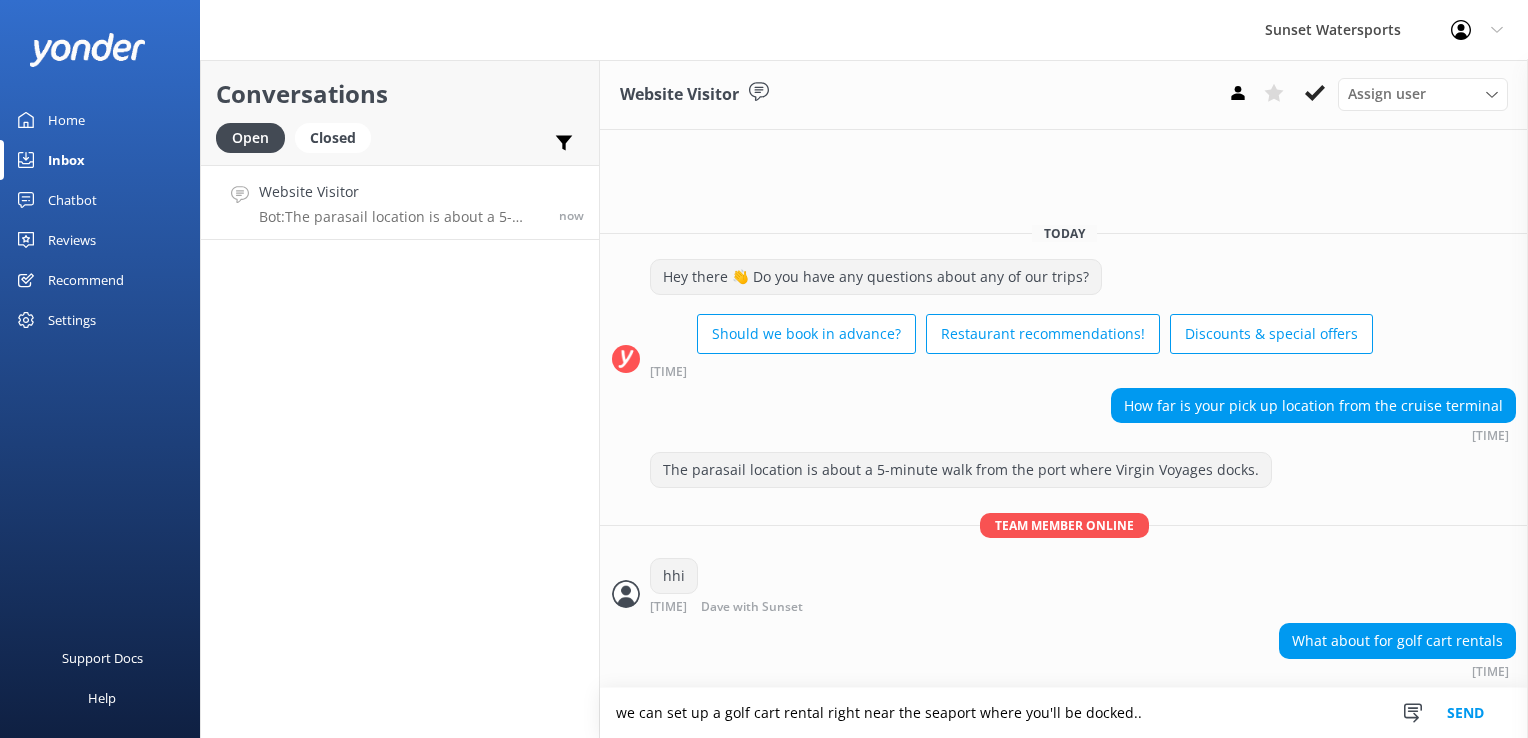 type on "we can set up a golf cart rental right near the seaport where you'll be docked.." 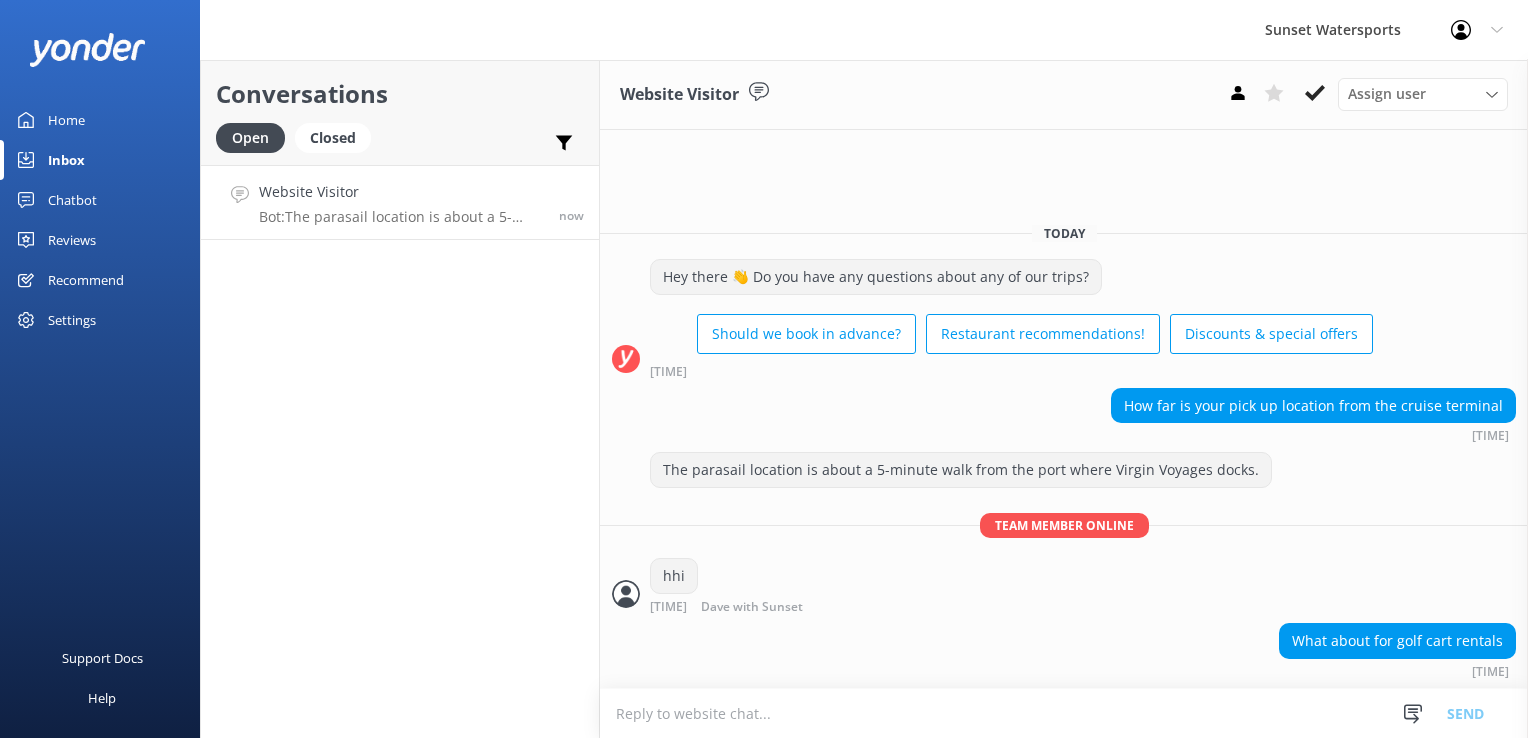 click at bounding box center [1064, 713] 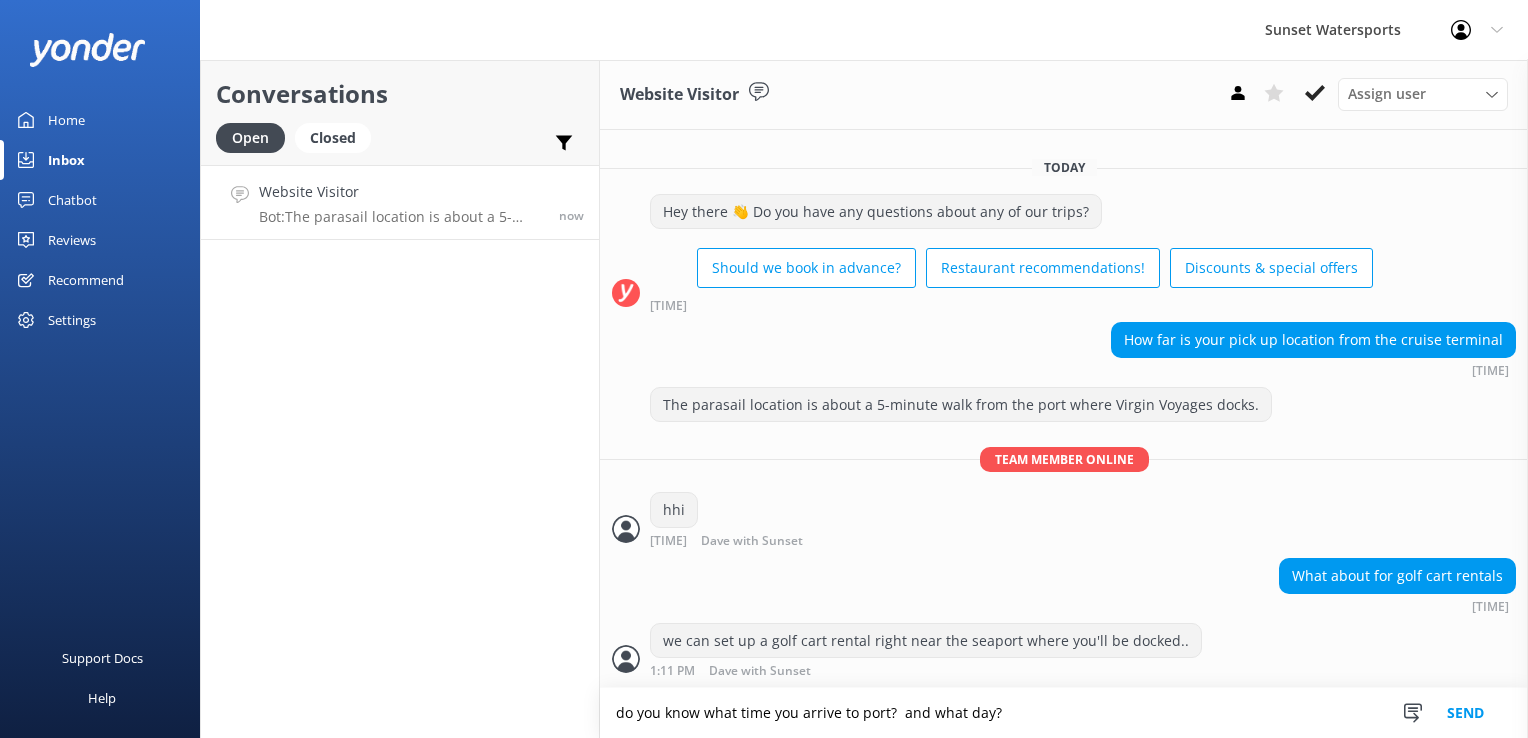 type on "do you know what time you arrive to port?  and what day?" 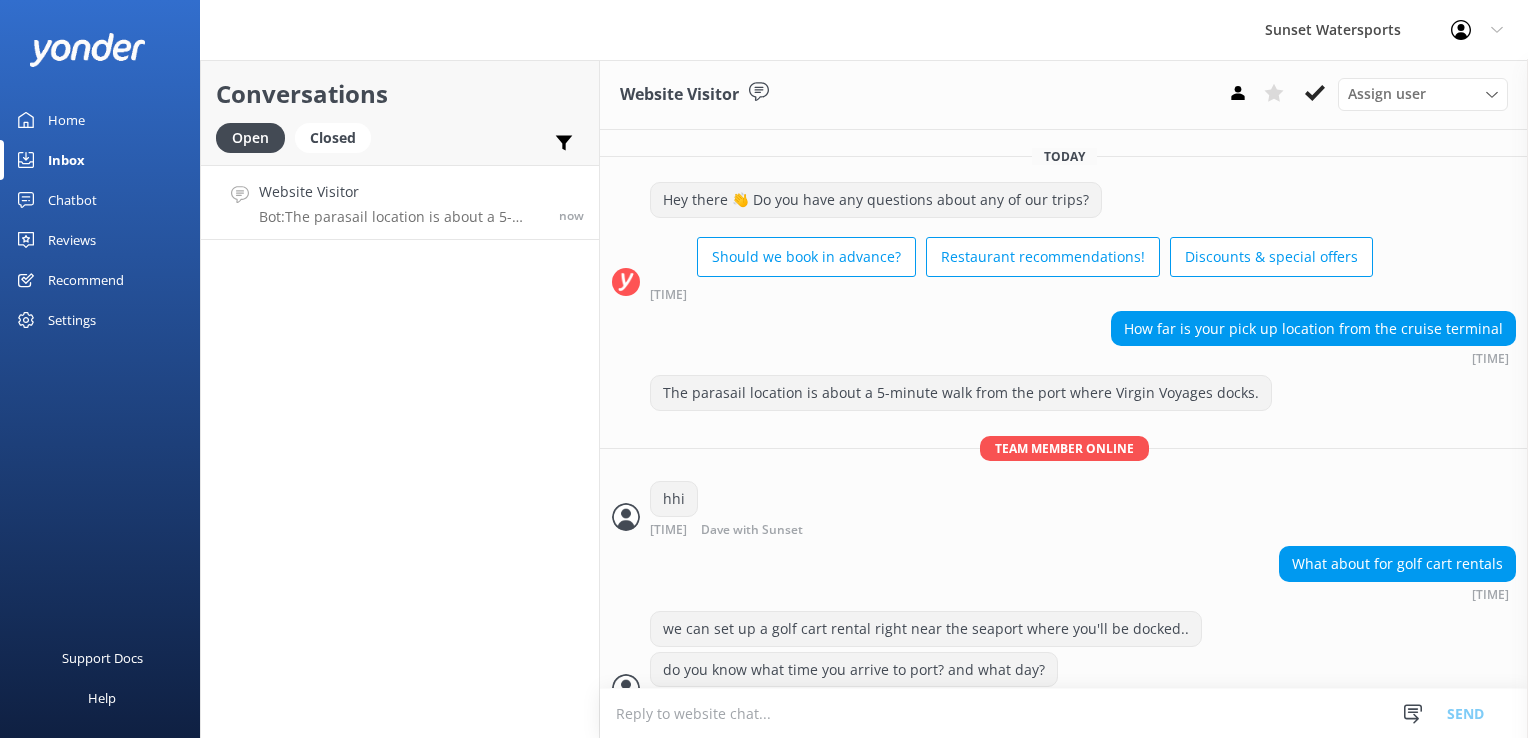 scroll, scrollTop: 25, scrollLeft: 0, axis: vertical 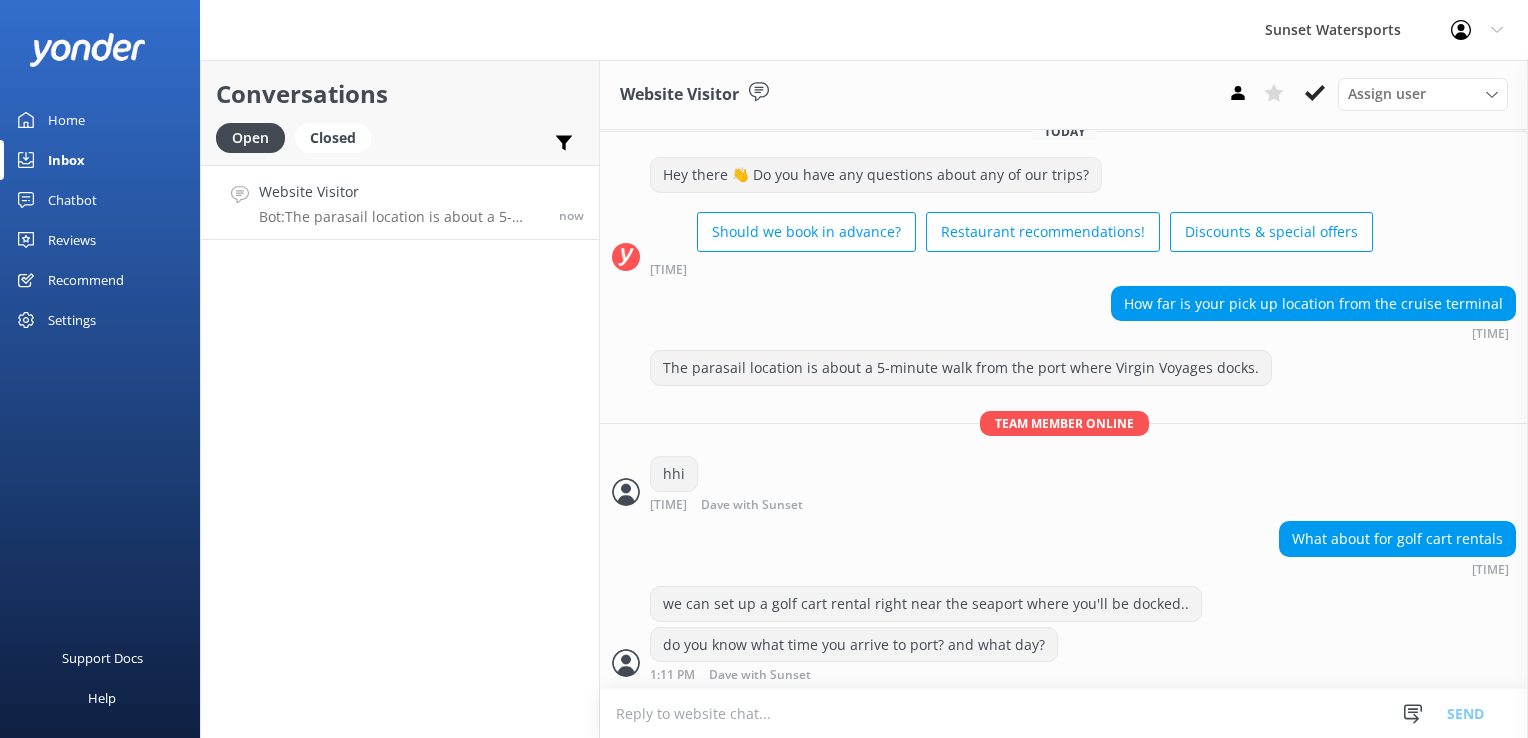 click at bounding box center (1064, 713) 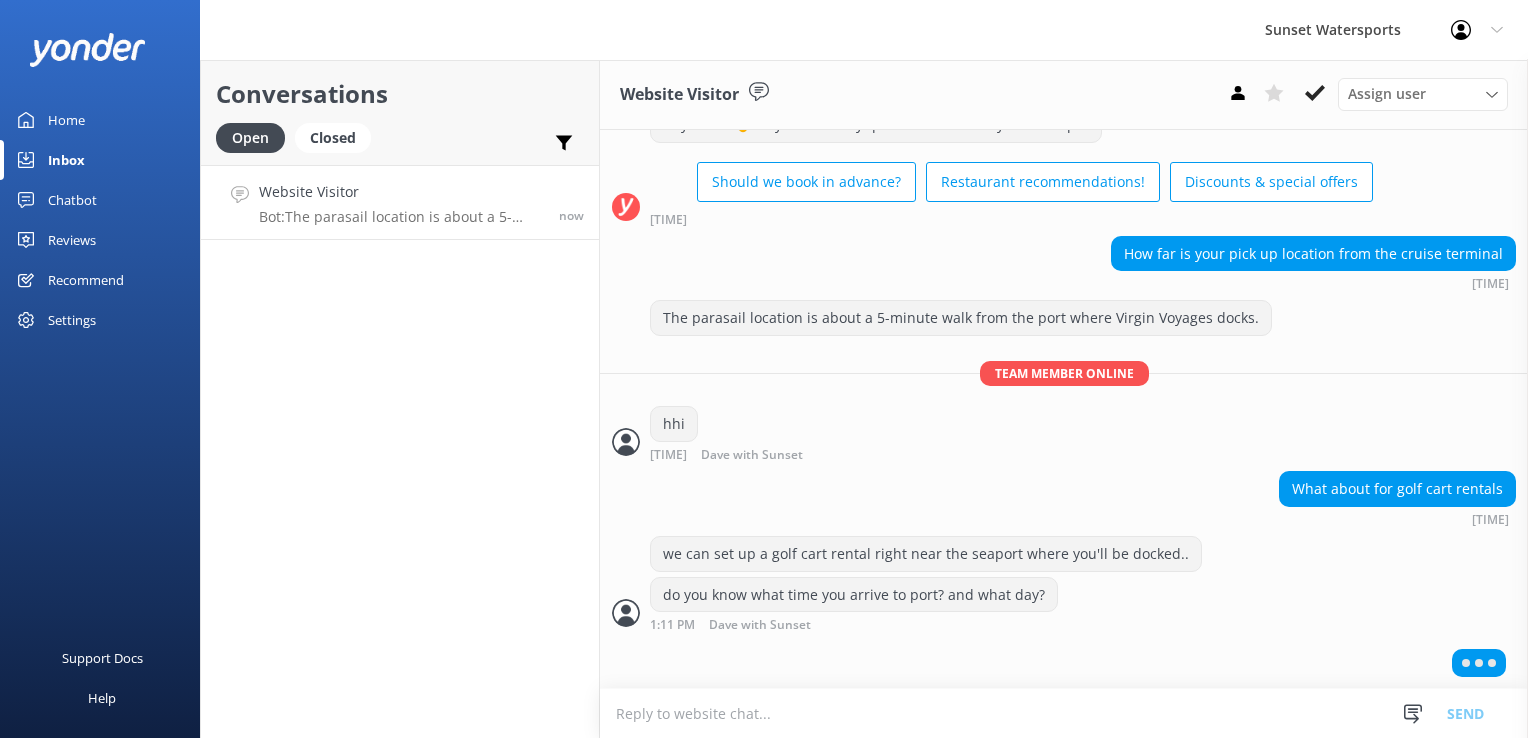 scroll, scrollTop: 72, scrollLeft: 0, axis: vertical 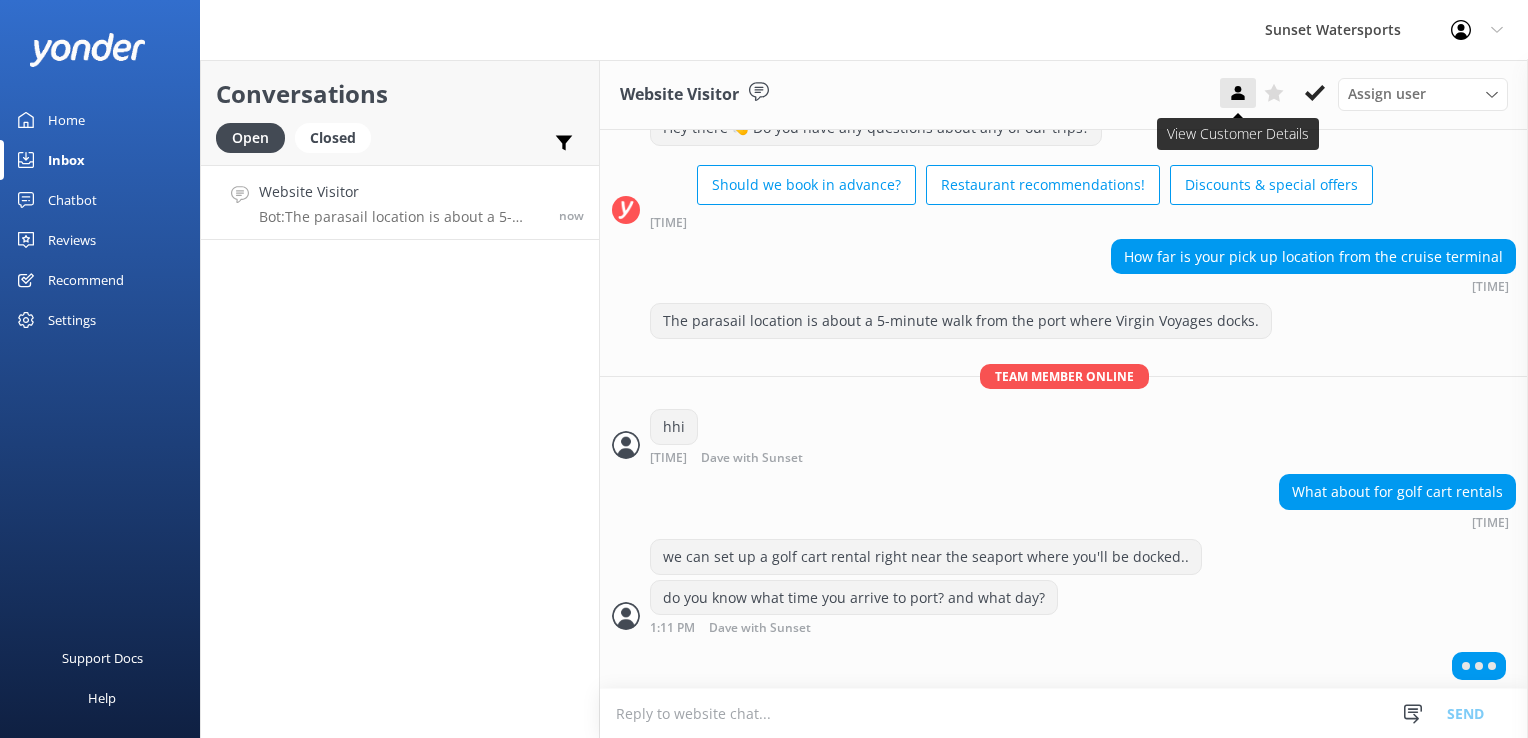 click 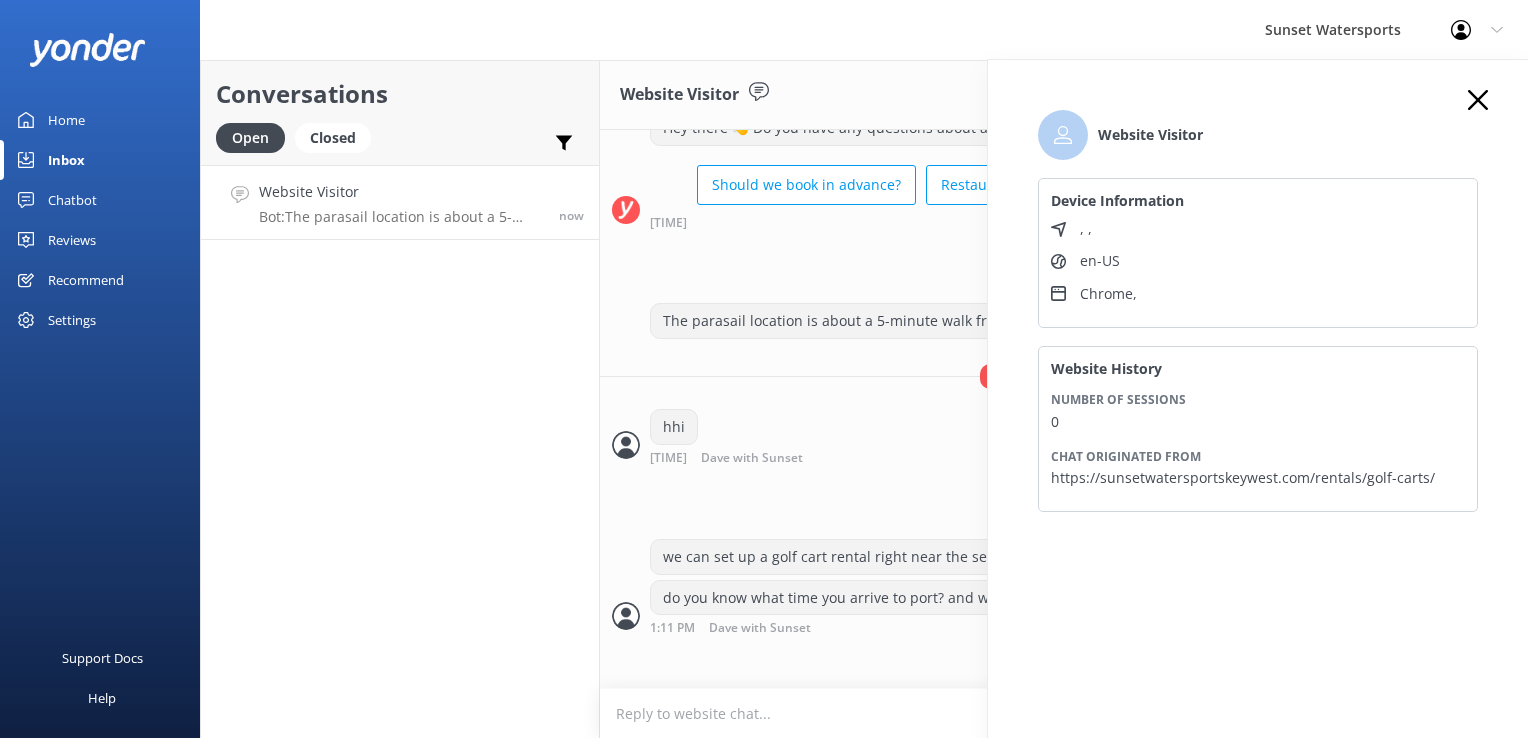 click on "Conversations Open Closed Important Assigned to me Unassigned Website Visitor Bot:  The parasail location is about a 5-minute walk from the port where Virgin Voyages docks. now" at bounding box center (400, 399) 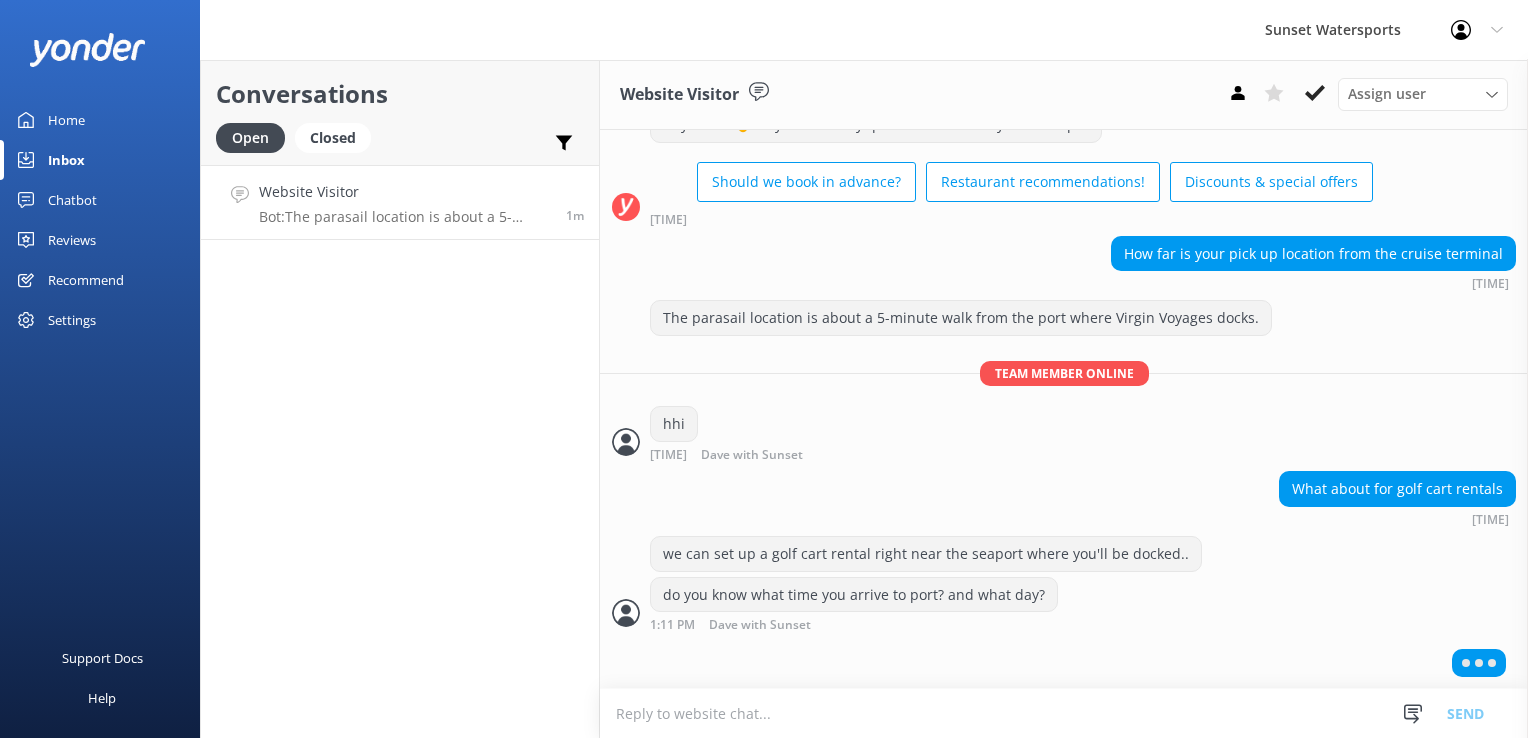 scroll, scrollTop: 72, scrollLeft: 0, axis: vertical 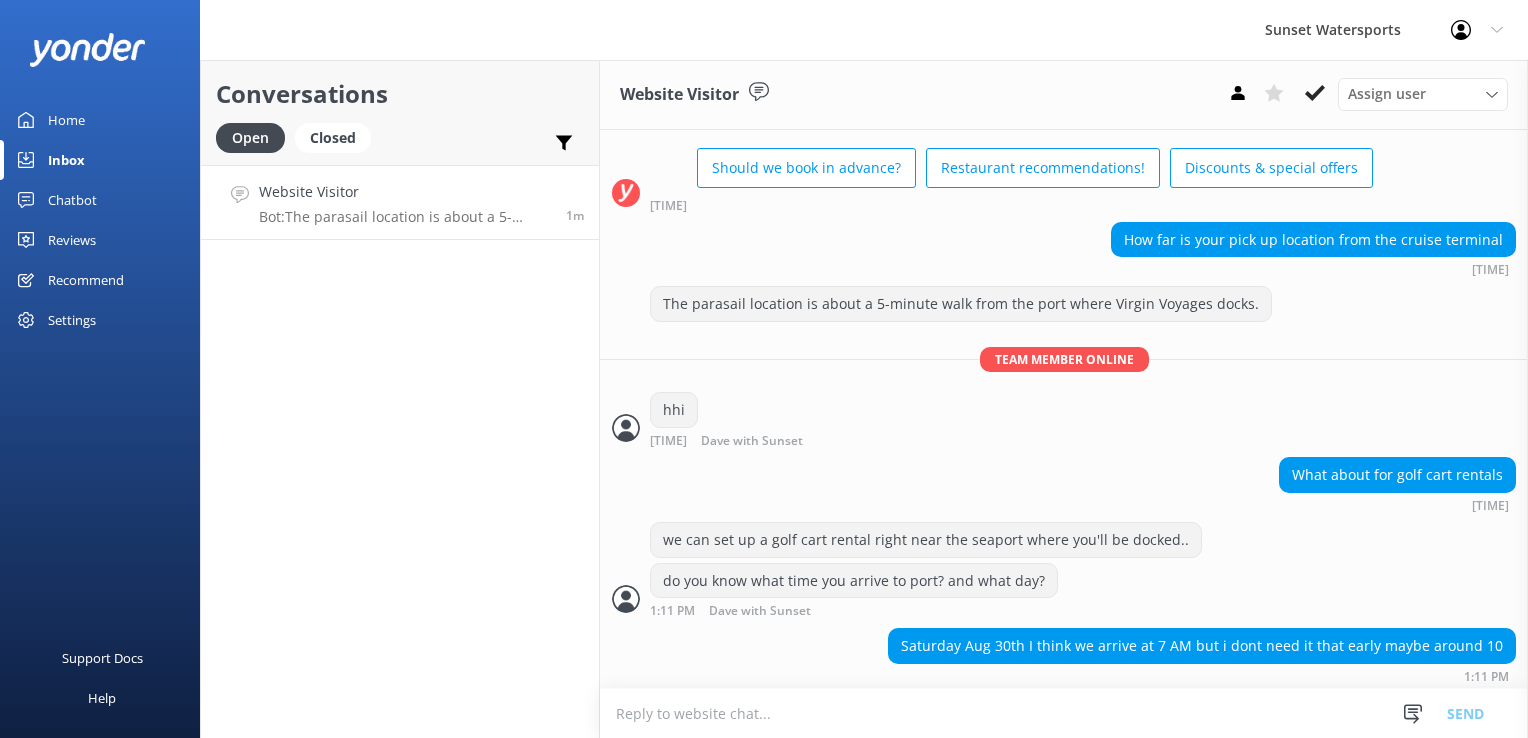 click at bounding box center [1064, 713] 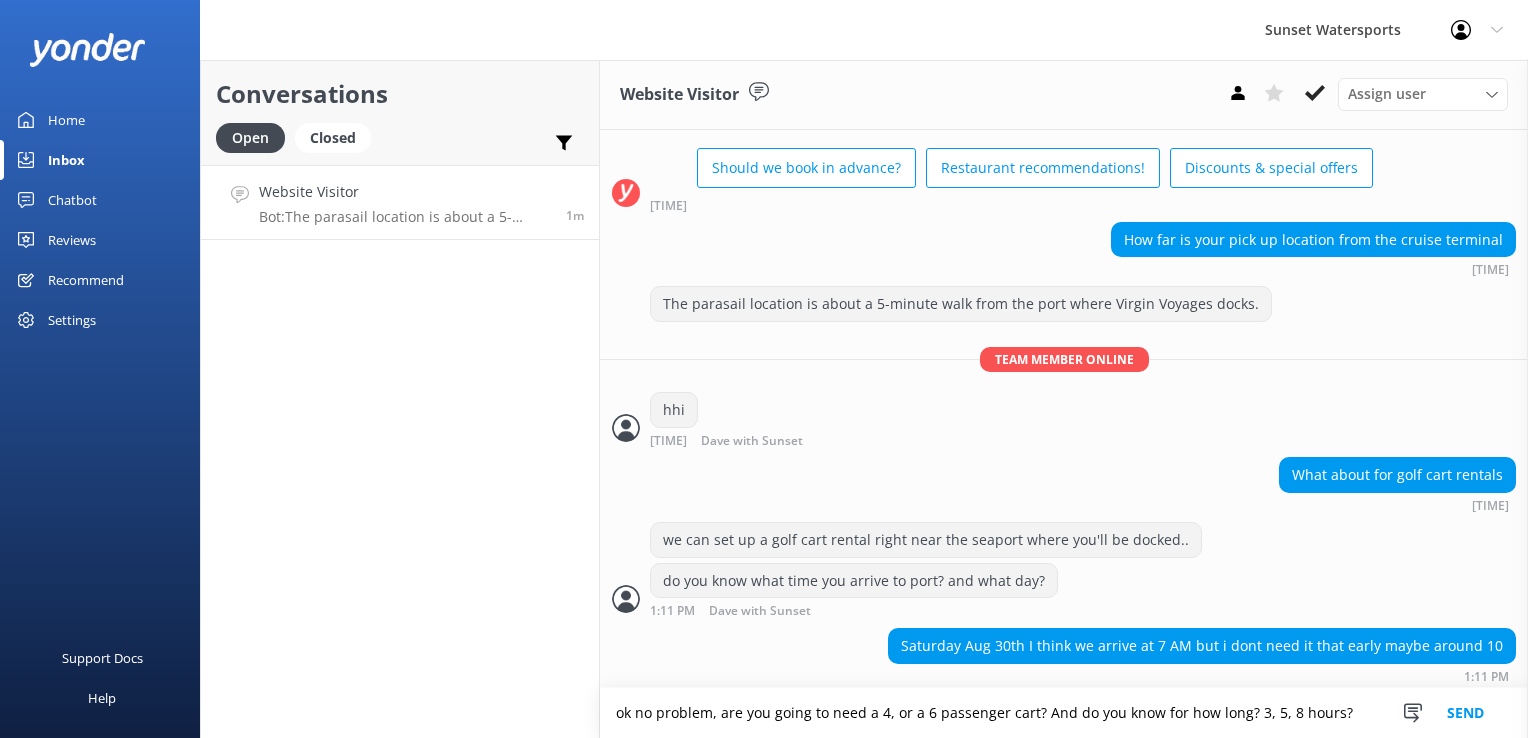 type on "ok no problem, are you going to need a 4, or a 6 passenger cart? And do you know for how long? 3, 5, 8 hours?" 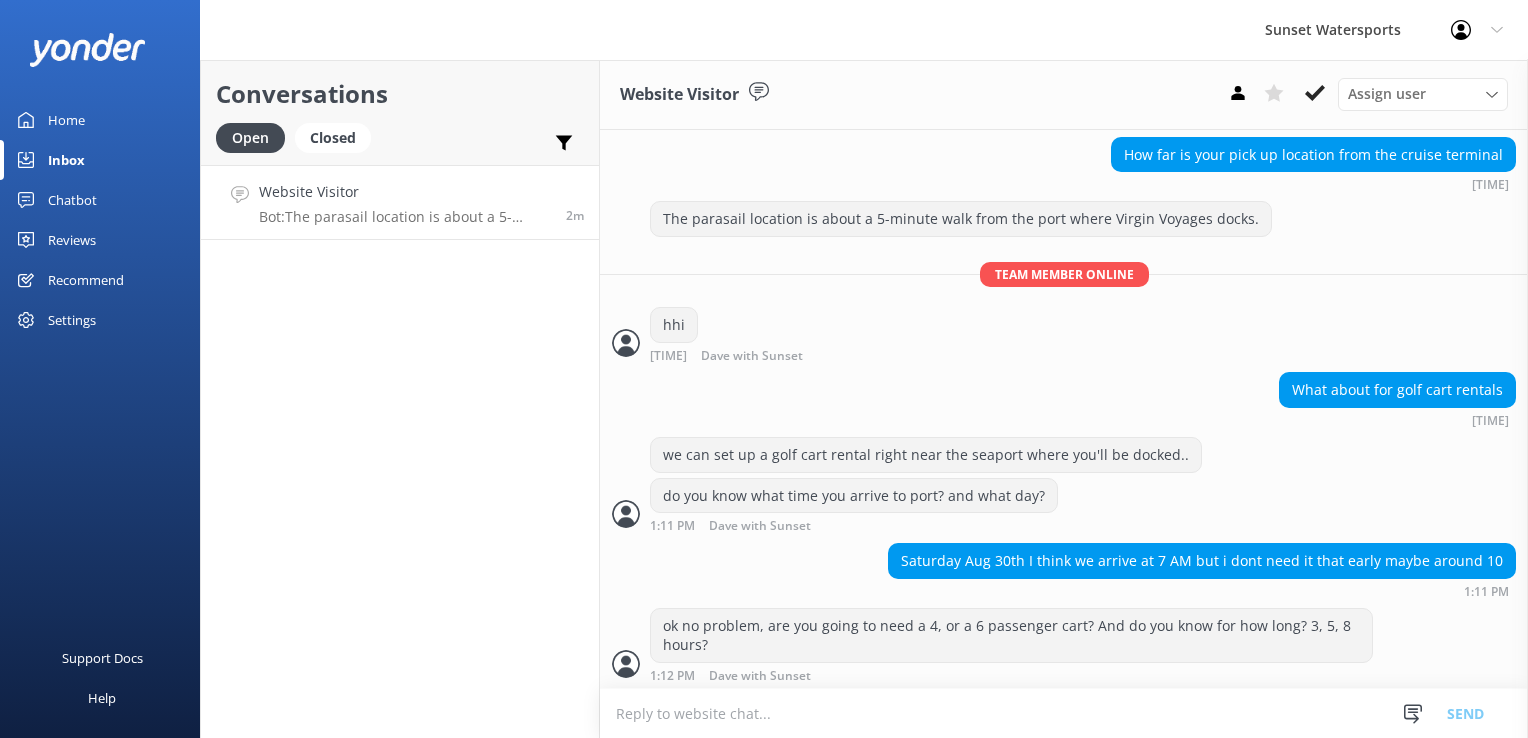scroll, scrollTop: 238, scrollLeft: 0, axis: vertical 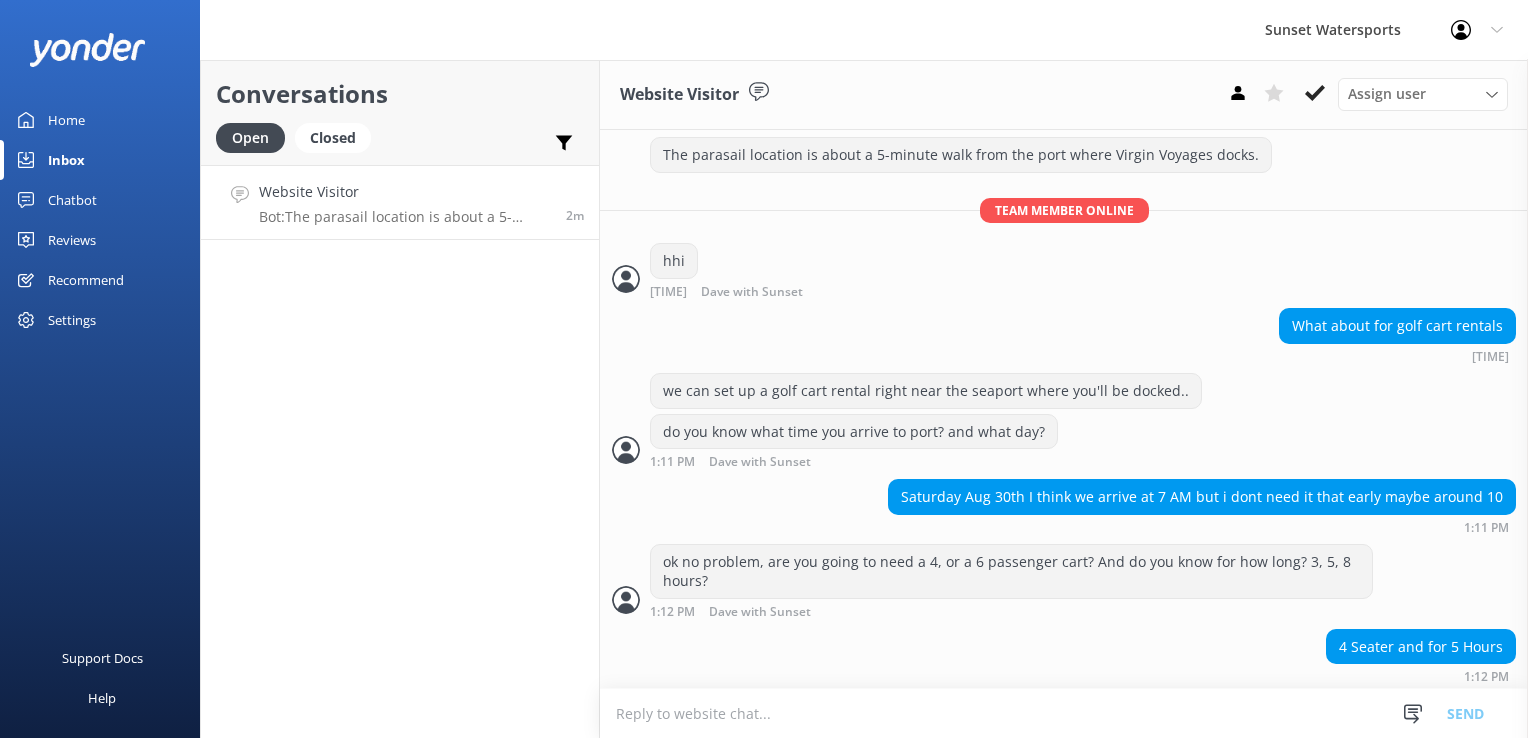 click at bounding box center (1064, 713) 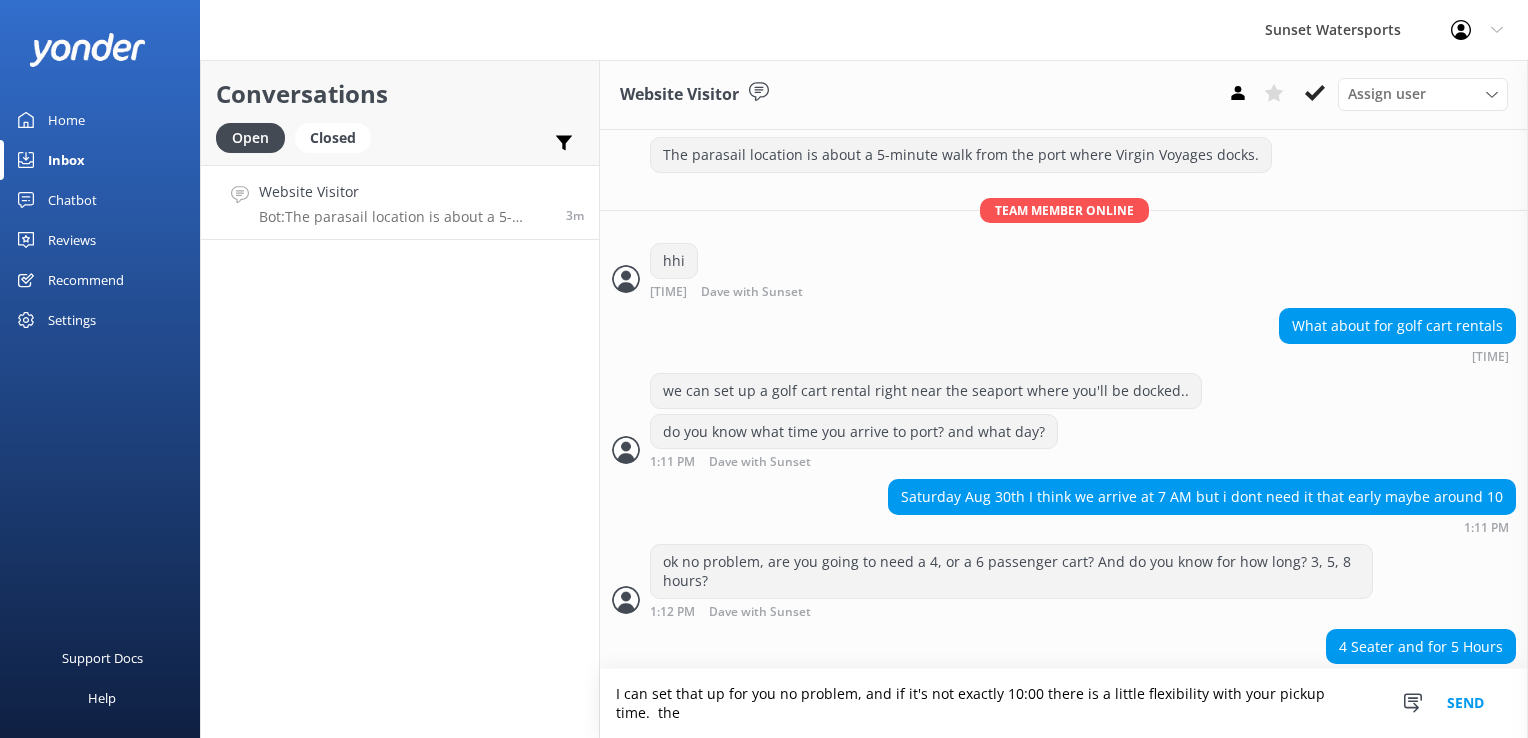 scroll, scrollTop: 258, scrollLeft: 0, axis: vertical 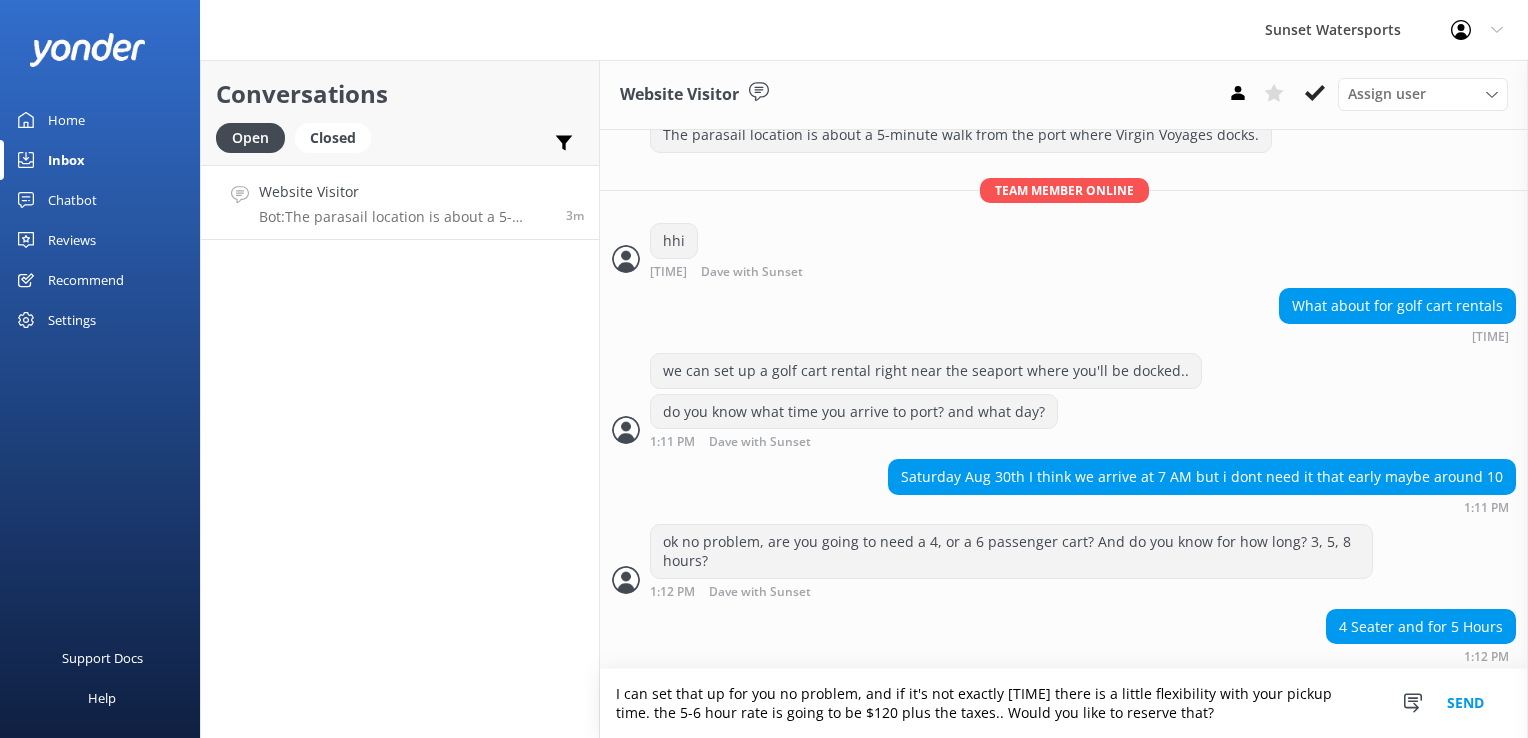 type on "I can set that up for you no problem, and if it's not exactly [TIME] there is a little flexibility with your pickup time. the 5-6 hour rate is going to be $120 plus the taxes.. Would you like to reserve that?" 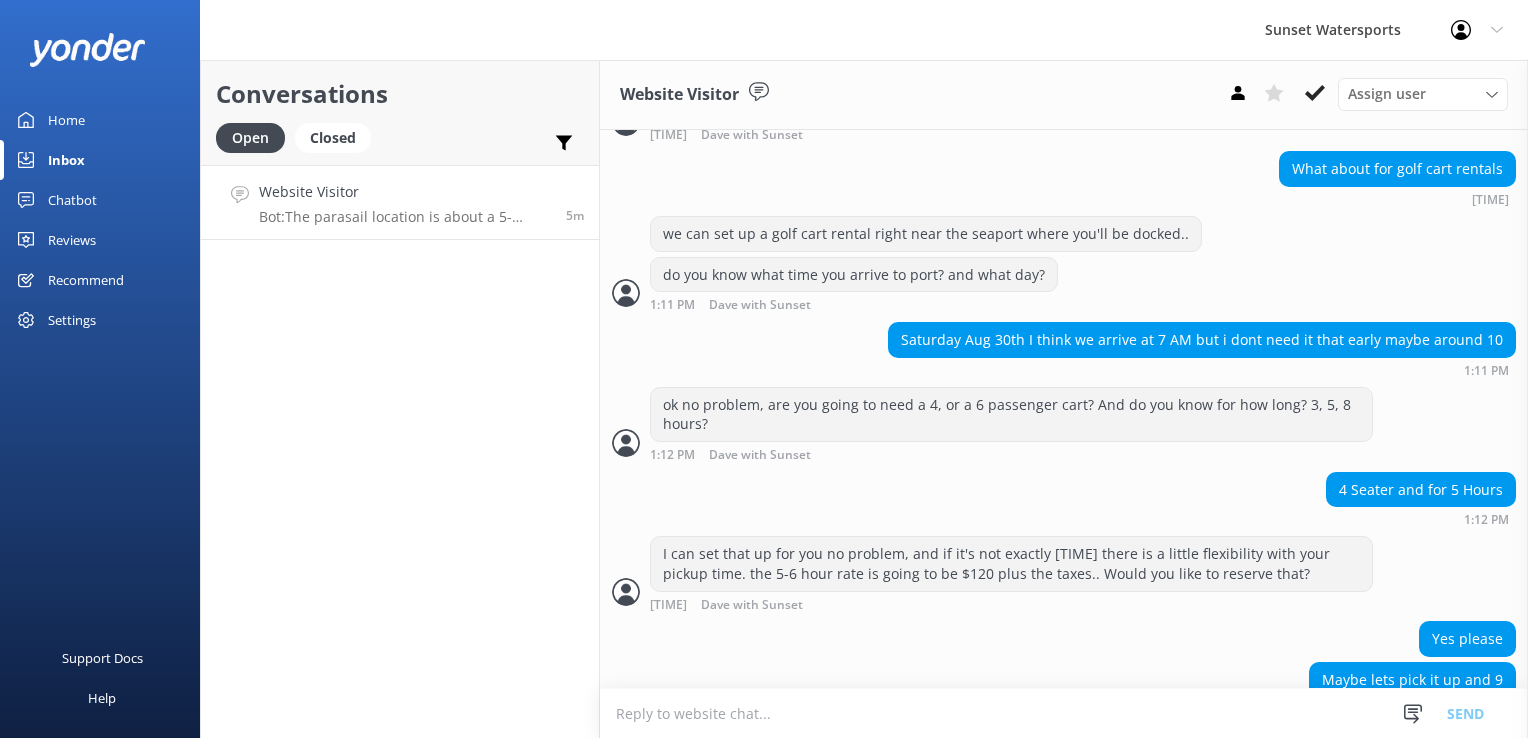 scroll, scrollTop: 427, scrollLeft: 0, axis: vertical 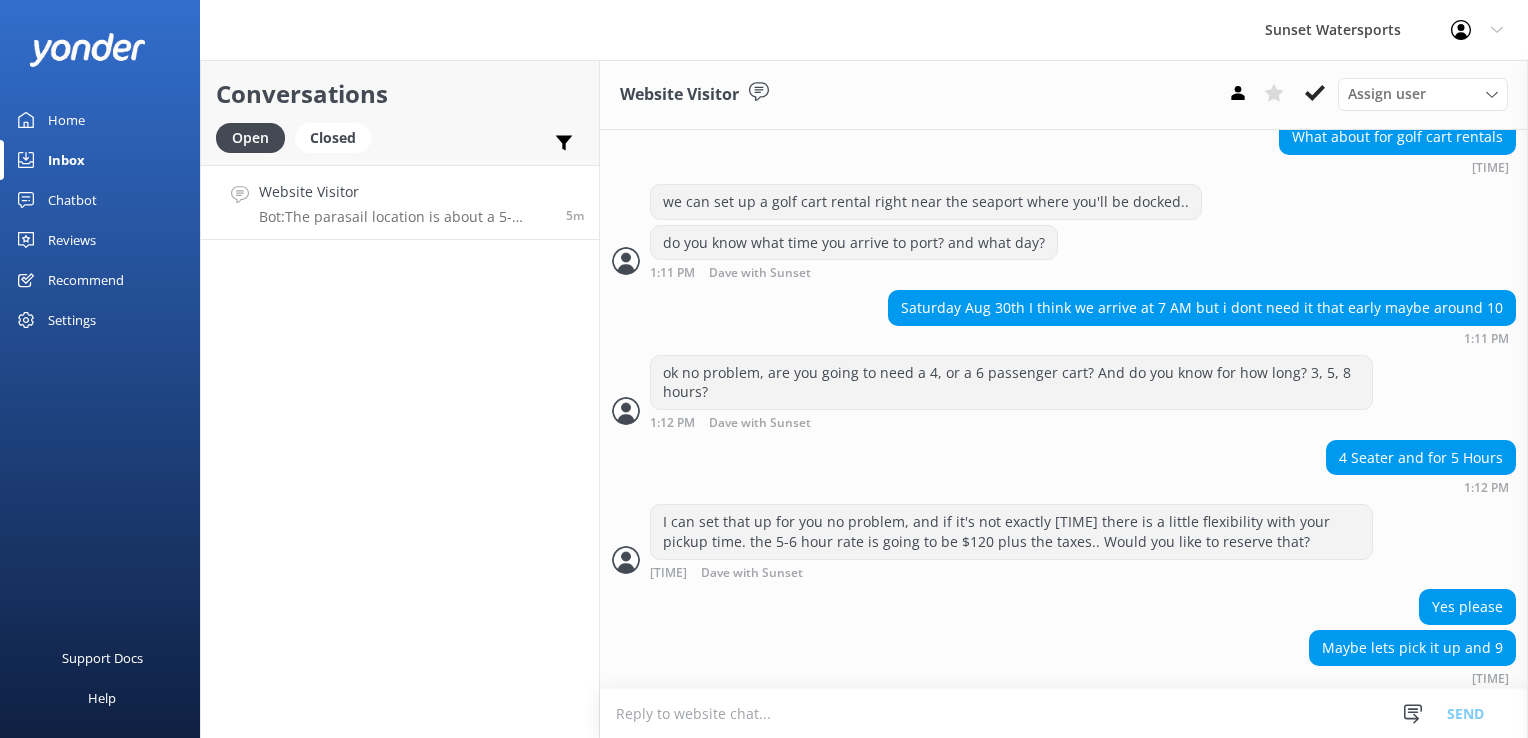 click at bounding box center [1064, 713] 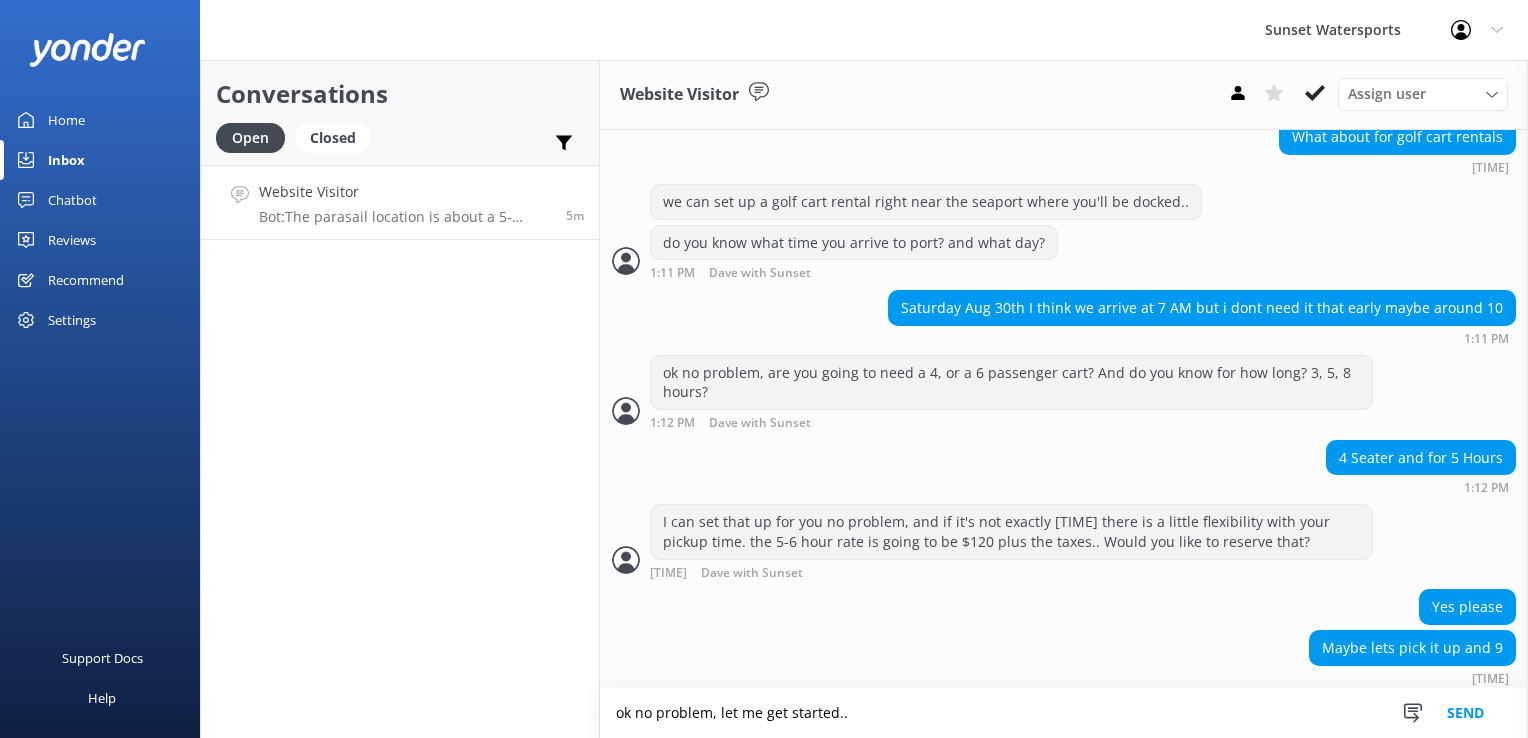type on "ok no problem, let me get started.." 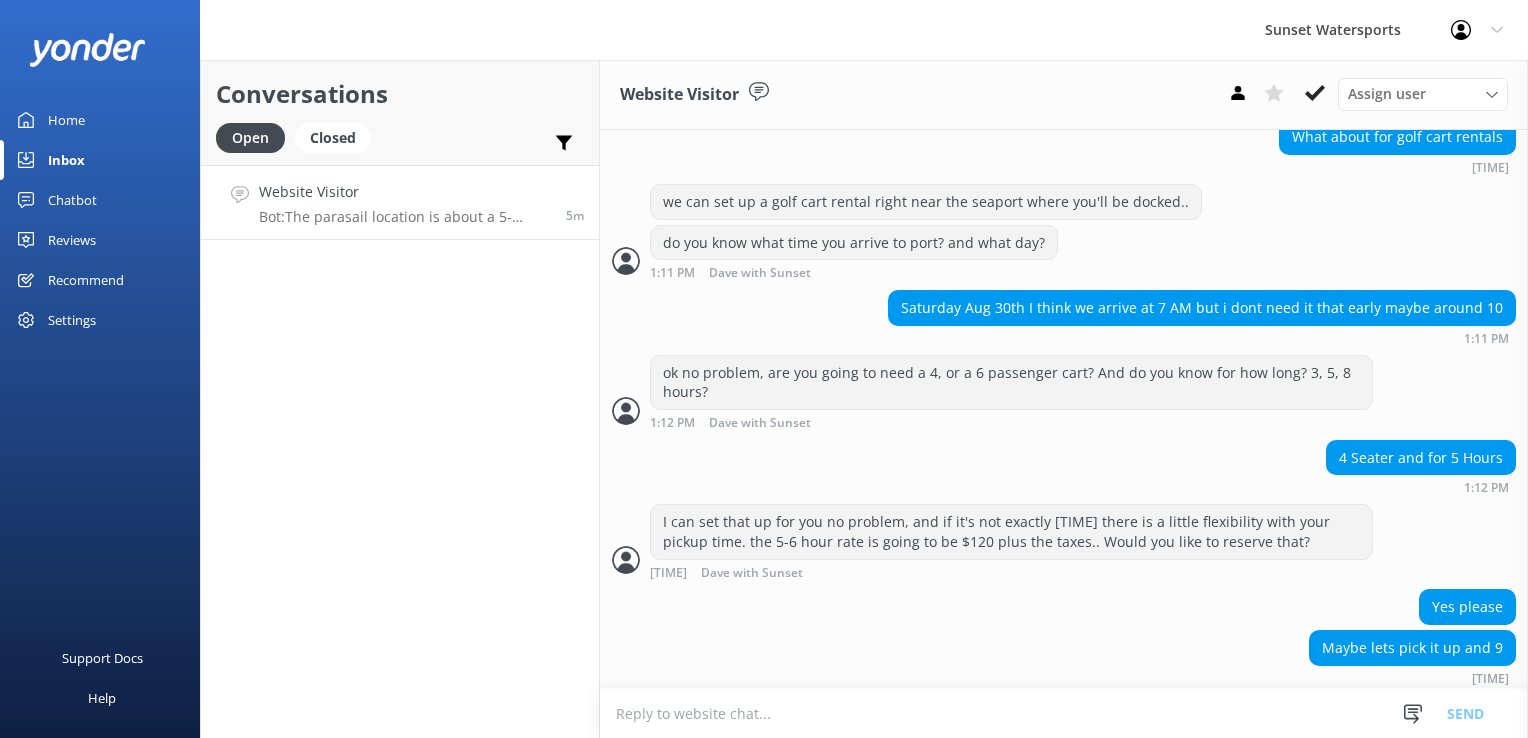 scroll, scrollTop: 492, scrollLeft: 0, axis: vertical 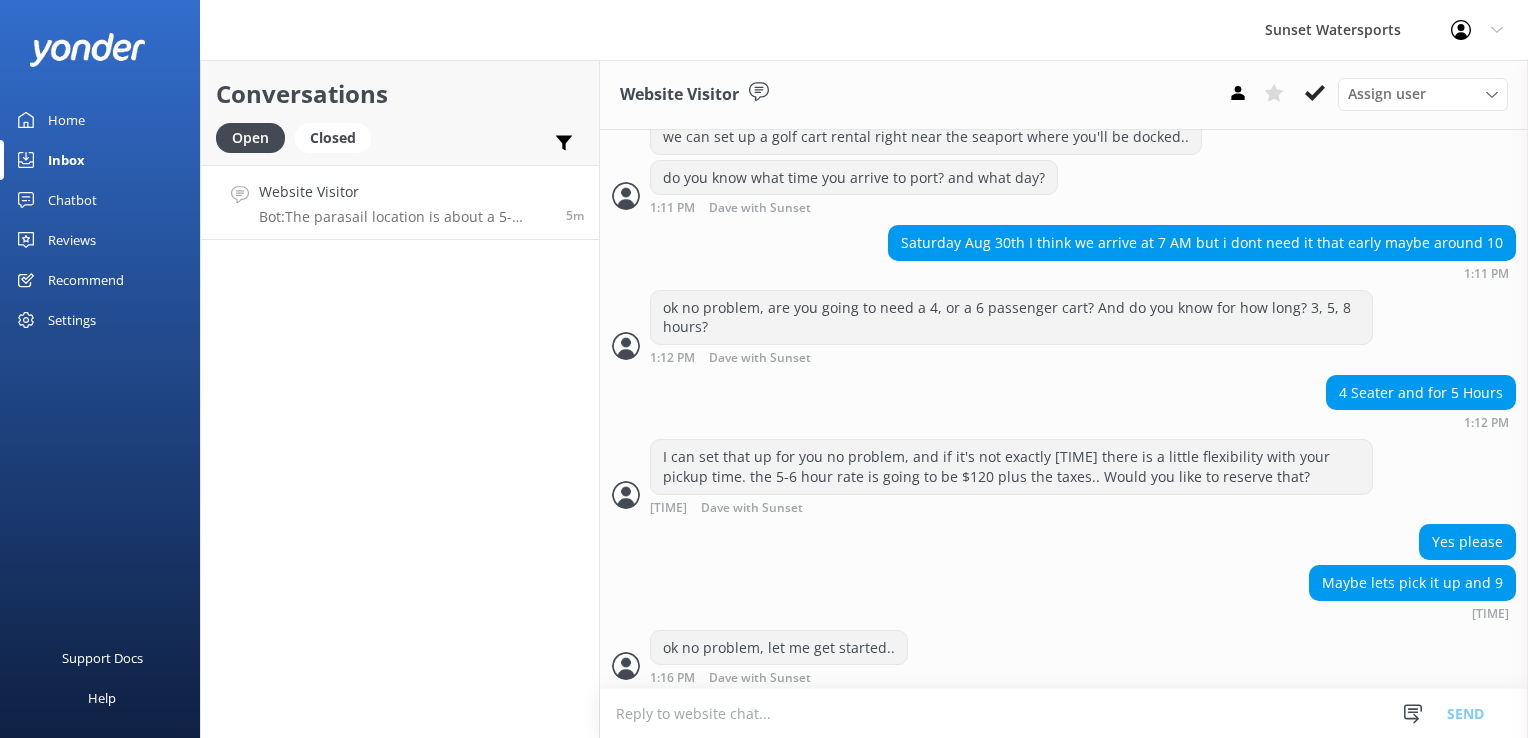 click at bounding box center (1064, 713) 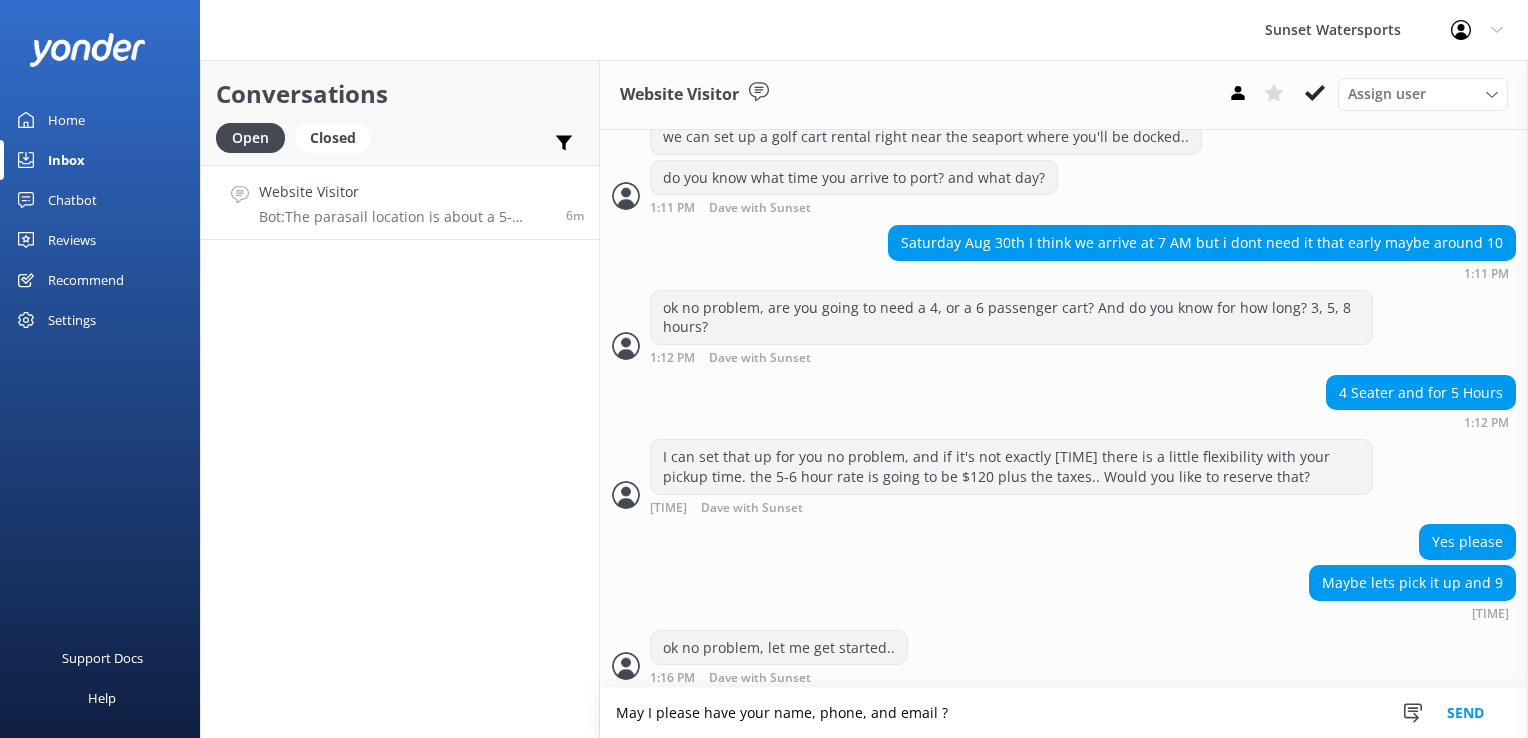 type on "May I please have your name, phone, and email ?" 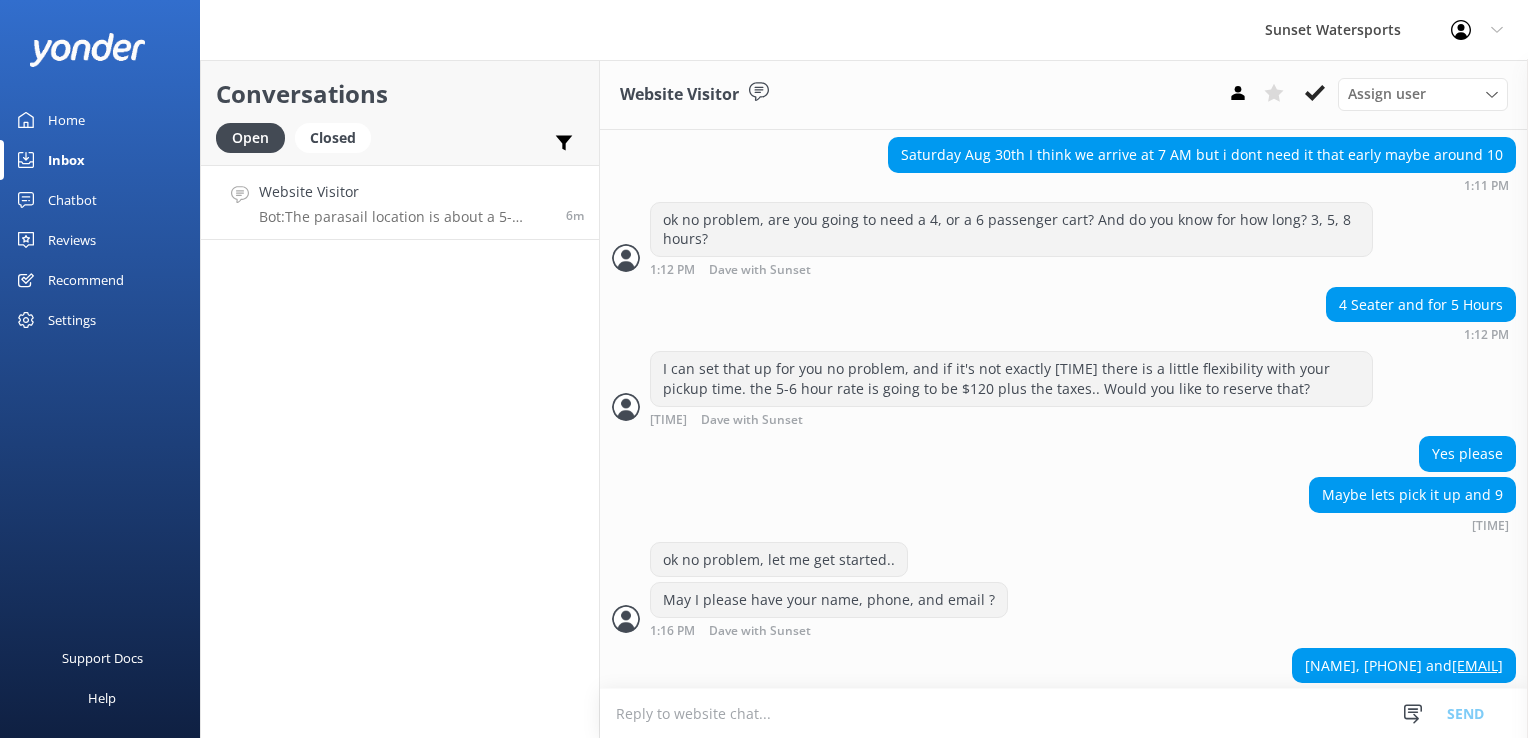 scroll, scrollTop: 596, scrollLeft: 0, axis: vertical 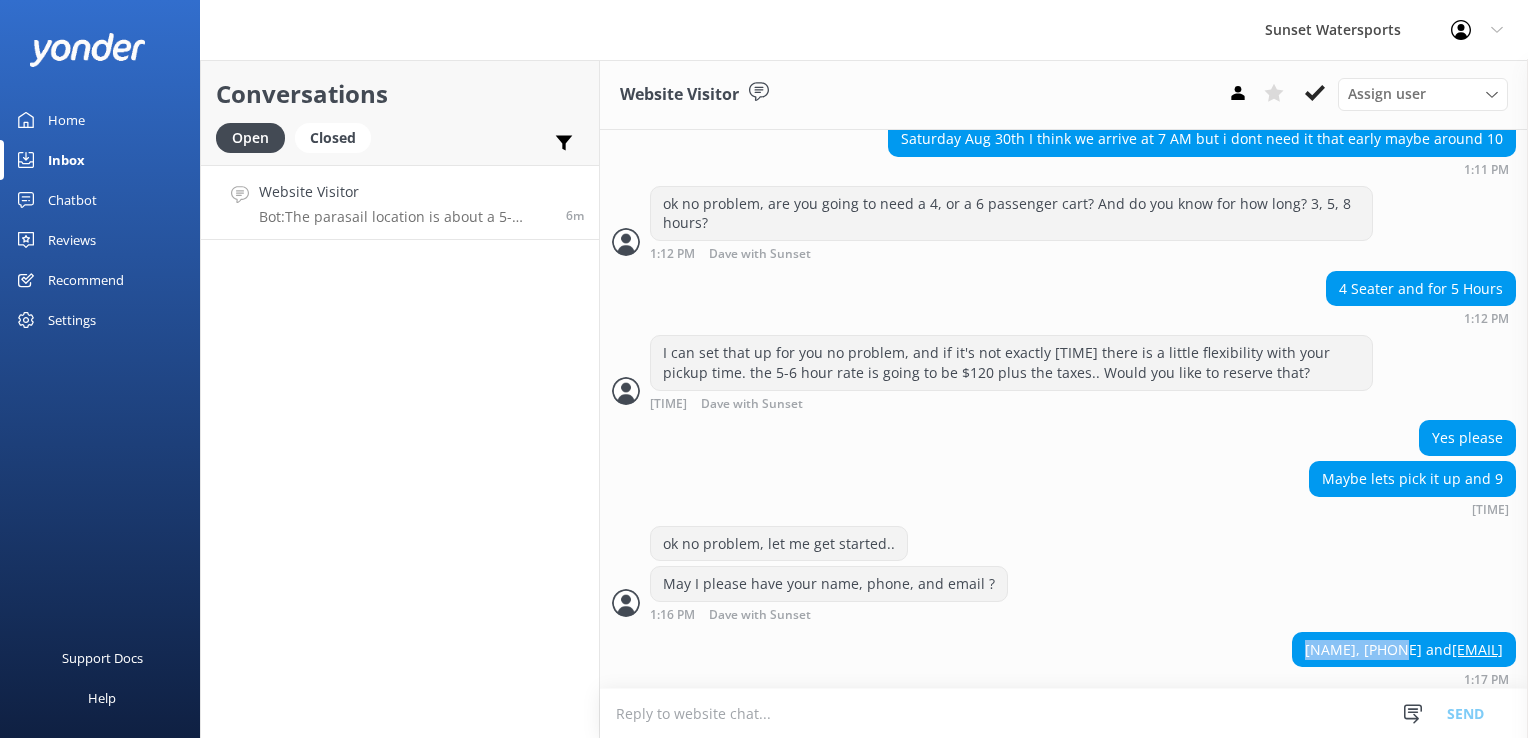 drag, startPoint x: 1177, startPoint y: 638, endPoint x: 1097, endPoint y: 624, distance: 81.21576 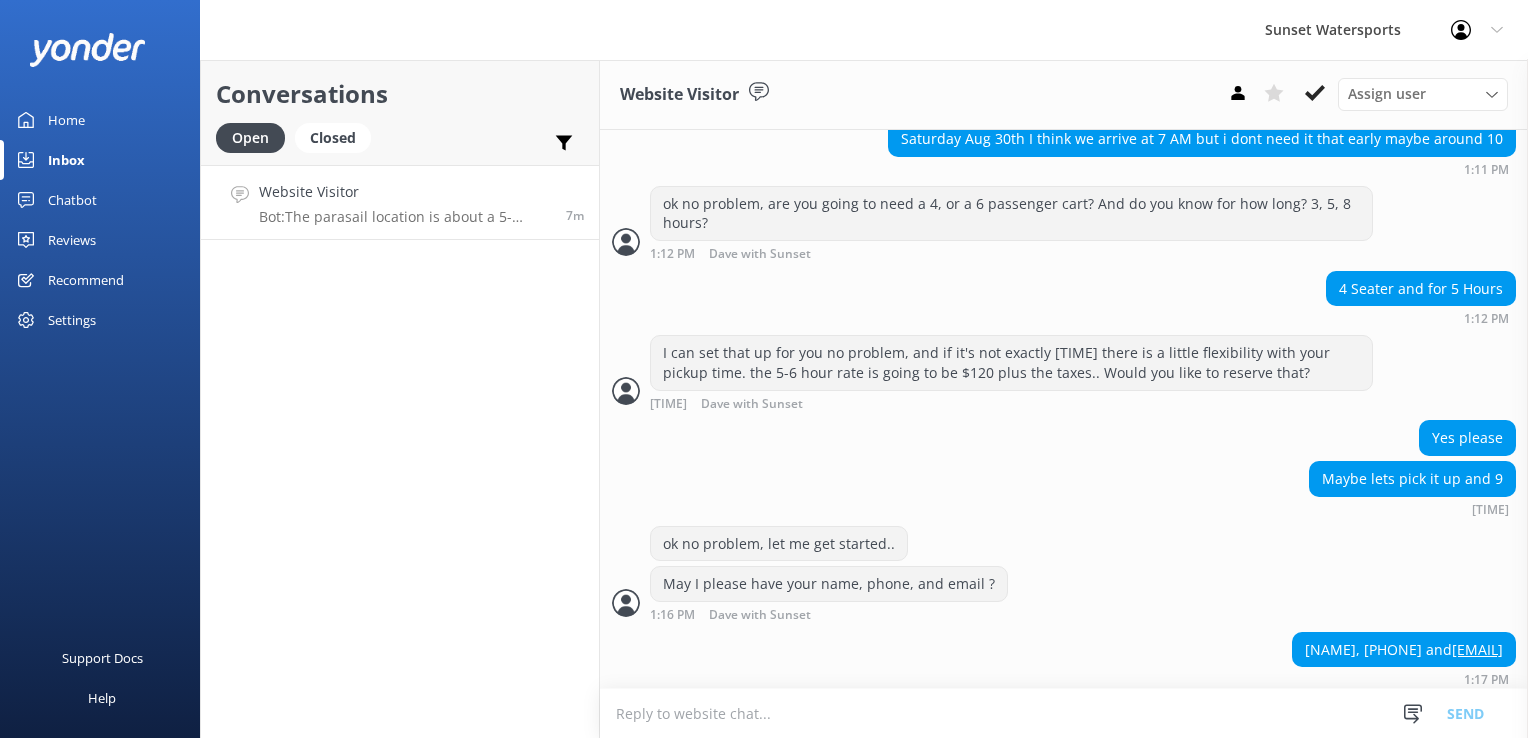 drag, startPoint x: 1252, startPoint y: 642, endPoint x: 1270, endPoint y: 307, distance: 335.48325 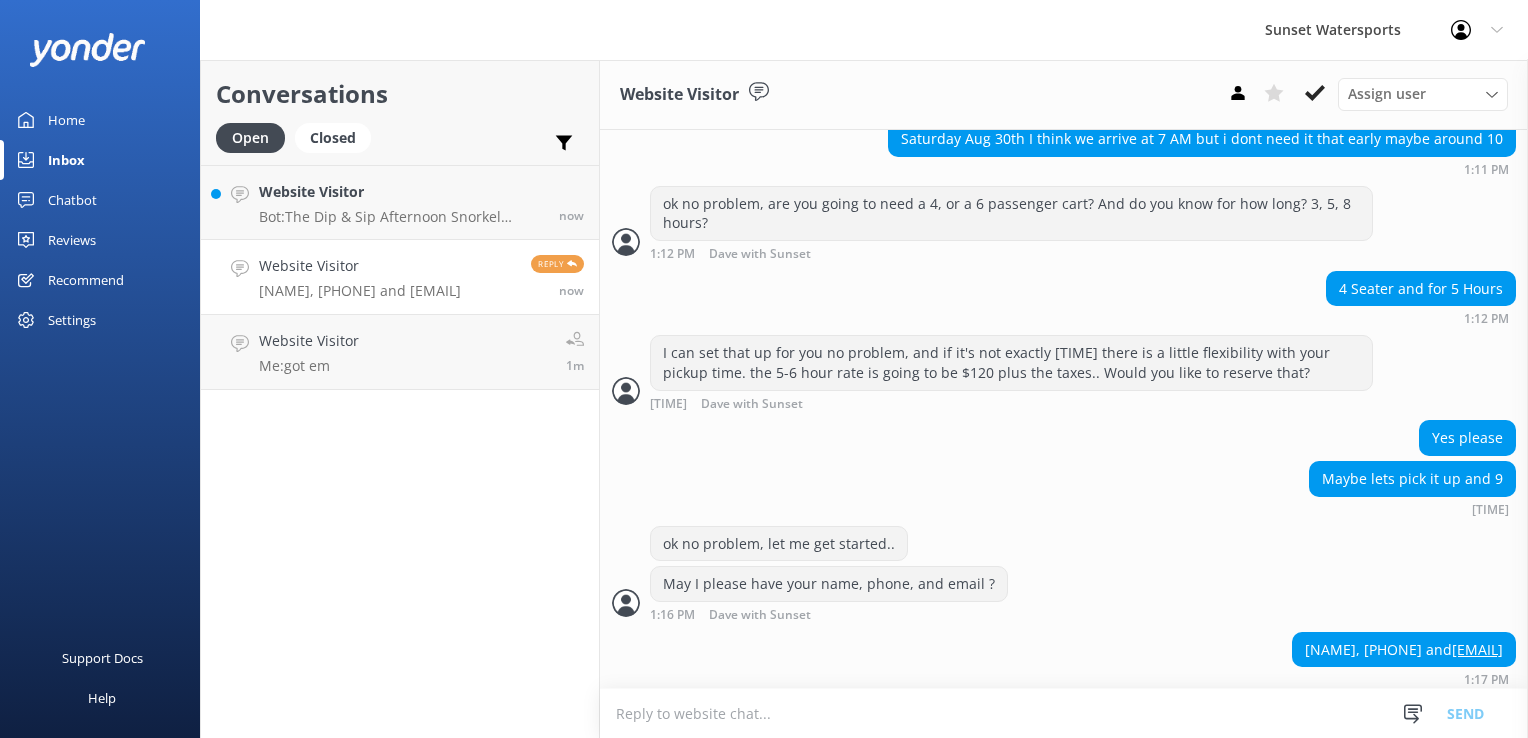 drag, startPoint x: 1189, startPoint y: 638, endPoint x: 1272, endPoint y: 645, distance: 83.294655 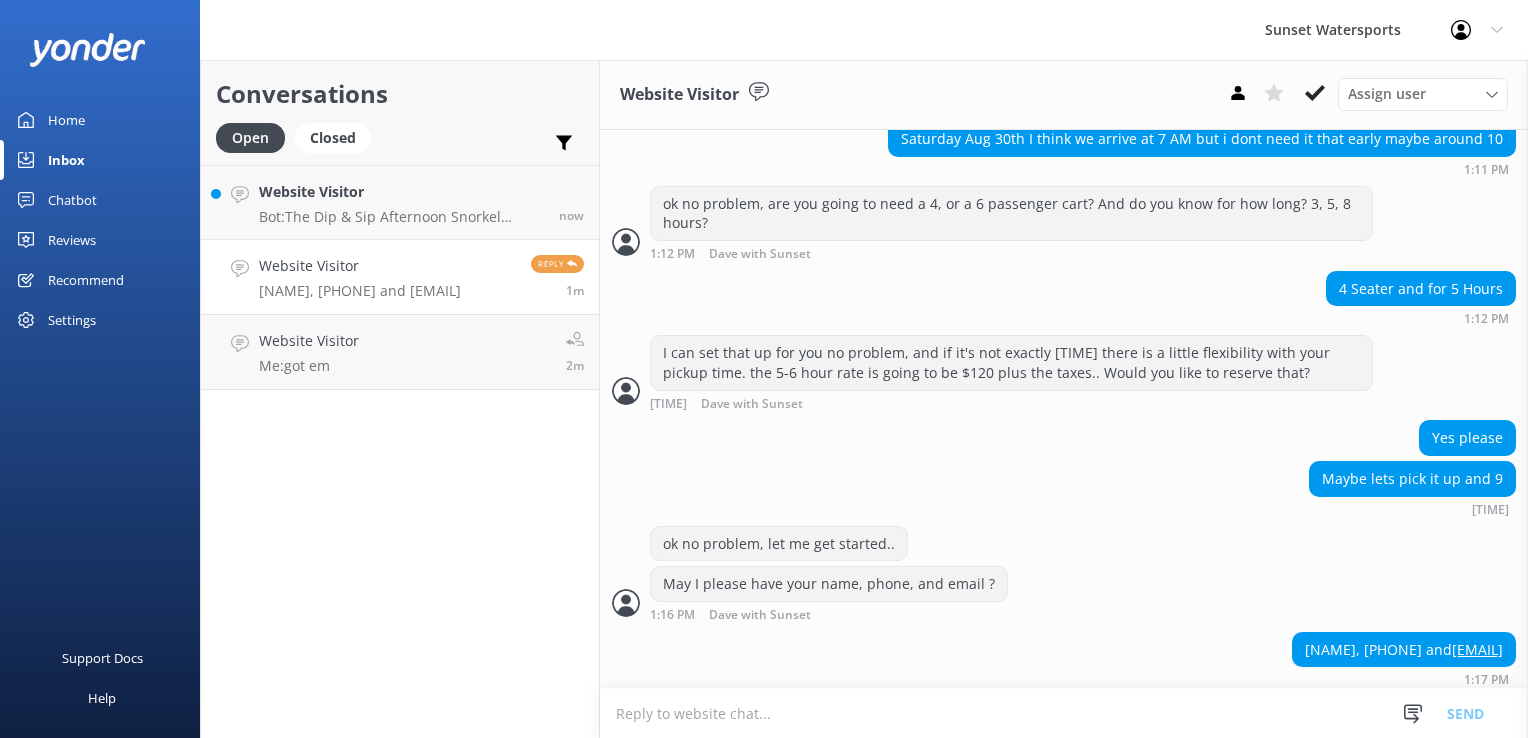 click at bounding box center (1064, 713) 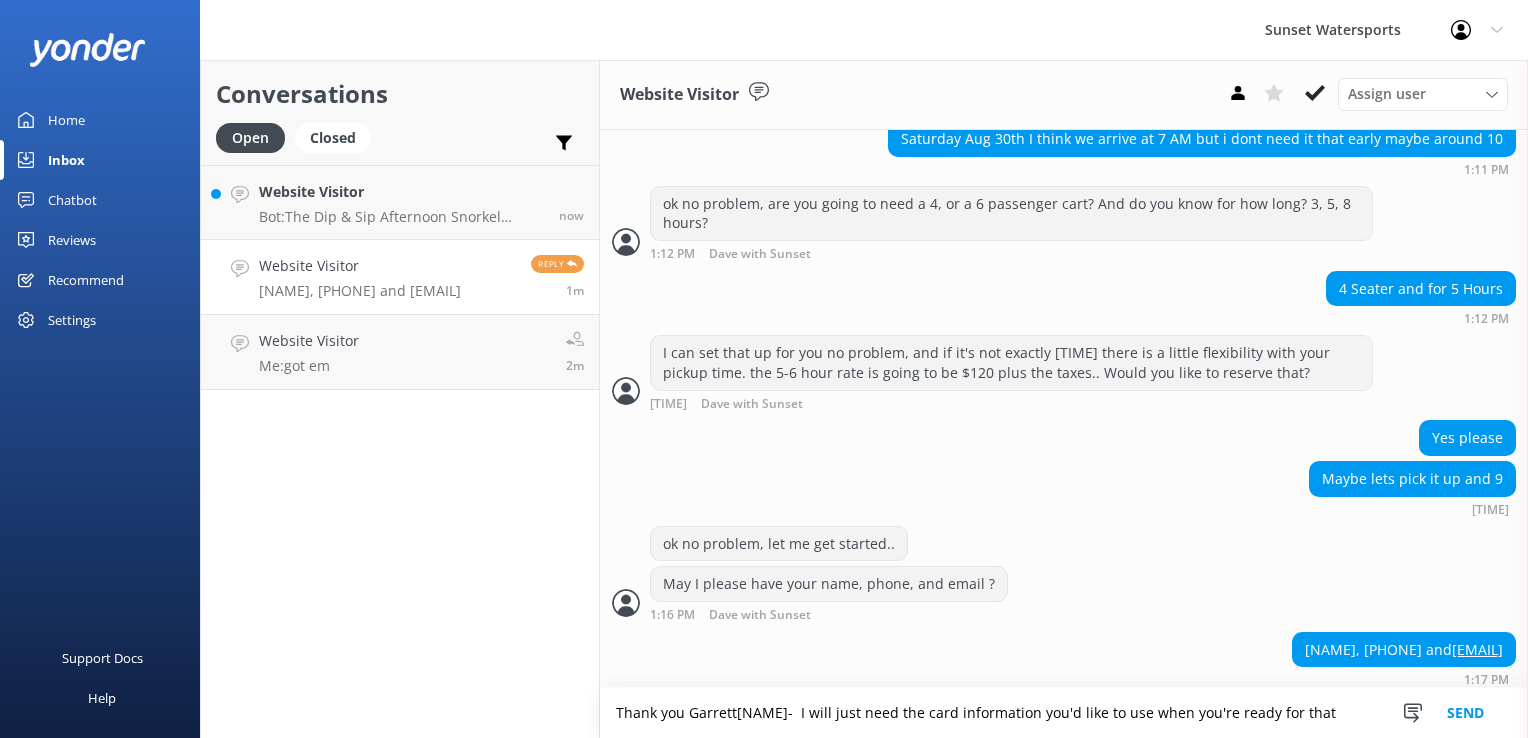 type on "Thank you Garrett[NAME]-  I will just need the card information you'd like to use when you're ready for that" 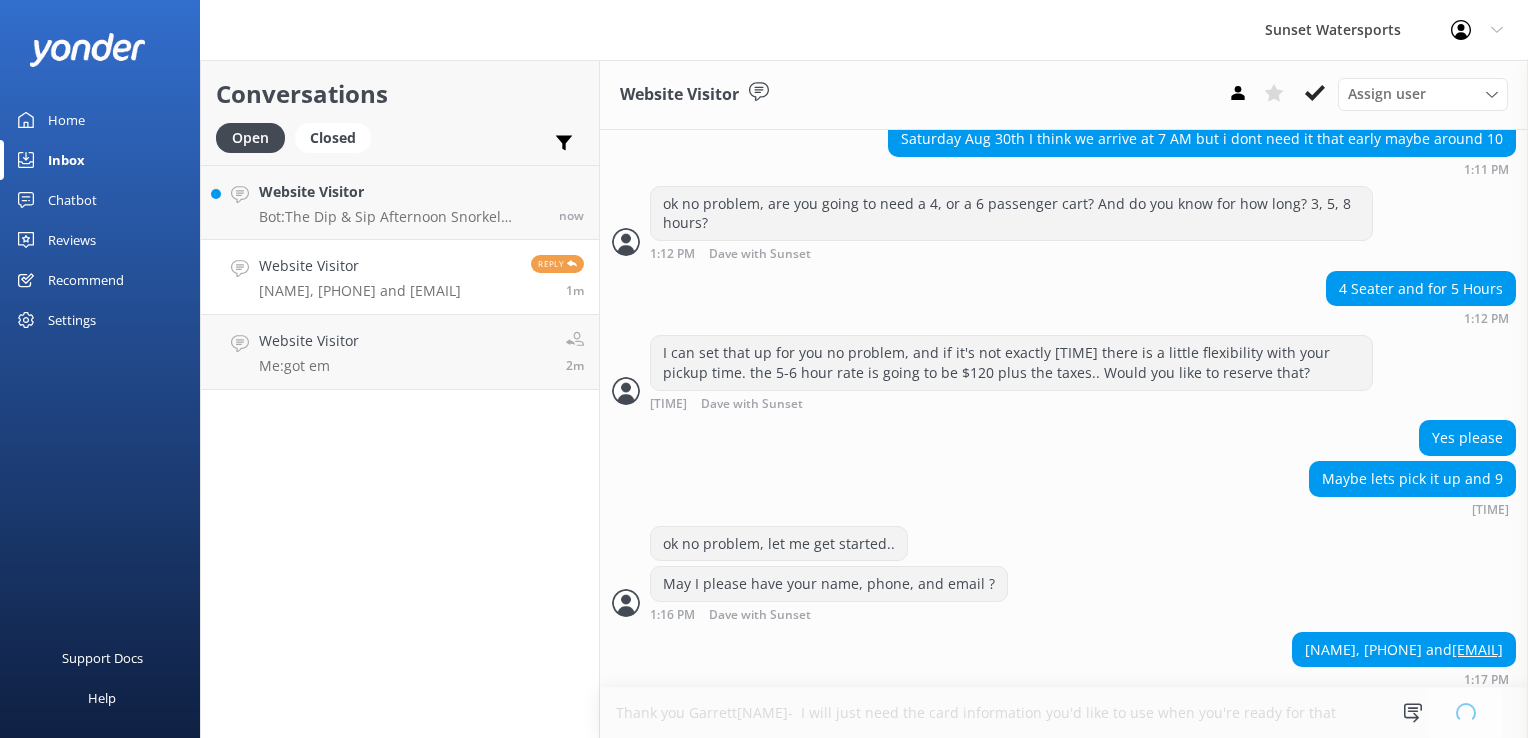 type 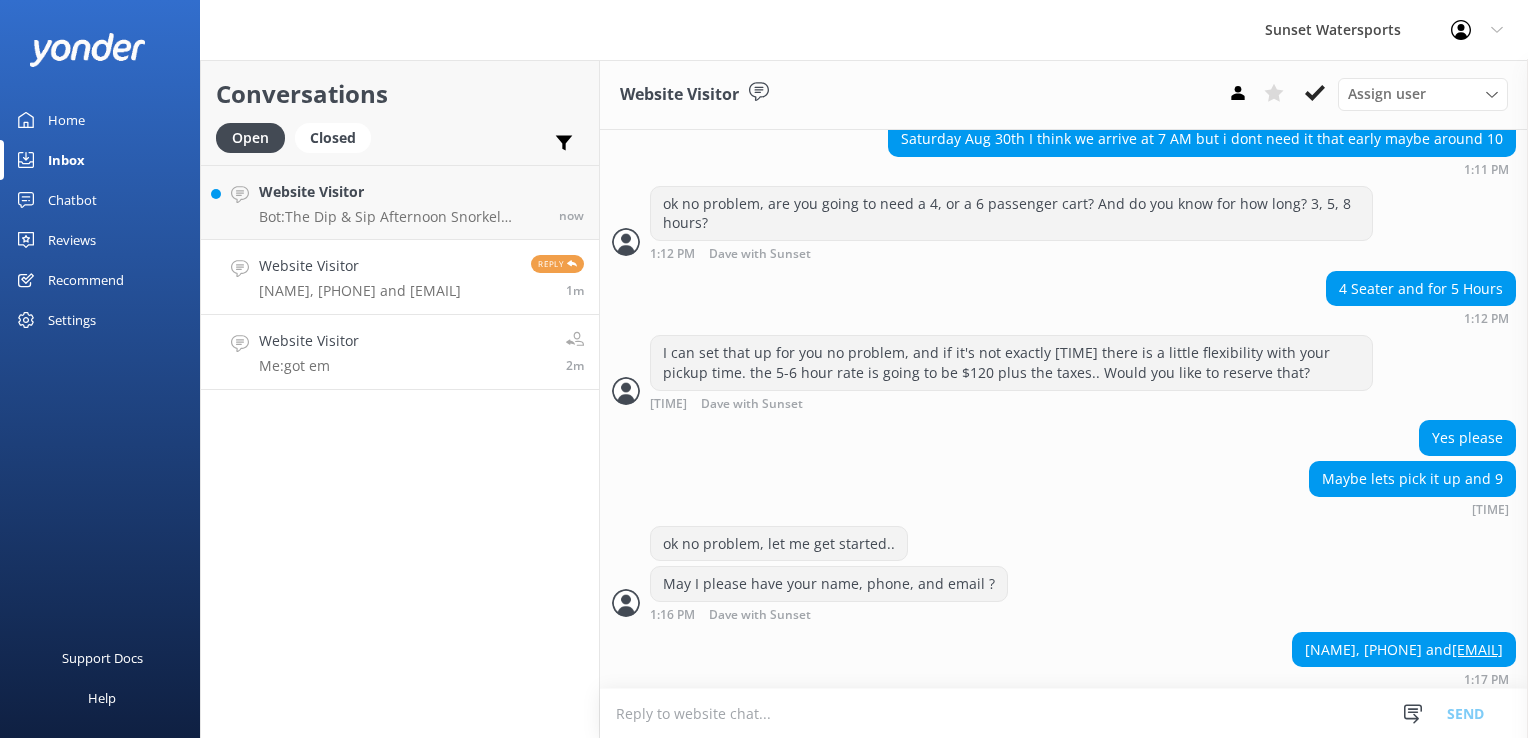 scroll, scrollTop: 662, scrollLeft: 0, axis: vertical 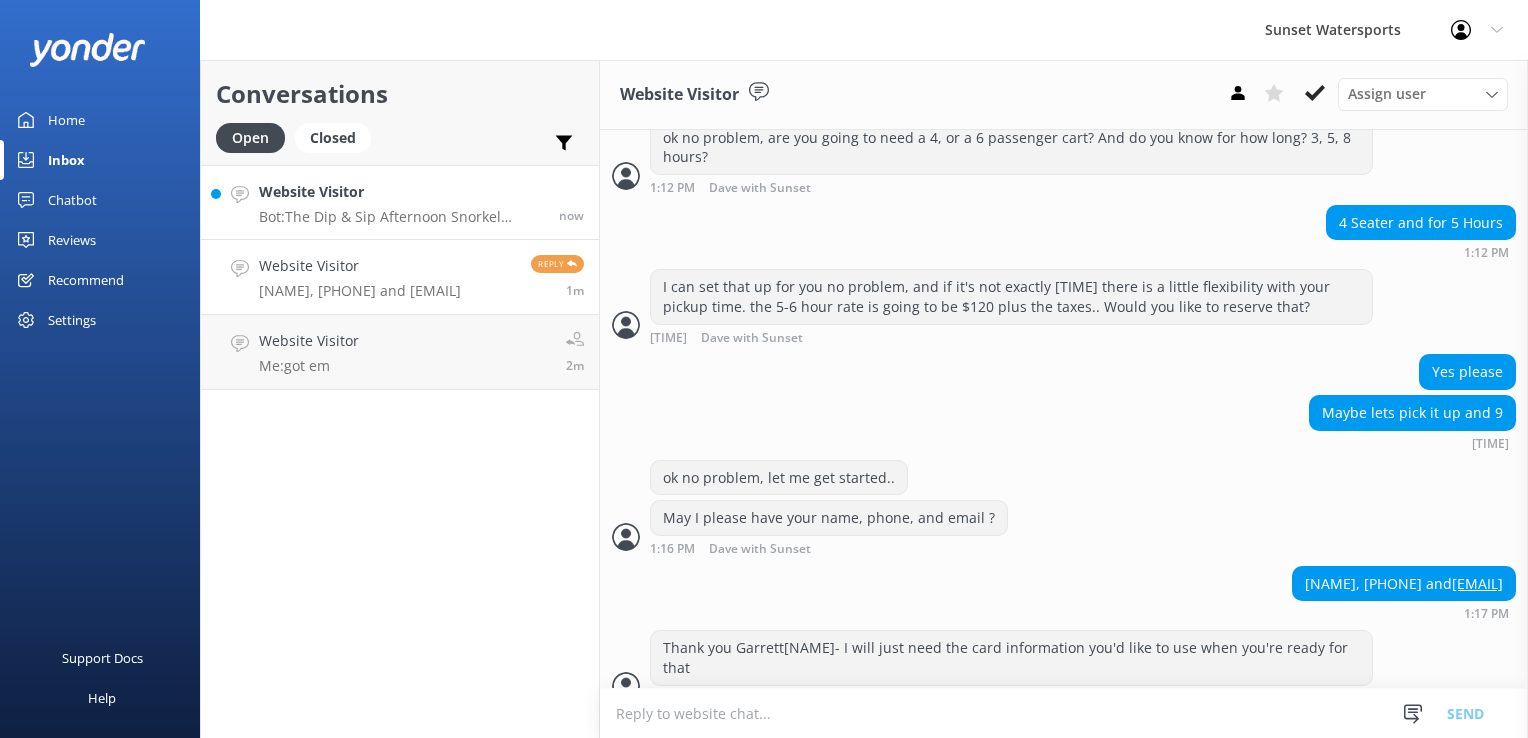 click on "Bot: The Dip & Sip Afternoon Snorkel departs daily at [TIME] and lasts approximately 3 hours. Check-in begins 30 minutes before departure at the Historic Seaport." at bounding box center [401, 217] 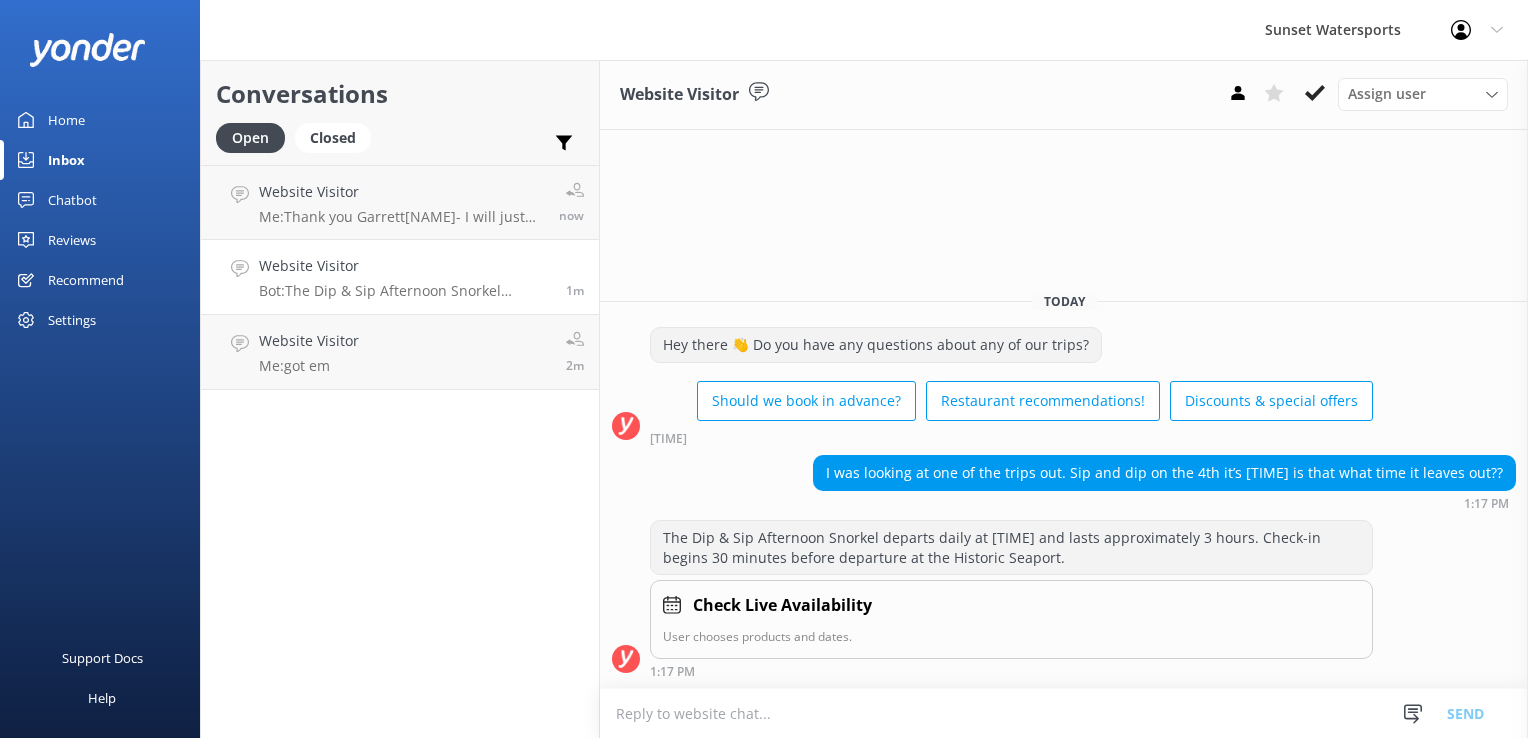 click at bounding box center [1064, 713] 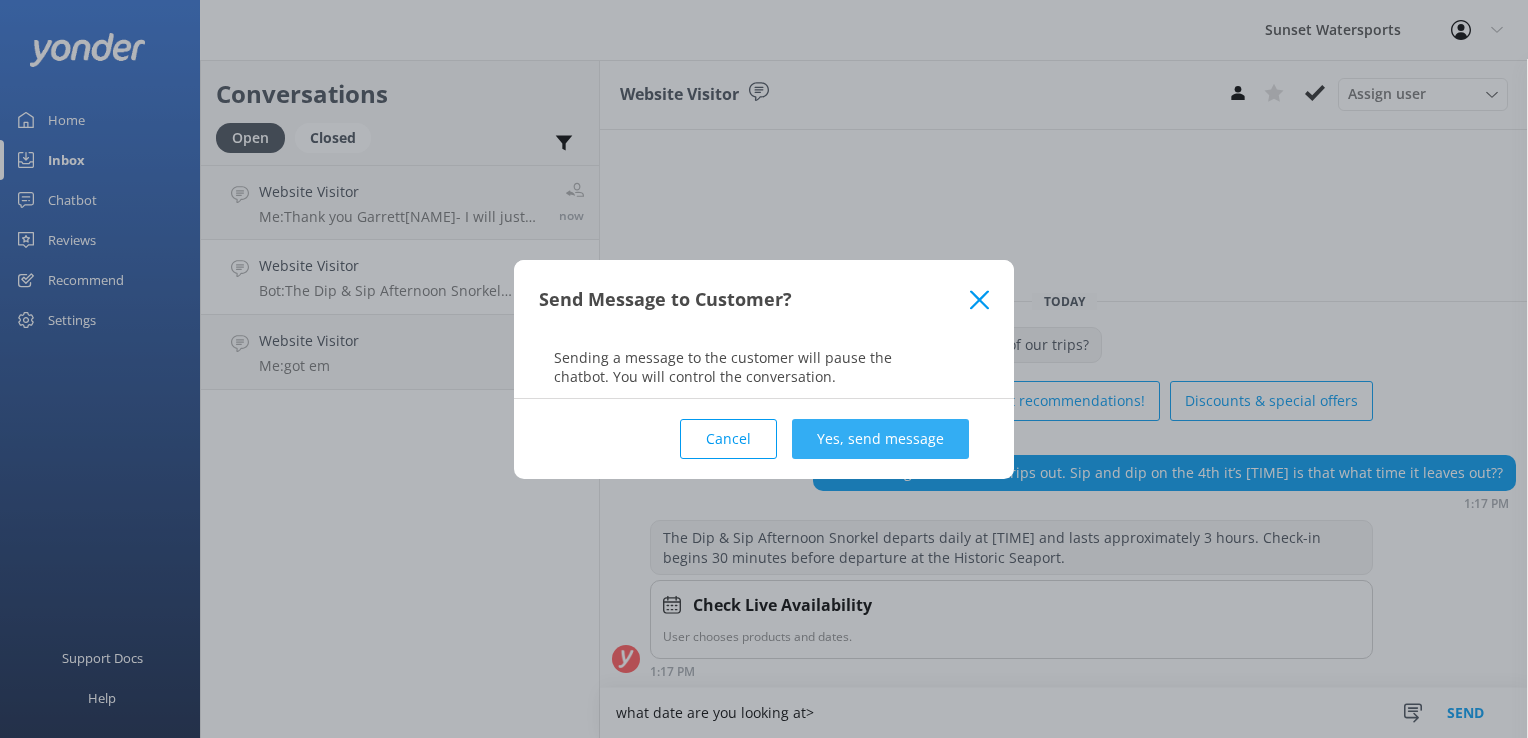 type on "what date are you looking at>" 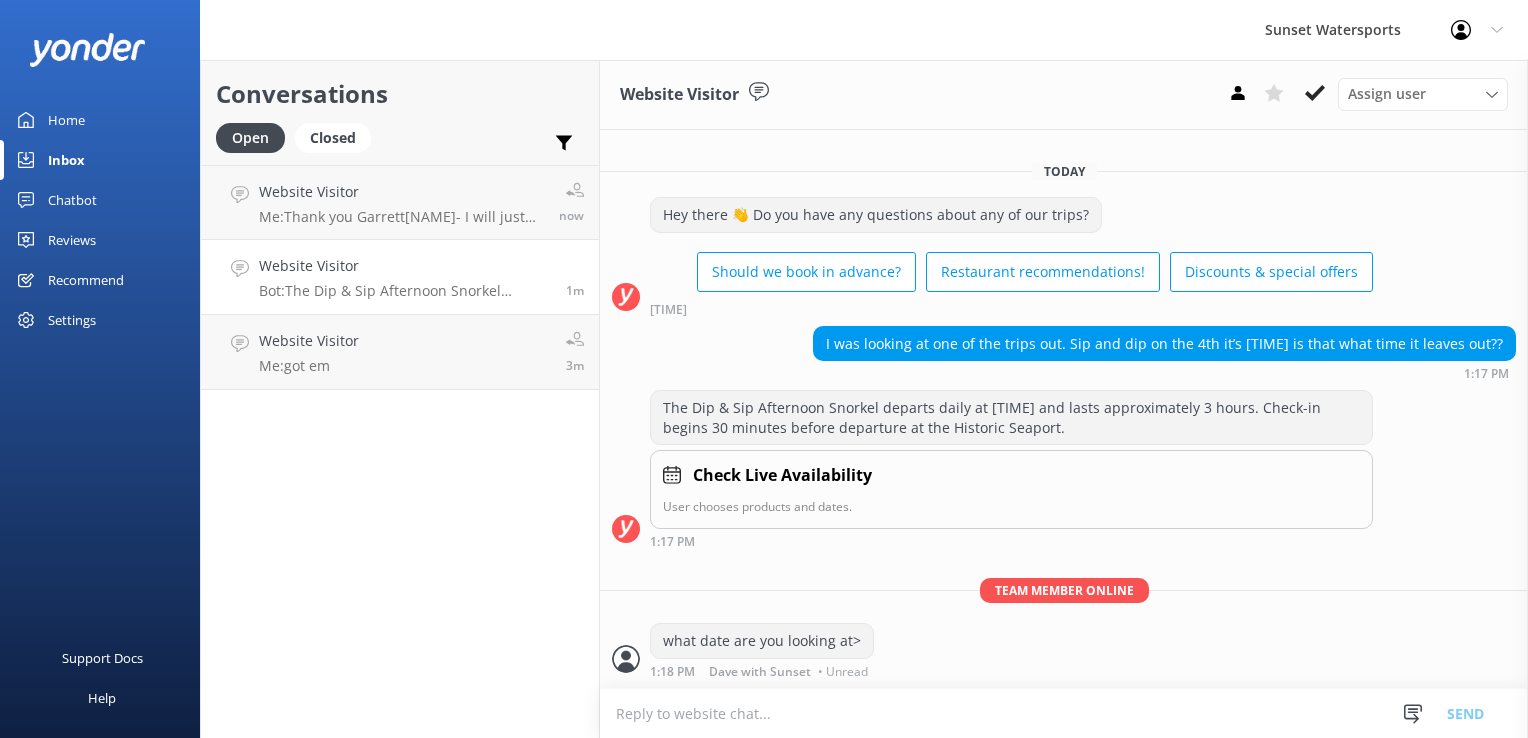 click at bounding box center [1064, 713] 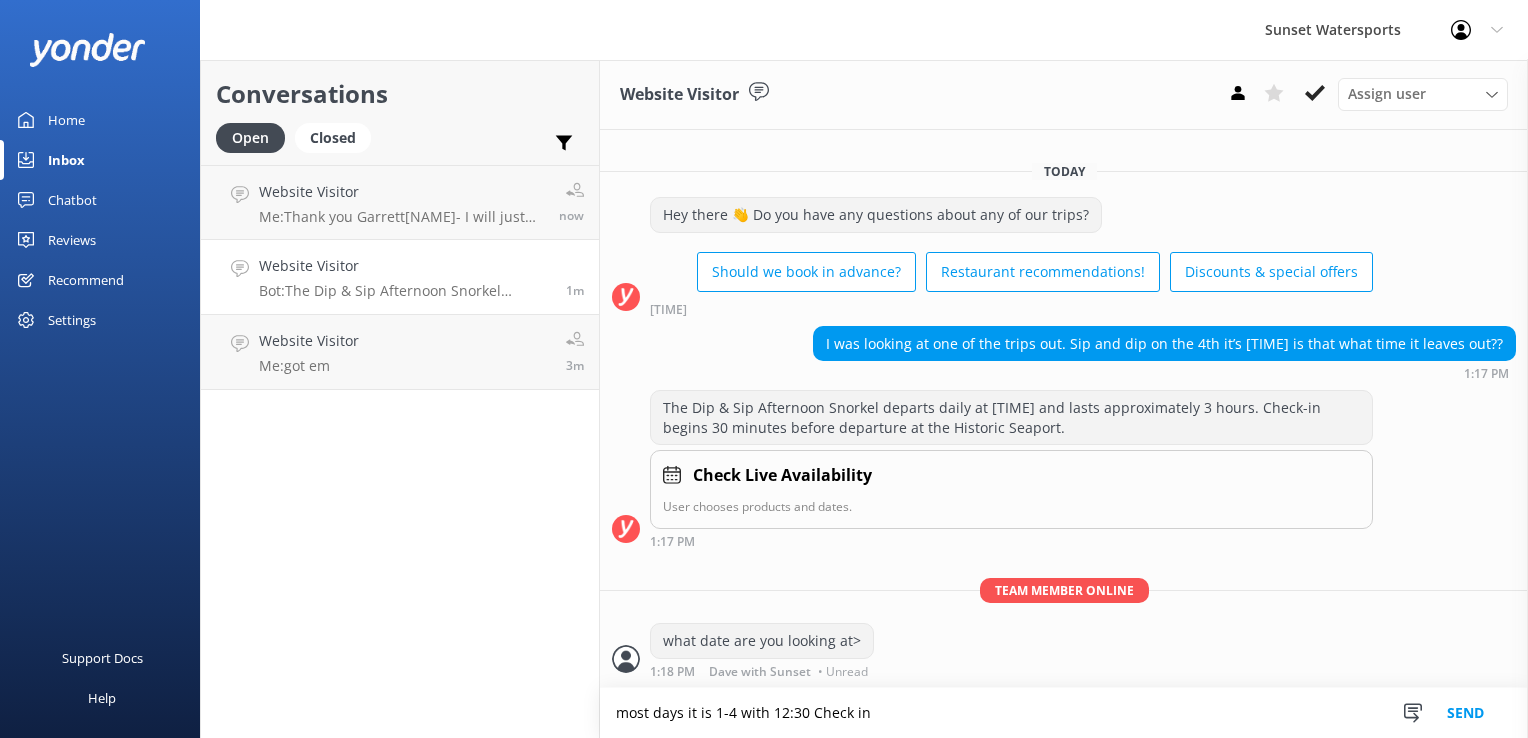 type on "most days it is 1-4 with 12:30 Check in" 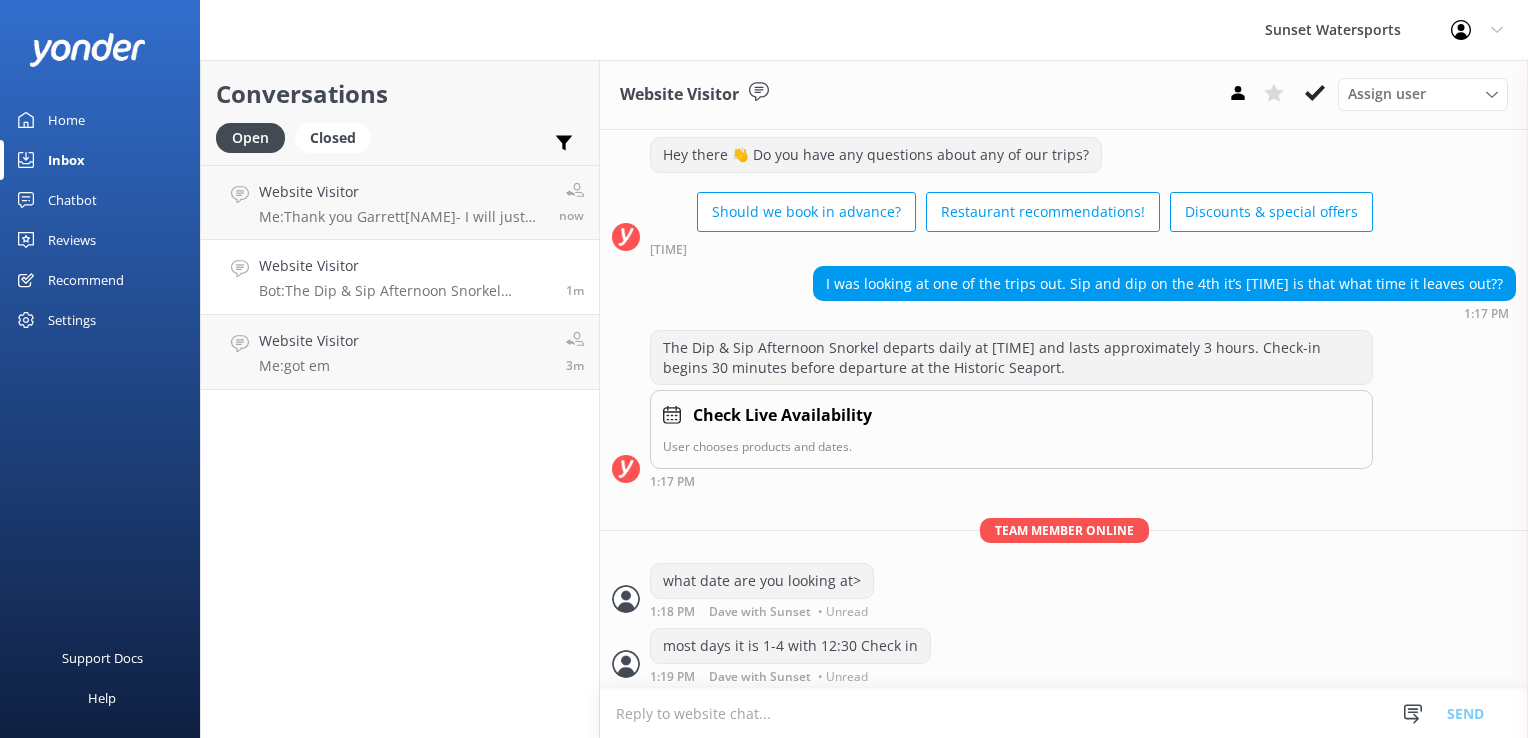 scroll, scrollTop: 46, scrollLeft: 0, axis: vertical 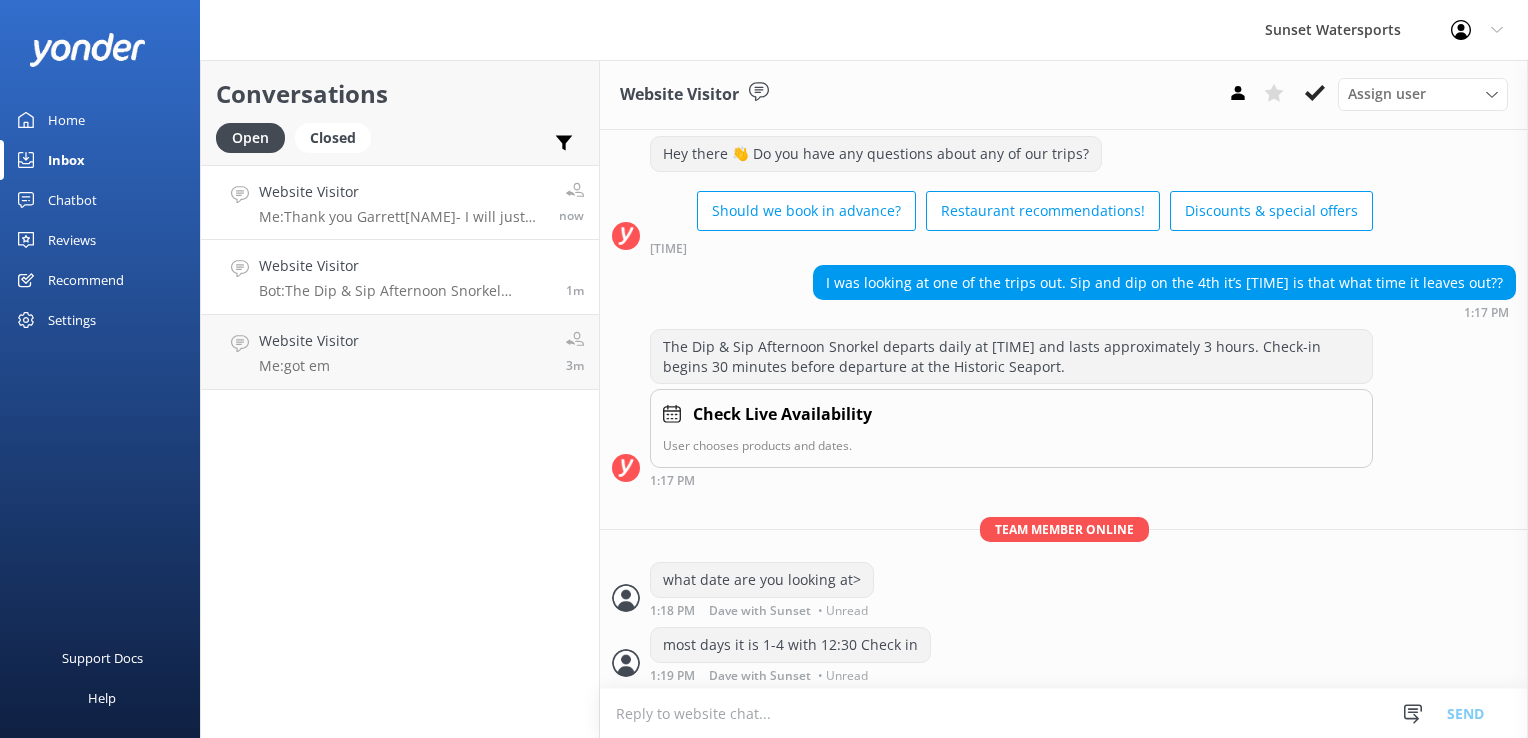 click on "Me: Thank you Garrett- I will just need the card information you'd like to use when you're ready for that" at bounding box center (401, 217) 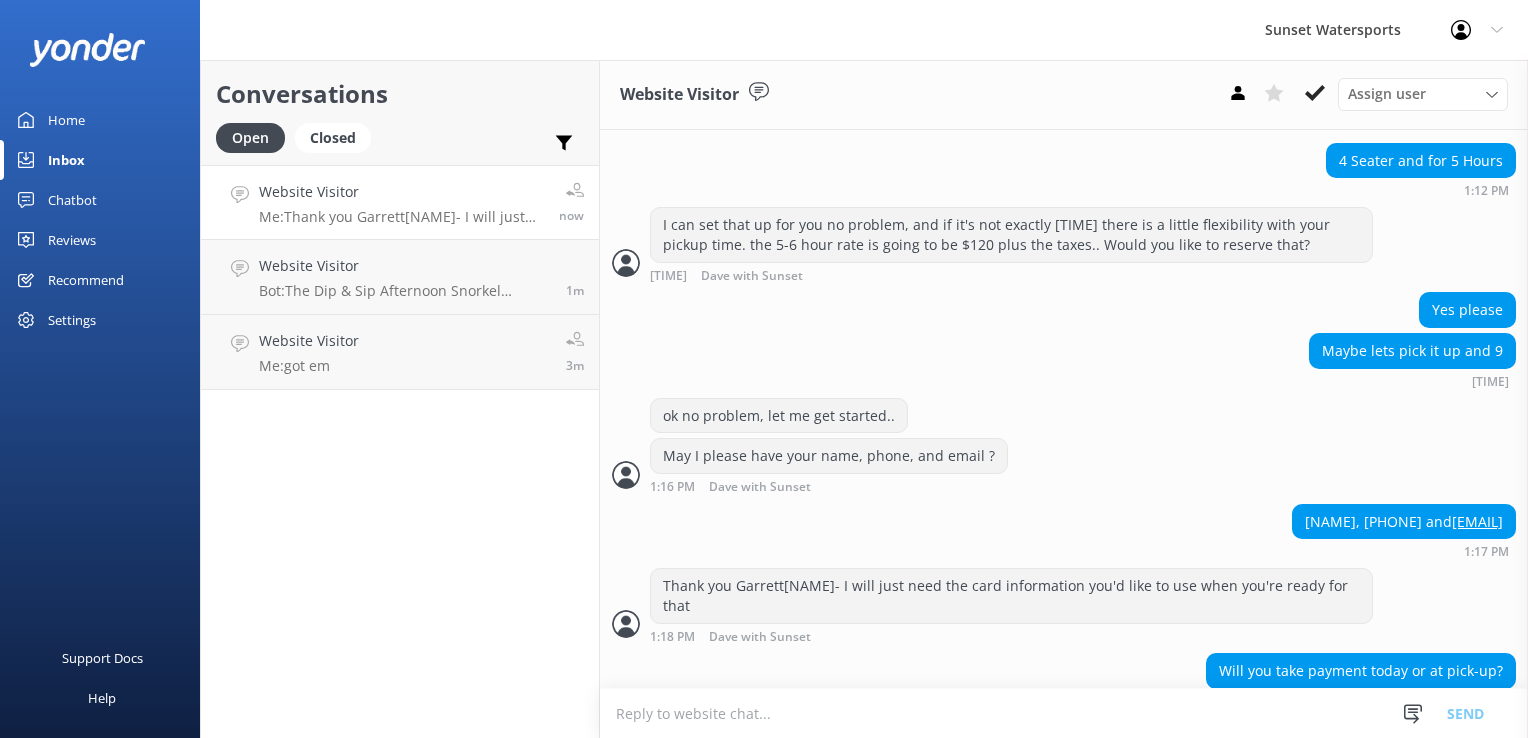 scroll, scrollTop: 726, scrollLeft: 0, axis: vertical 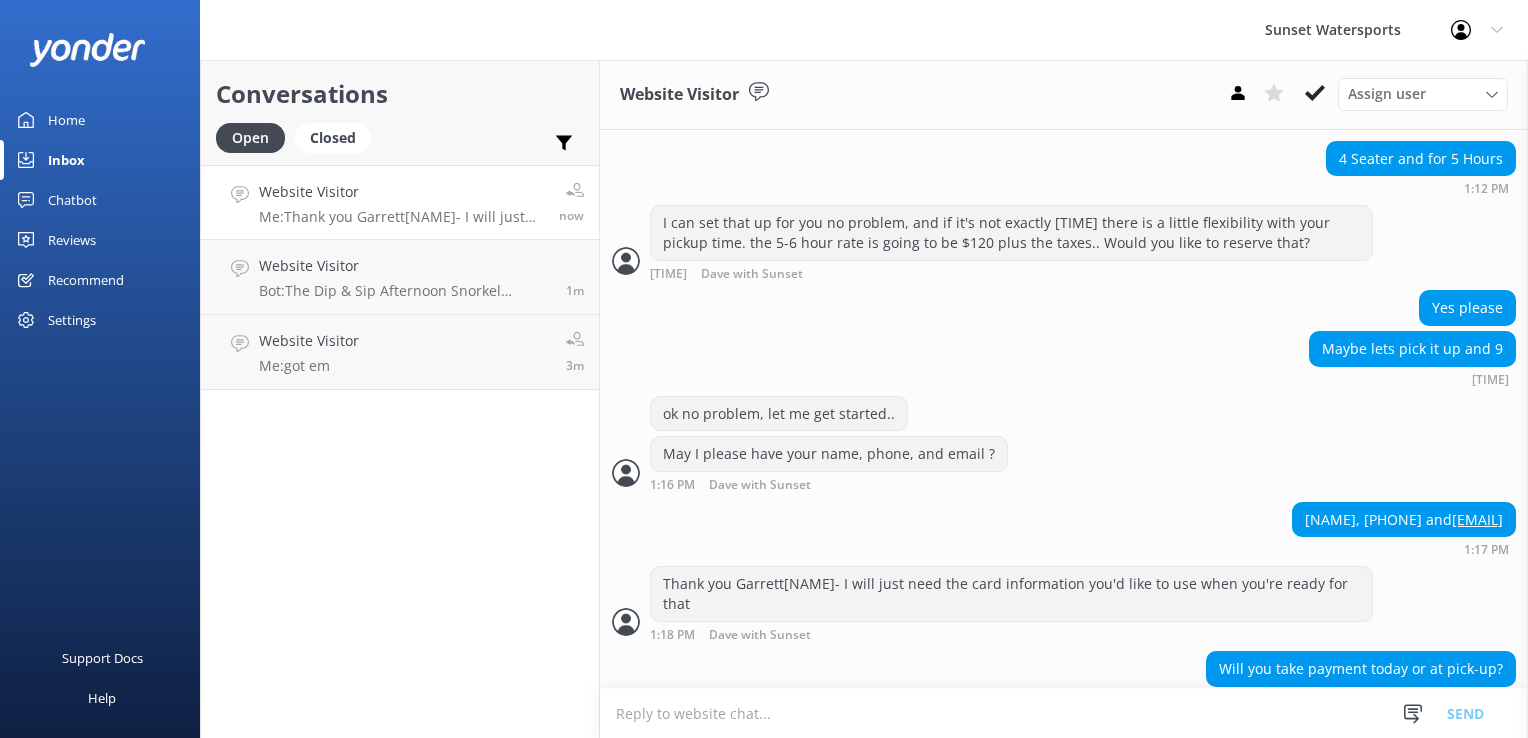 click at bounding box center (1064, 713) 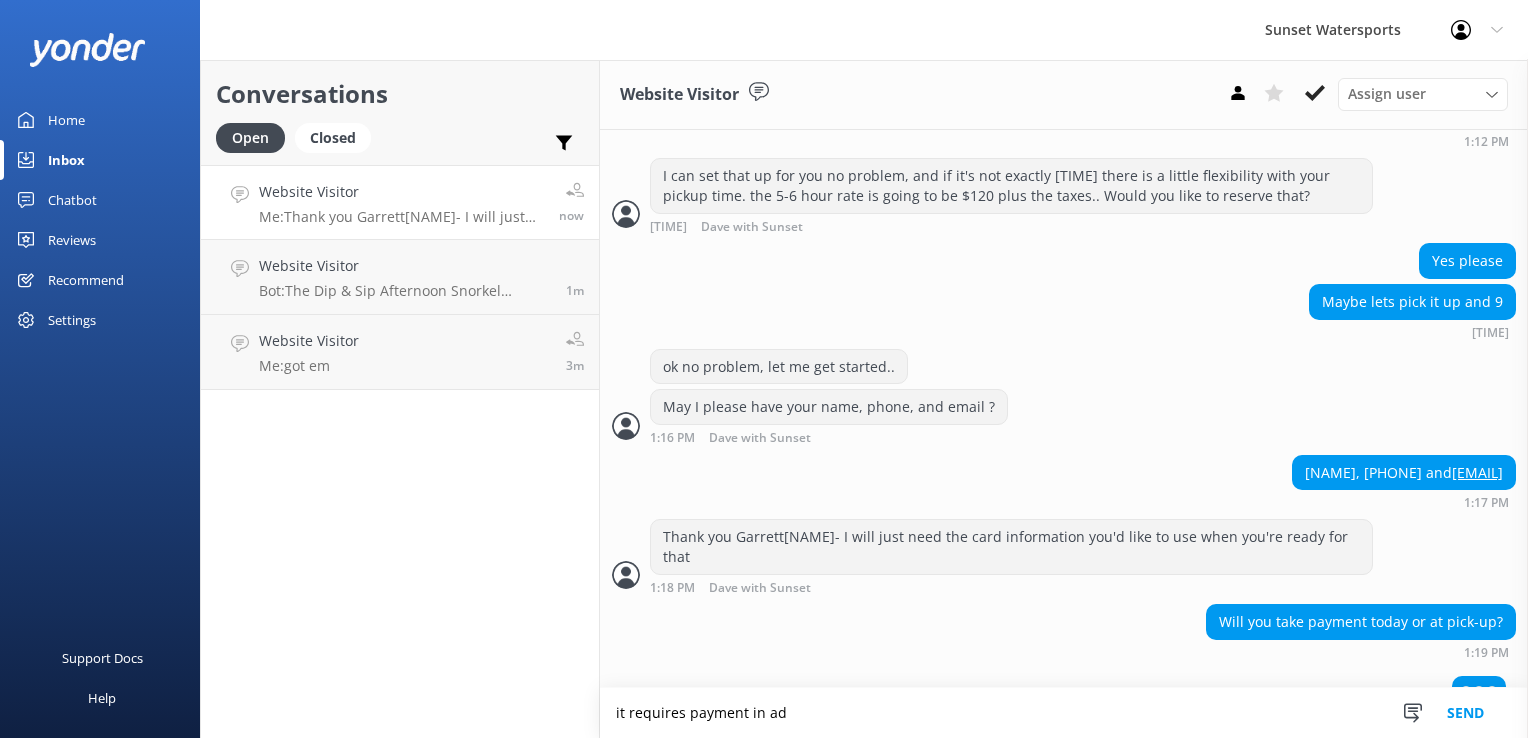scroll, scrollTop: 726, scrollLeft: 0, axis: vertical 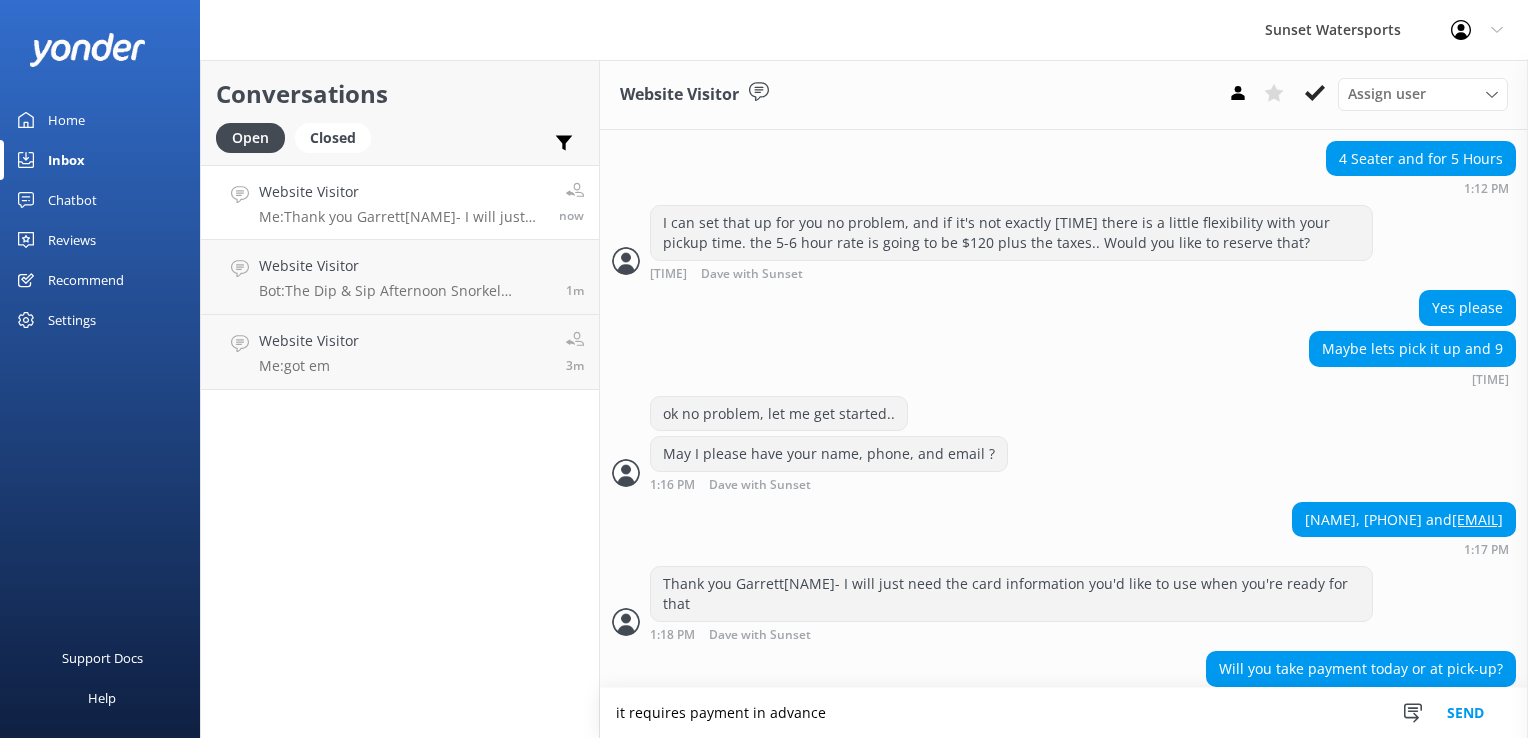 type on "it requires payment in advance" 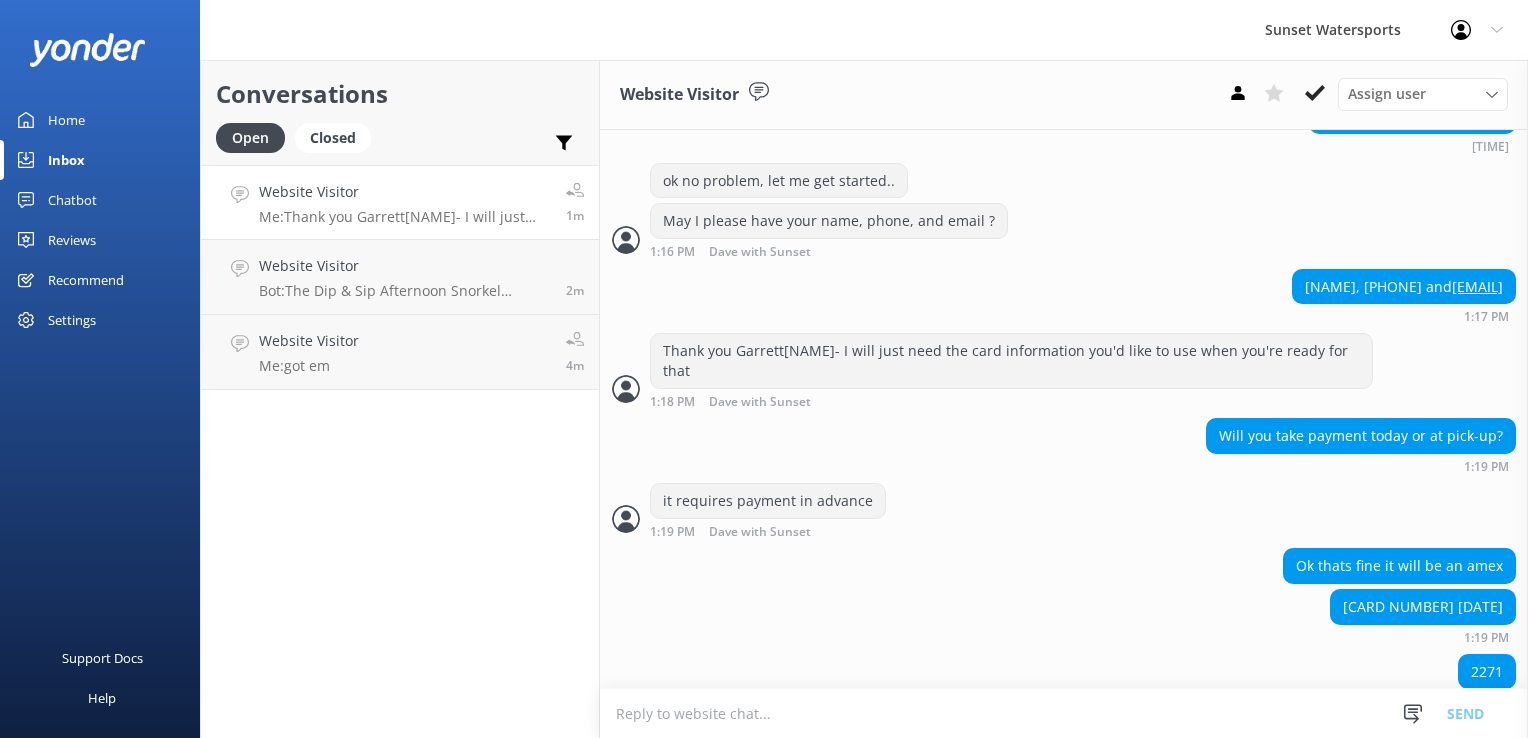 scroll, scrollTop: 960, scrollLeft: 0, axis: vertical 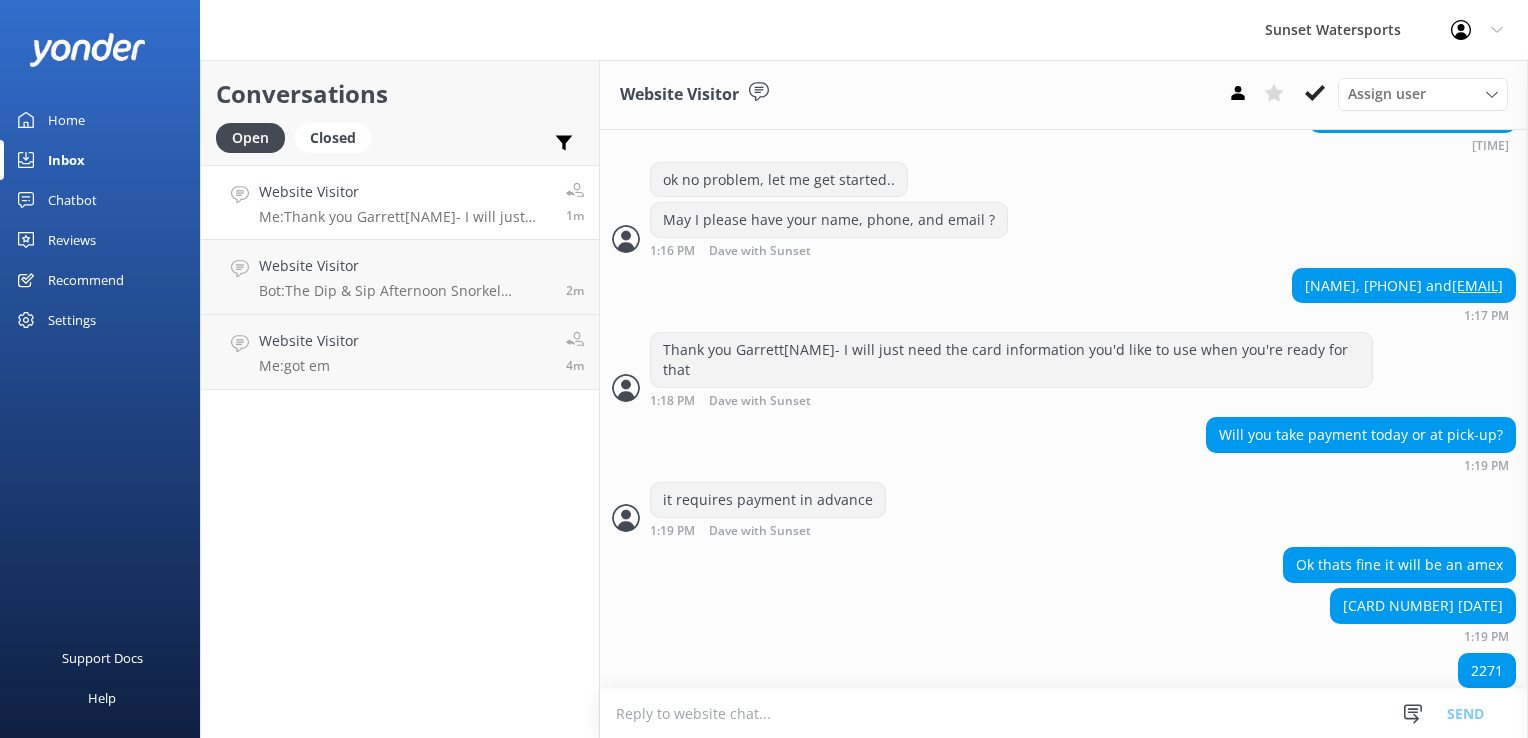 click at bounding box center [1064, 713] 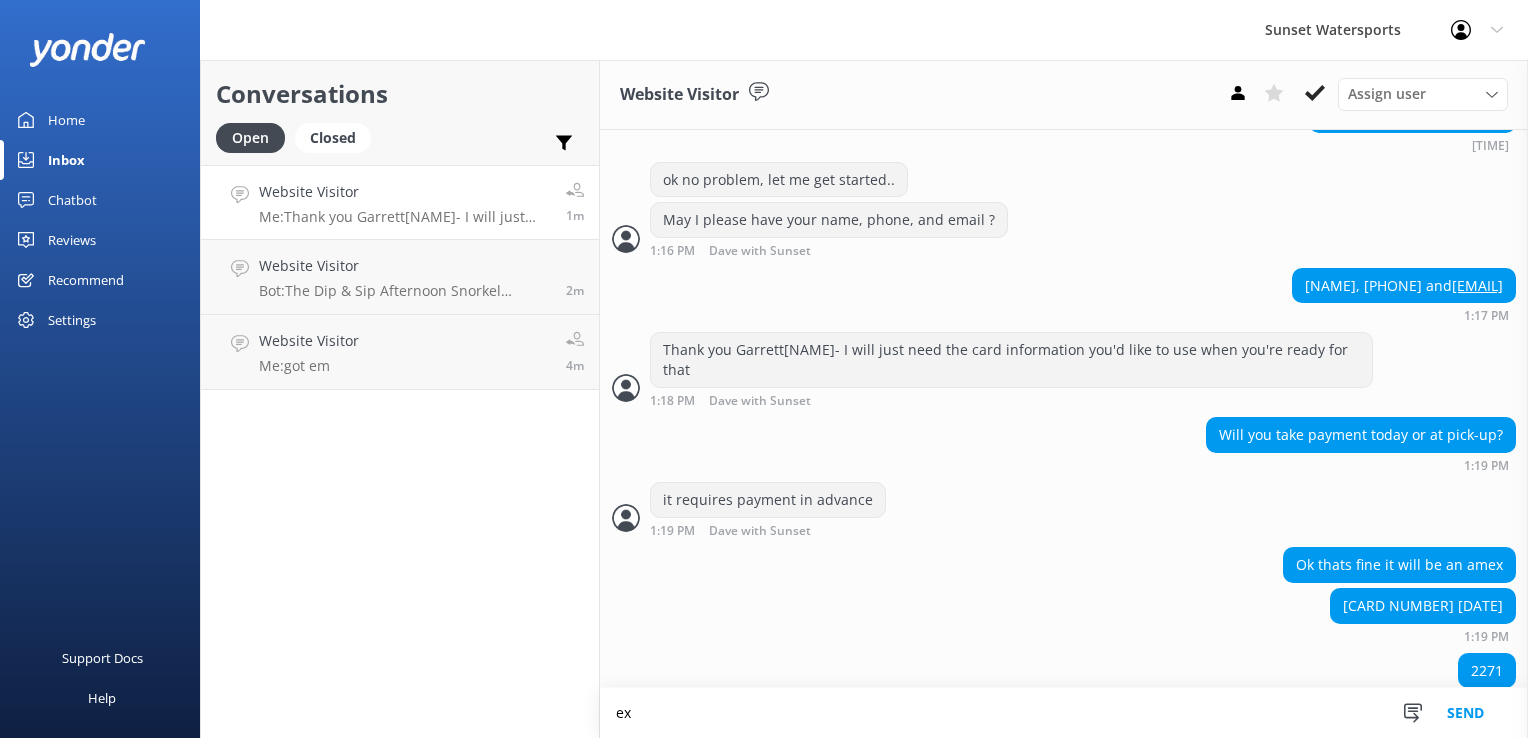 type on "e" 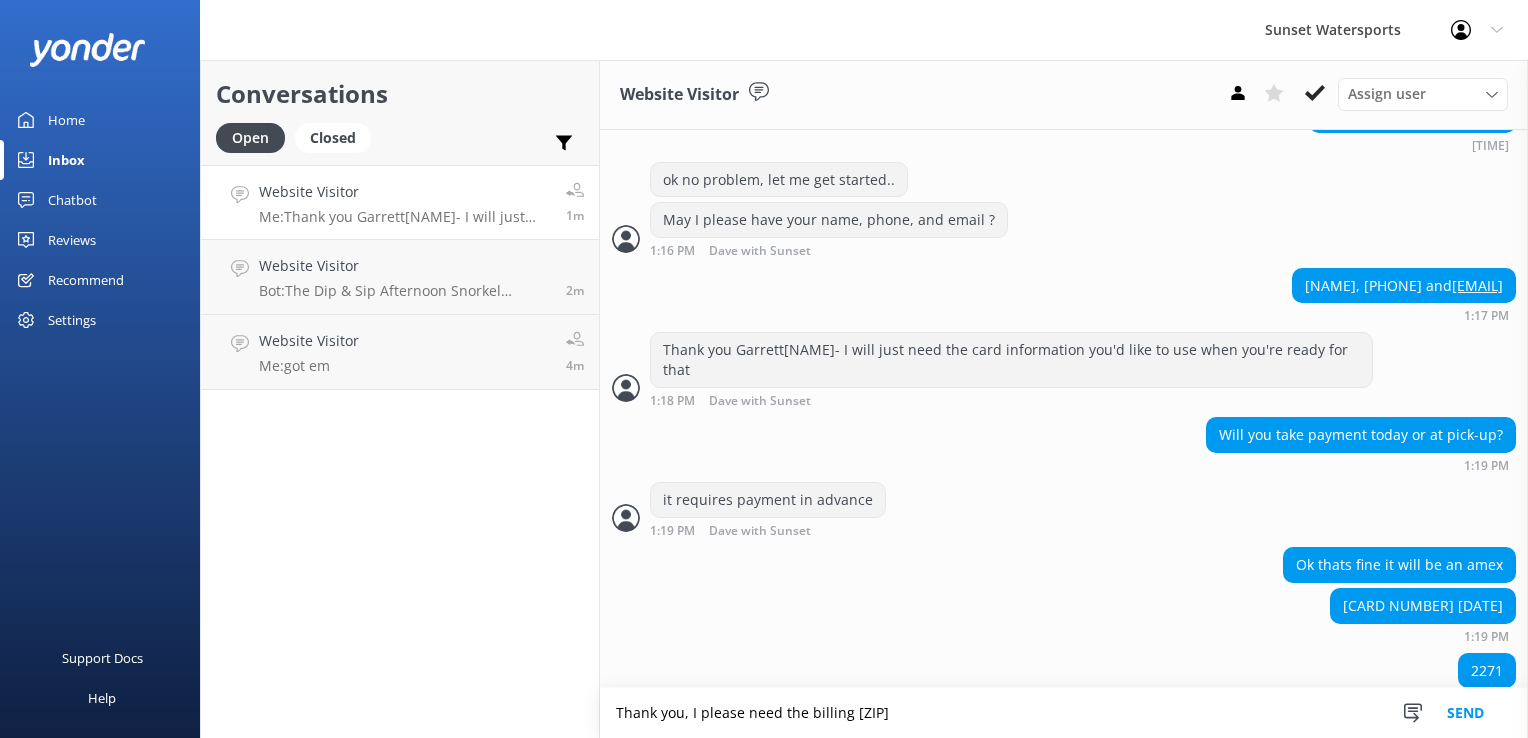 type on "Thank you, I please need the billing [ZIP]" 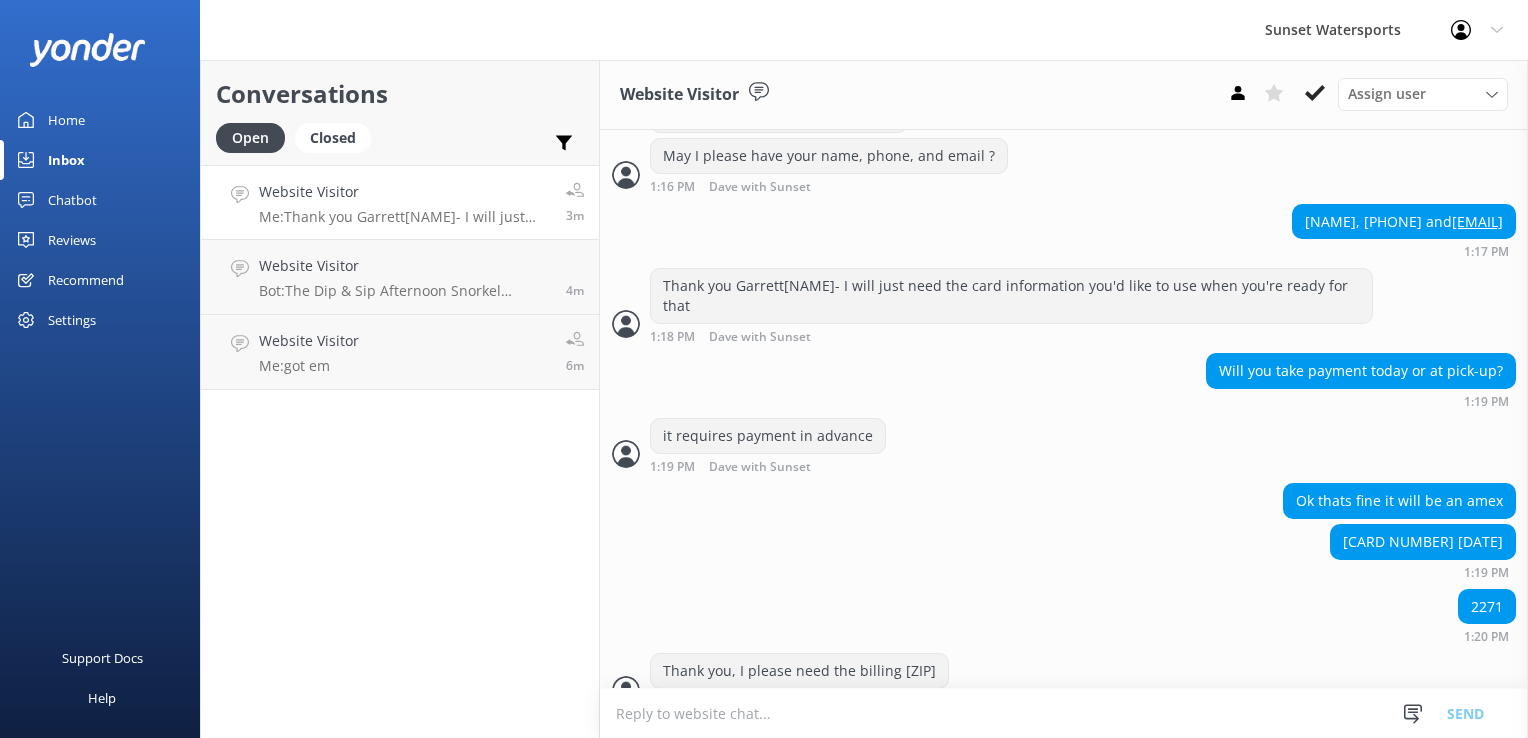 scroll, scrollTop: 1089, scrollLeft: 0, axis: vertical 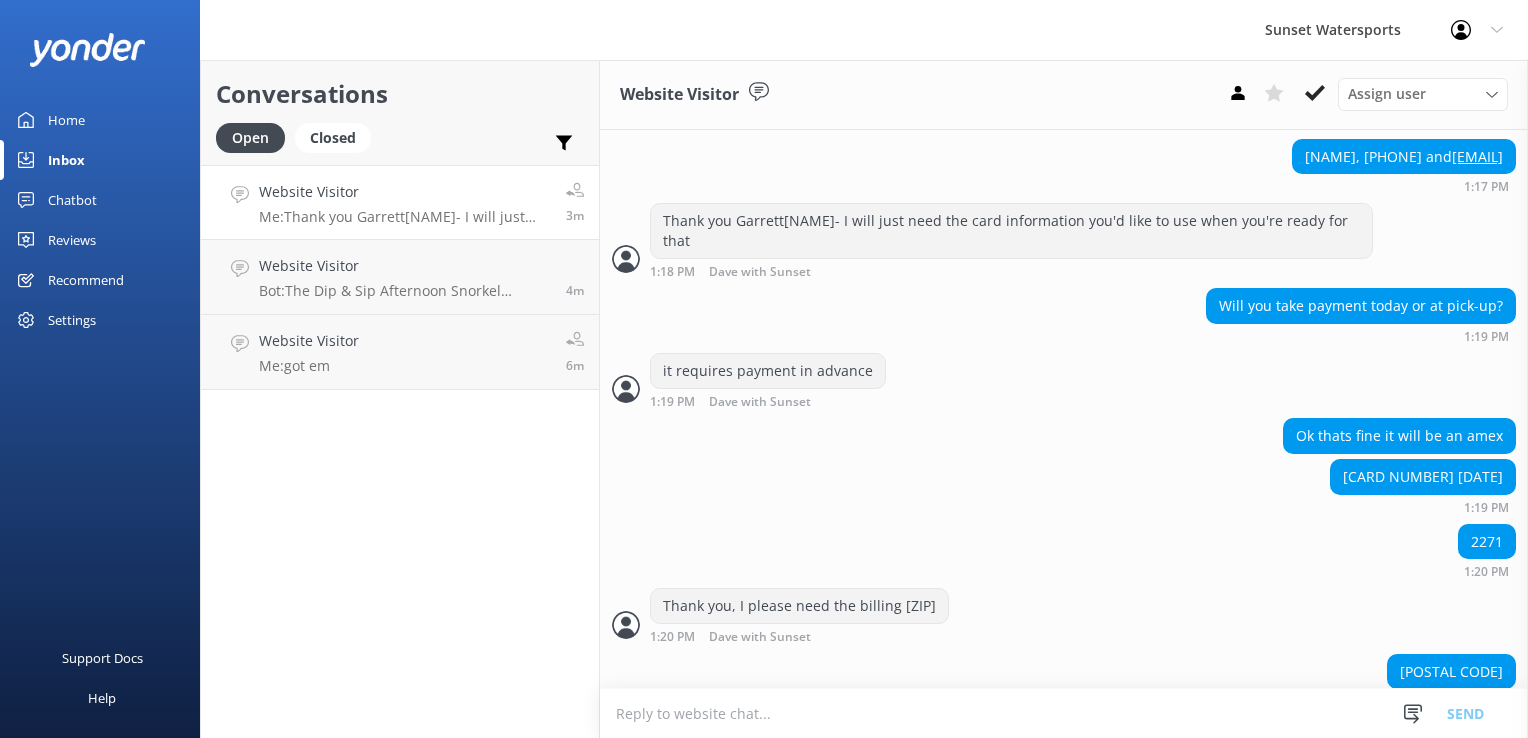 click on "[CARD NUMBER] [DATE]" at bounding box center [1423, 477] 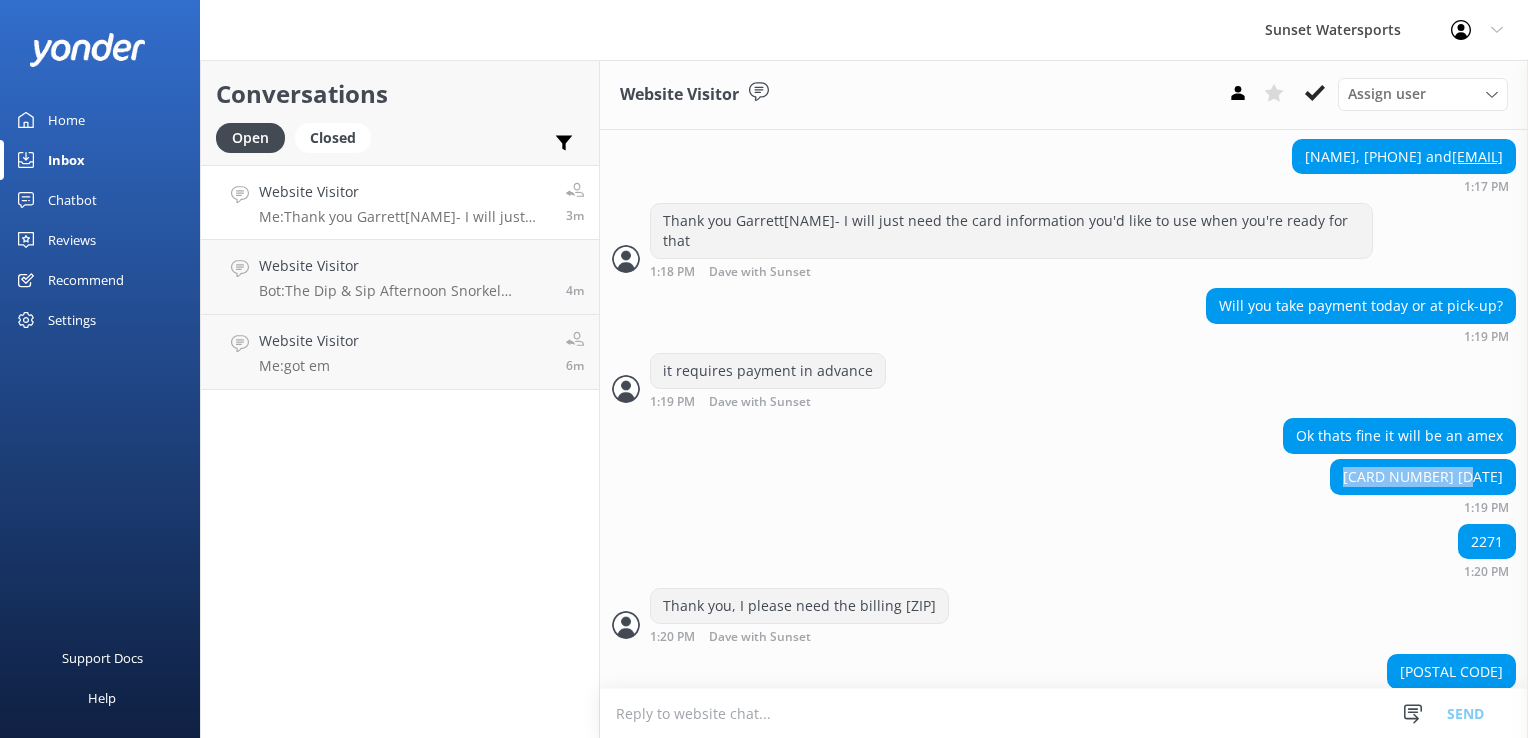 click on "[CARD NUMBER] [DATE]" at bounding box center [1423, 477] 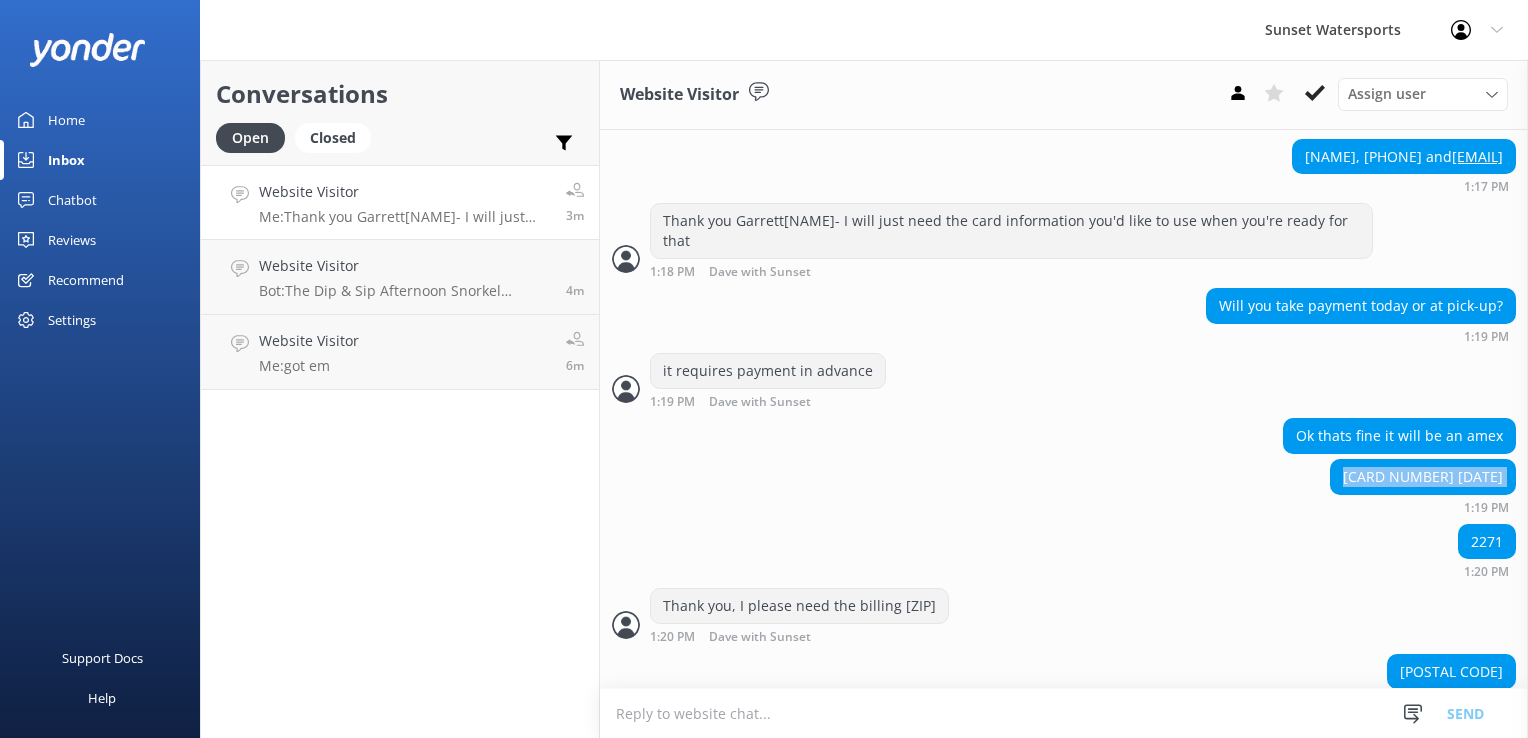 click on "[CARD NUMBER] [DATE]" at bounding box center [1423, 477] 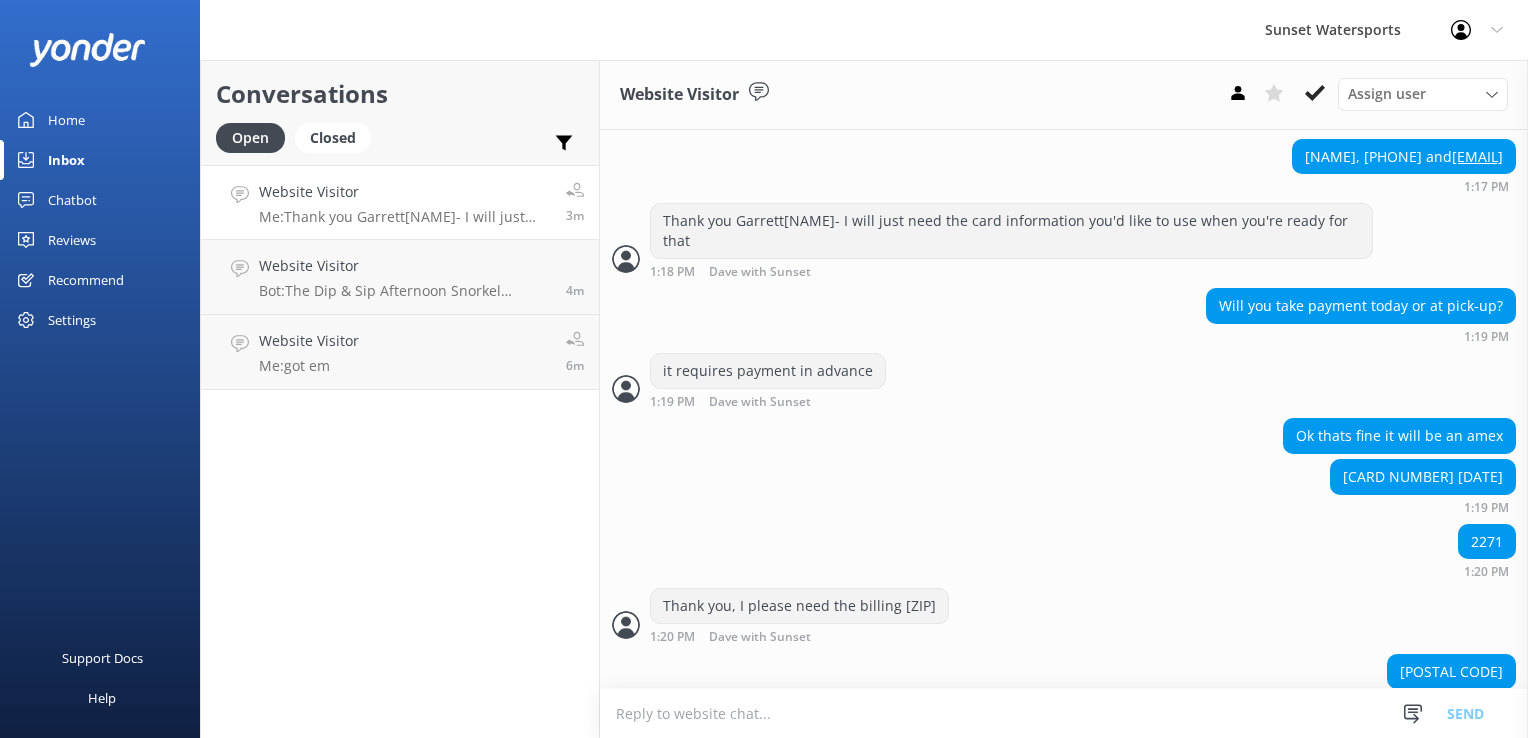 drag, startPoint x: 1412, startPoint y: 442, endPoint x: 1327, endPoint y: 486, distance: 95.71311 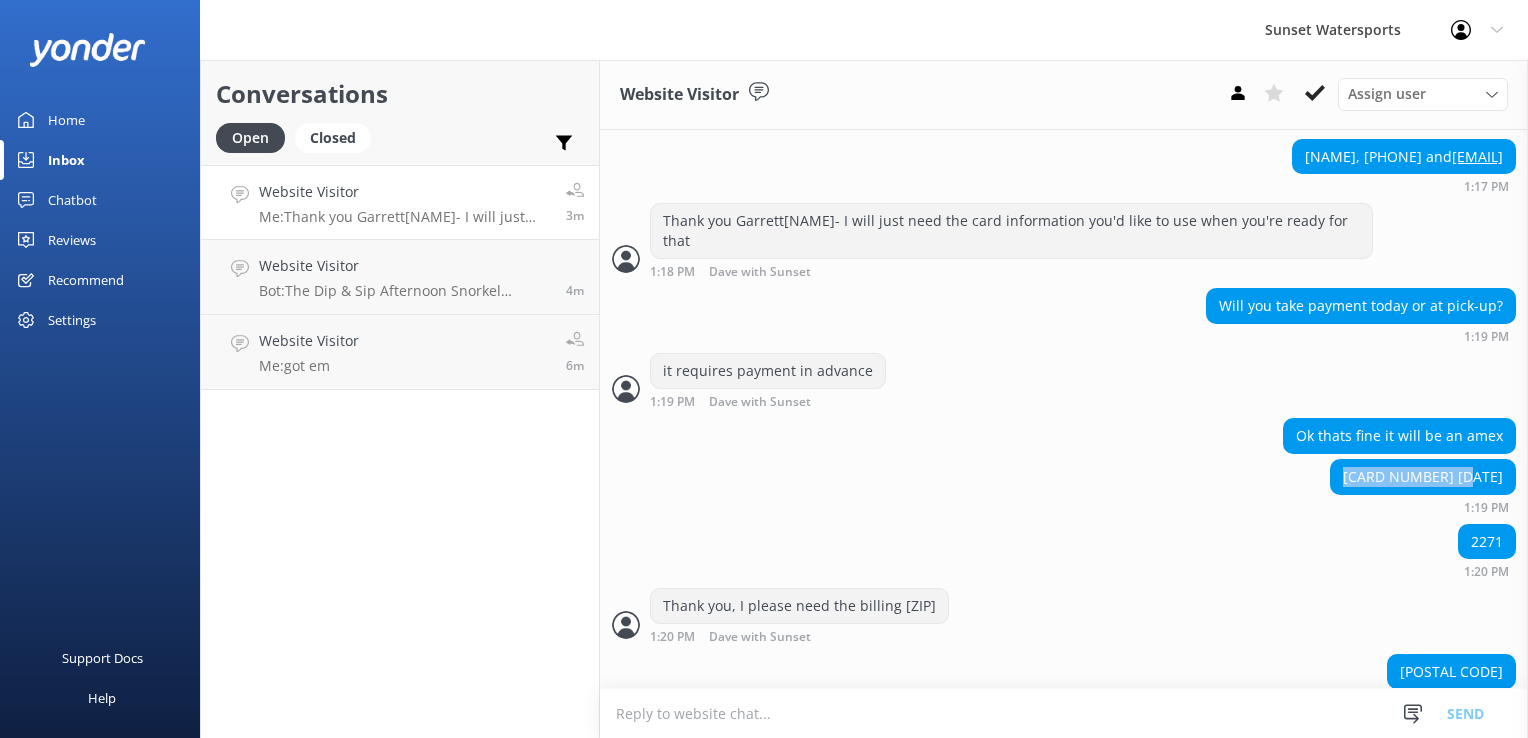 click on "[CARD NUMBER] [DATE]" at bounding box center (1423, 477) 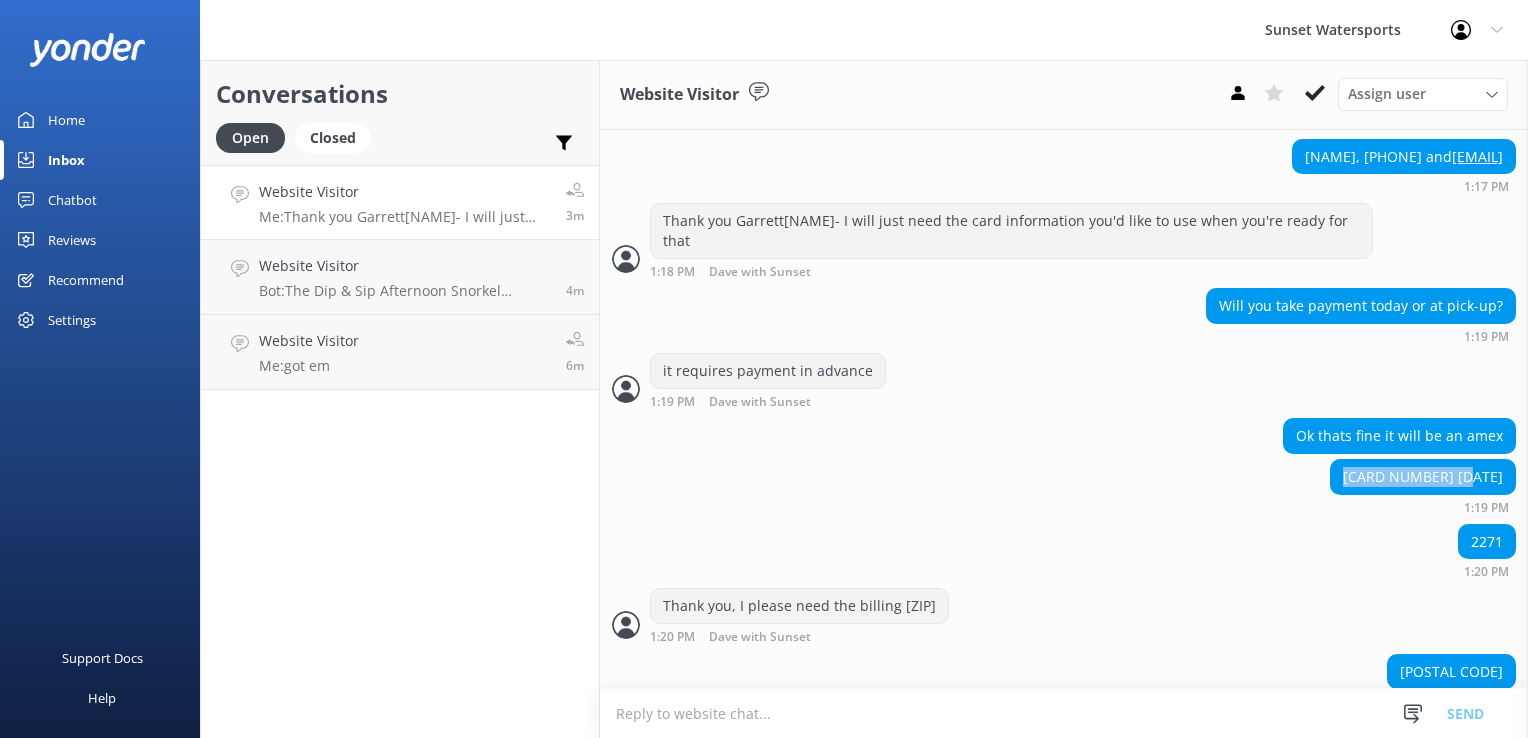 copy on "[CREDIT_CARD_NUMBER]" 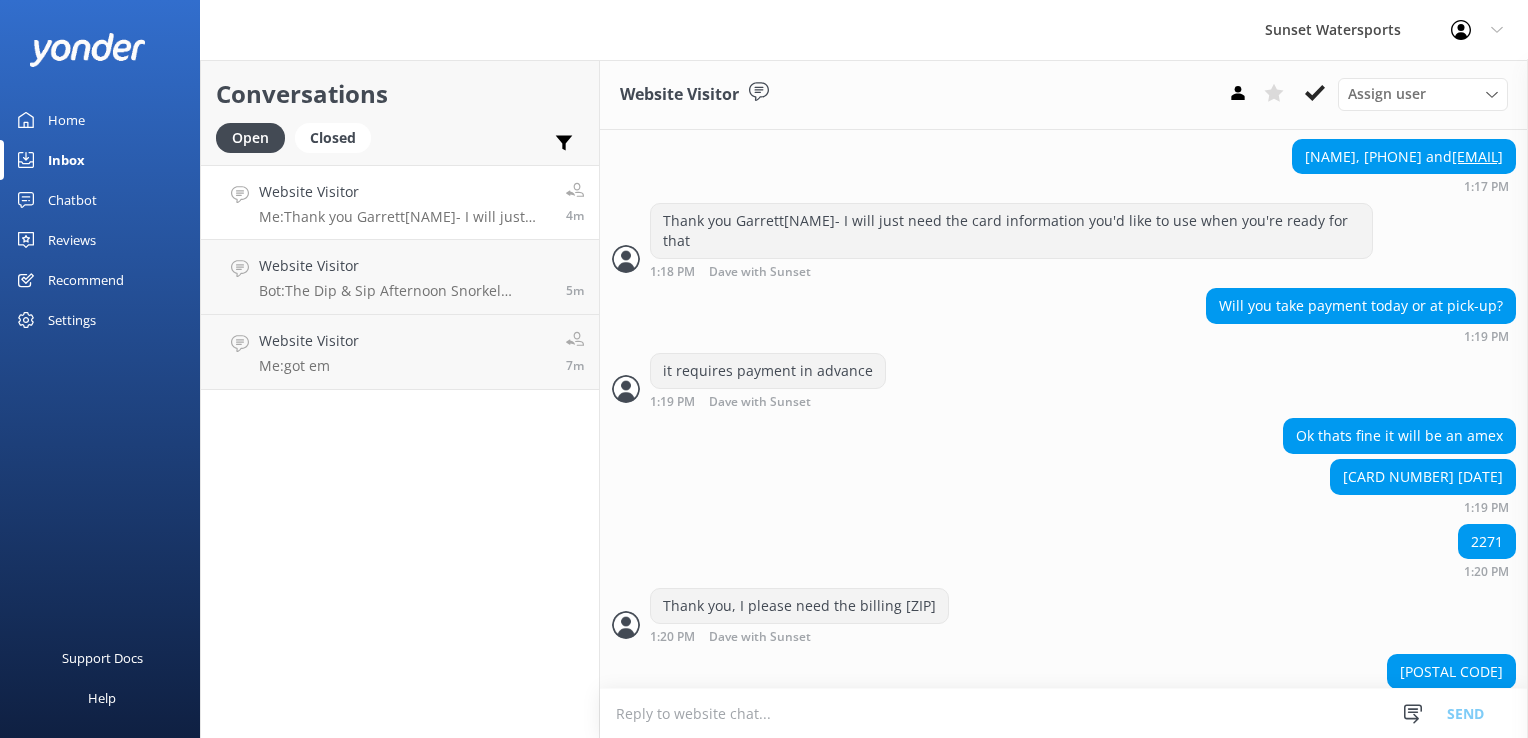 click on "[POSTAL CODE]" at bounding box center (1451, 672) 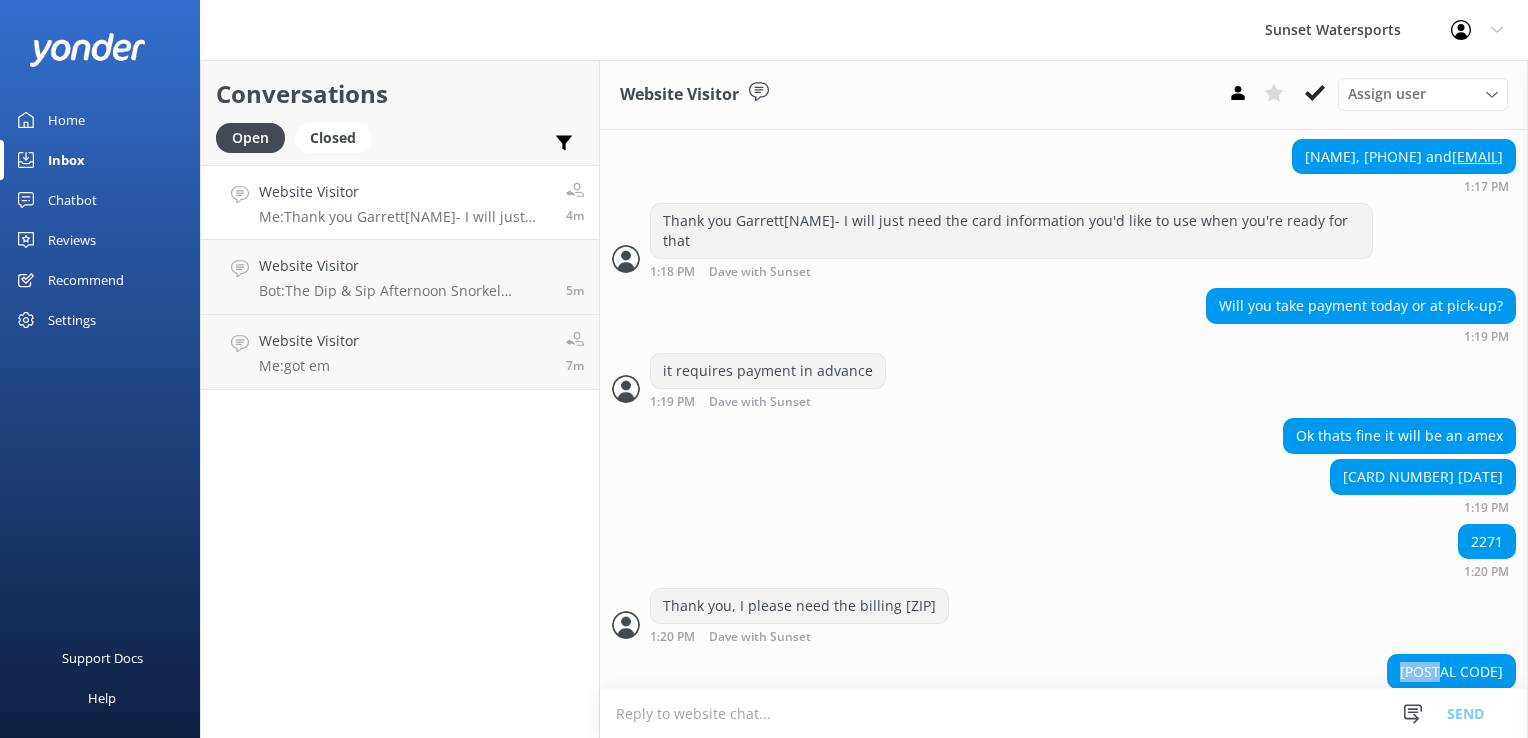 click on "[POSTAL CODE]" at bounding box center [1451, 672] 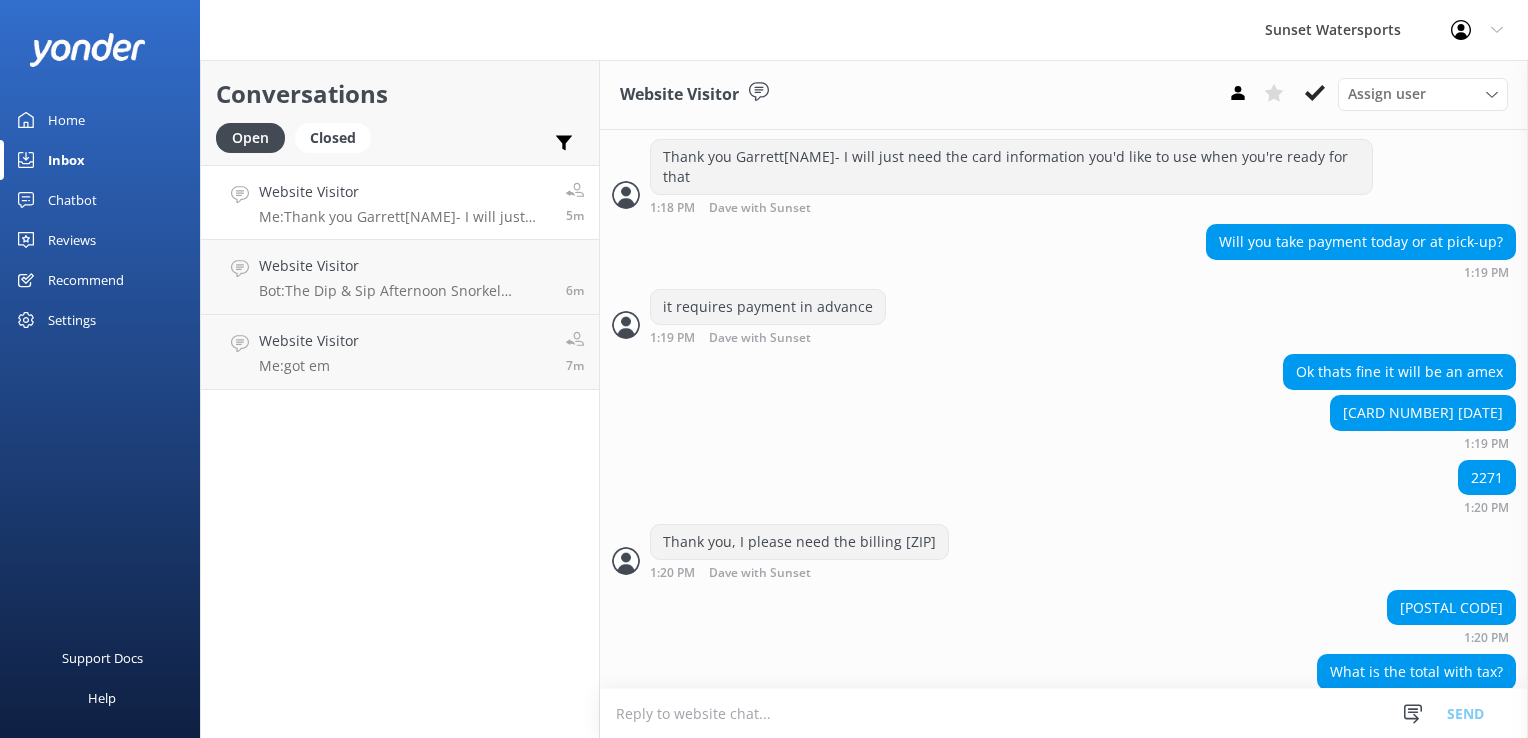 click at bounding box center (1064, 713) 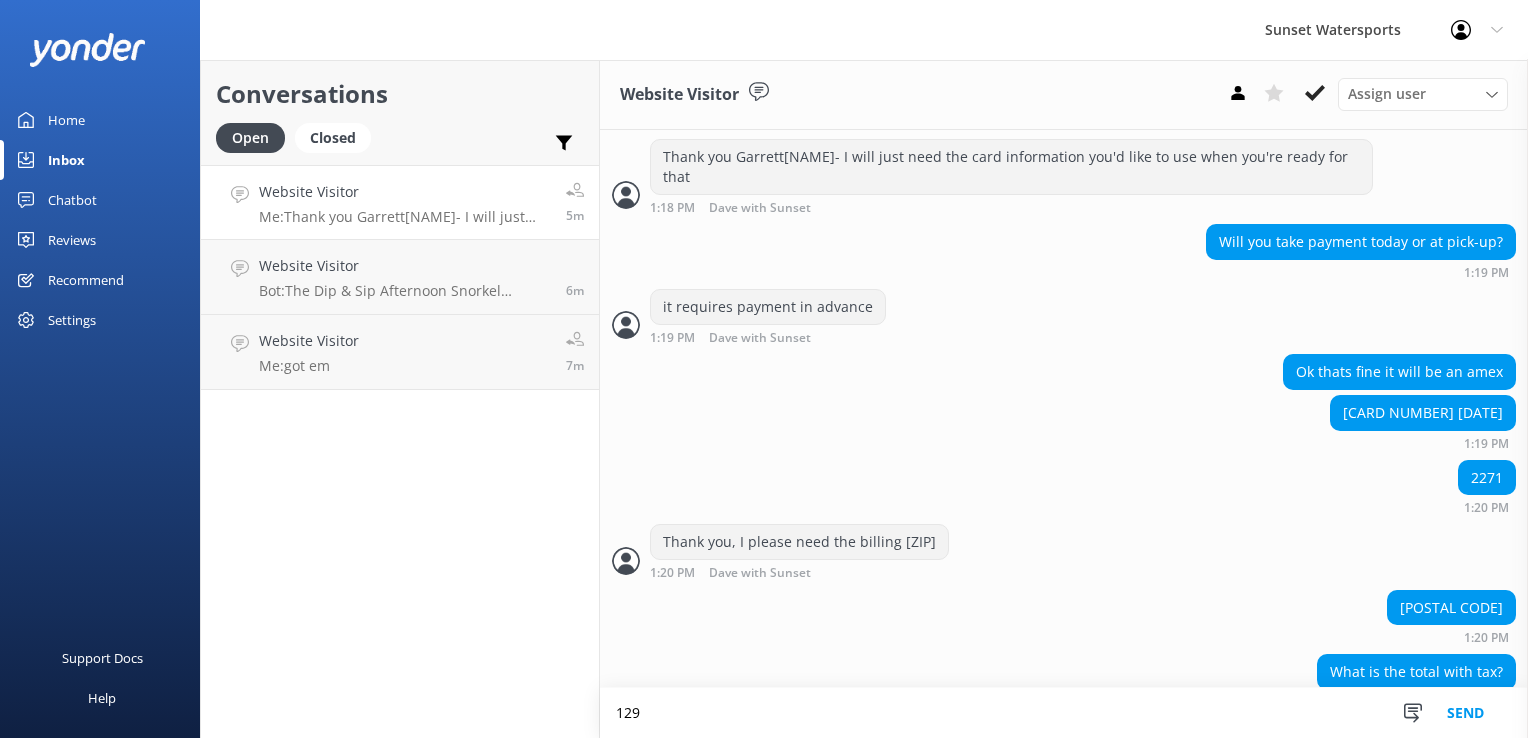 type on "129" 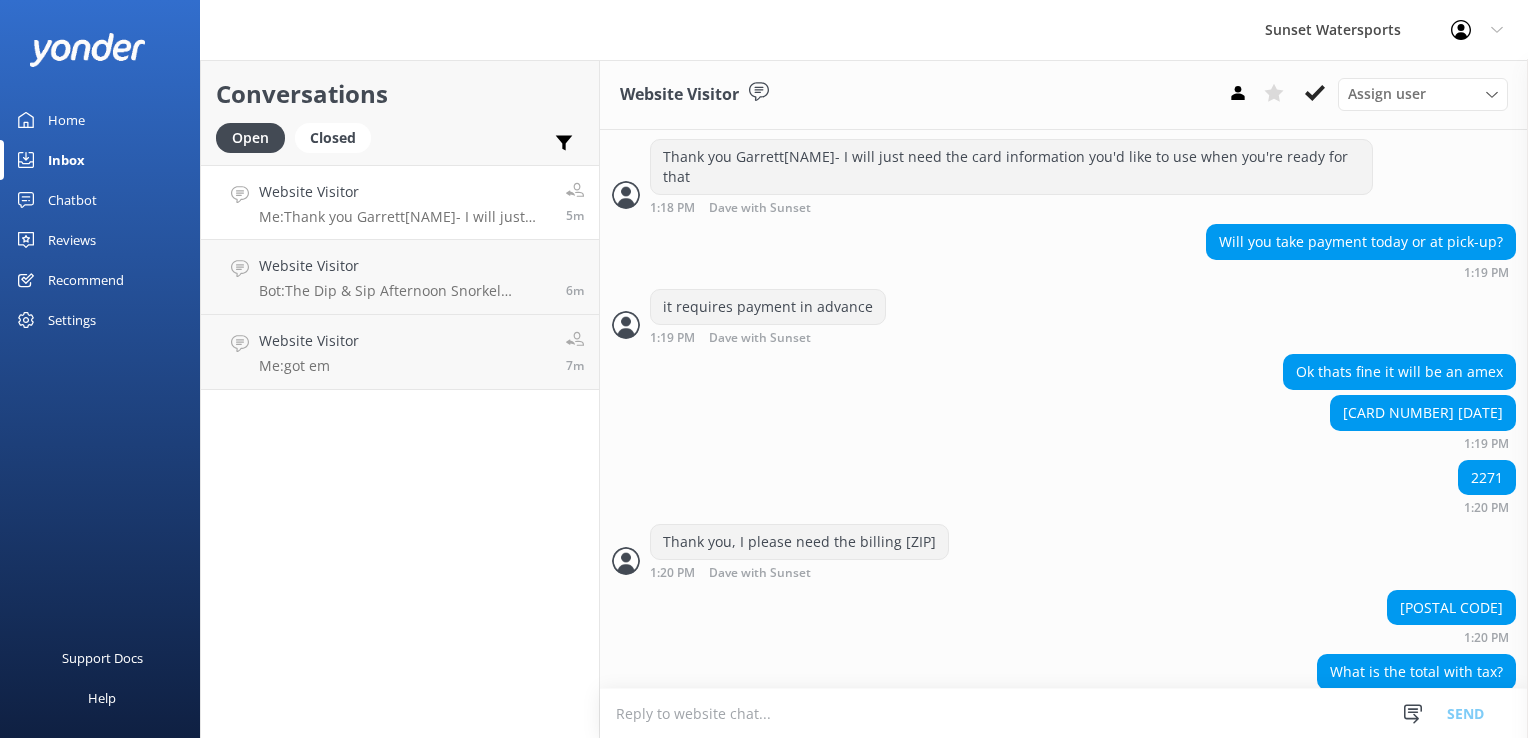 click at bounding box center [1064, 713] 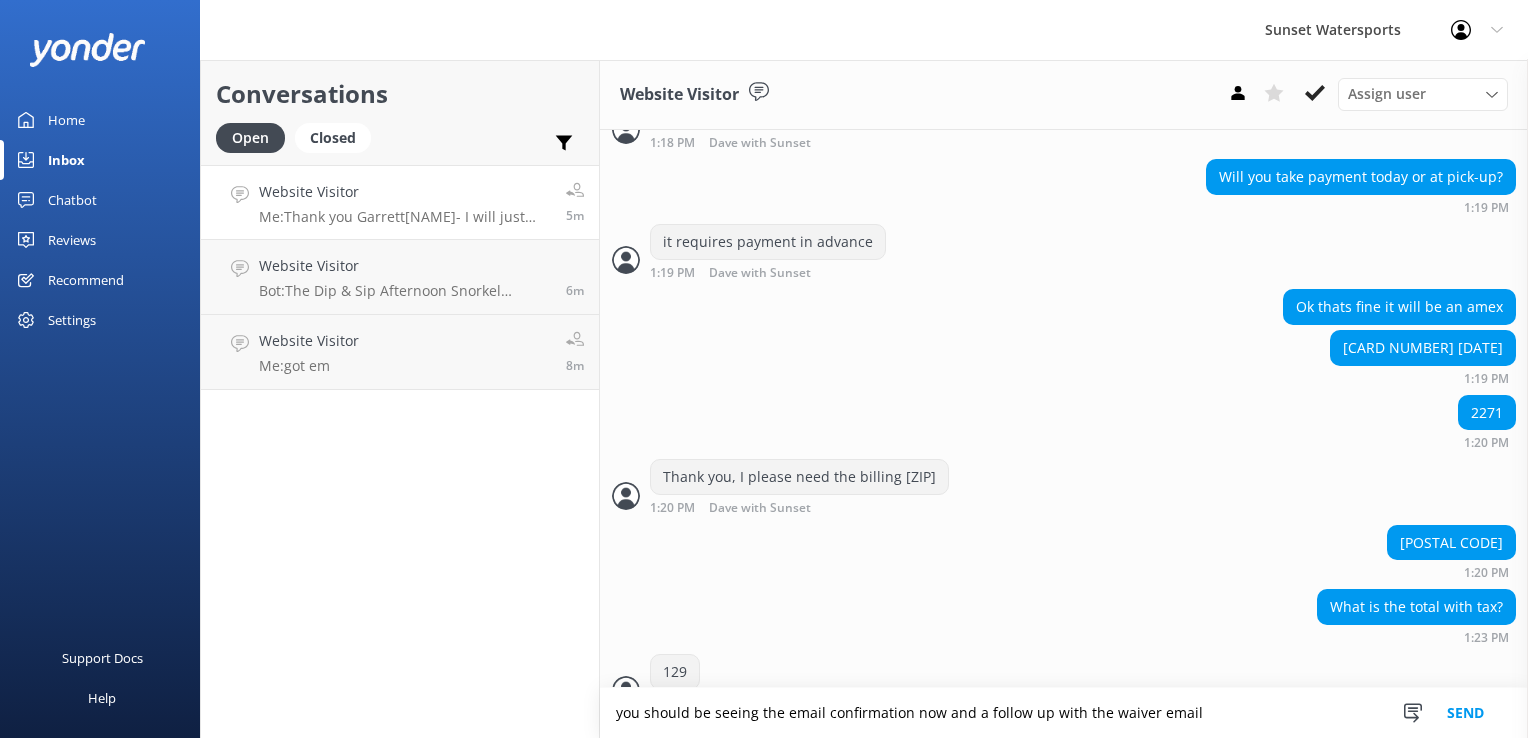 type on "you should be seeing the email confirmation now and a follow up with the waiver email" 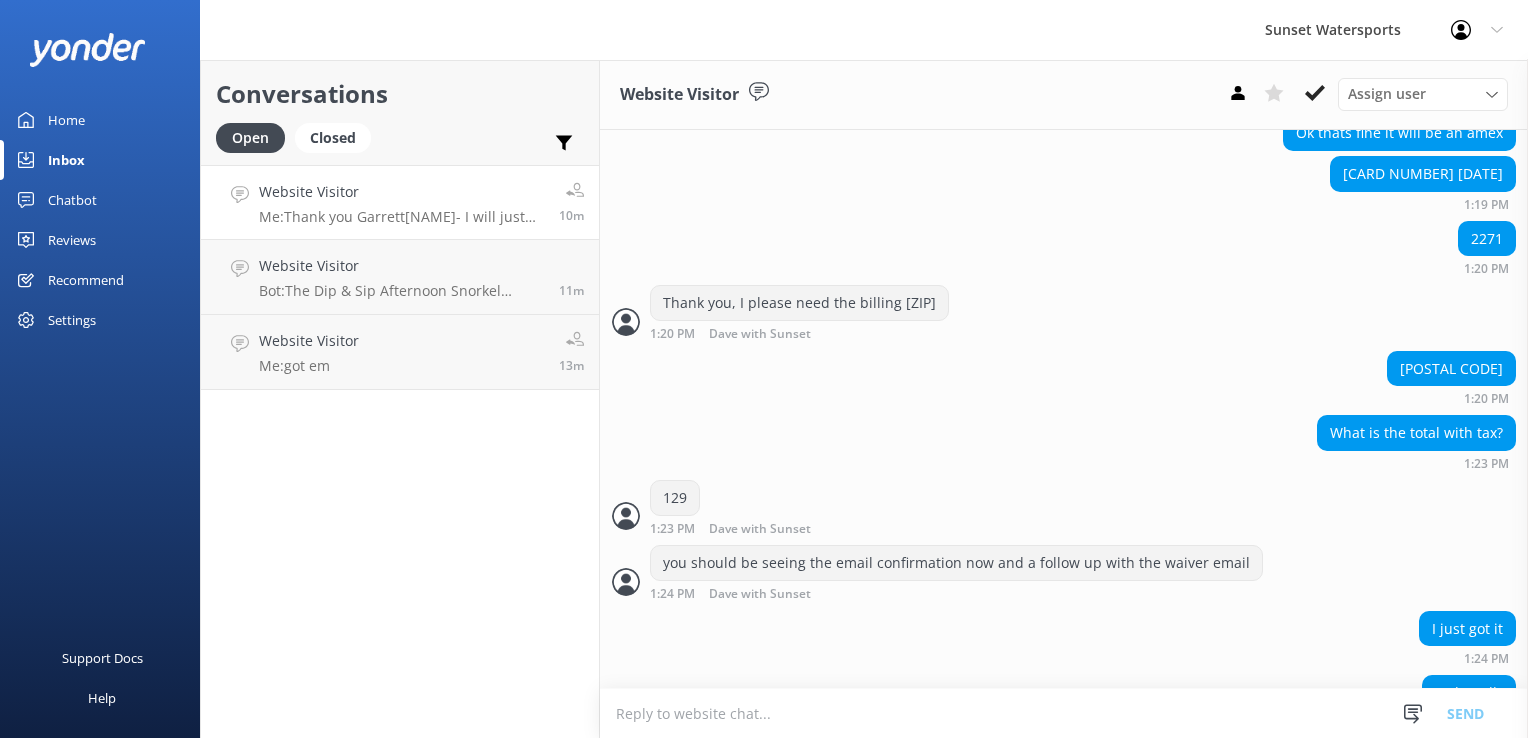scroll, scrollTop: 1412, scrollLeft: 0, axis: vertical 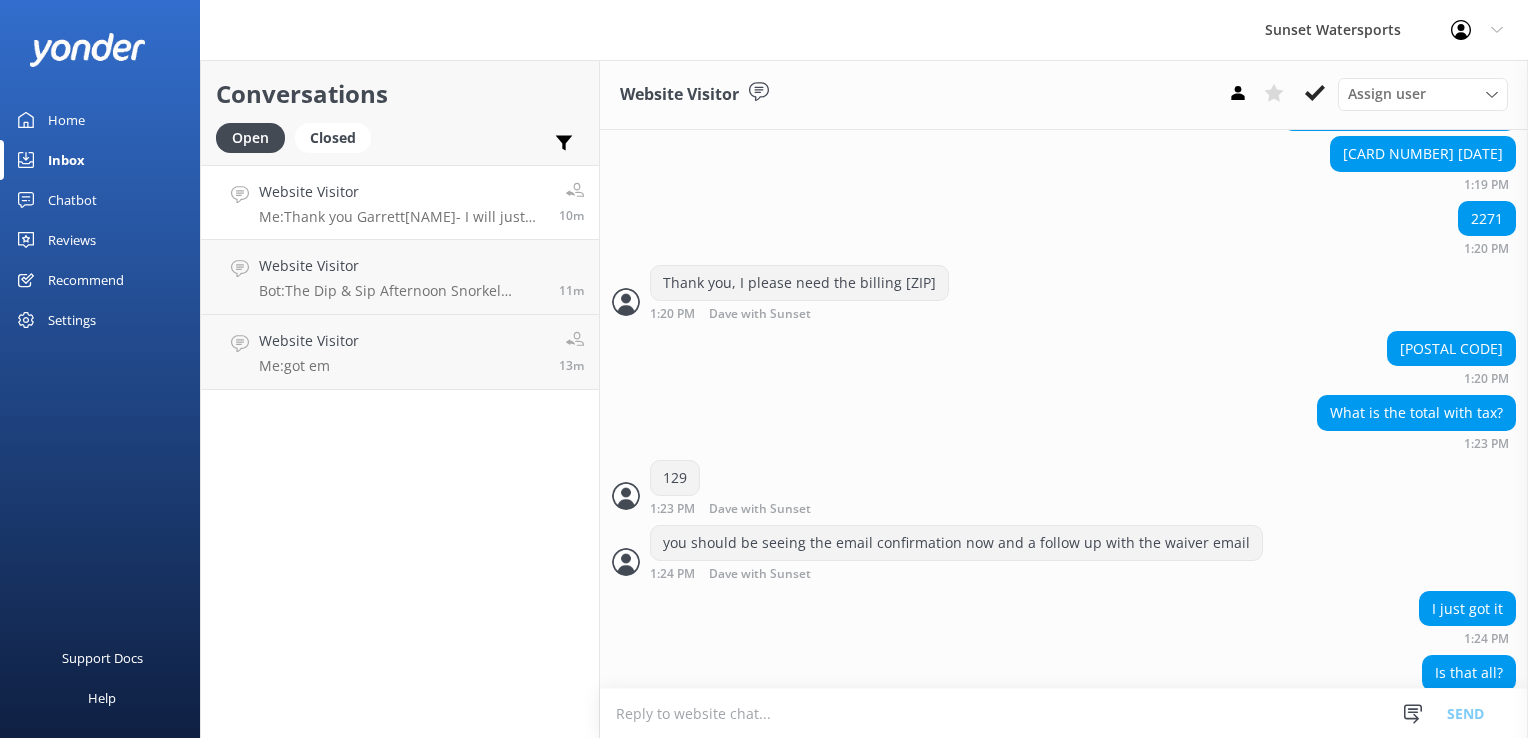 click at bounding box center [1064, 713] 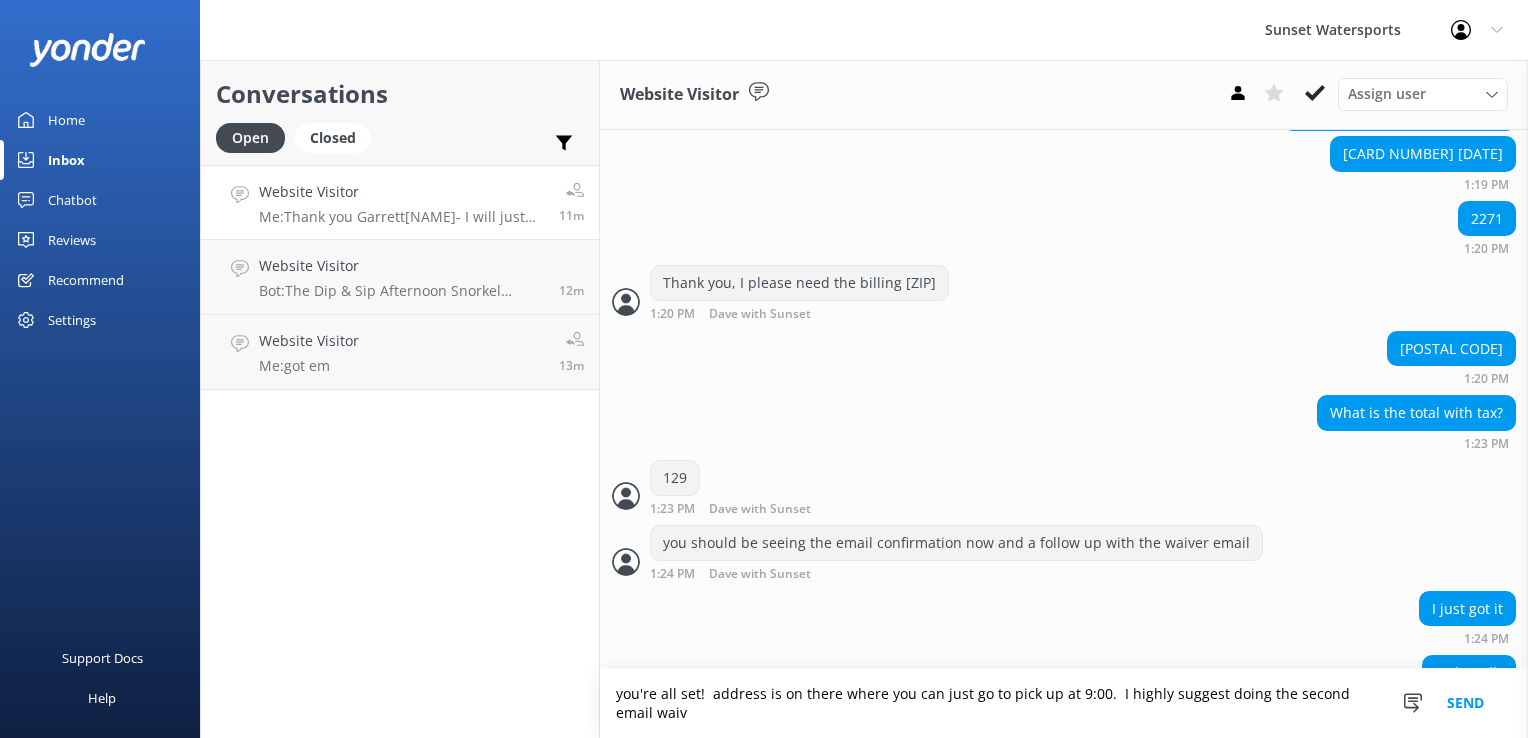 scroll, scrollTop: 1432, scrollLeft: 0, axis: vertical 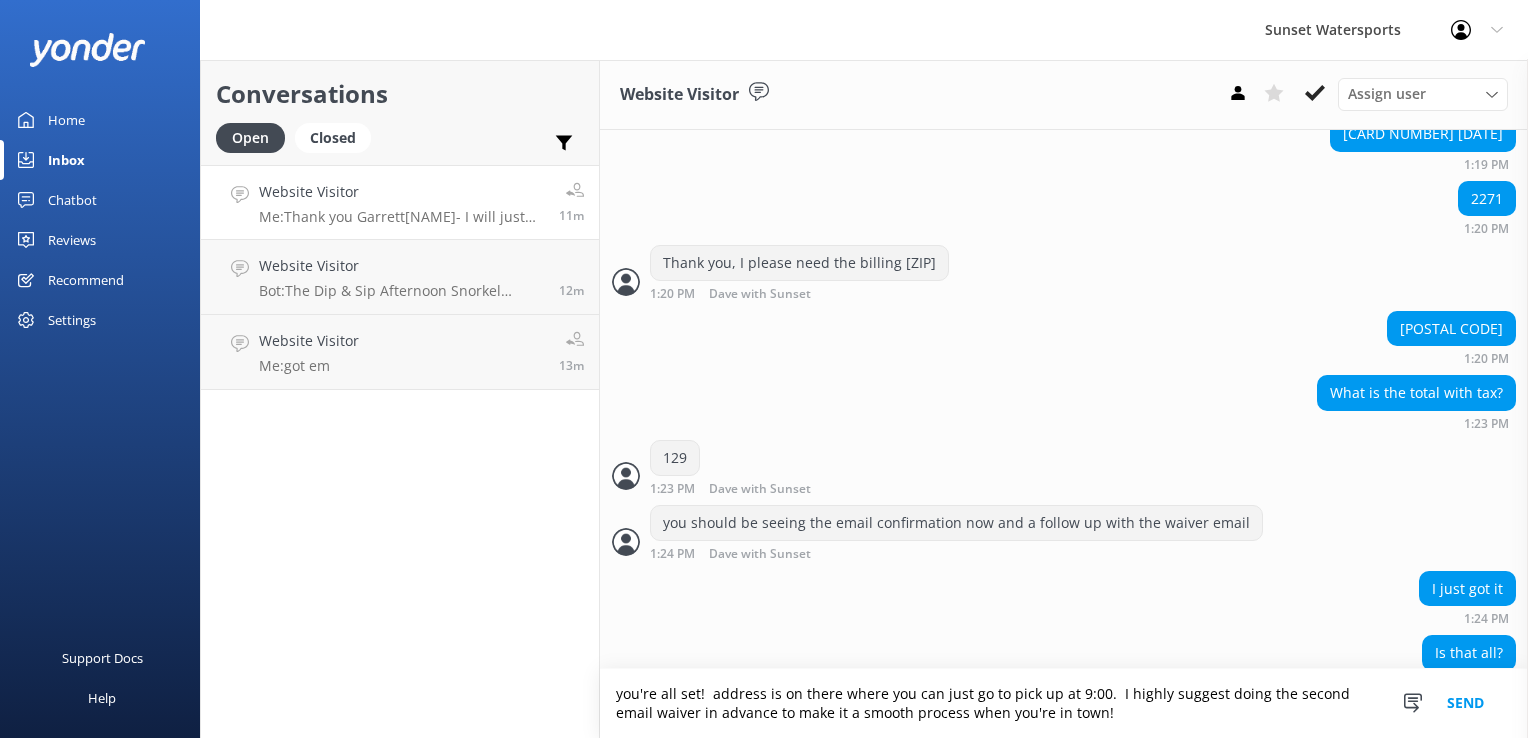 type on "you're all set!  address is on there where you can just go to pick up at 9:00.  I highly suggest doing the second email waiver in advance to make it a smooth process when you're in town!" 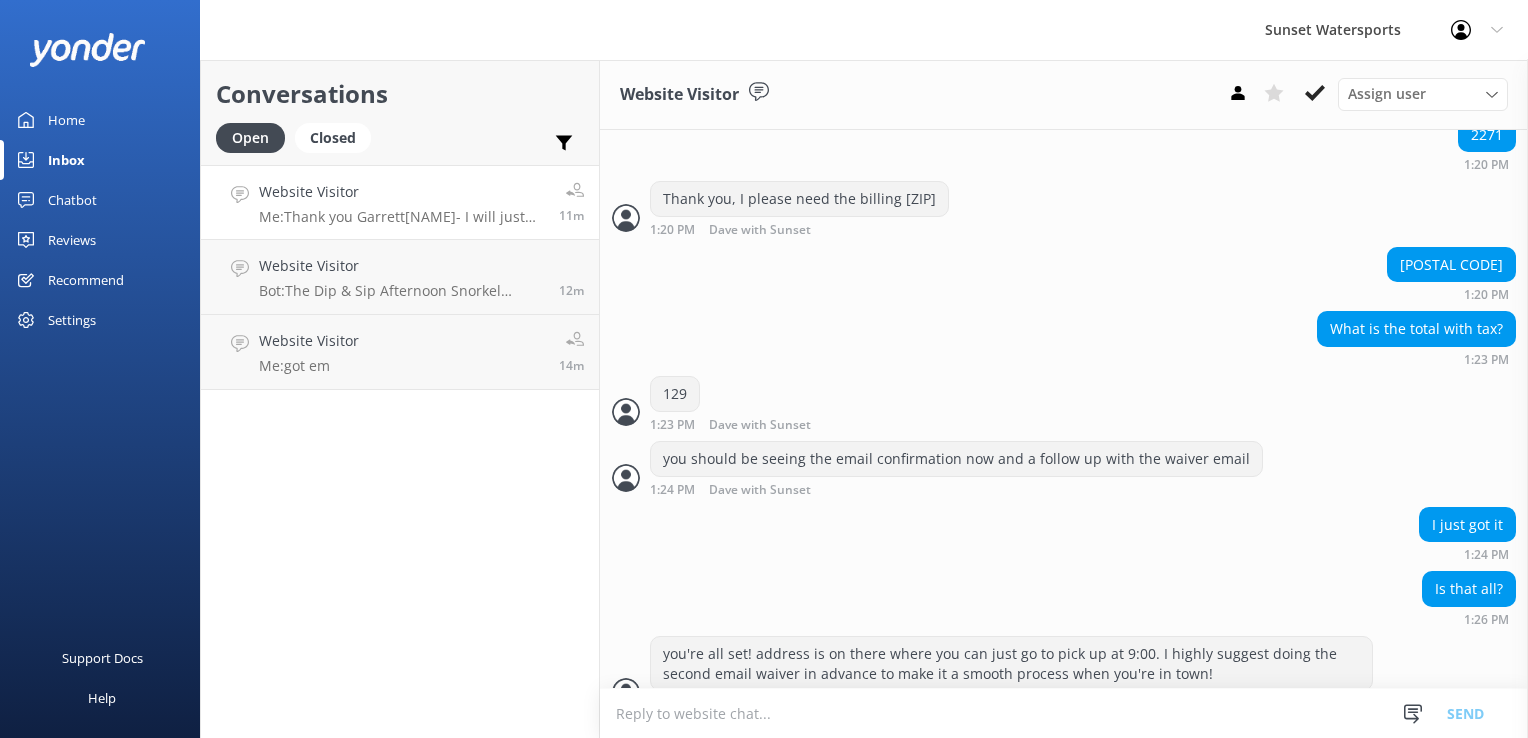 scroll, scrollTop: 1560, scrollLeft: 0, axis: vertical 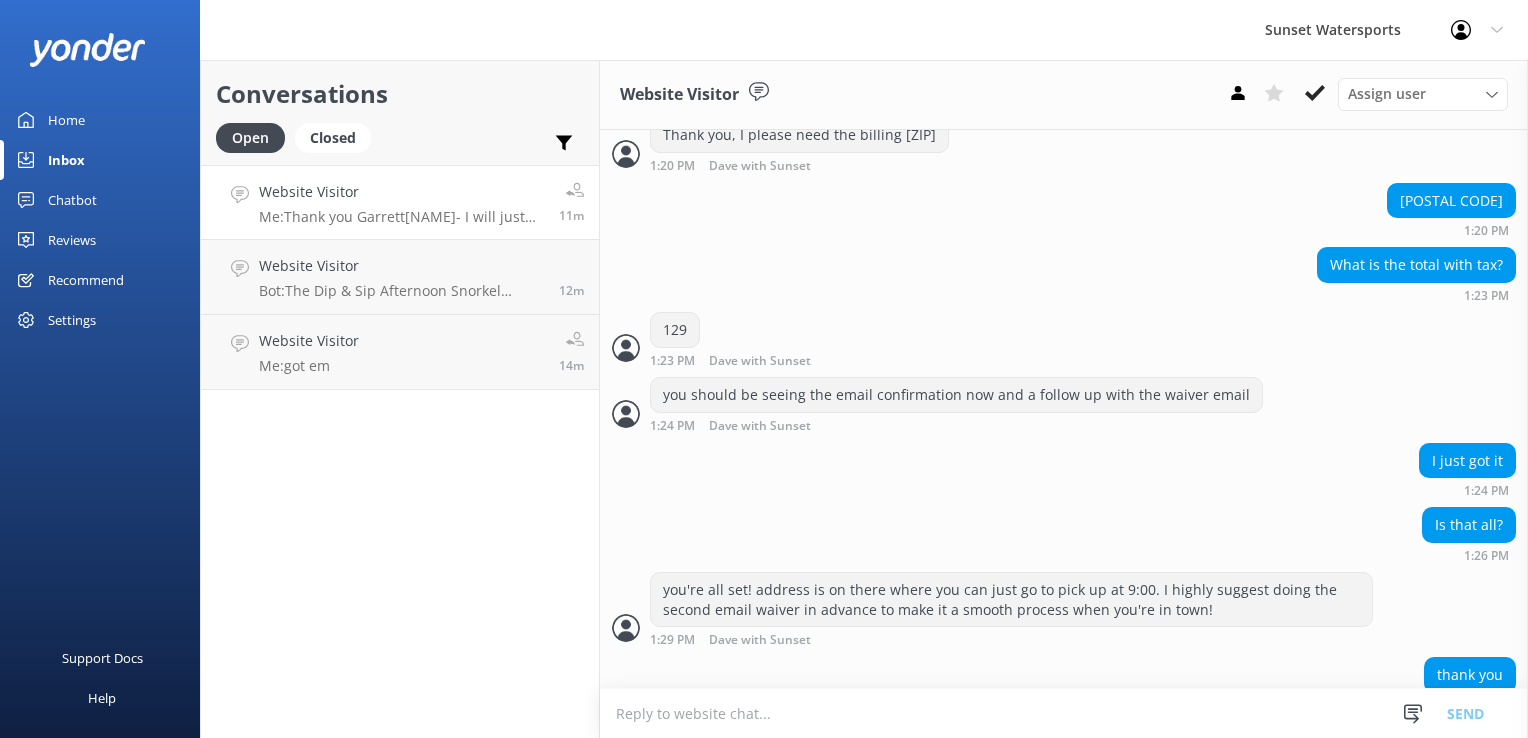 click at bounding box center [1064, 713] 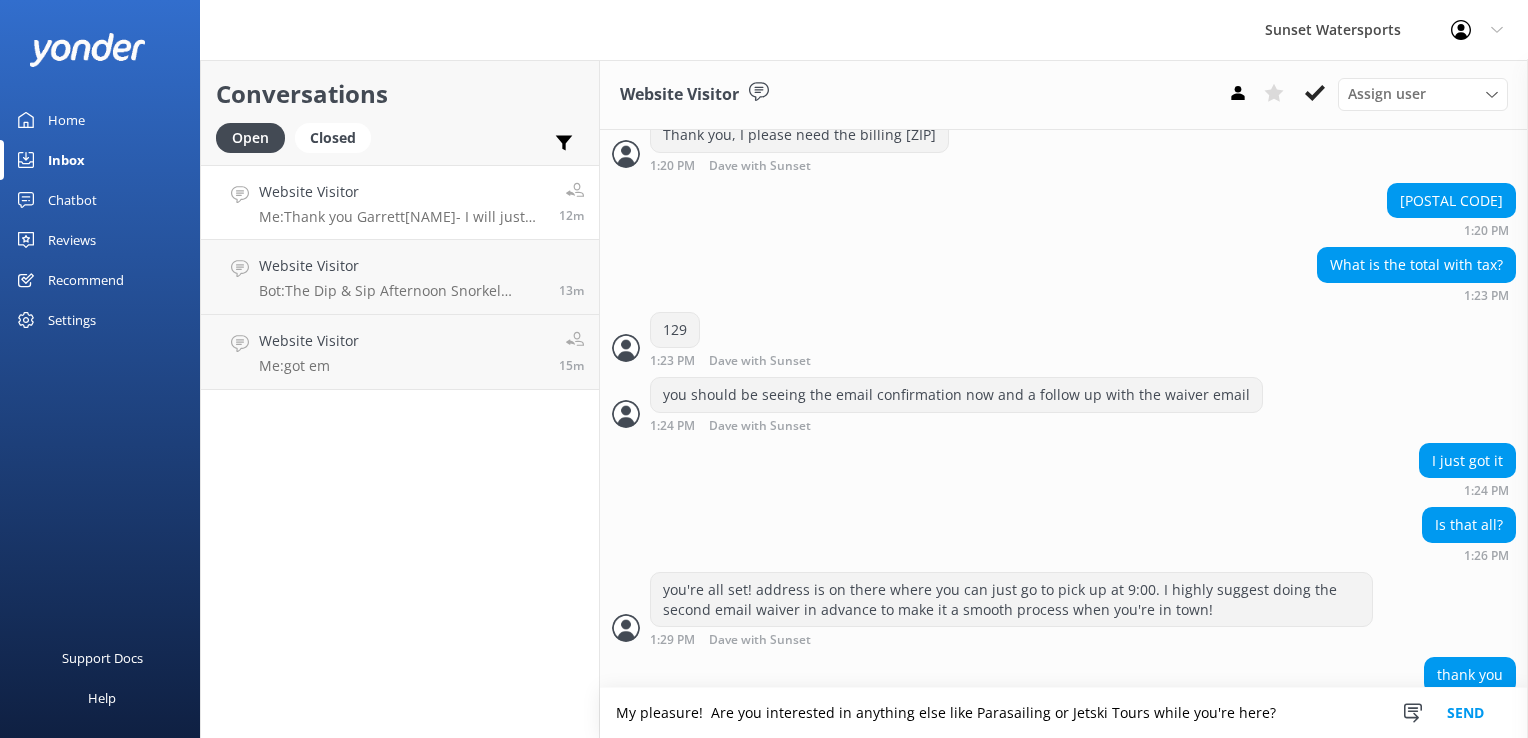 type on "My pleasure!  Are you interested in anything else like Parasailing or Jetski Tours while you're here?" 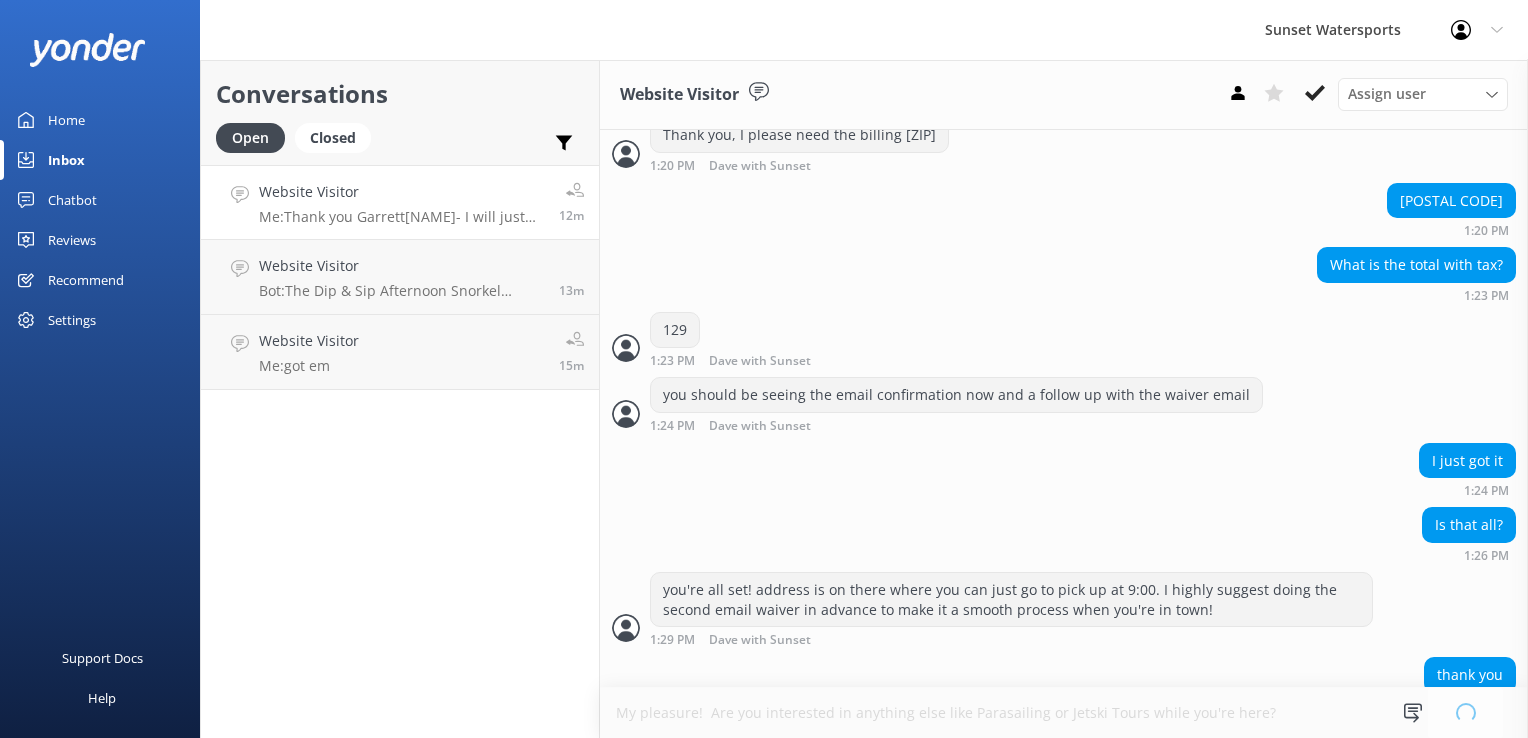 type 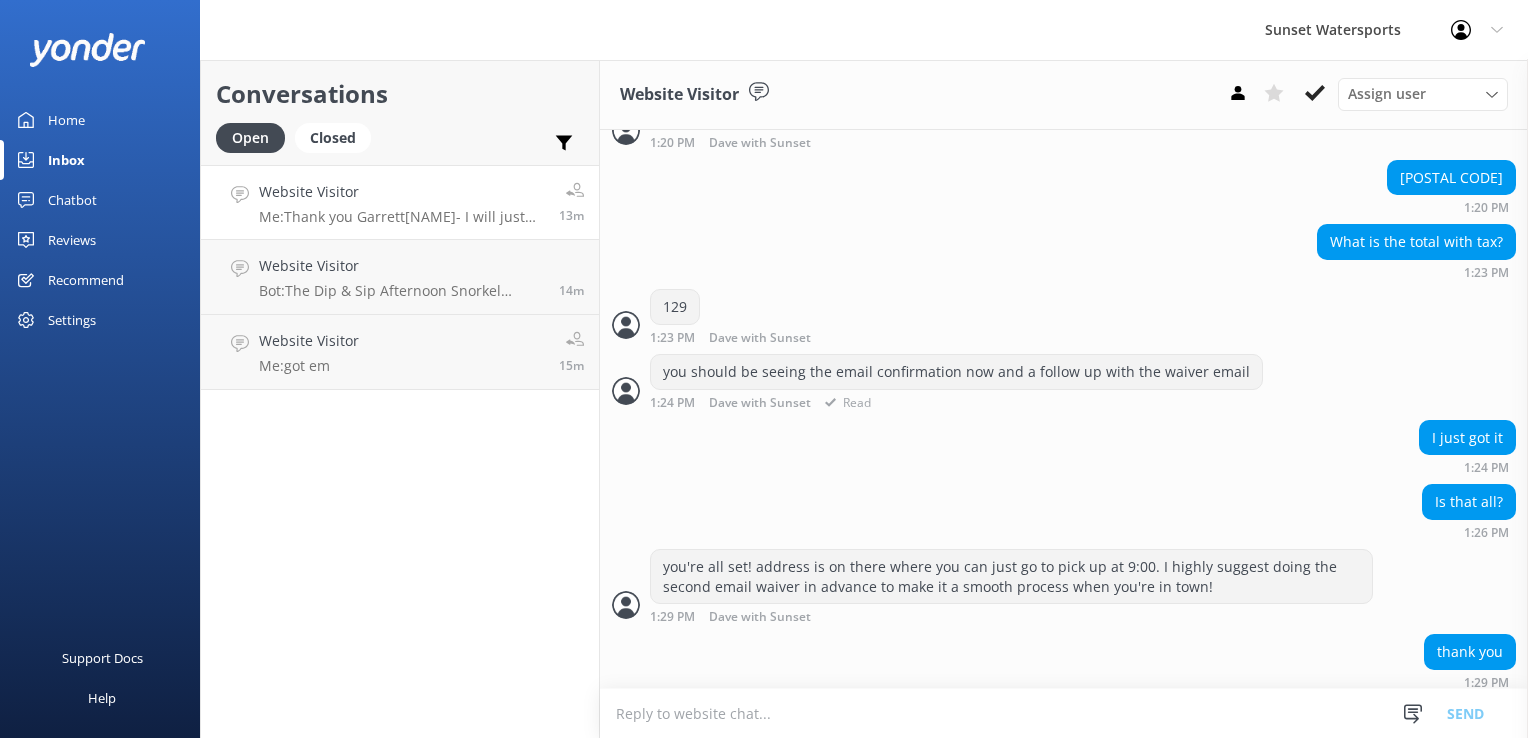 scroll, scrollTop: 1626, scrollLeft: 0, axis: vertical 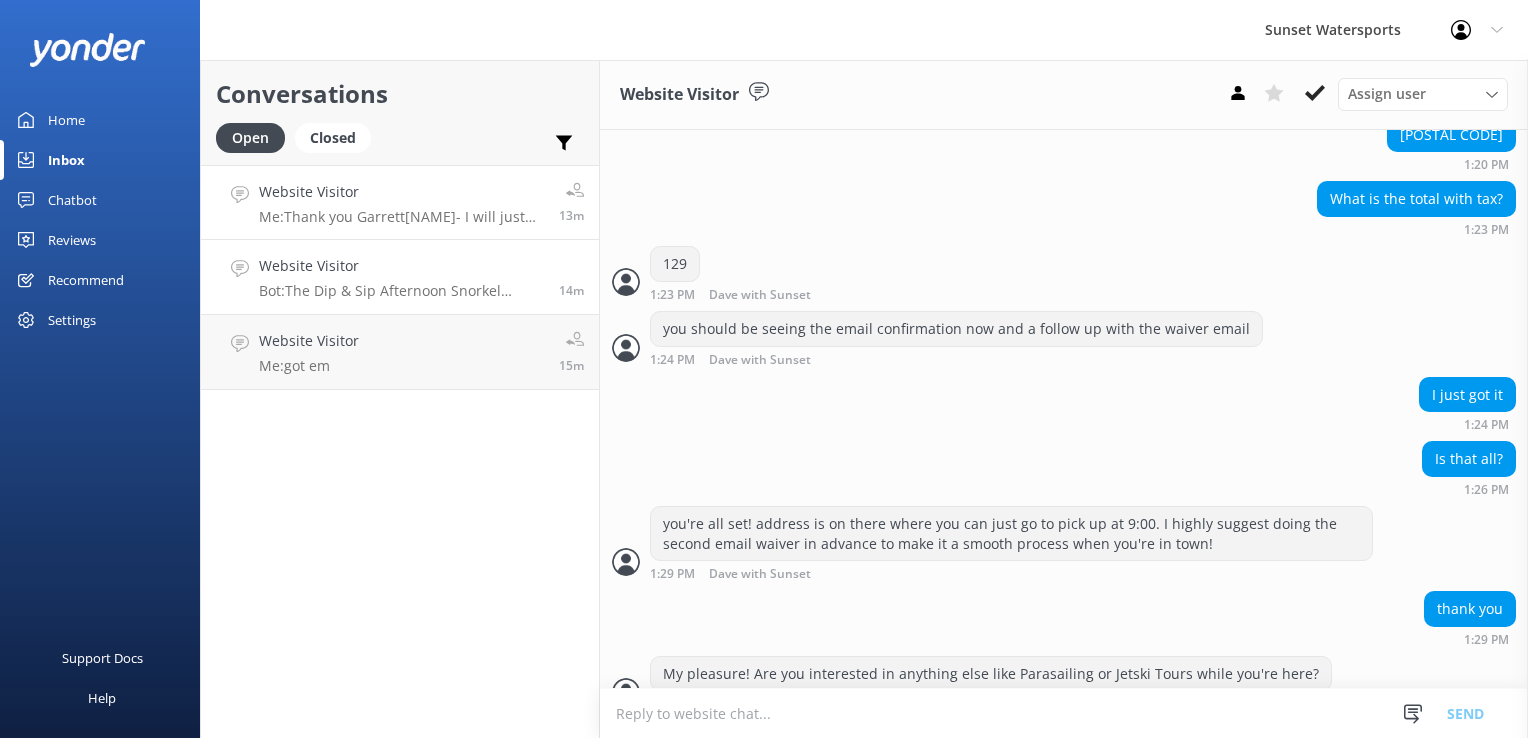 click on "Bot: The Dip & Sip Afternoon Snorkel departs daily at [TIME] and lasts approximately 3 hours. Check-in begins 30 minutes before departure at the Historic Seaport." at bounding box center (401, 291) 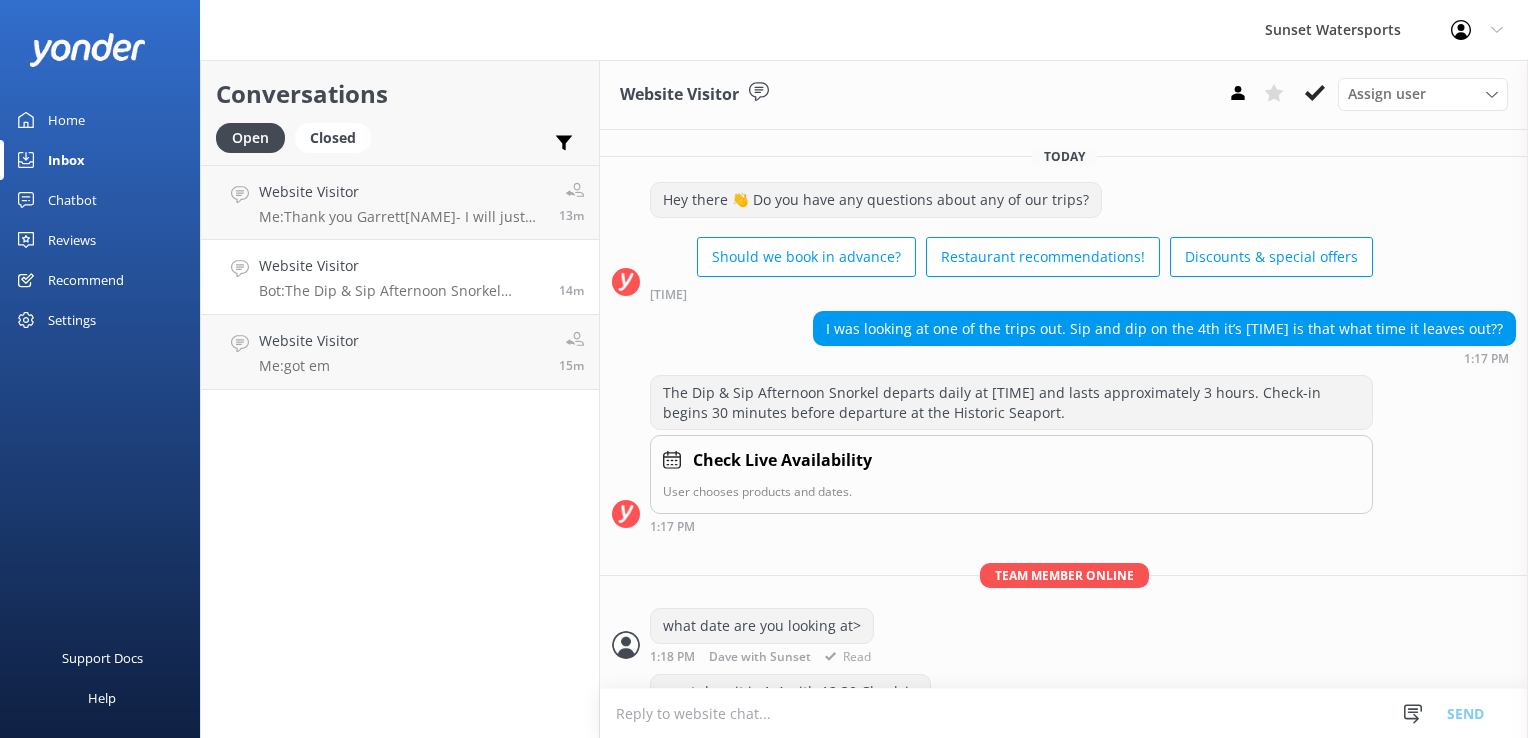 scroll, scrollTop: 112, scrollLeft: 0, axis: vertical 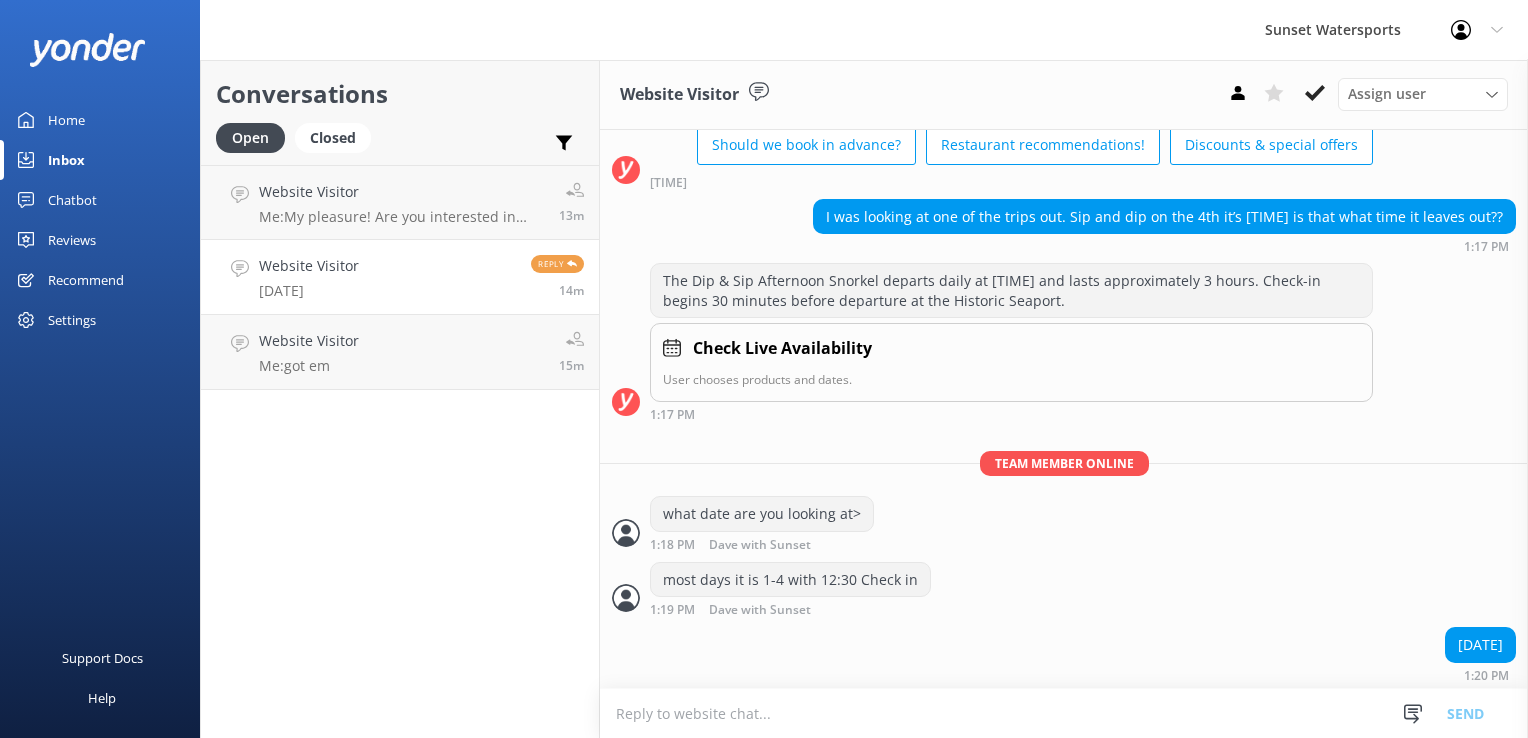 click at bounding box center [1064, 713] 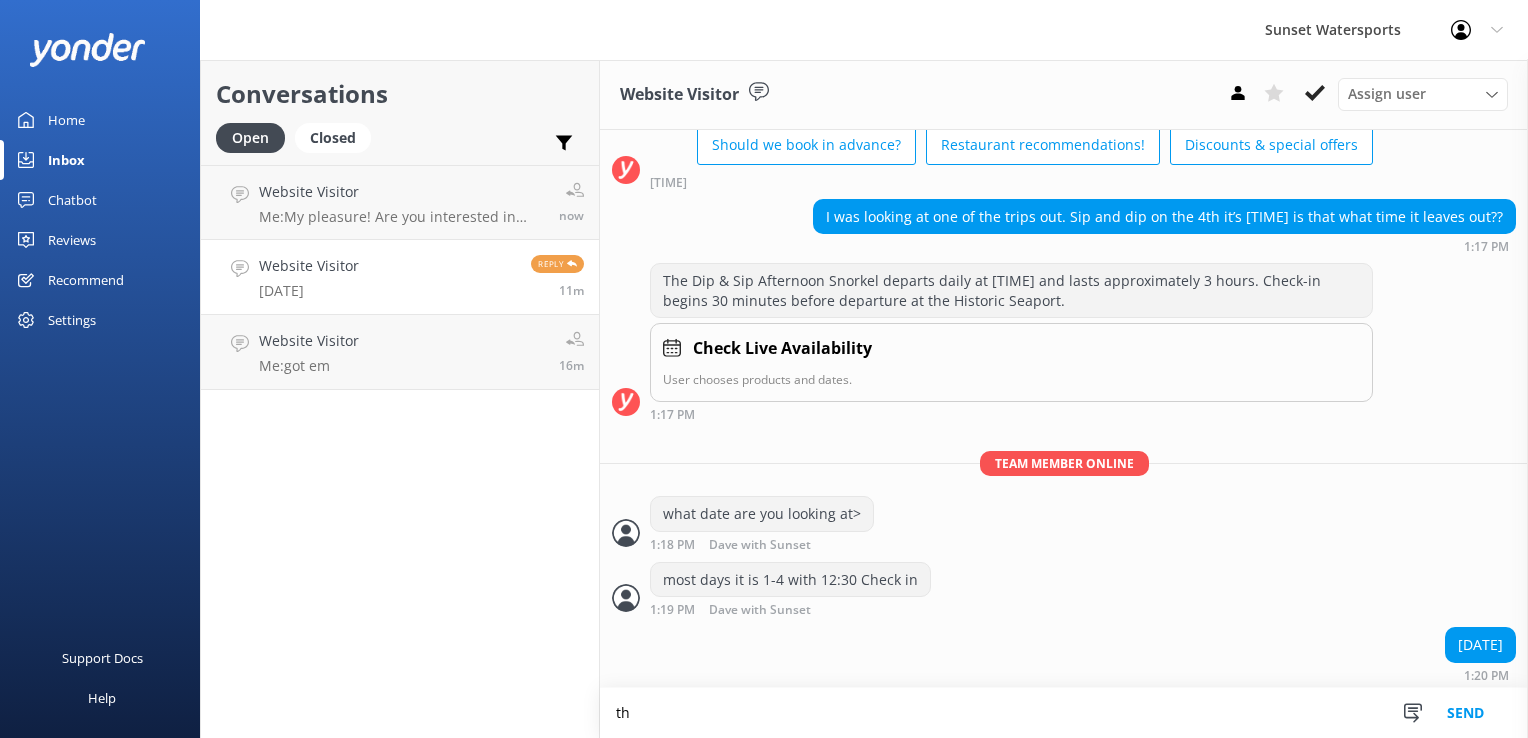 type on "t" 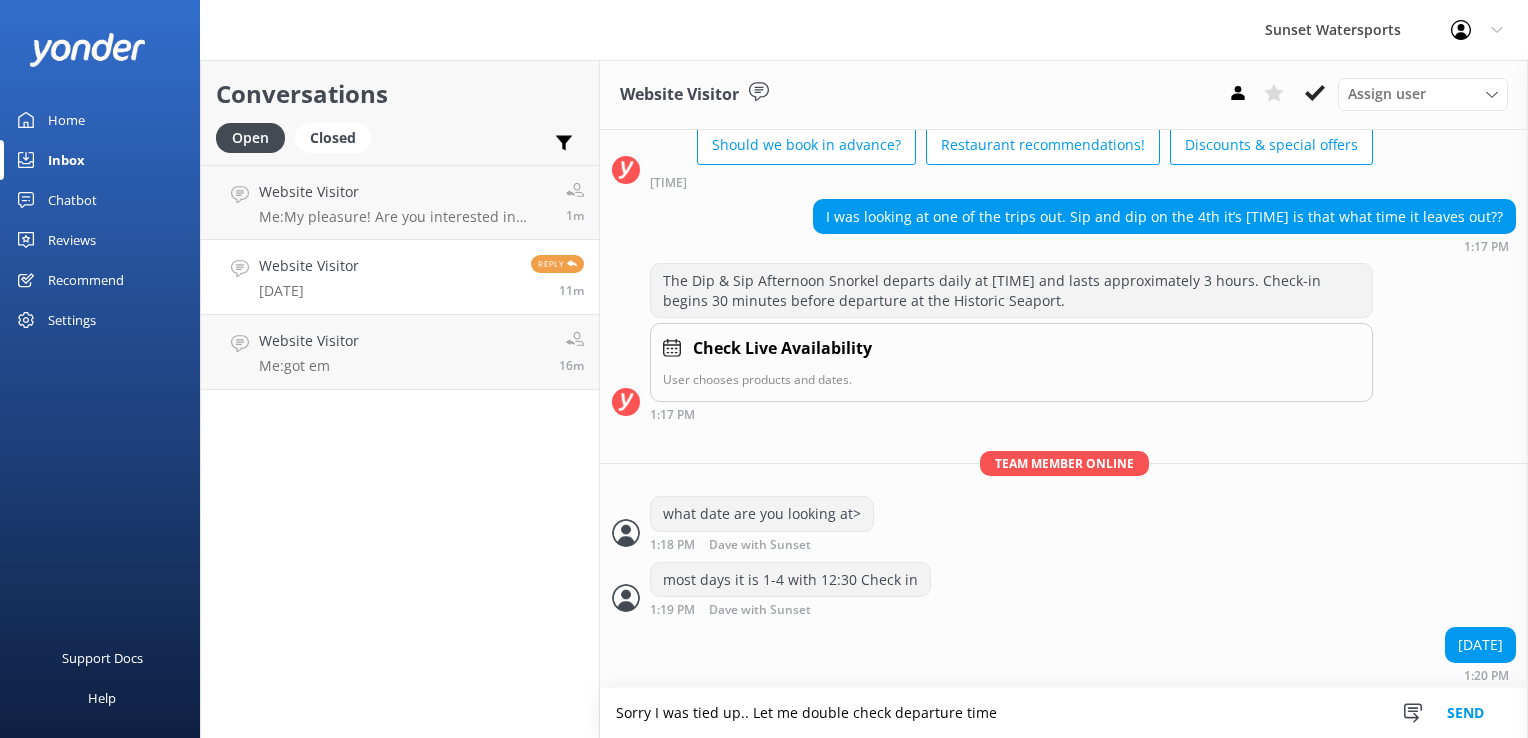type on "Sorry I was tied up.. Let me double check departure time" 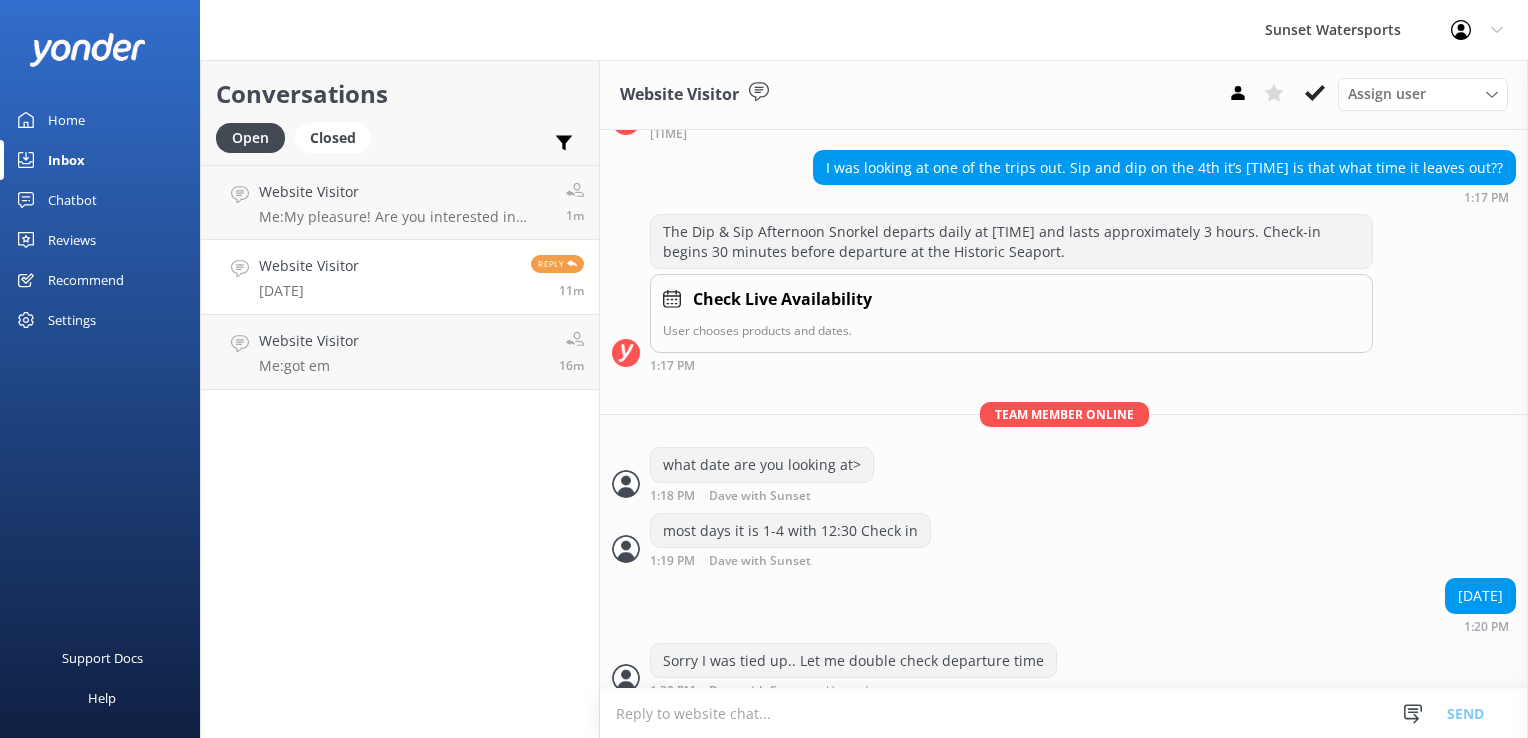 scroll, scrollTop: 176, scrollLeft: 0, axis: vertical 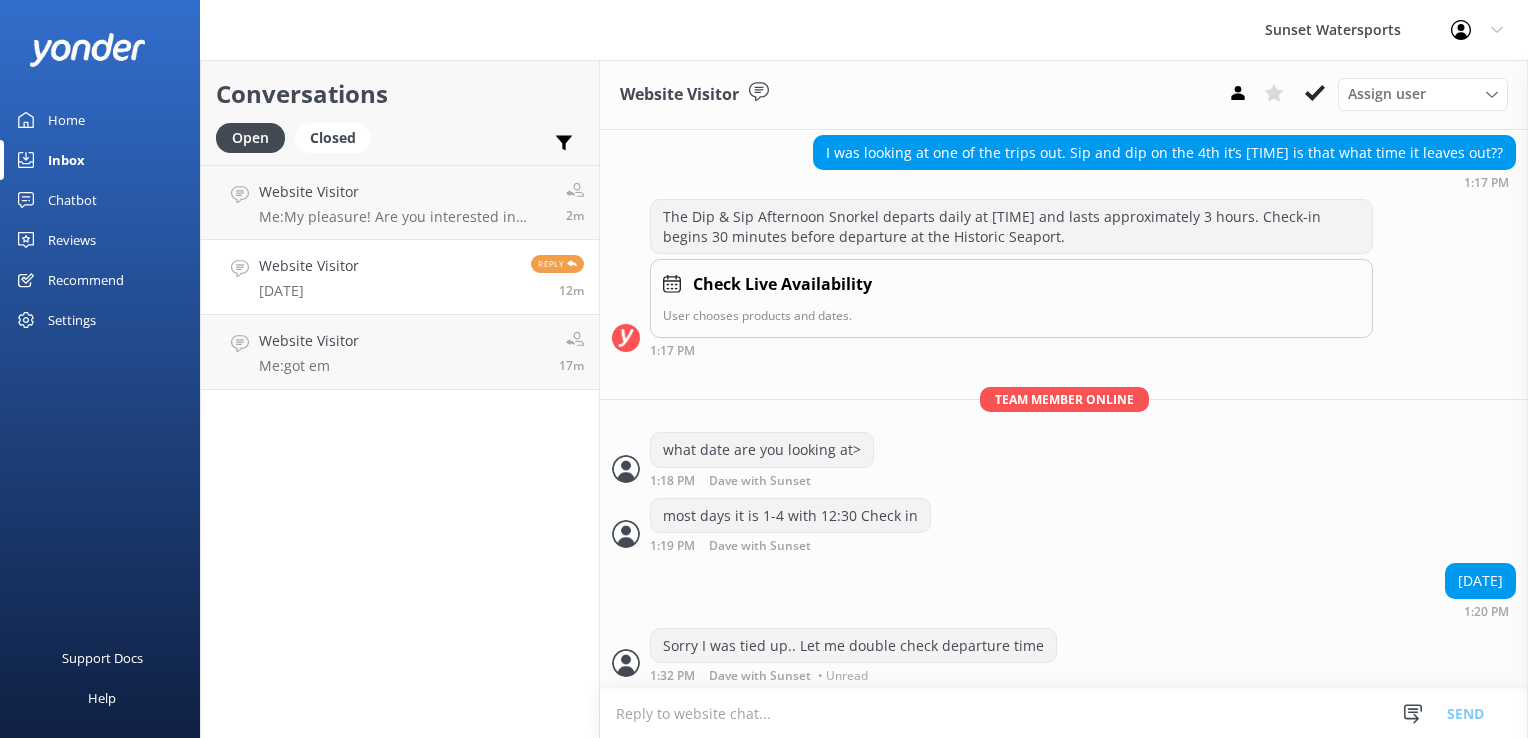 click at bounding box center (1064, 713) 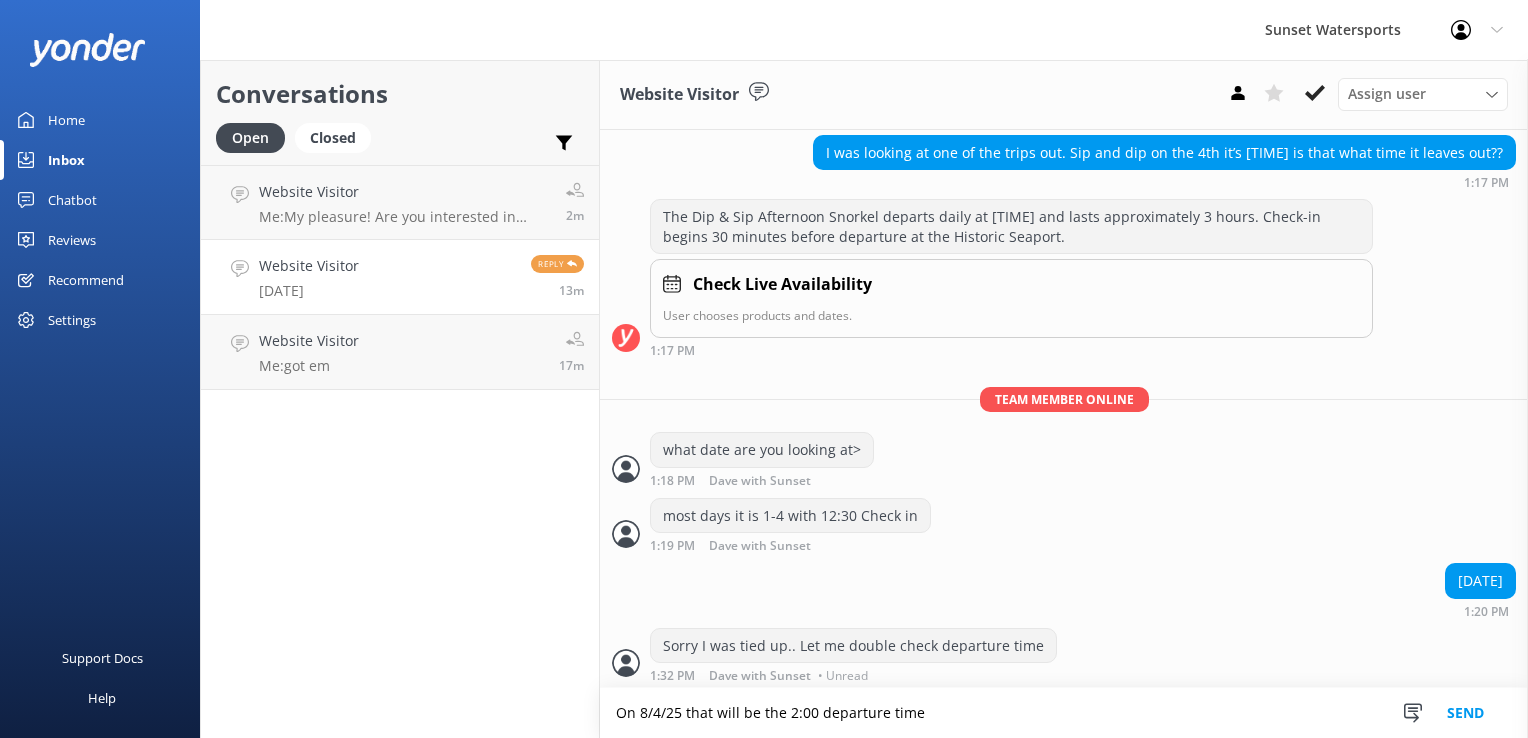 type on "On 8/4/25 that will be the 2:00 departure time" 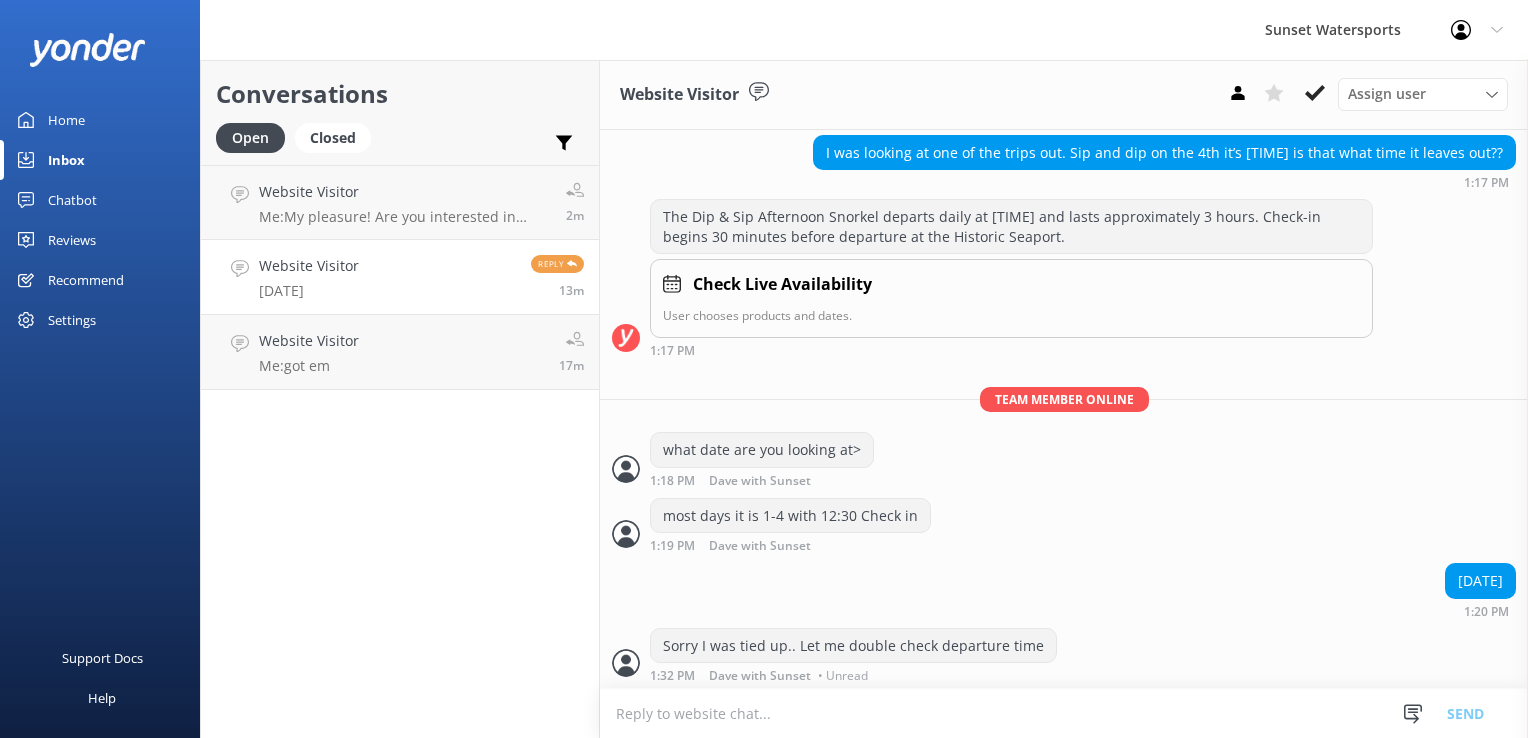 scroll, scrollTop: 240, scrollLeft: 0, axis: vertical 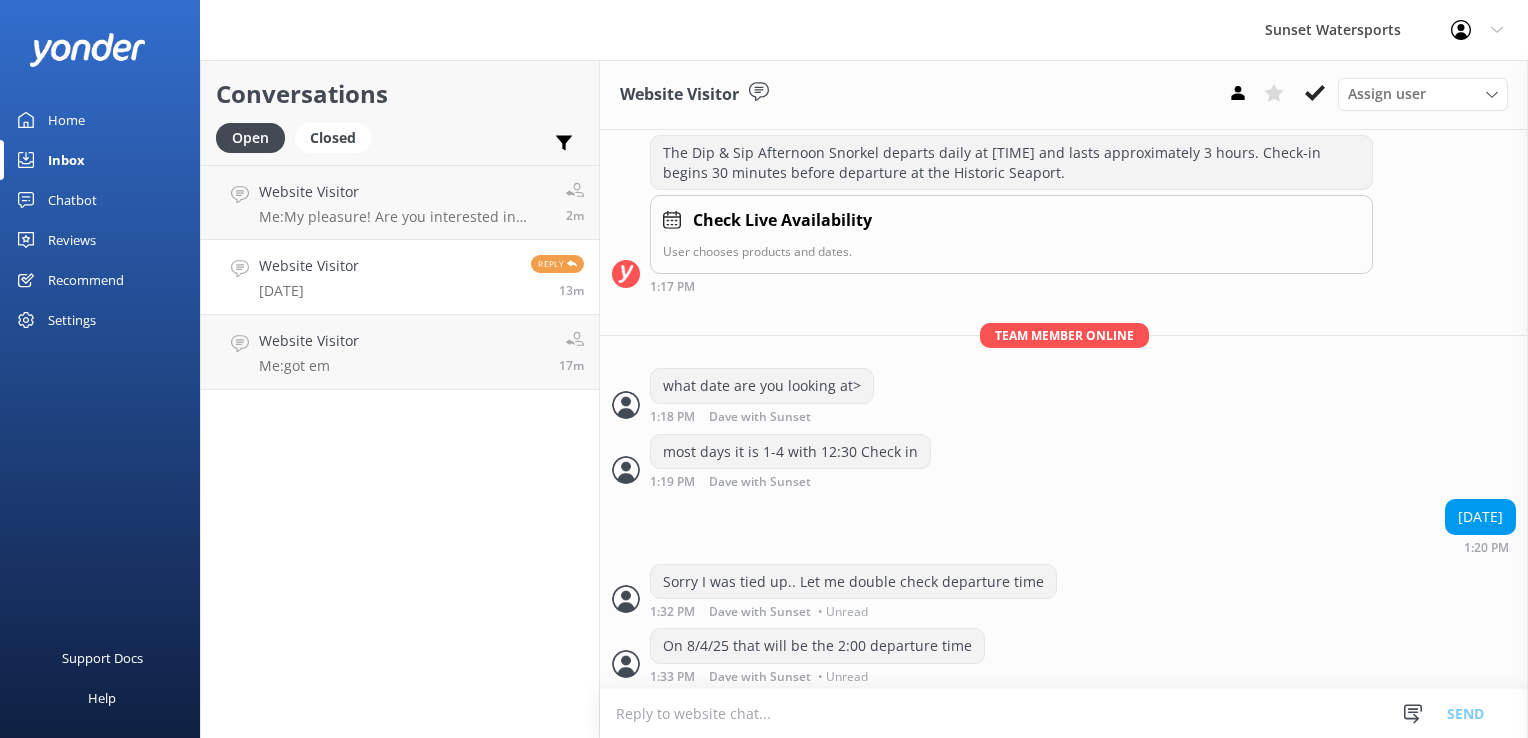 click at bounding box center [1064, 713] 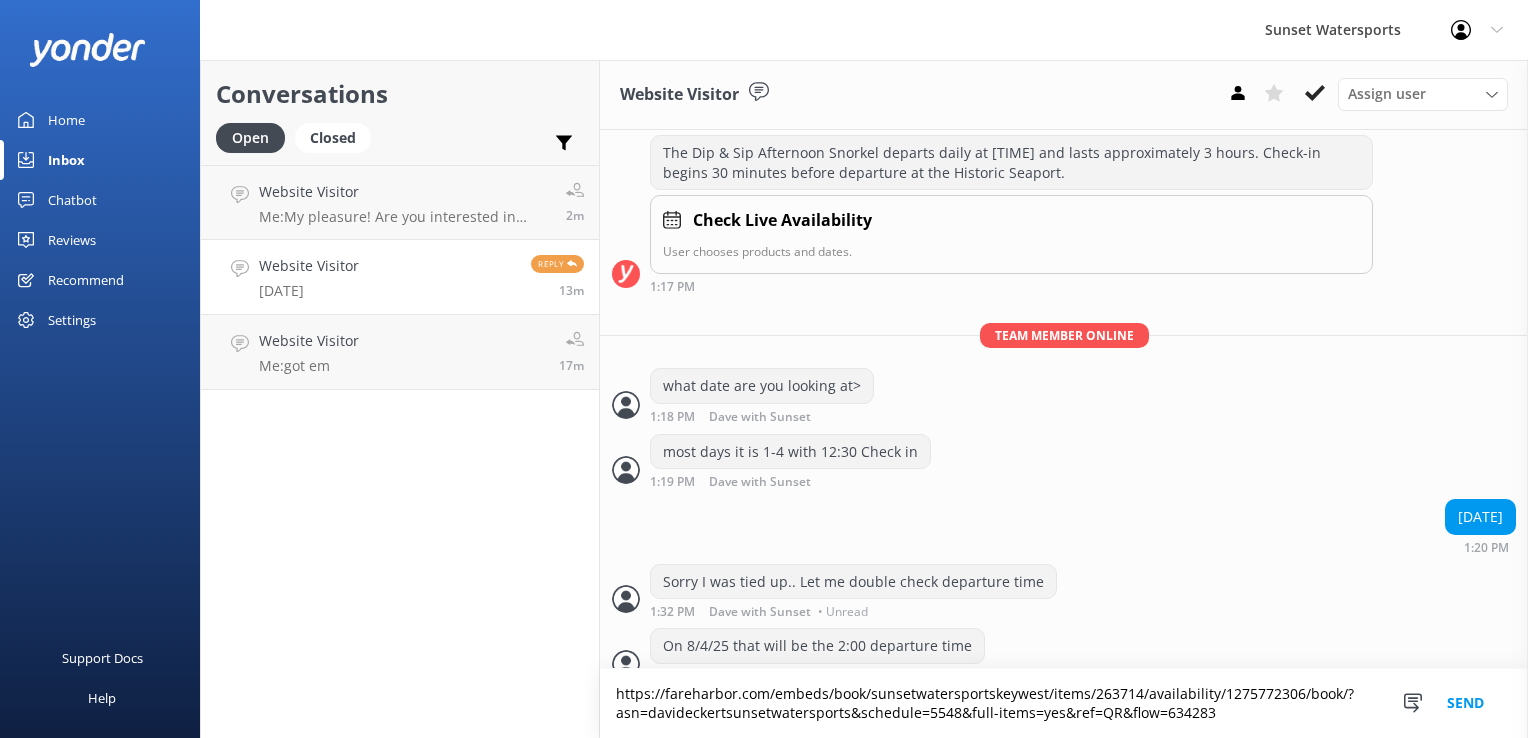 scroll, scrollTop: 260, scrollLeft: 0, axis: vertical 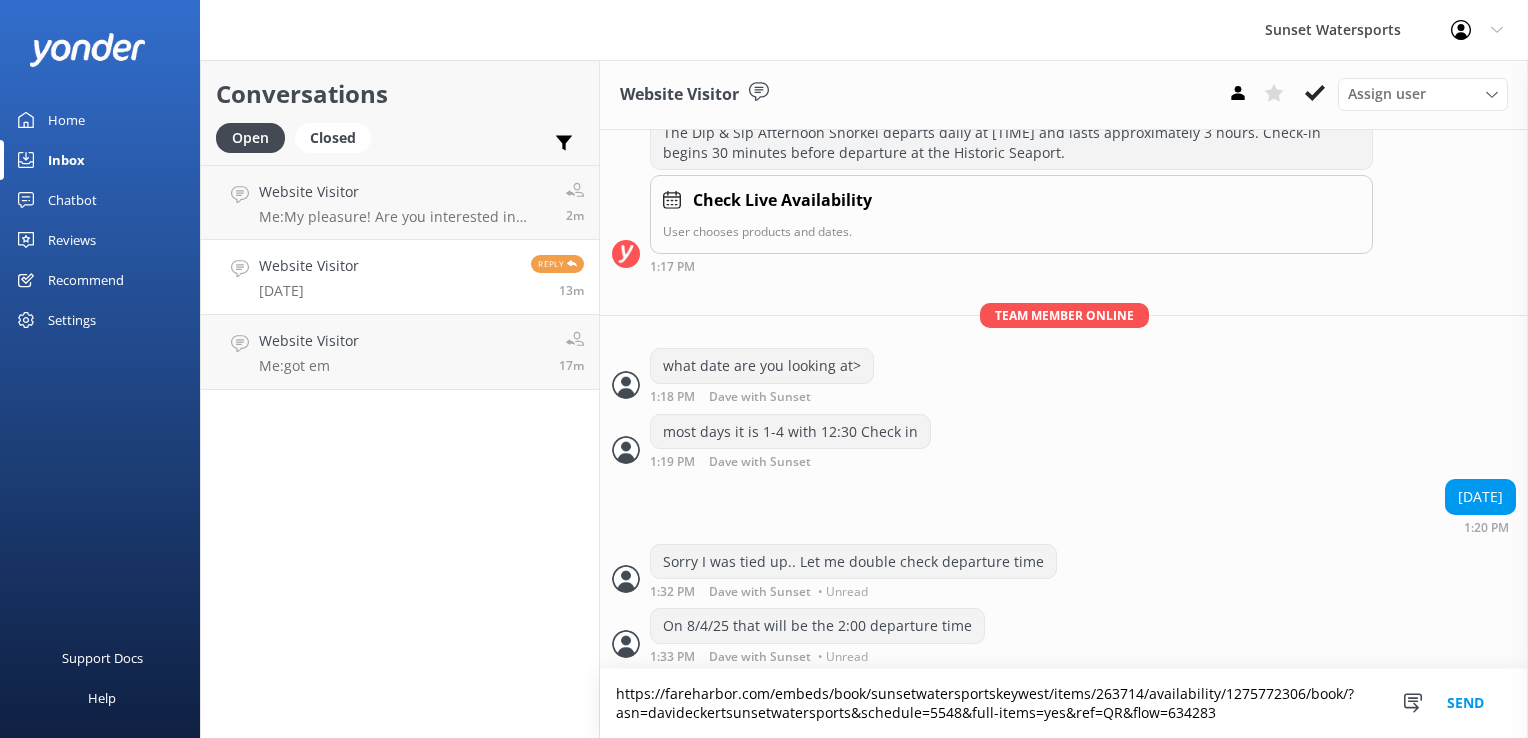 type on "https://fareharbor.com/embeds/book/sunsetwatersportskeywest/items/263714/availability/1275772306/book/?asn=davideckertsunsetwatersports&schedule=5548&full-items=yes&ref=QR&flow=634283" 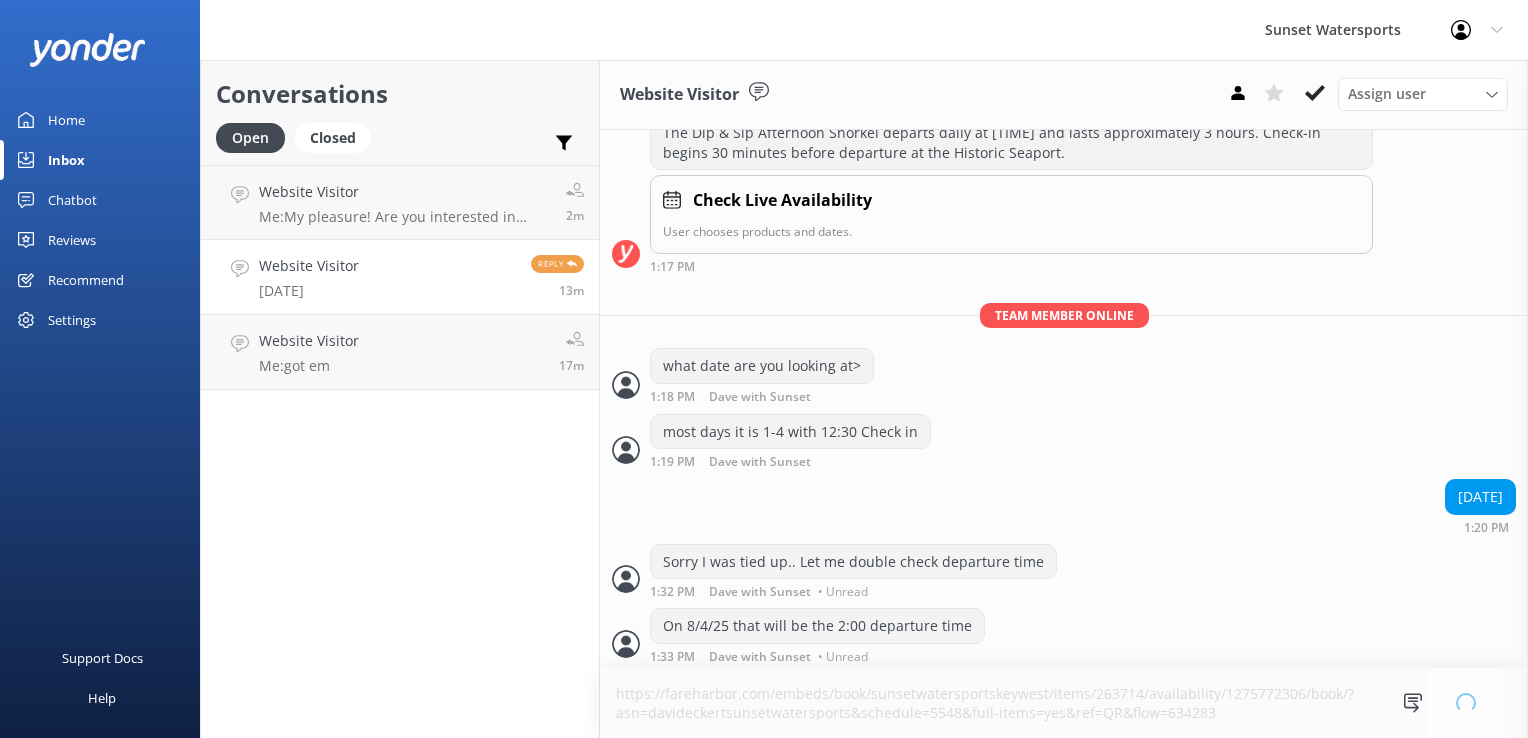 type 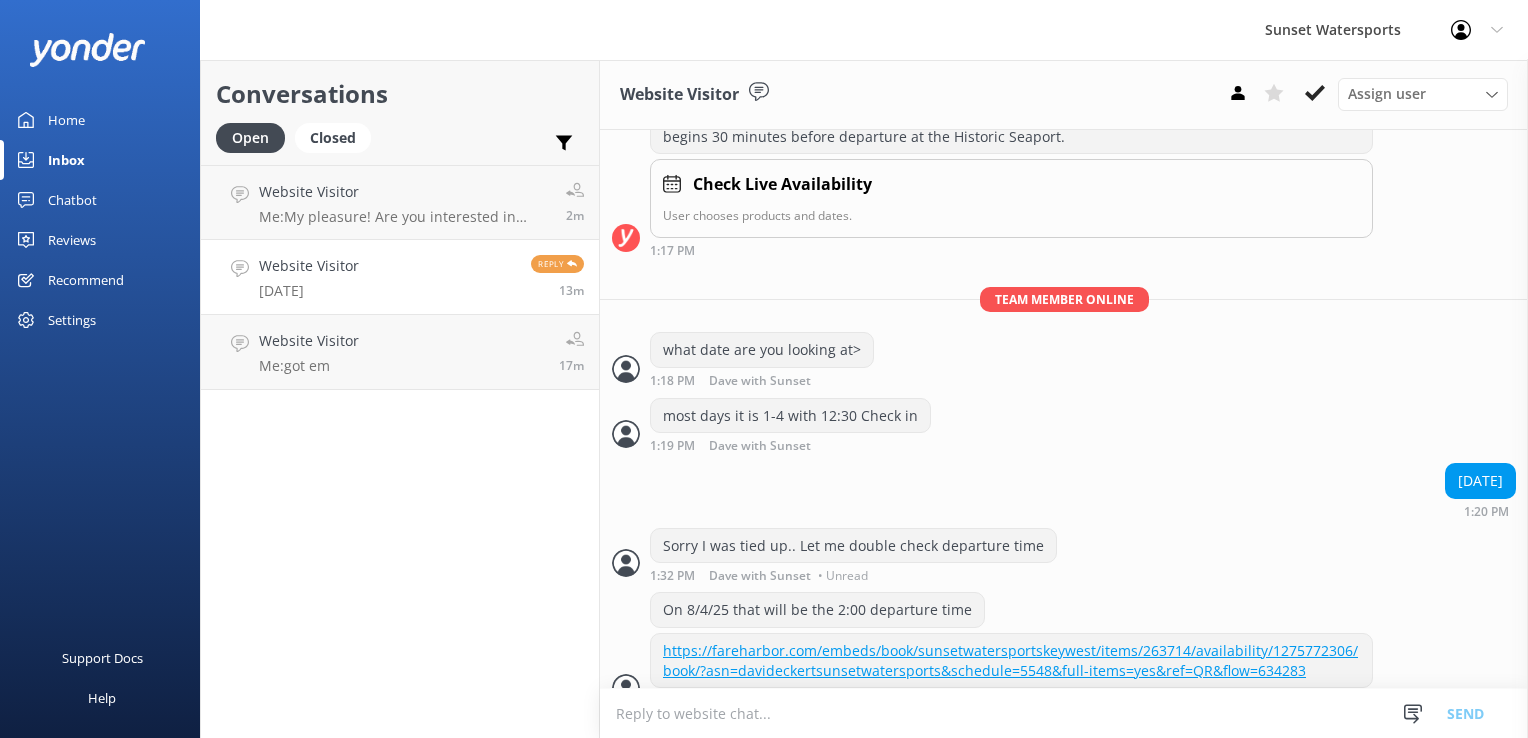 scroll, scrollTop: 300, scrollLeft: 0, axis: vertical 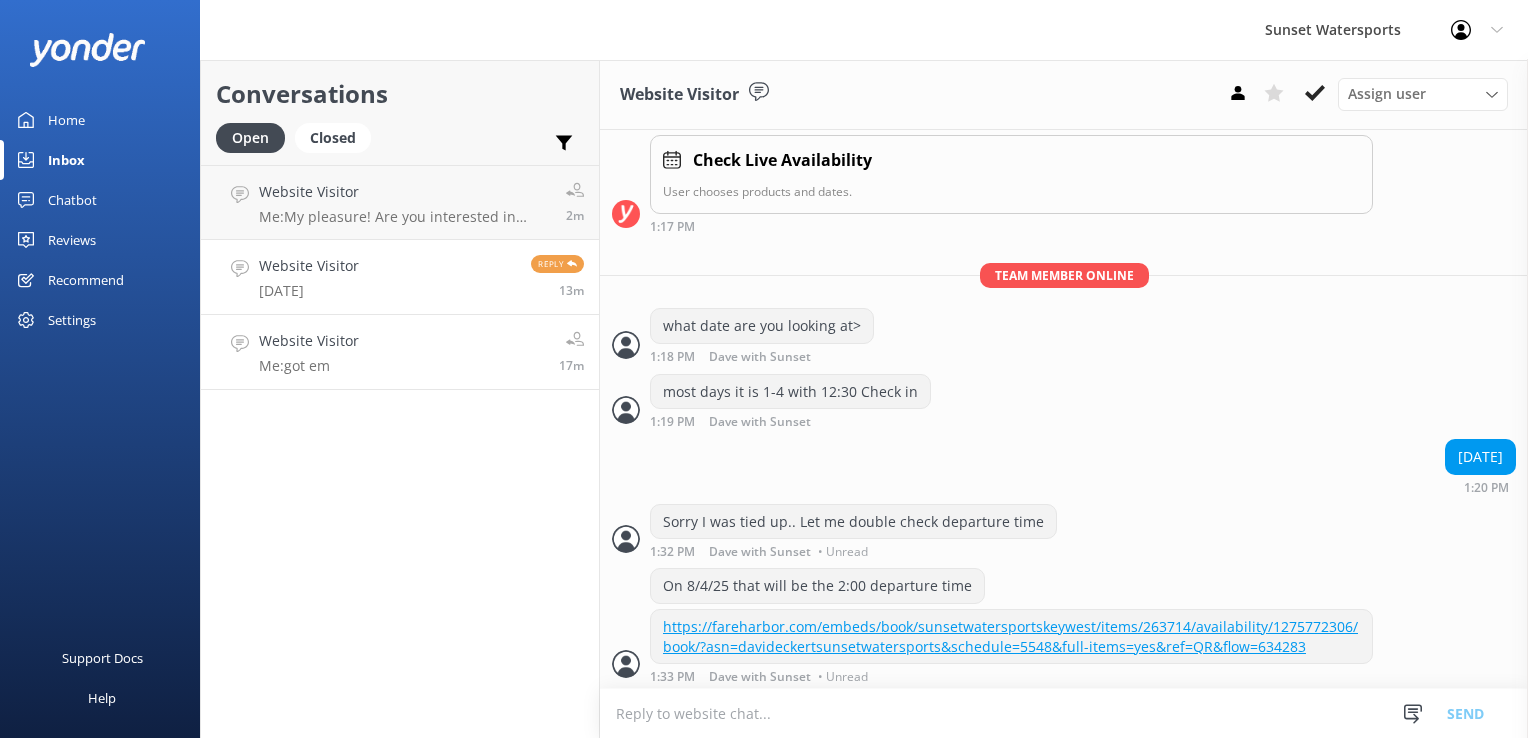 click on "Website Visitor Me:  got em 17m" at bounding box center [400, 352] 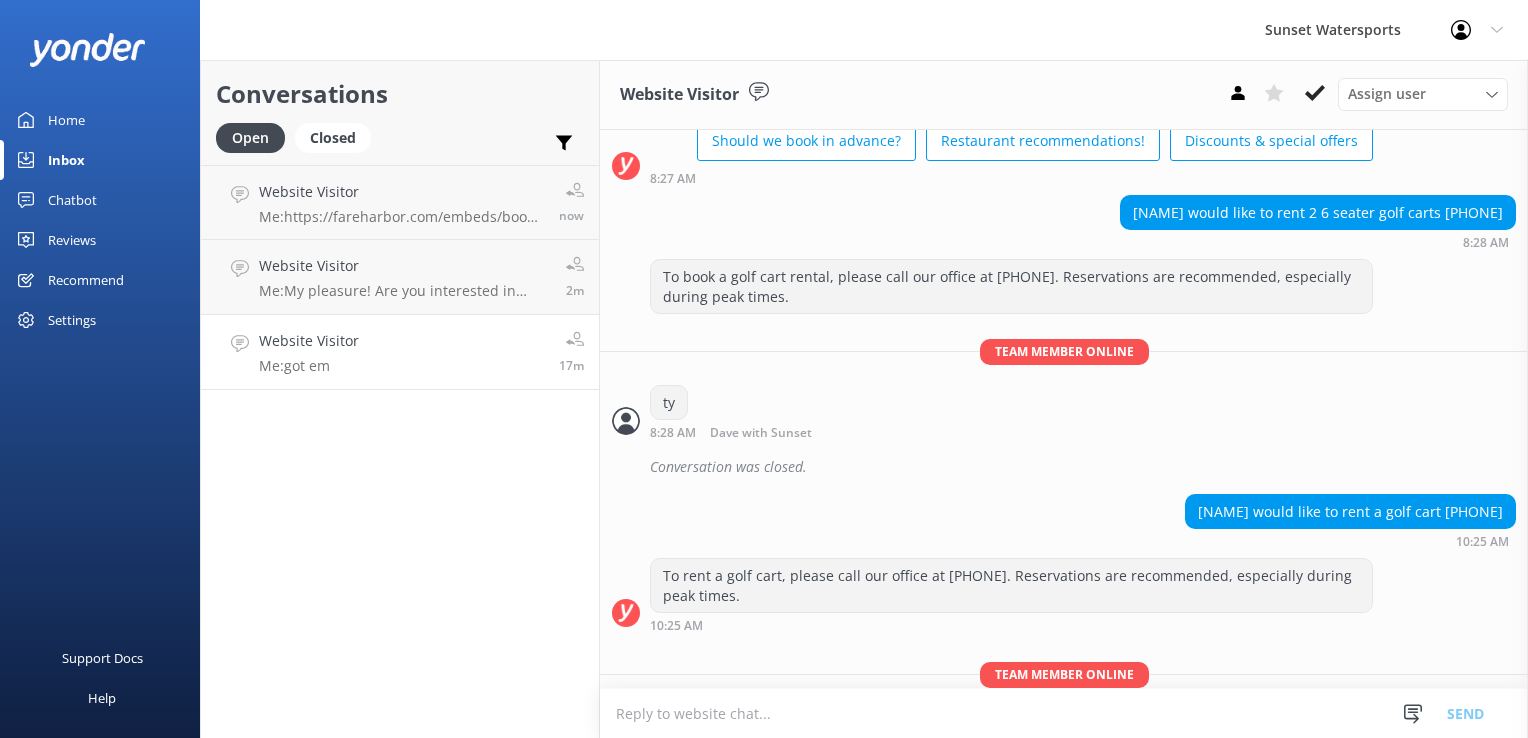scroll, scrollTop: 5908, scrollLeft: 0, axis: vertical 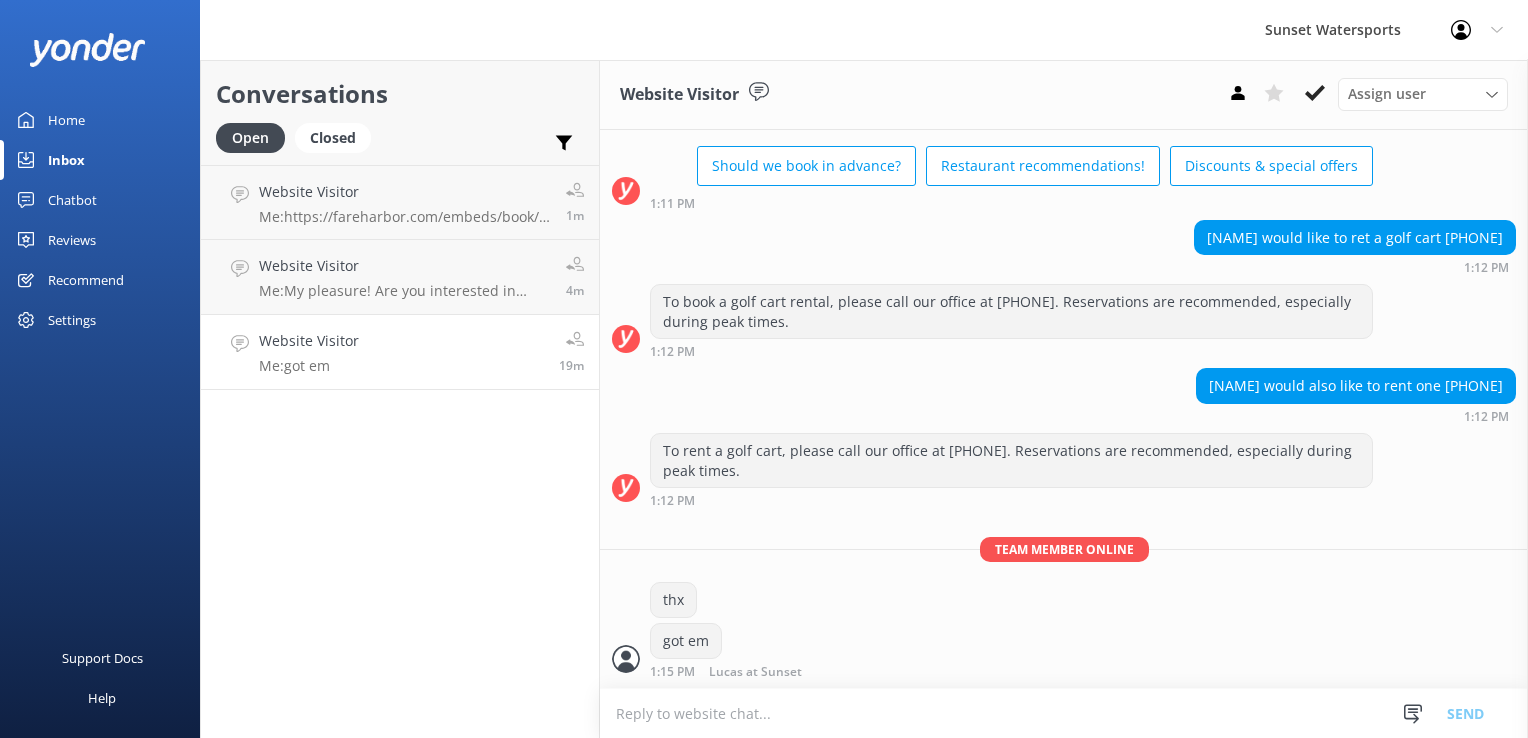 click on "Website Visitor Me: got em [TIME]" at bounding box center [400, 352] 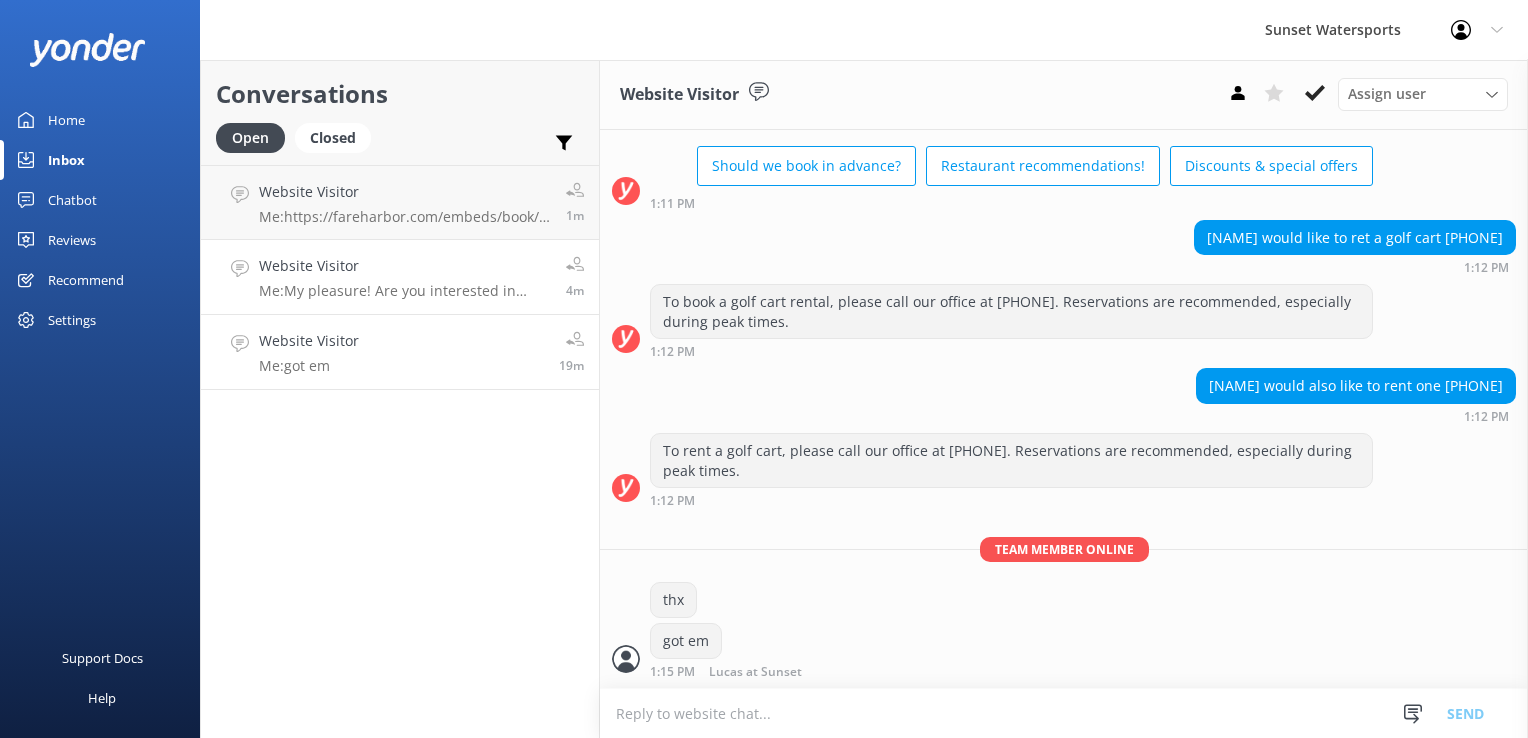 click on "Website Visitor Me:  My pleasure!  Are you interested in anything else like Parasailing or Jetski Tours while you're here?" at bounding box center (405, 277) 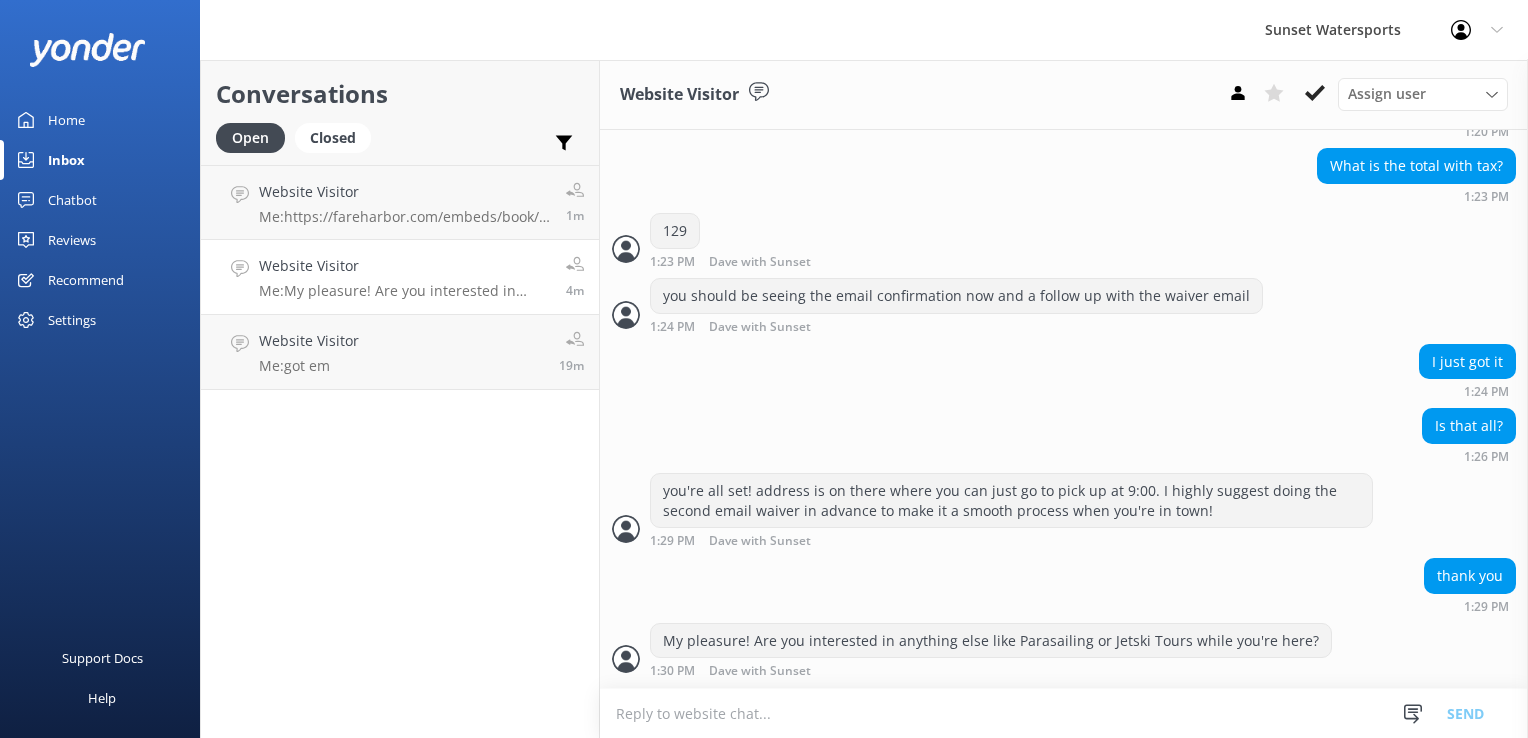 scroll, scrollTop: 1626, scrollLeft: 0, axis: vertical 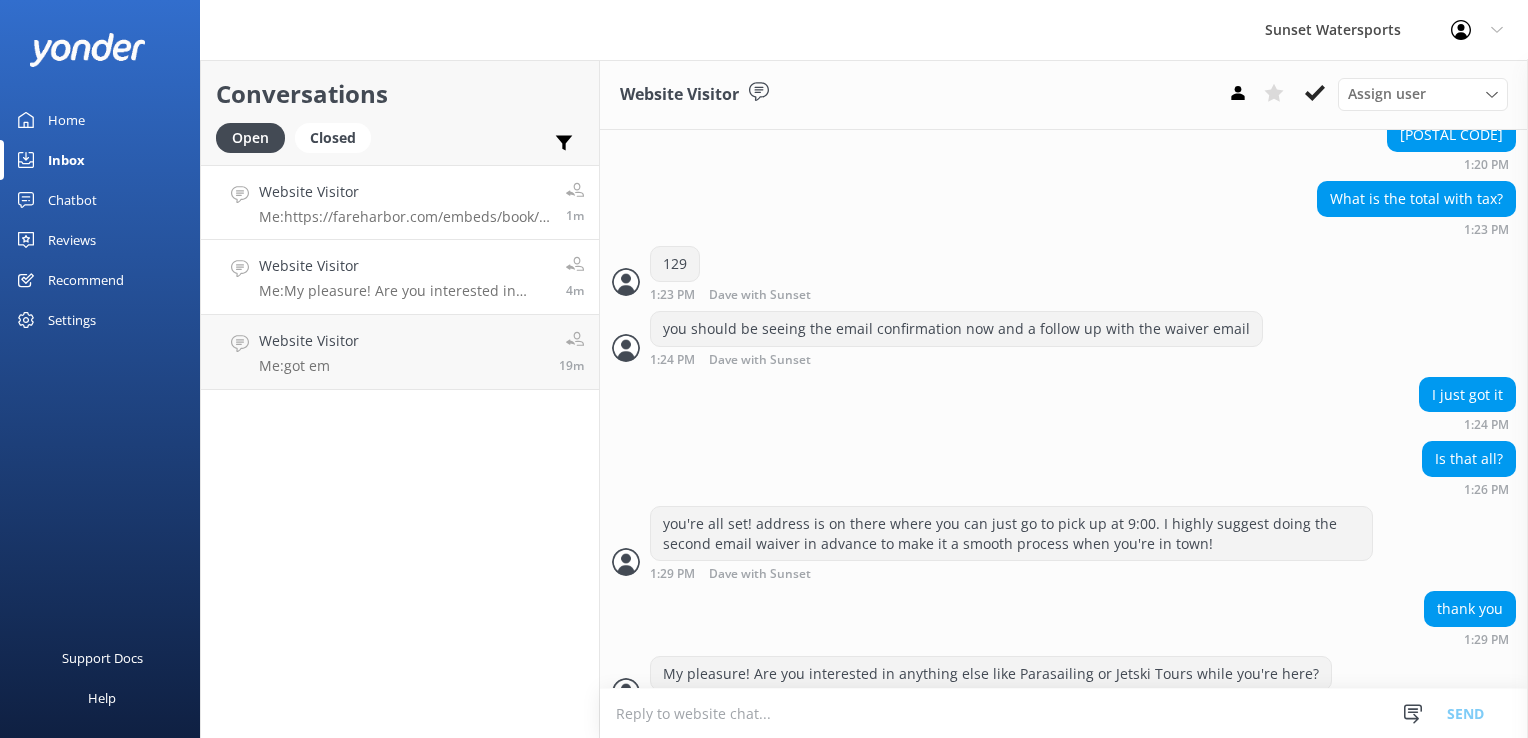 click on "Me: https://fareharbor.com/embeds/book/sunsetwatersportskeywest/items/263714/availability/1275772306/book/?asn=[NAME]&schedule=5548&full-items=yes&ref=QR&flow=634283" at bounding box center (405, 217) 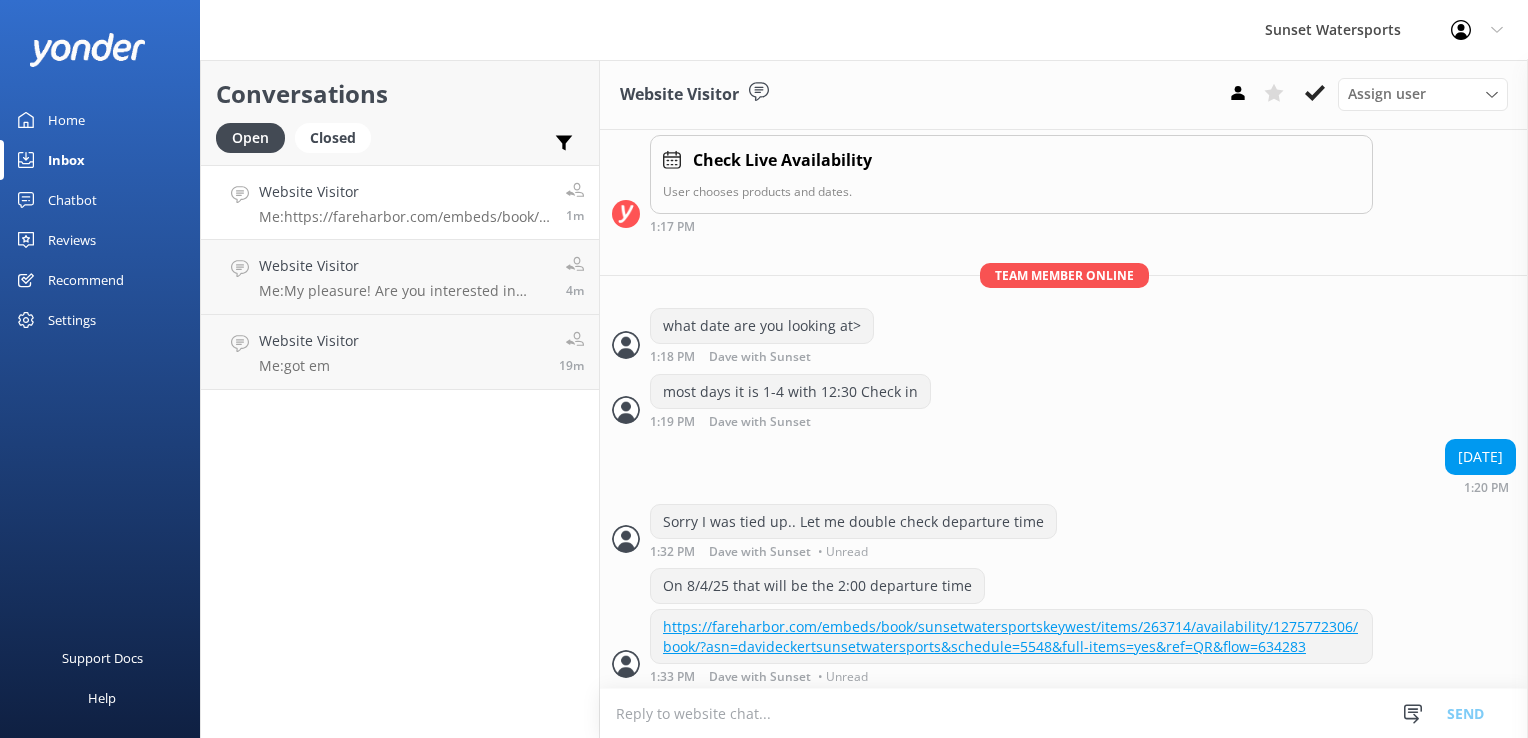 scroll, scrollTop: 300, scrollLeft: 0, axis: vertical 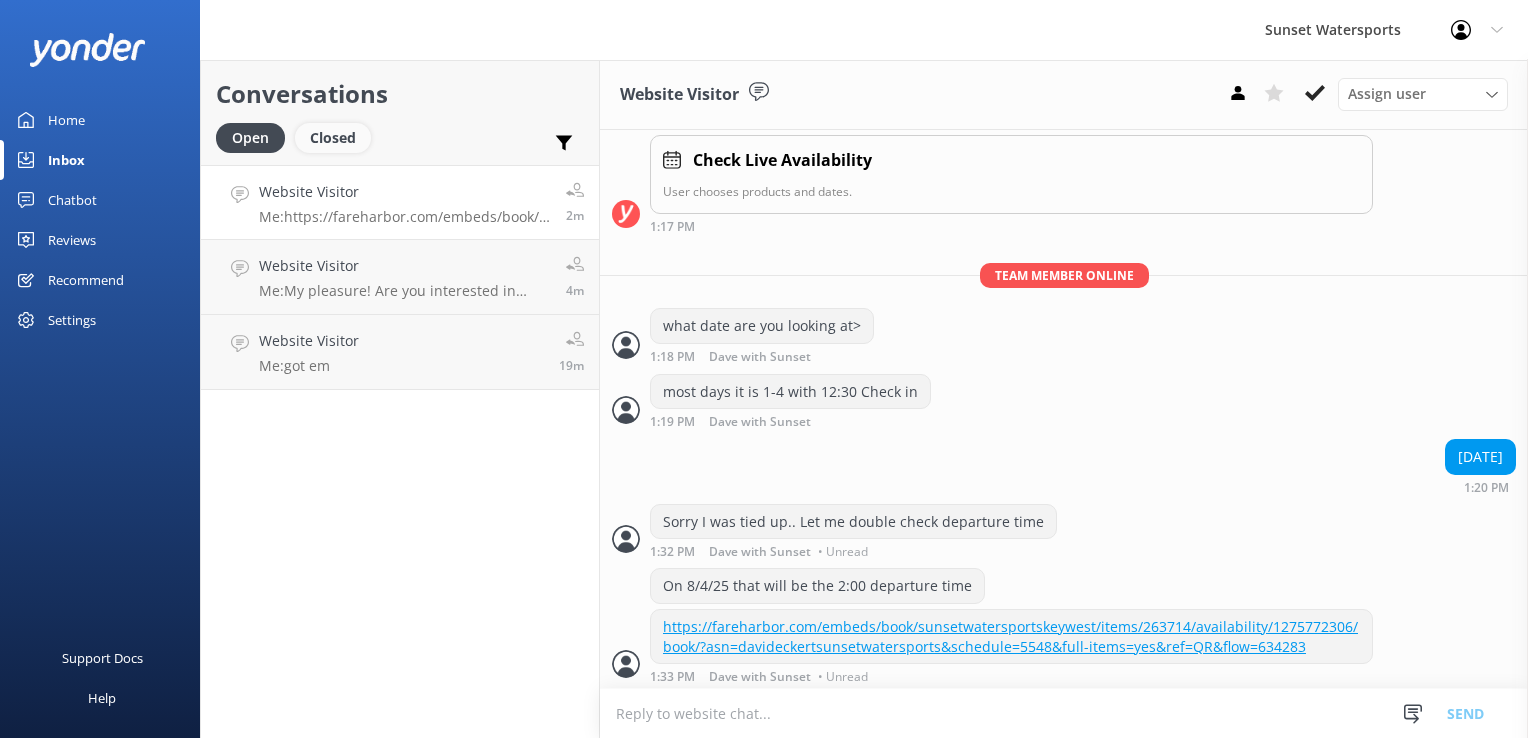 click on "Closed" at bounding box center [333, 138] 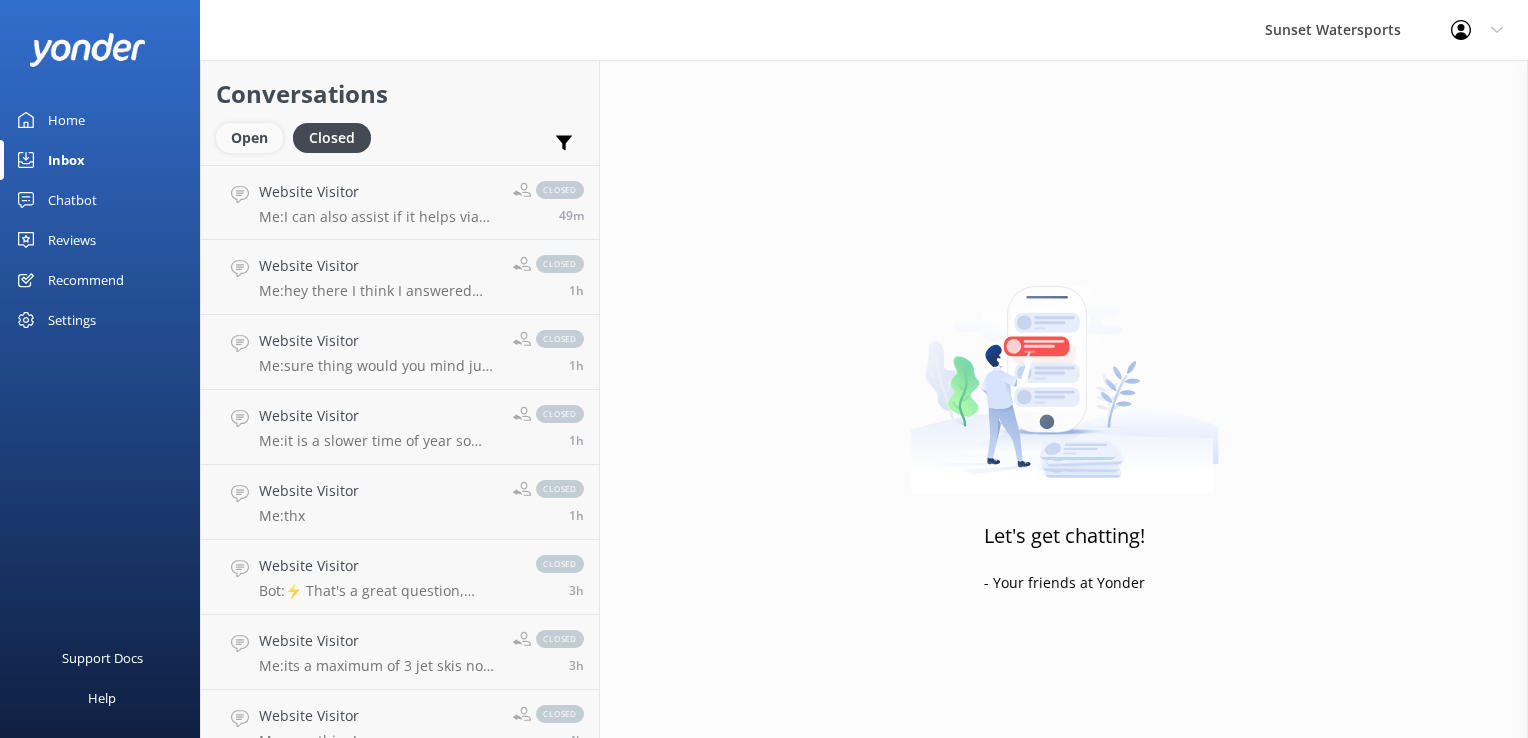 click on "Open" at bounding box center (249, 138) 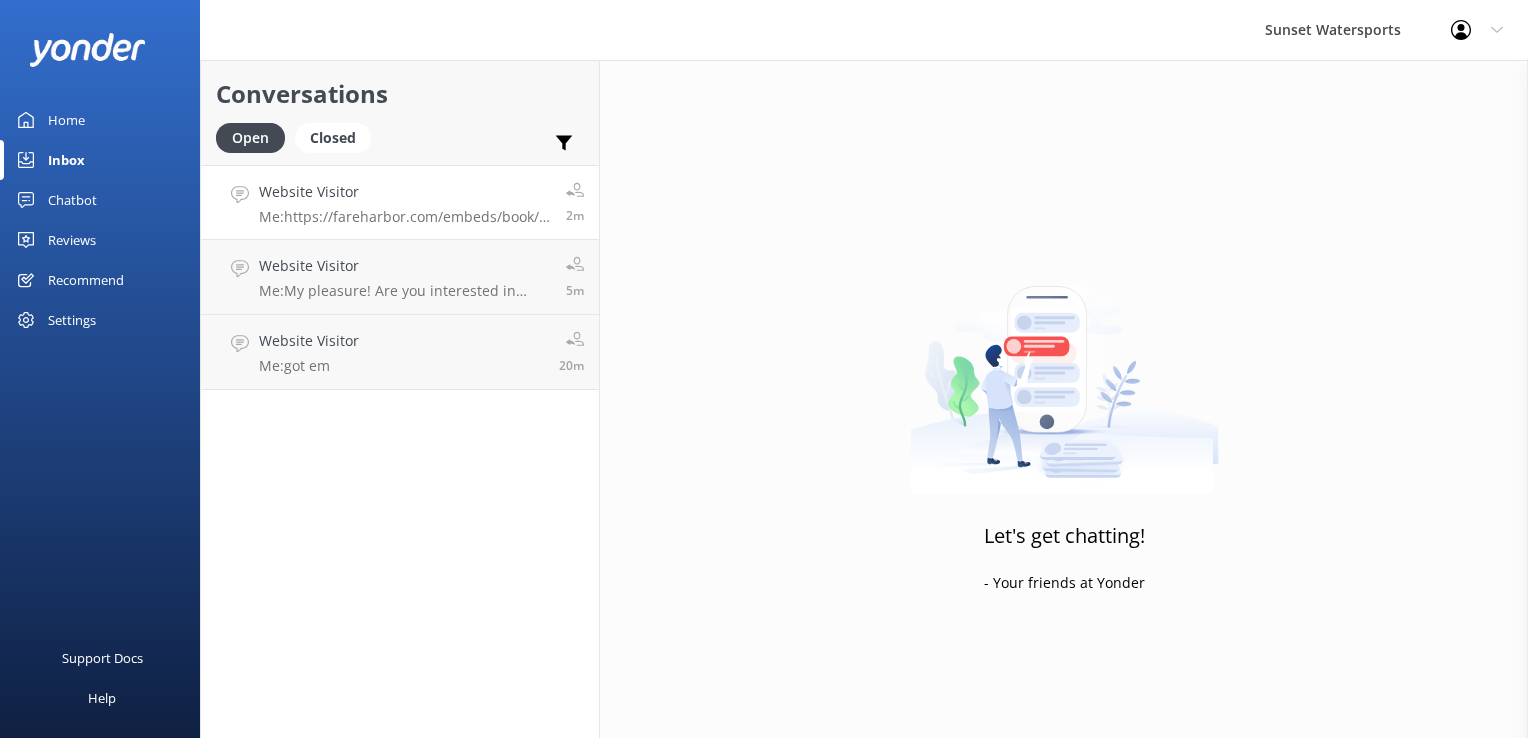 click on "Website Visitor" at bounding box center [405, 192] 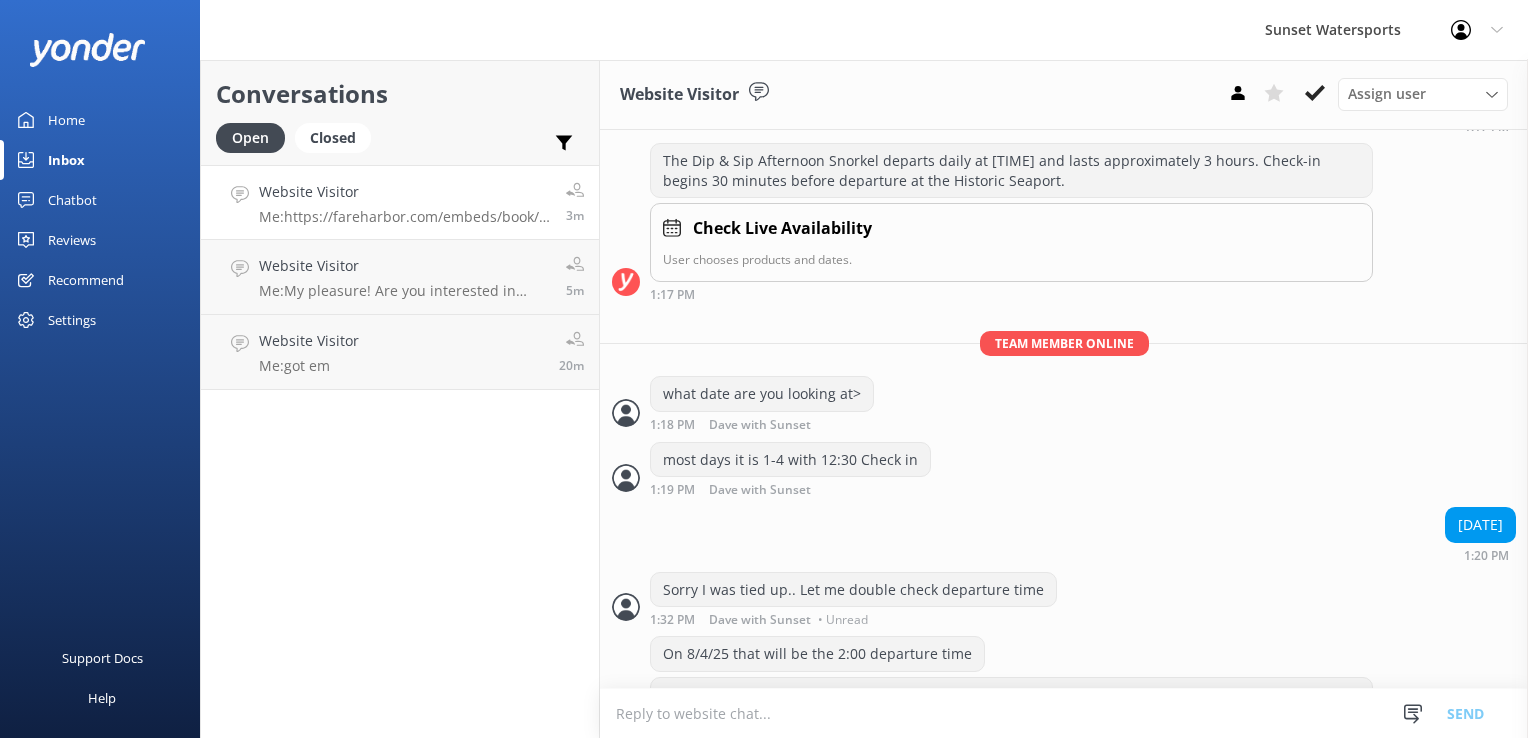 scroll, scrollTop: 300, scrollLeft: 0, axis: vertical 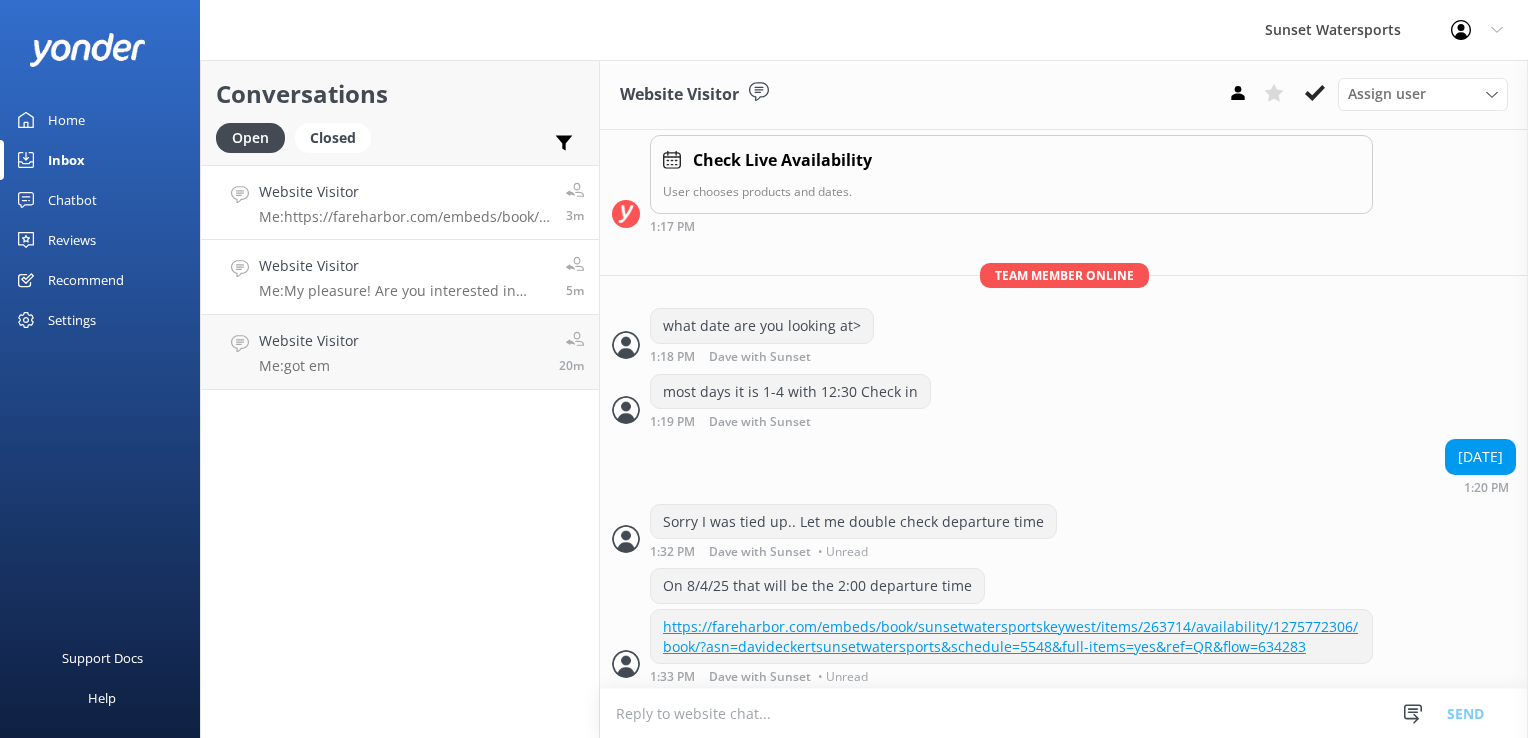 click on "Website Visitor Me:  My pleasure!  Are you interested in anything else like Parasailing or Jetski Tours while you're here?" at bounding box center (405, 277) 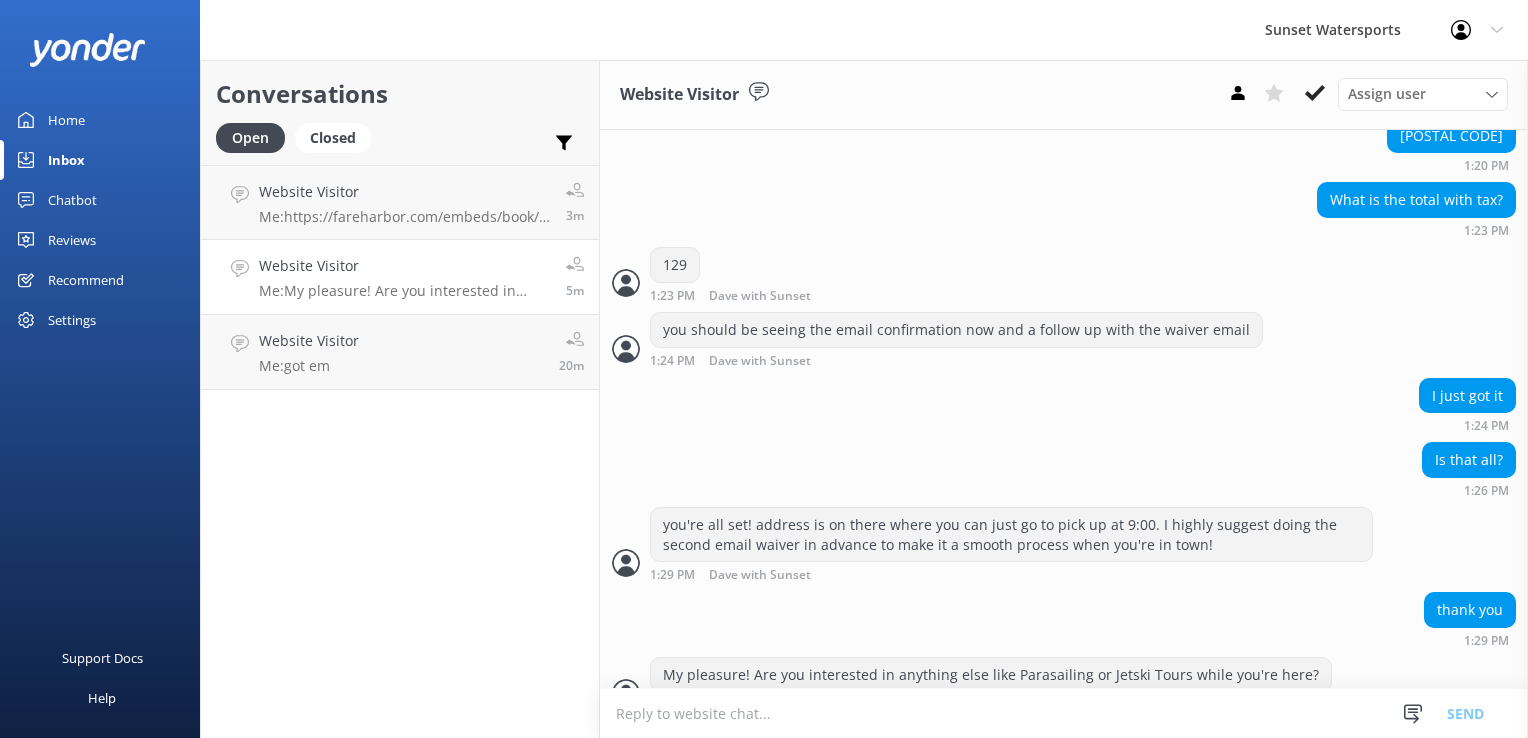 scroll, scrollTop: 1626, scrollLeft: 0, axis: vertical 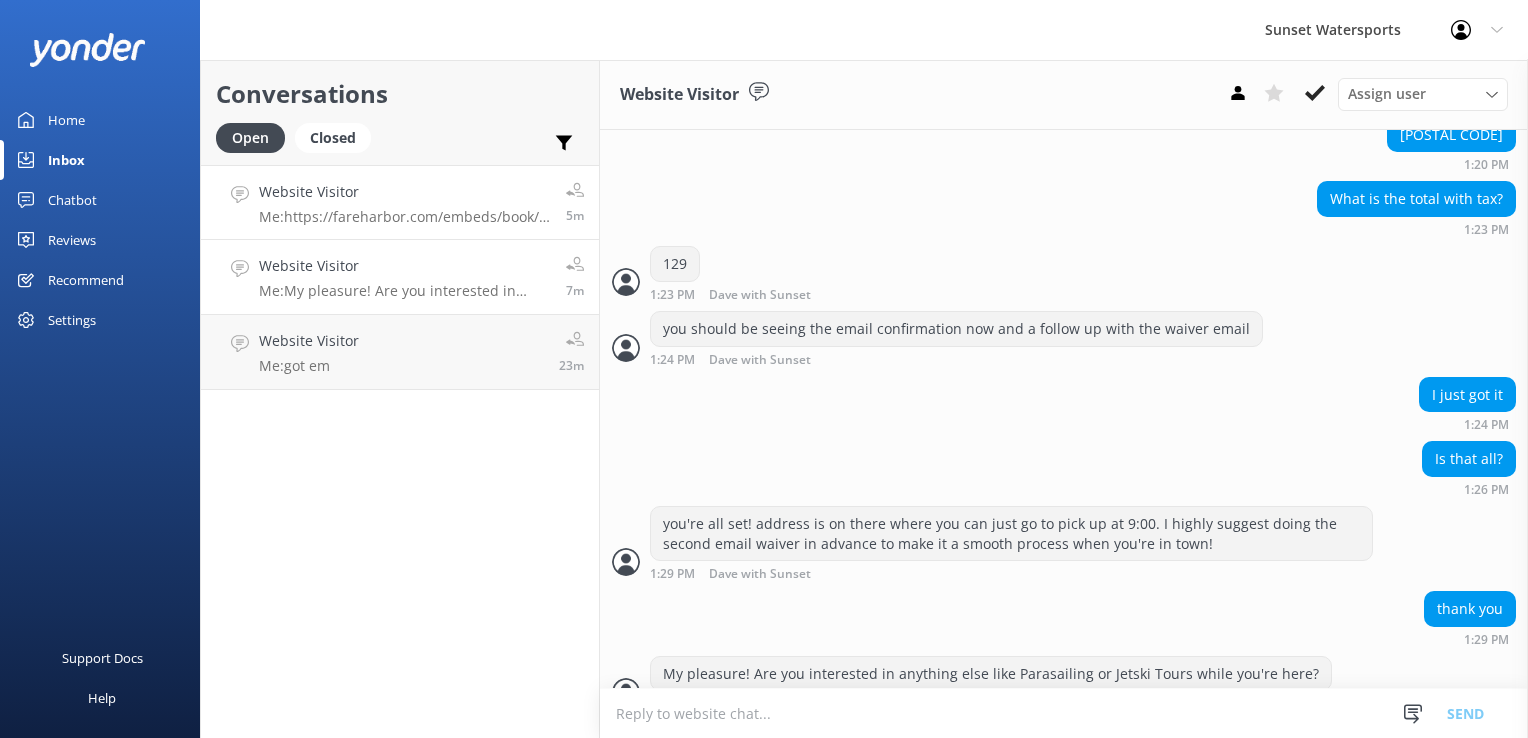 click on "Me: https://fareharbor.com/embeds/book/sunsetwatersportskeywest/items/263714/availability/1275772306/book/?asn=[NAME]&schedule=5548&full-items=yes&ref=QR&flow=634283" at bounding box center [405, 217] 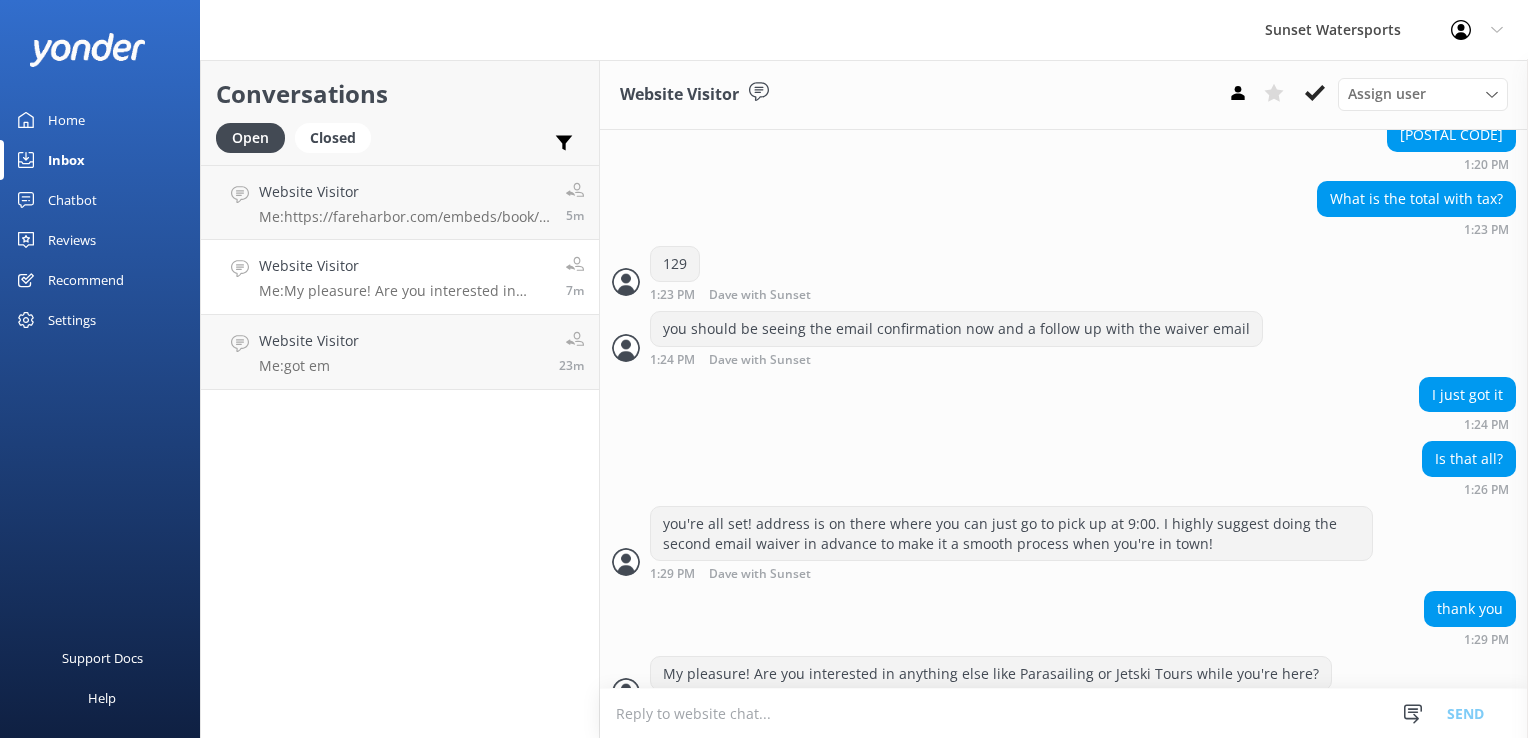 scroll, scrollTop: 300, scrollLeft: 0, axis: vertical 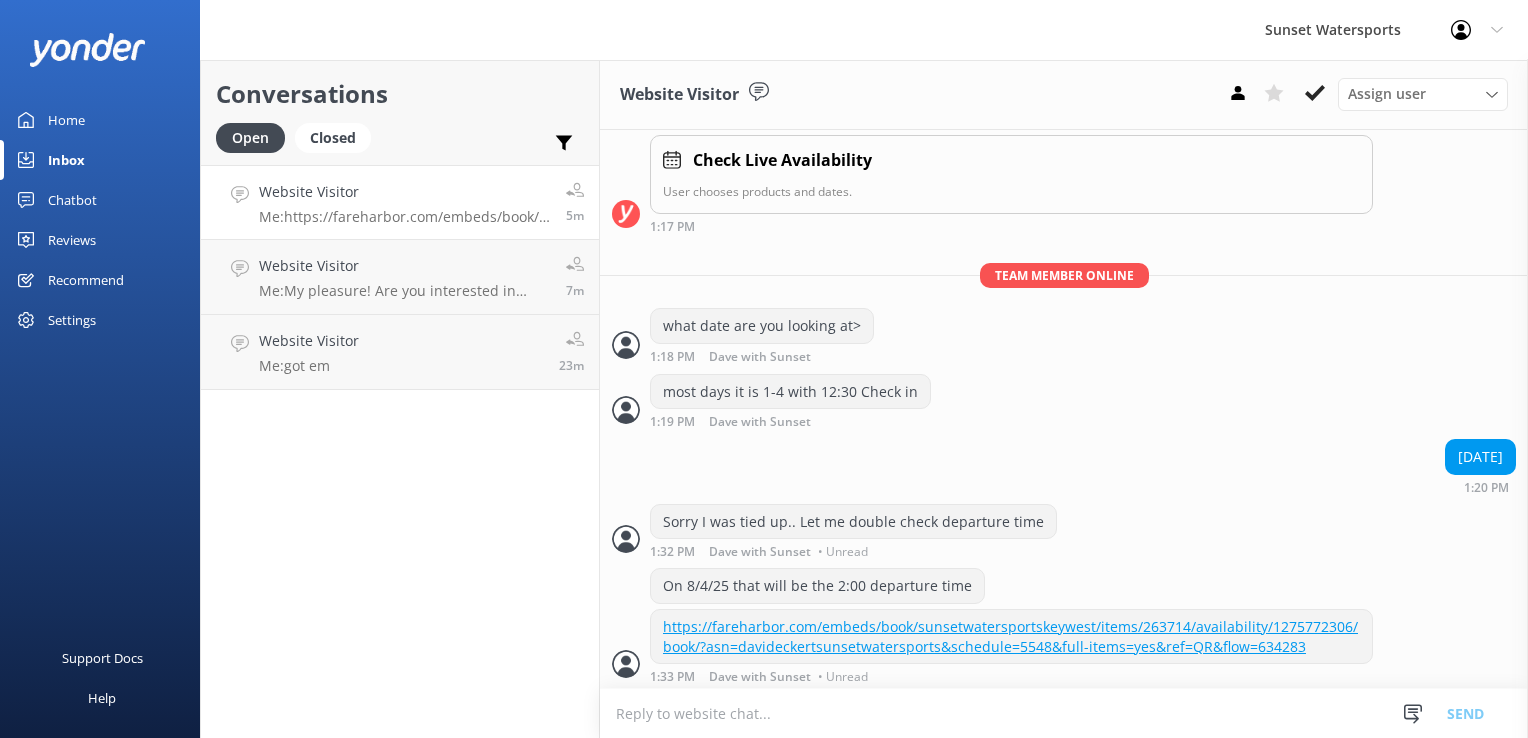 click on "Conversations Open Closed Important Assigned to me Unassigned Website Visitor Me:  https://fareharbor.com/embeds/book/sunsetwatersportskeywest/items/263714/availability/1275772306/book/?asn=davideckertsunsetwatersports&schedule=5548&full-items=yes&ref=QR&flow=634283 5m Website Visitor Me:  My pleasure!  Are you interested in anything else like Parasailing or Jetski Tours while you're here? 7m Website Visitor Me:  got em 23m" at bounding box center (400, 399) 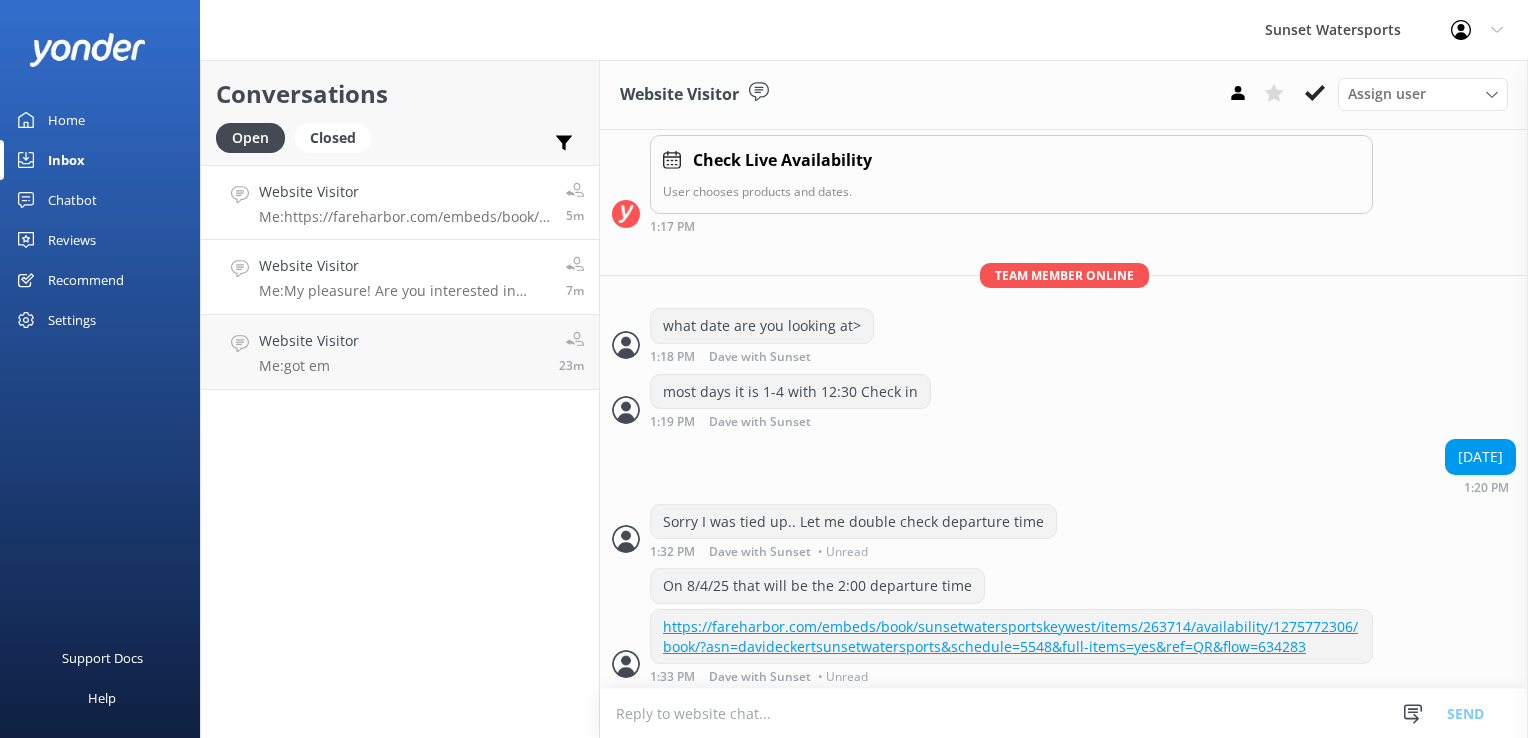 click on "Website Visitor" at bounding box center (405, 266) 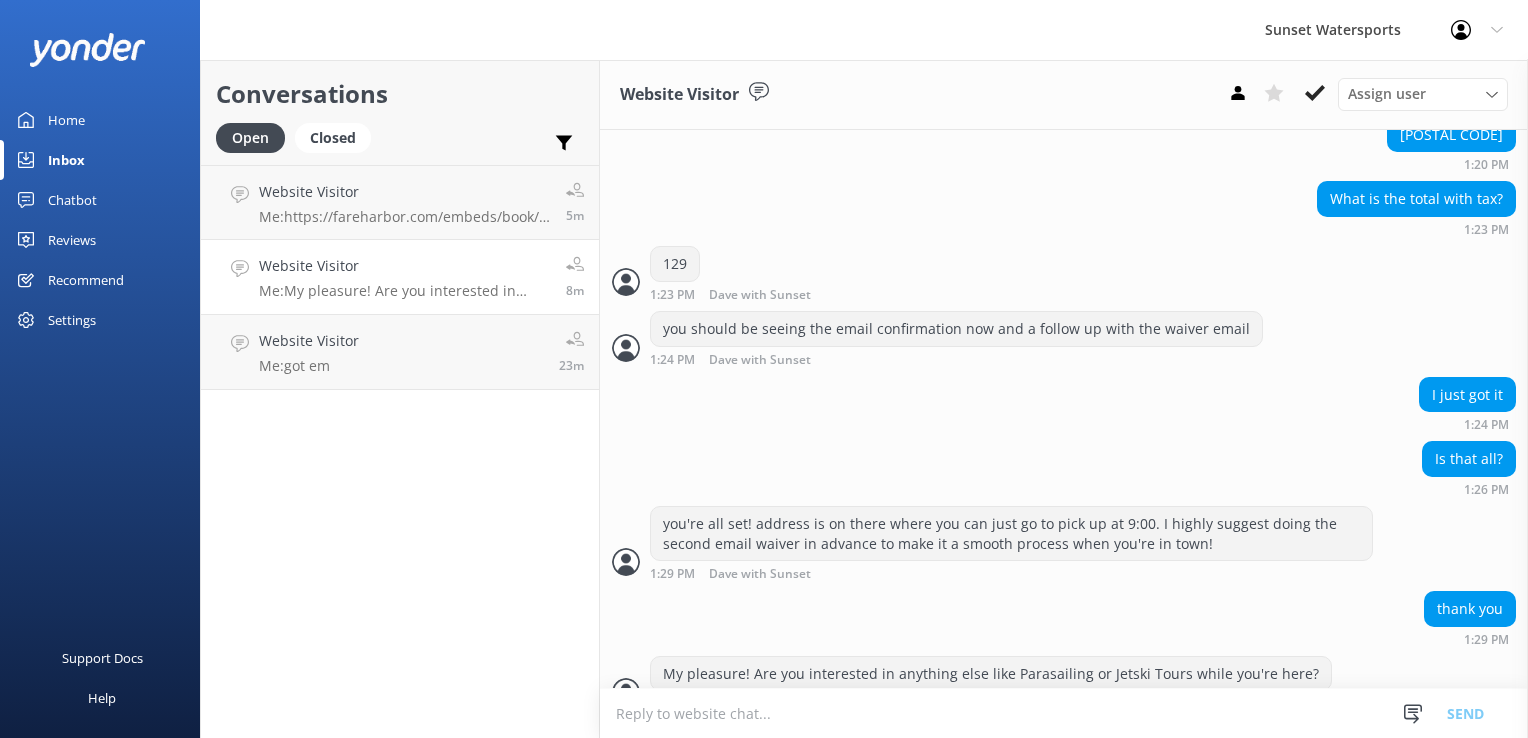 click on "Conversations Open Closed Important Assigned to me Unassigned Website Visitor Me:  https://fareharbor.com/embeds/book/sunsetwatersportskeywest/items/263714/availability/1275772306/book/?asn=davideckertsunsetwatersports&schedule=5548&full-items=yes&ref=QR&flow=634283 5m Website Visitor Me:  My pleasure!  Are you interested in anything else like Parasailing or Jetski Tours while you're here? 8m Website Visitor Me:  got em 23m" at bounding box center (400, 399) 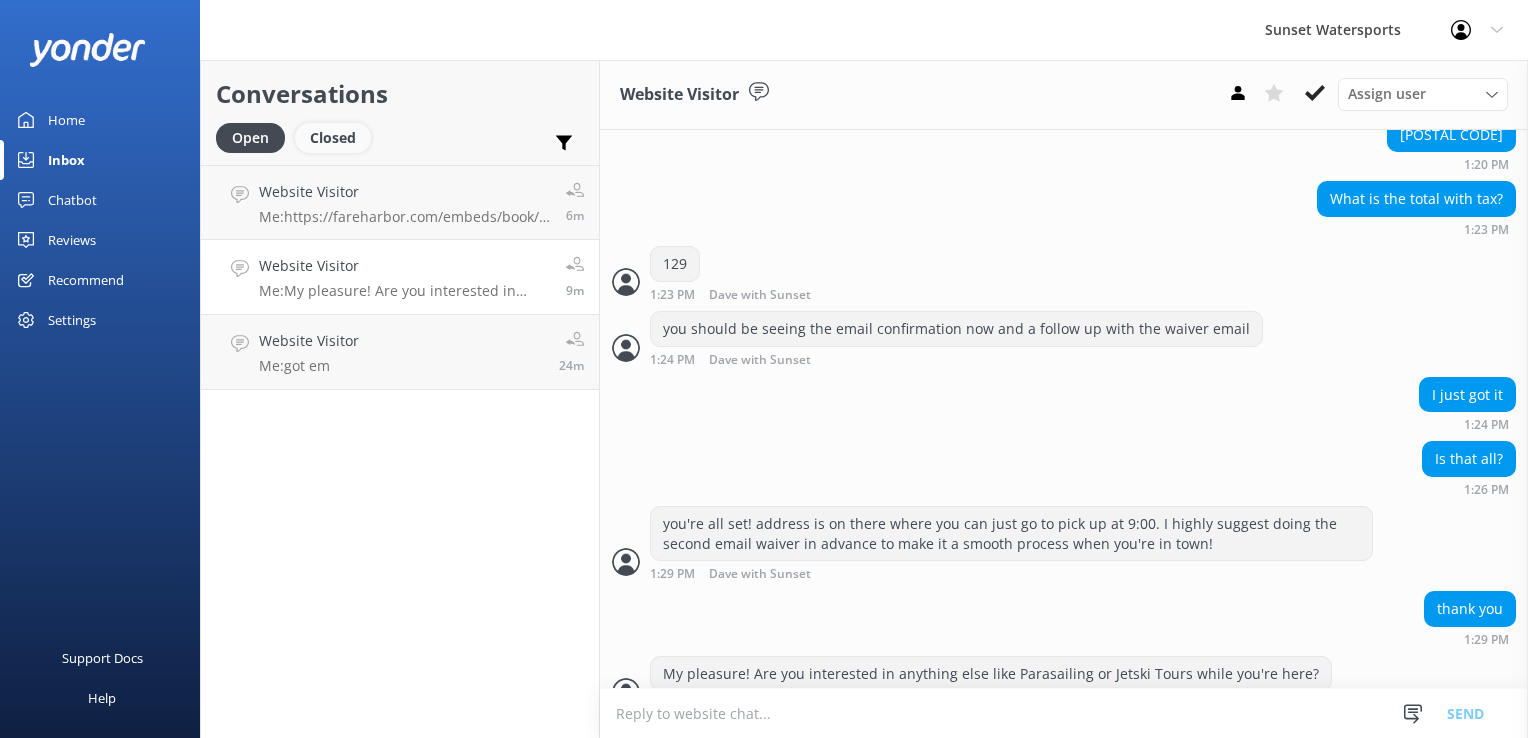 click on "Closed" at bounding box center [333, 138] 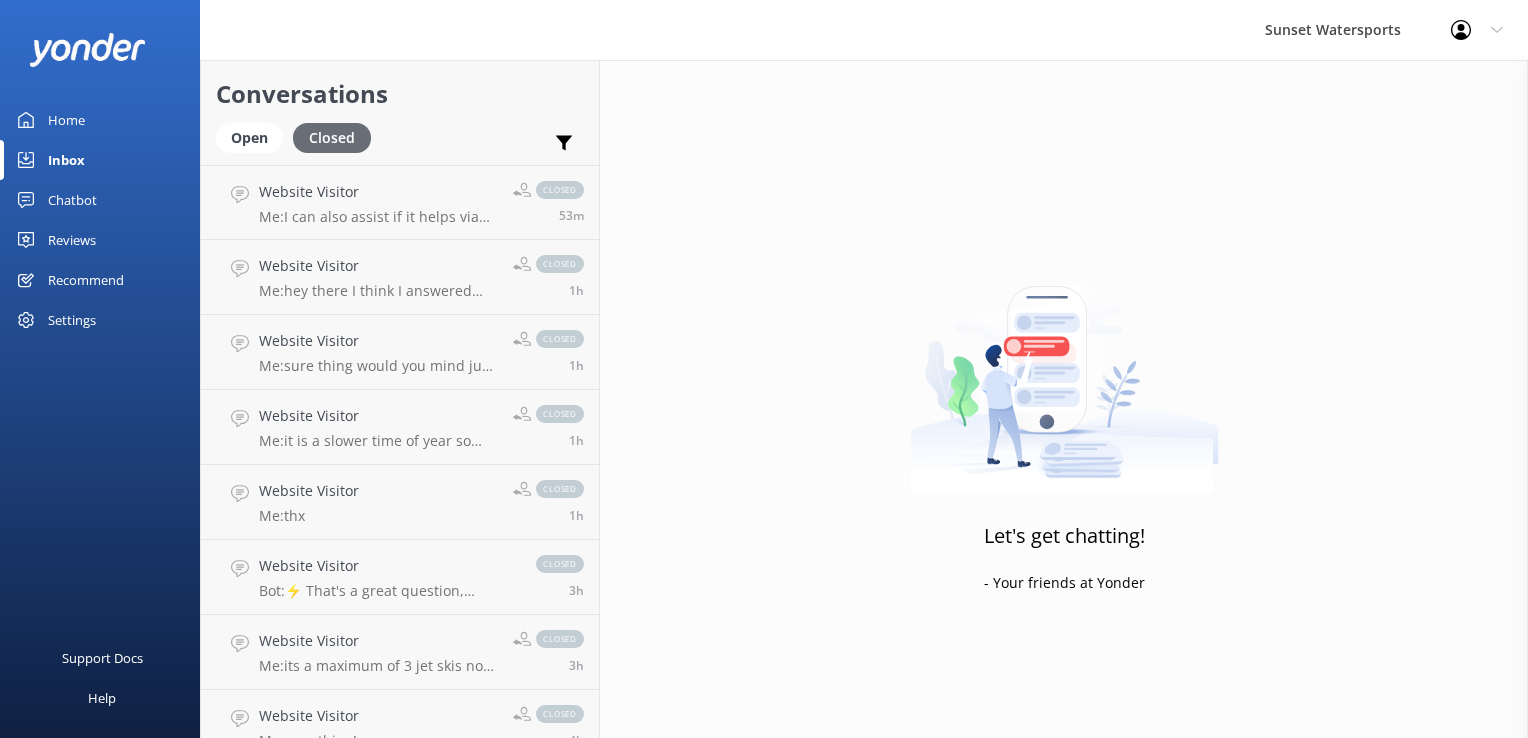 click on "Closed" at bounding box center [332, 138] 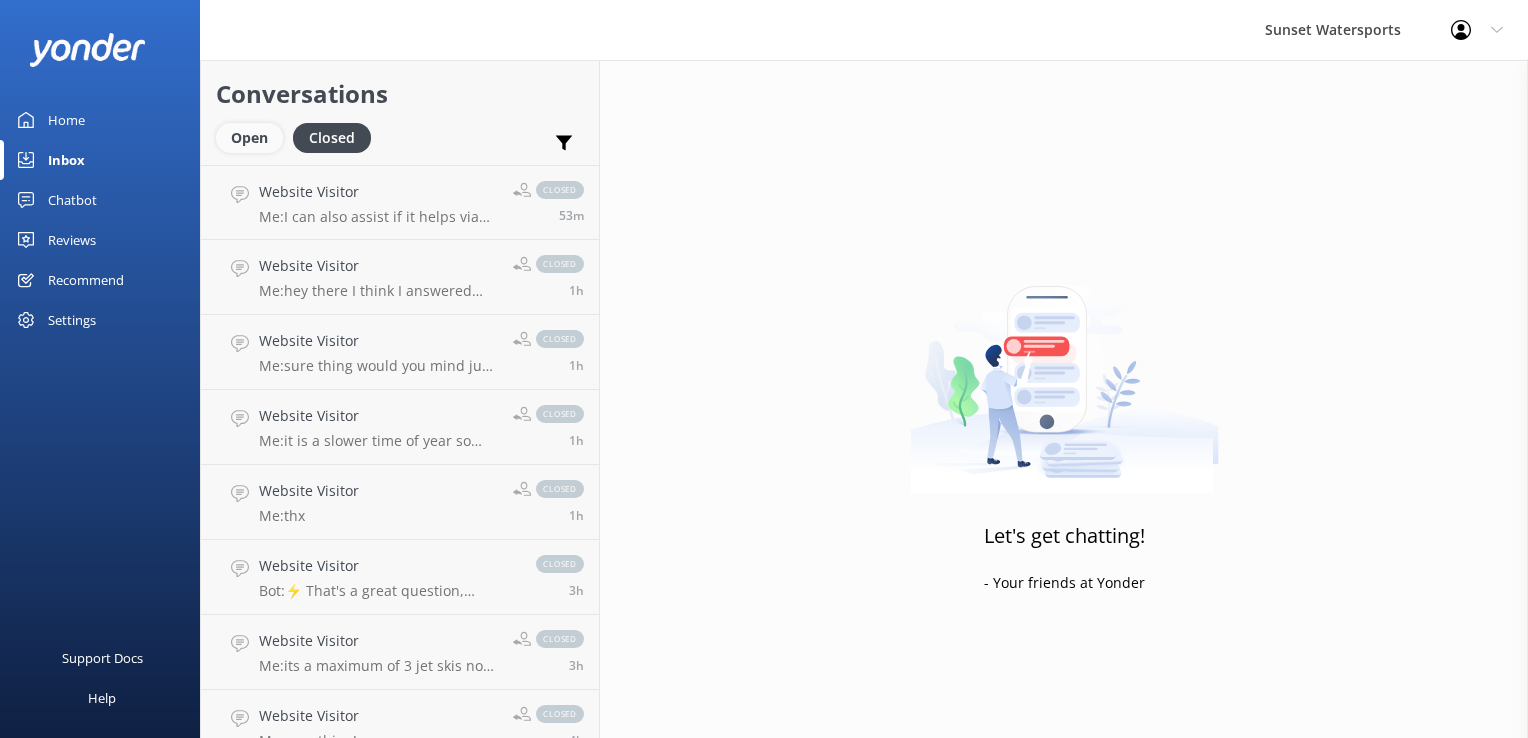 click on "Open" at bounding box center (249, 138) 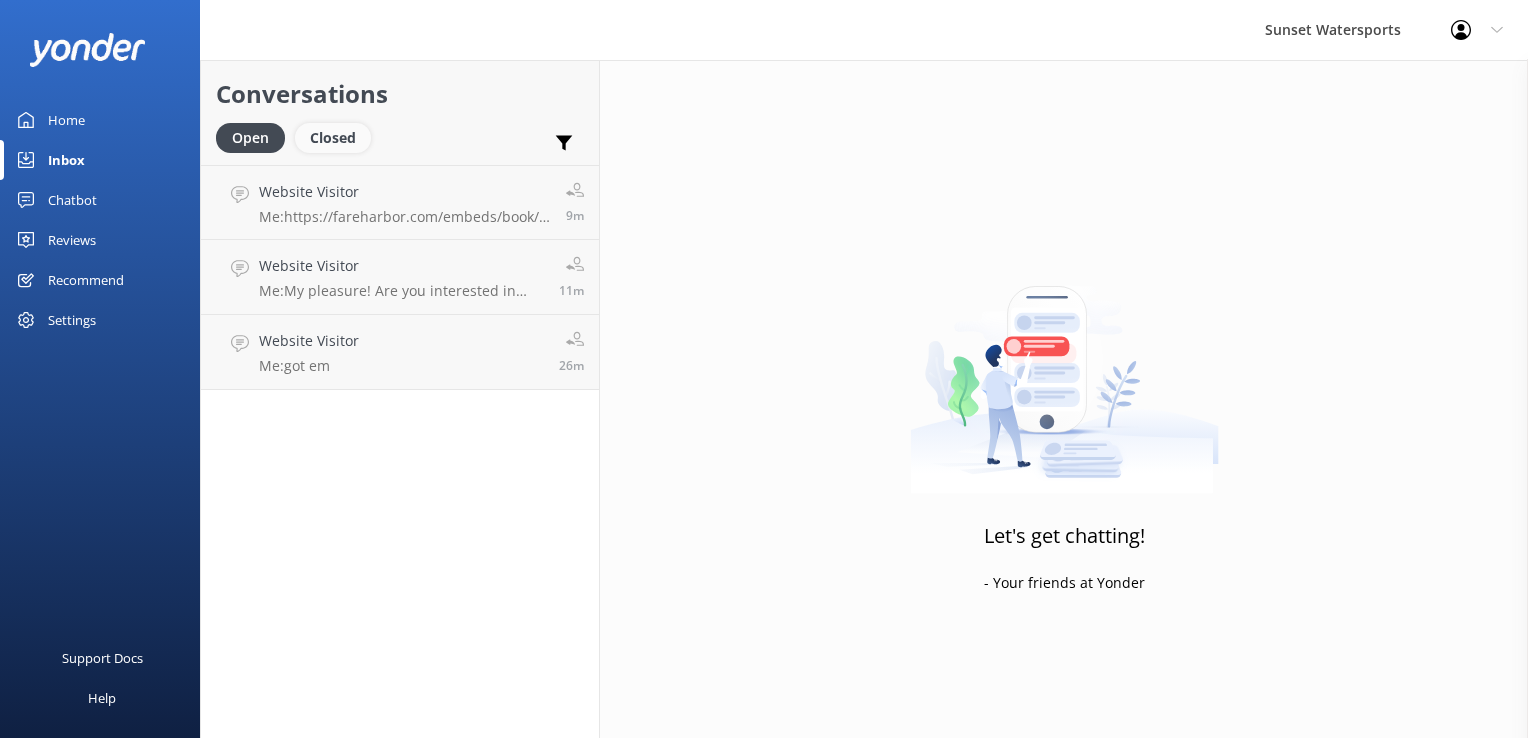 click on "Closed" at bounding box center (333, 138) 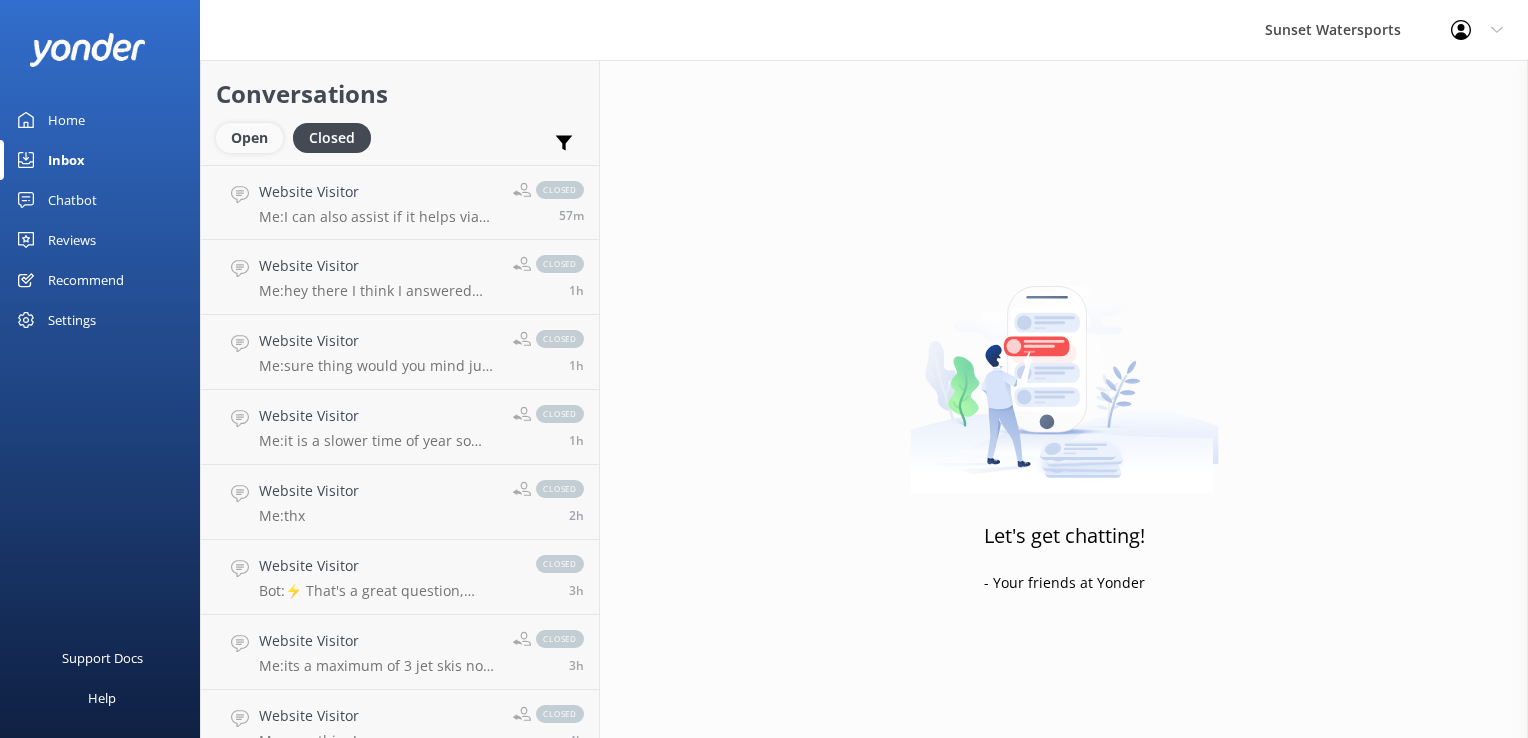 click on "Open" at bounding box center (249, 138) 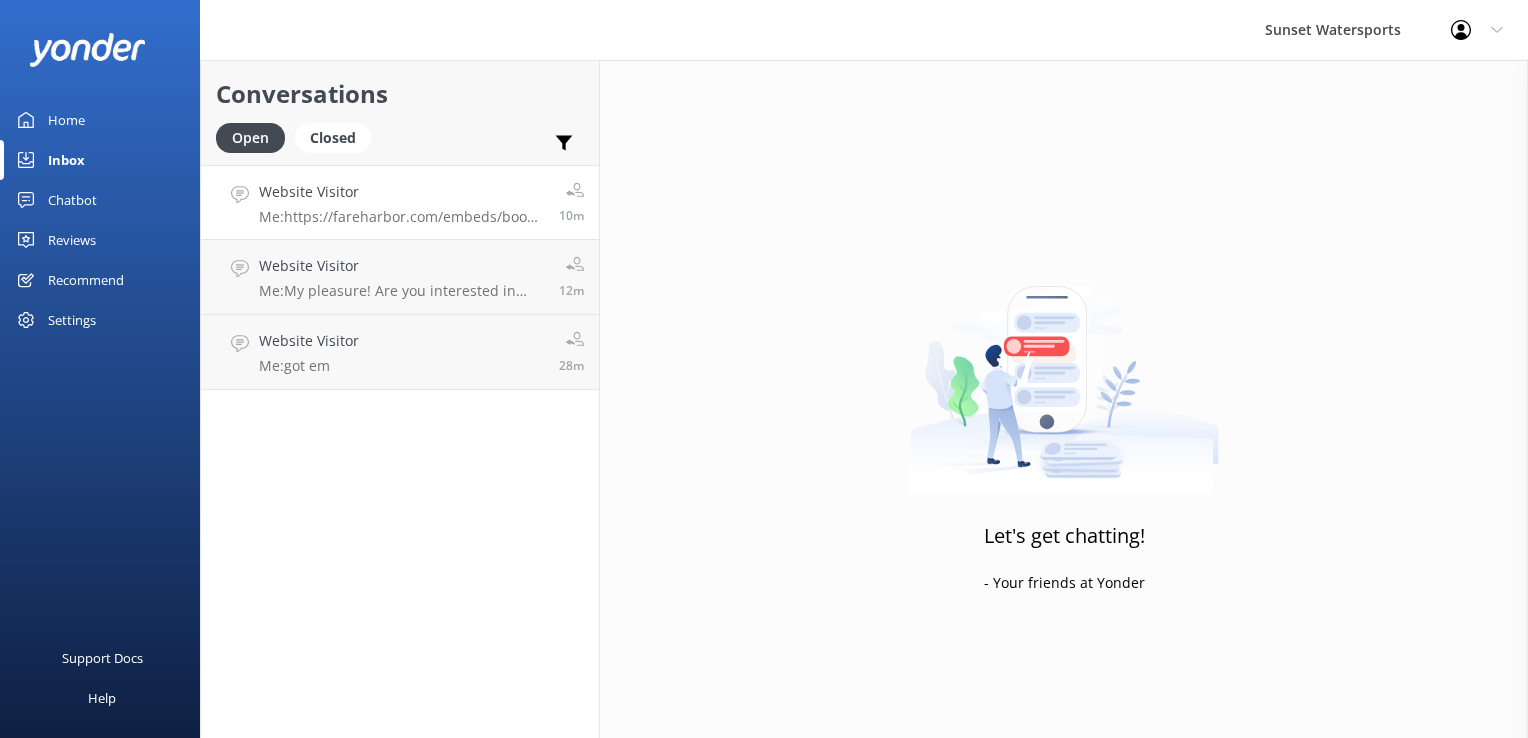 click on "Me: https://fareharbor.com/embeds/book/sunsetwatersportskeywest/items/263714/availability/1275772306/book/?asn=[NAME]&schedule=5548&full-items=yes&ref=QR&flow=634283" at bounding box center (401, 217) 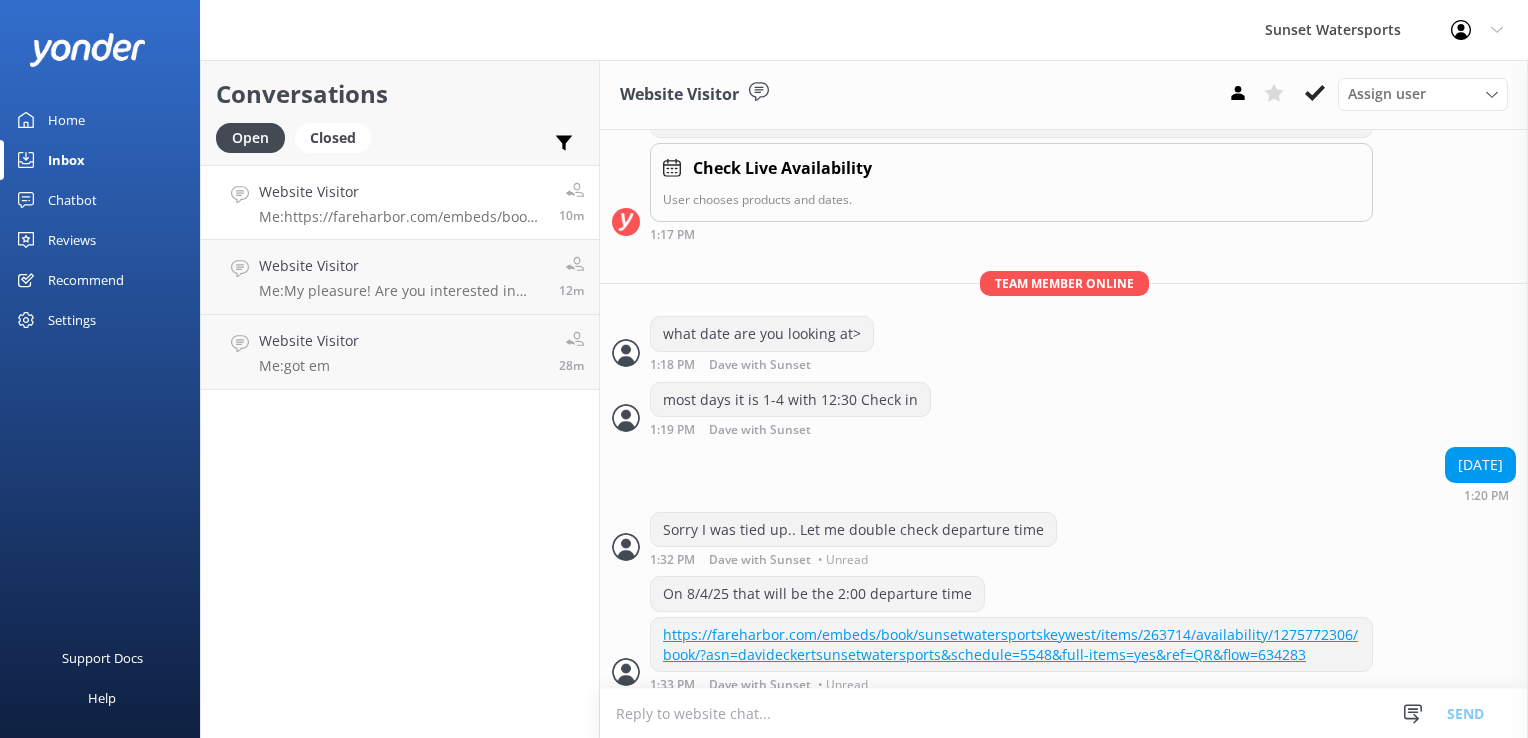 scroll, scrollTop: 300, scrollLeft: 0, axis: vertical 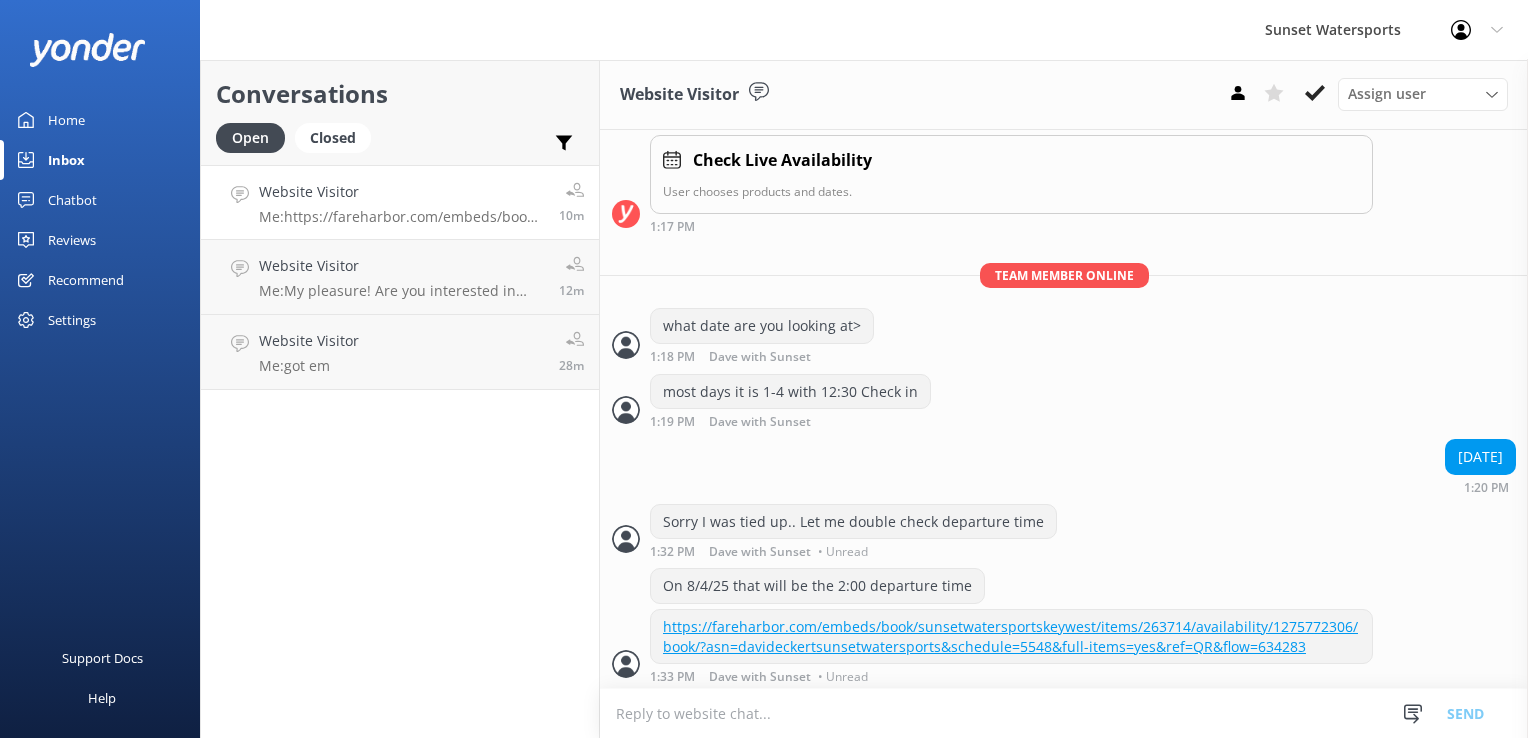 click on "Conversations Open Closed Important Assigned to me Unassigned Website Visitor Me:  https://fareharbor.com/embeds/book/sunsetwatersportskeywest/items/263714/availability/1275772306/book/?asn=davideckertsunsetwatersports&schedule=5548&full-items=yes&ref=QR&flow=634283 10m Website Visitor Me:  My pleasure!  Are you interested in anything else like Parasailing or Jetski Tours while you're here? 12m Website Visitor Me:  got em 28m" at bounding box center [400, 399] 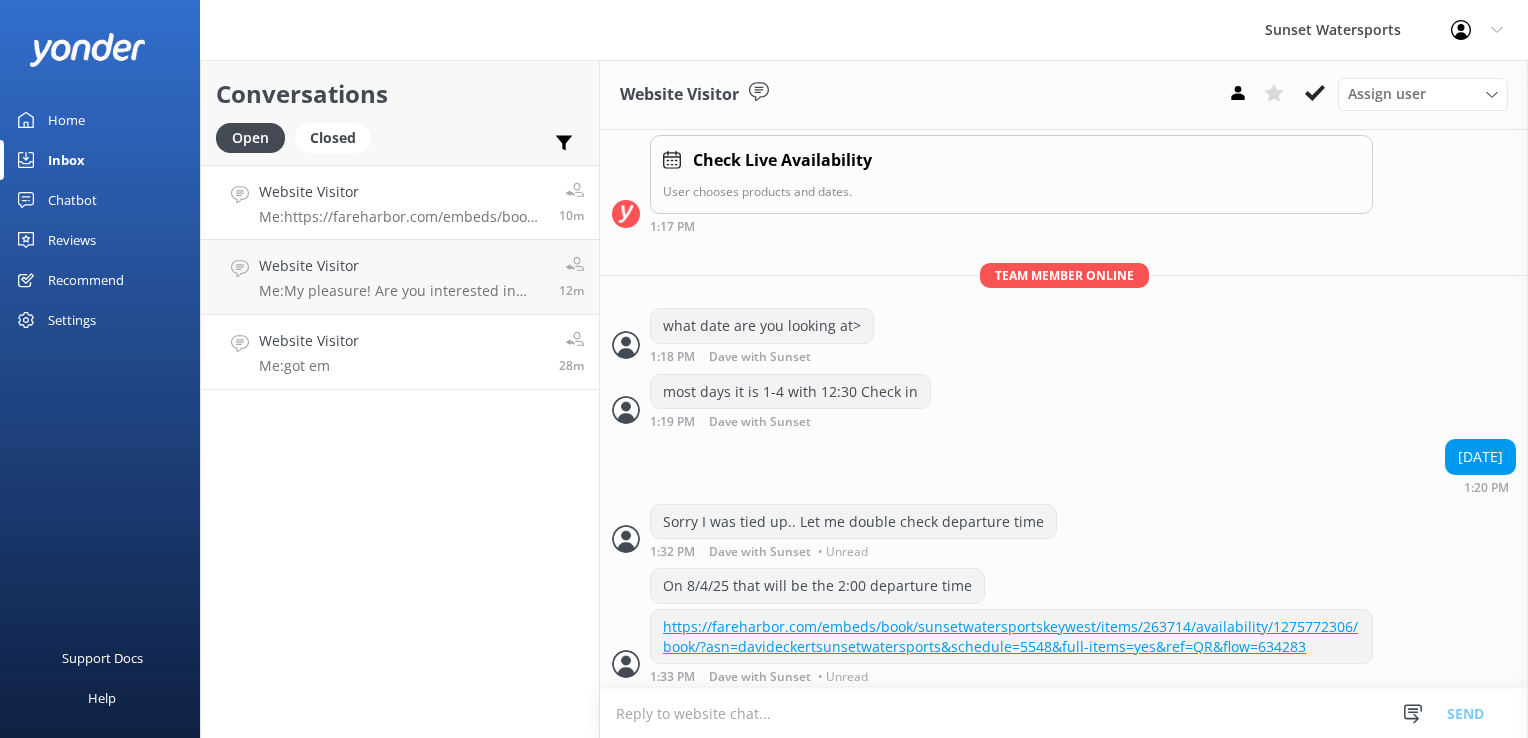 click on "Website Visitor Me: got em [TIME]" at bounding box center (400, 352) 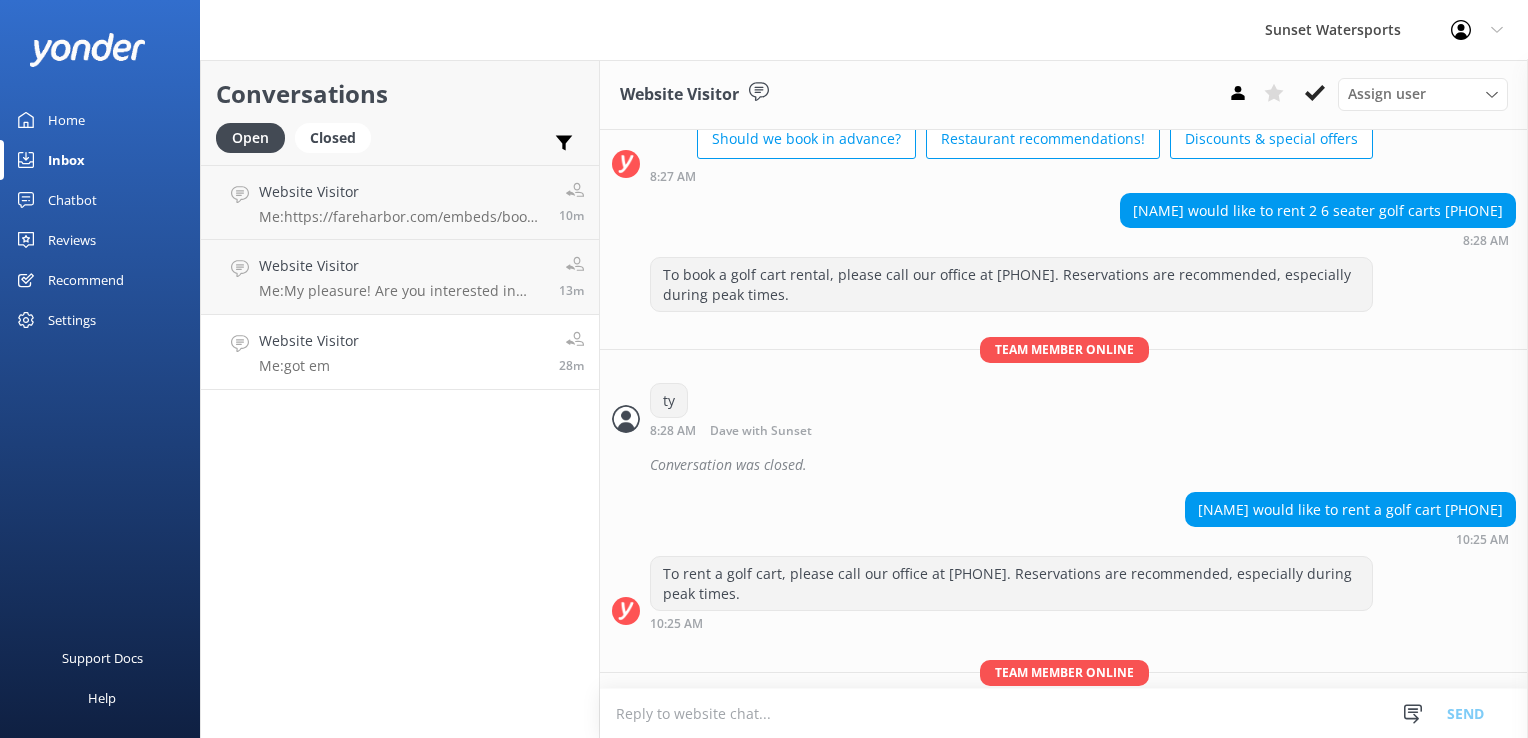 scroll, scrollTop: 5908, scrollLeft: 0, axis: vertical 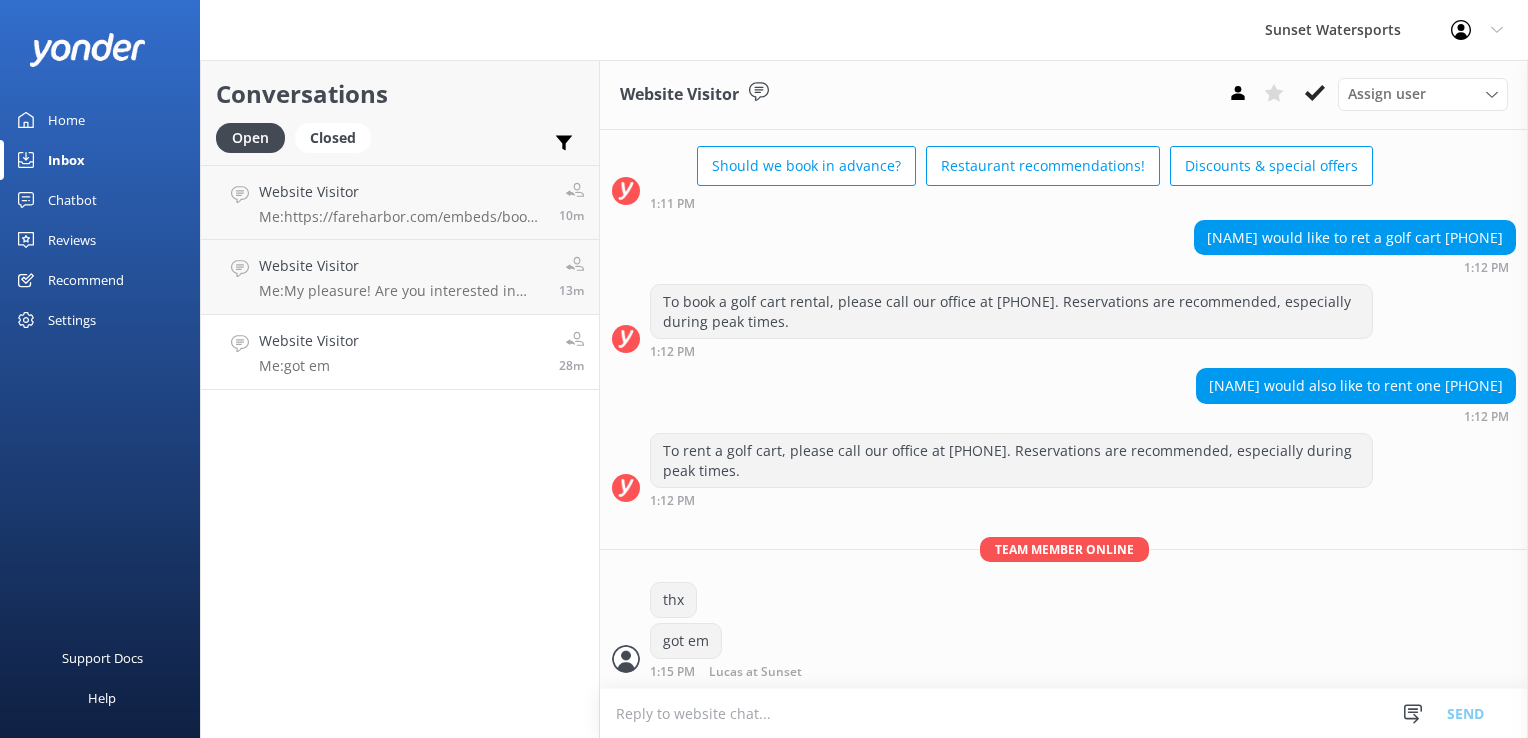 click on "Conversations Open Closed Important Assigned to me Unassigned Website Visitor Me:  https://fareharbor.com/embeds/book/sunsetwatersportskeywest/items/263714/availability/1275772306/book/?asn=[NAME]sunsetwatersports&schedule=5548&full-items=yes&ref=QR&flow=634283 10m Website Visitor Me:  My pleasure!  Are you interested in anything else like Parasailing or Jetski Tours while you're here? 13m Website Visitor Me:  got em 28m" at bounding box center (400, 399) 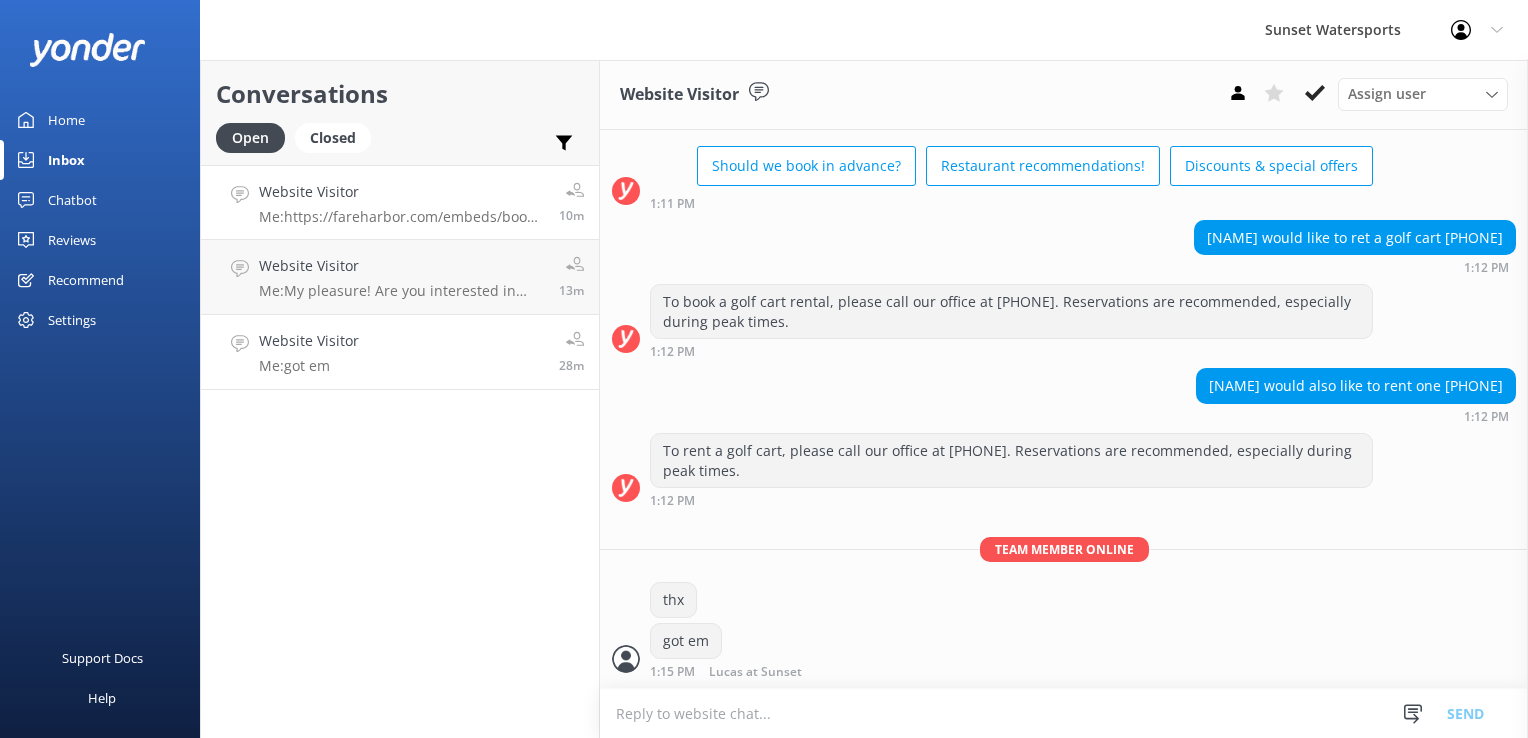 click on "Me: https://fareharbor.com/embeds/book/sunsetwatersportskeywest/items/263714/availability/1275772306/book/?asn=[NAME]&schedule=5548&full-items=yes&ref=QR&flow=634283" at bounding box center [401, 217] 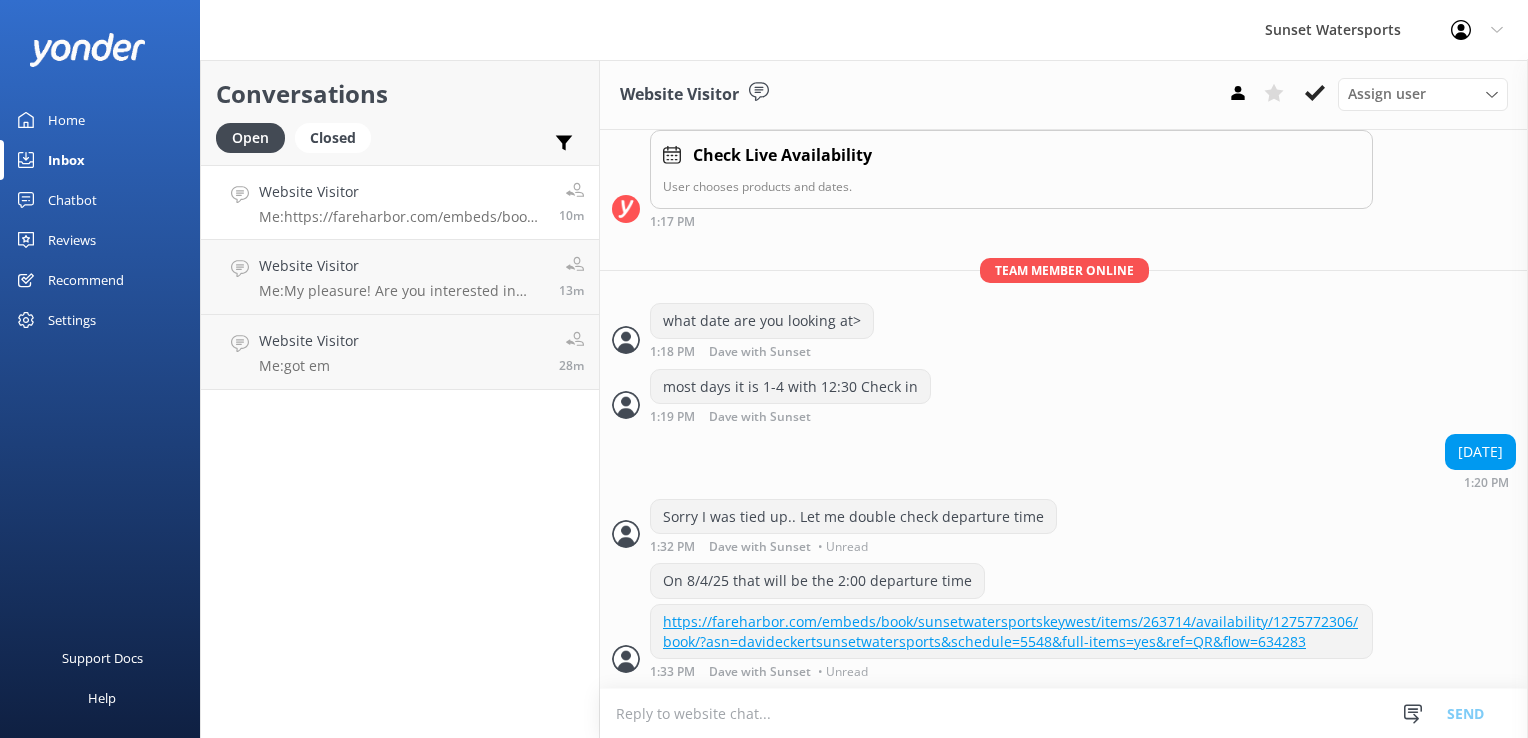 scroll, scrollTop: 300, scrollLeft: 0, axis: vertical 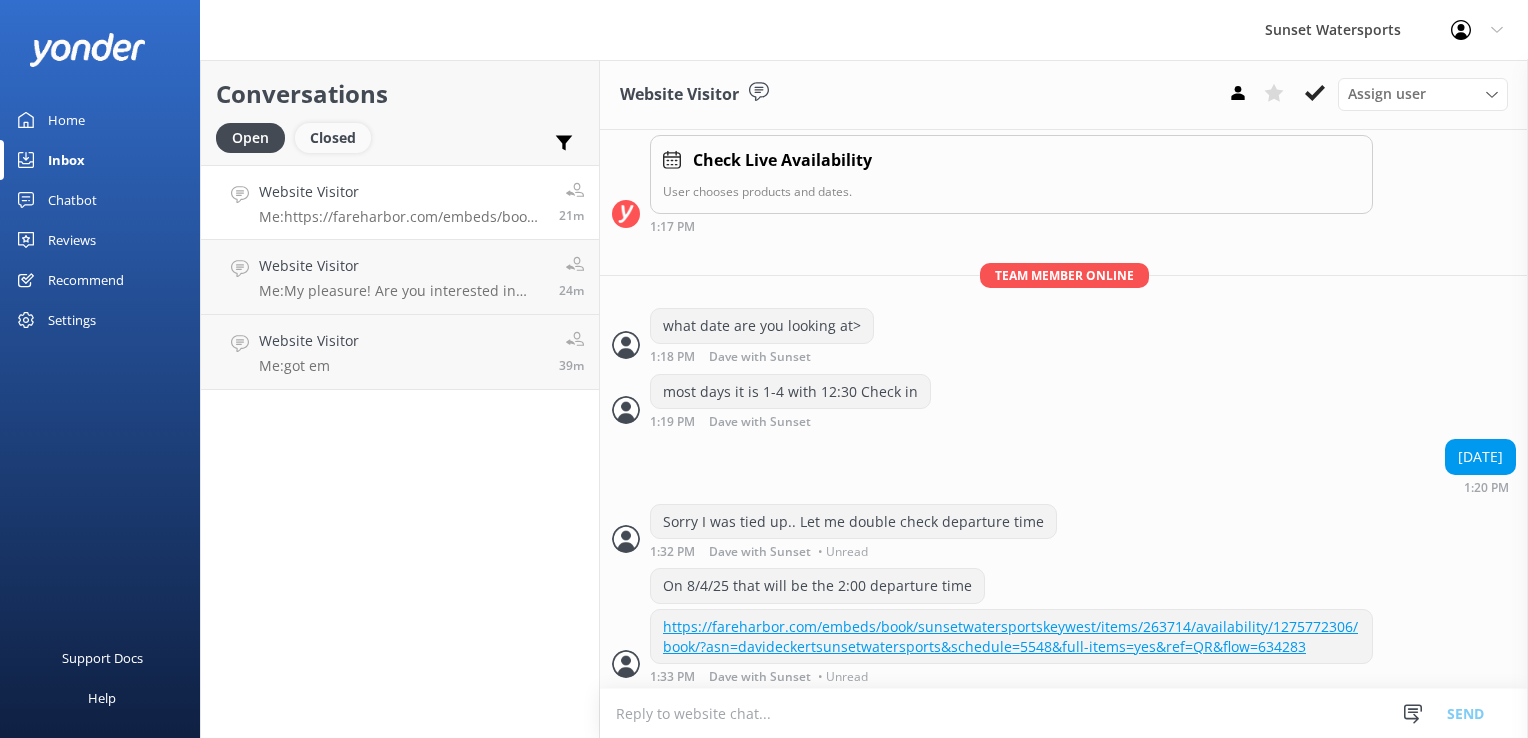 click on "Closed" at bounding box center [333, 138] 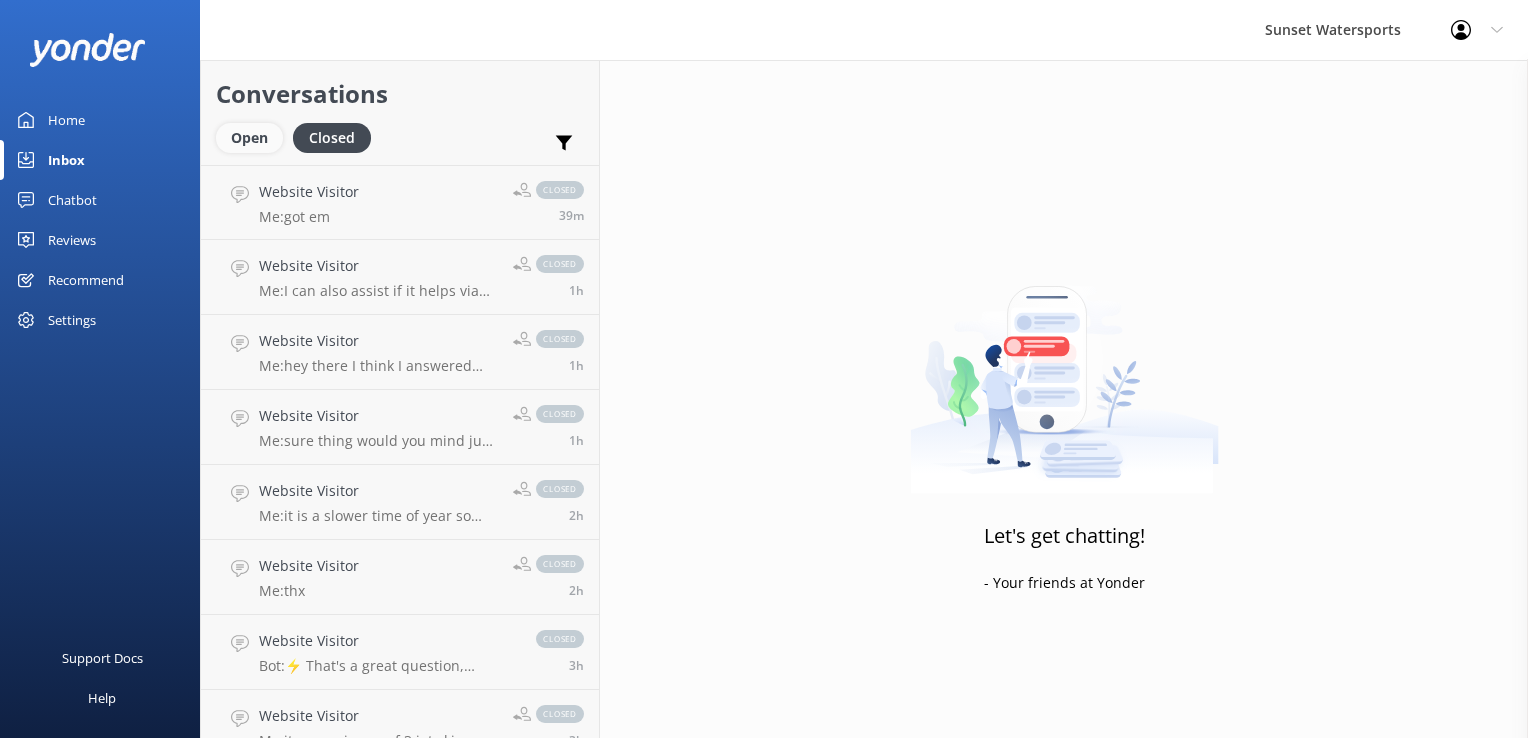 click on "Open" at bounding box center (249, 138) 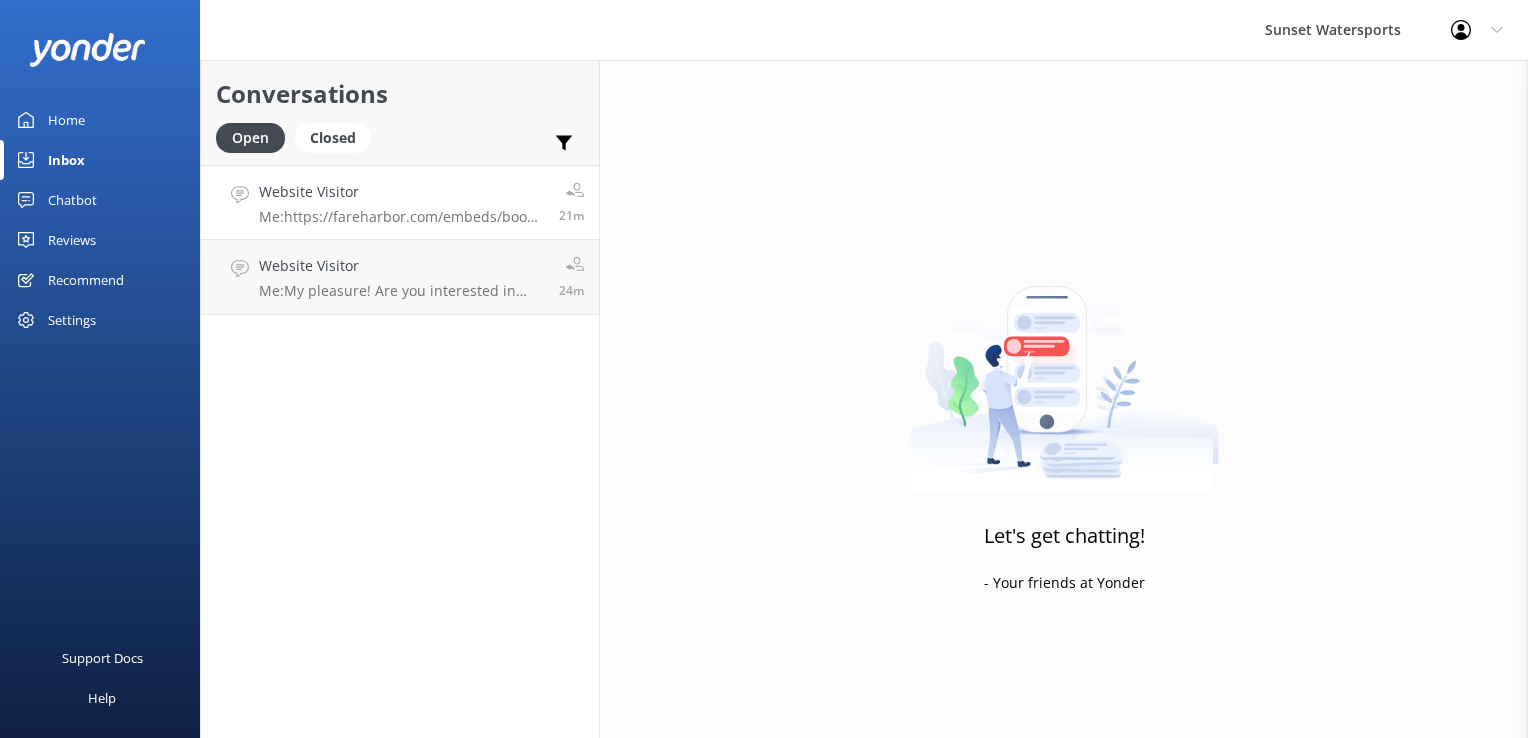 click on "Me: https://fareharbor.com/embeds/book/sunsetwatersportskeywest/items/263714/availability/1275772306/book/?asn=[NAME]&schedule=5548&full-items=yes&ref=QR&flow=634283" at bounding box center (401, 217) 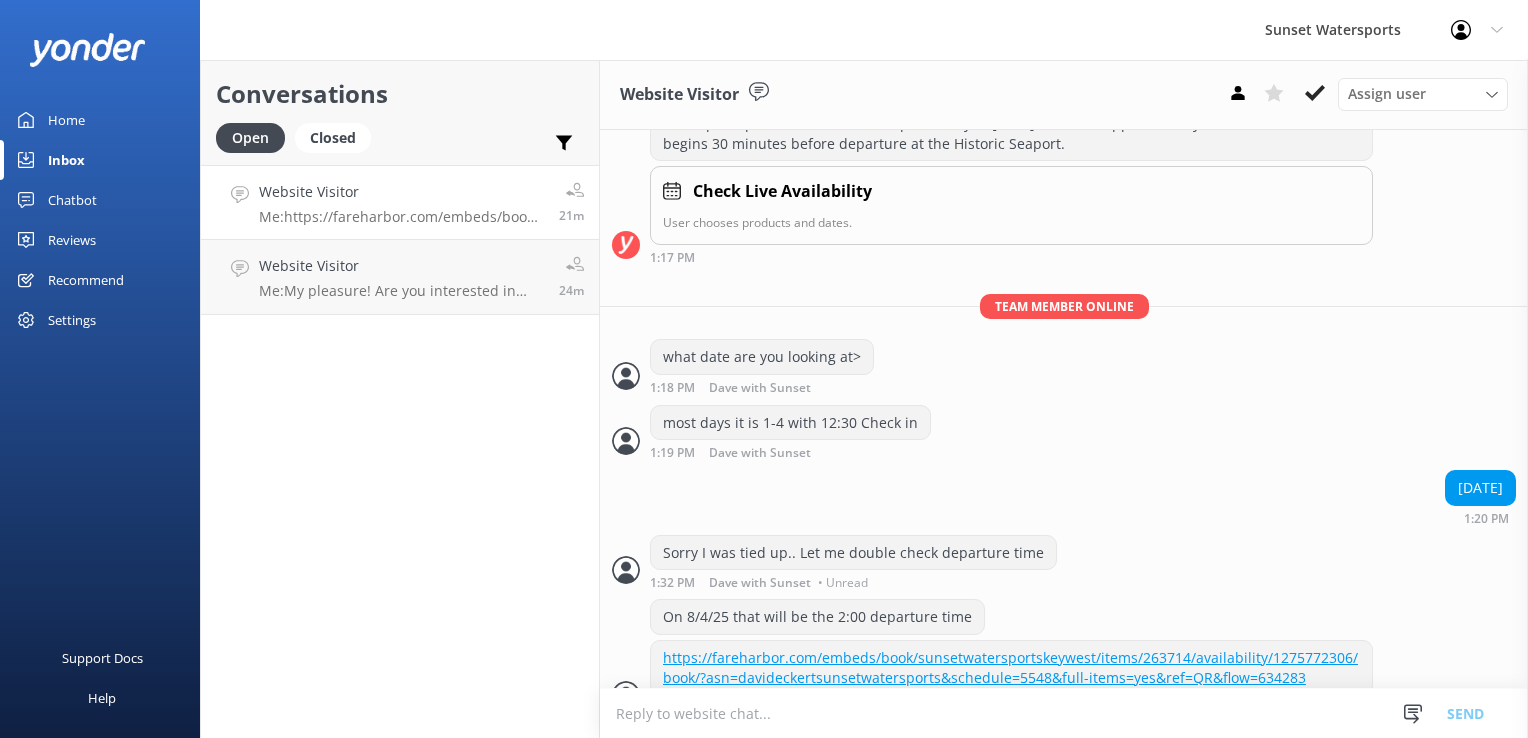 scroll, scrollTop: 300, scrollLeft: 0, axis: vertical 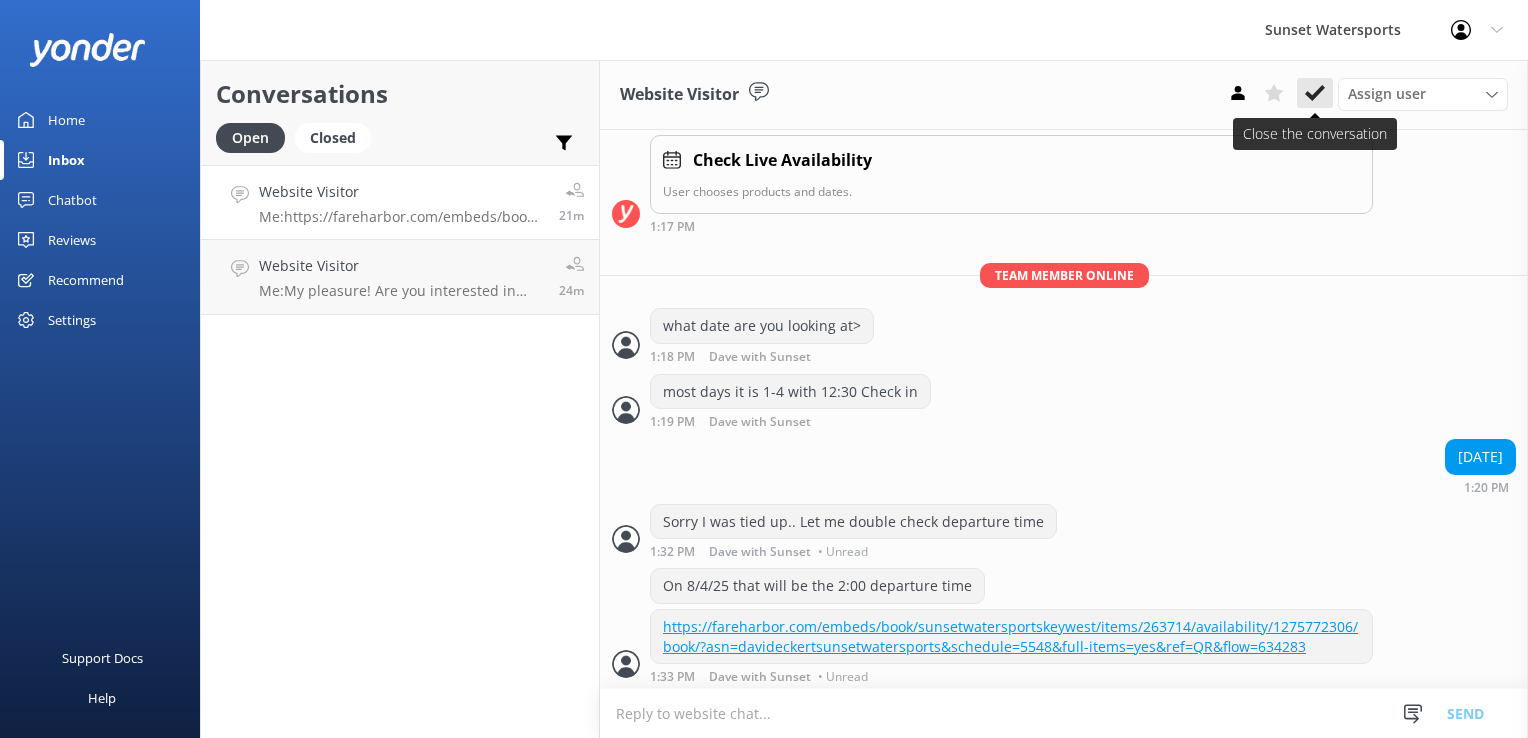 click 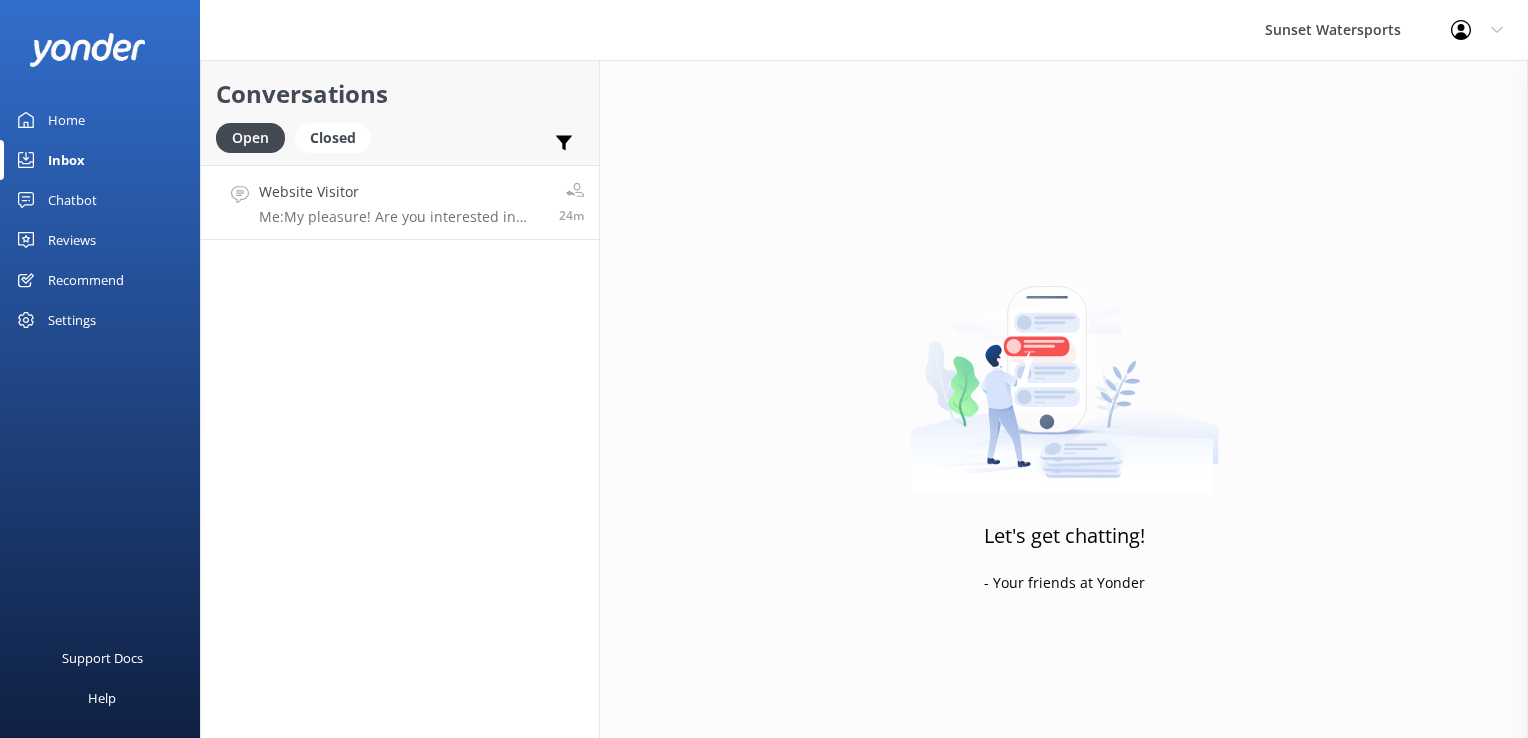 click on "Me:  My pleasure!  Are you interested in anything else like Parasailing or Jetski Tours while you're here?" at bounding box center (401, 217) 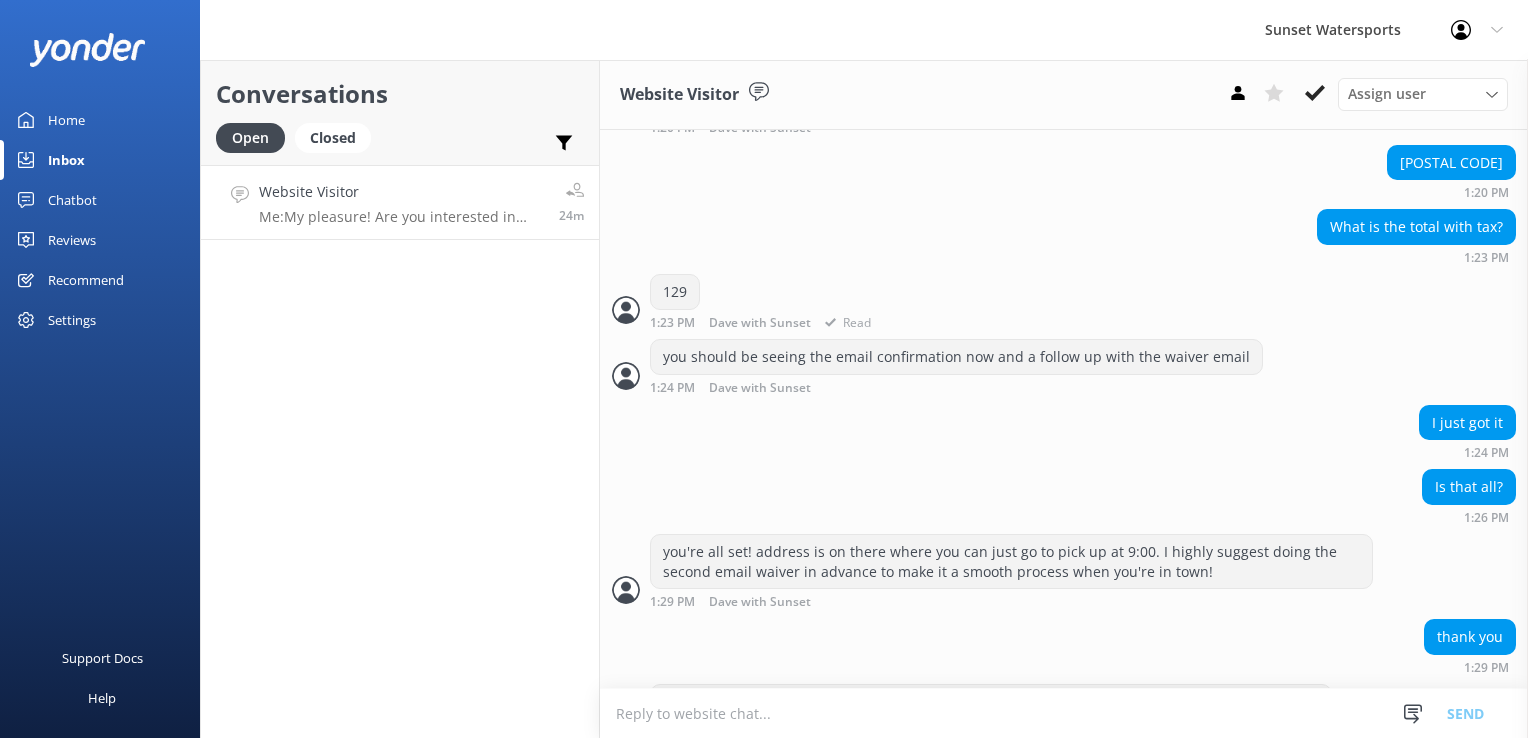 scroll, scrollTop: 1626, scrollLeft: 0, axis: vertical 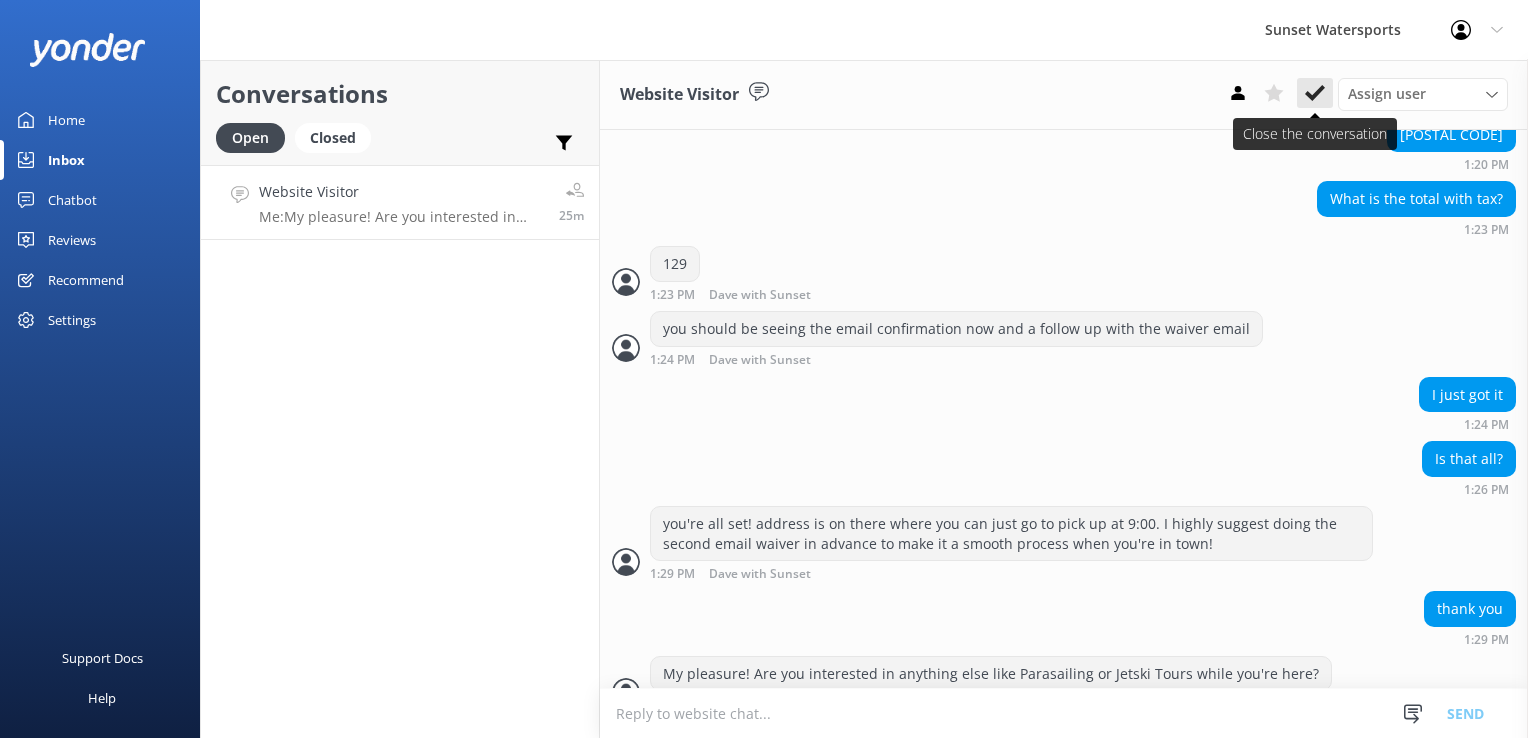 click at bounding box center (1315, 93) 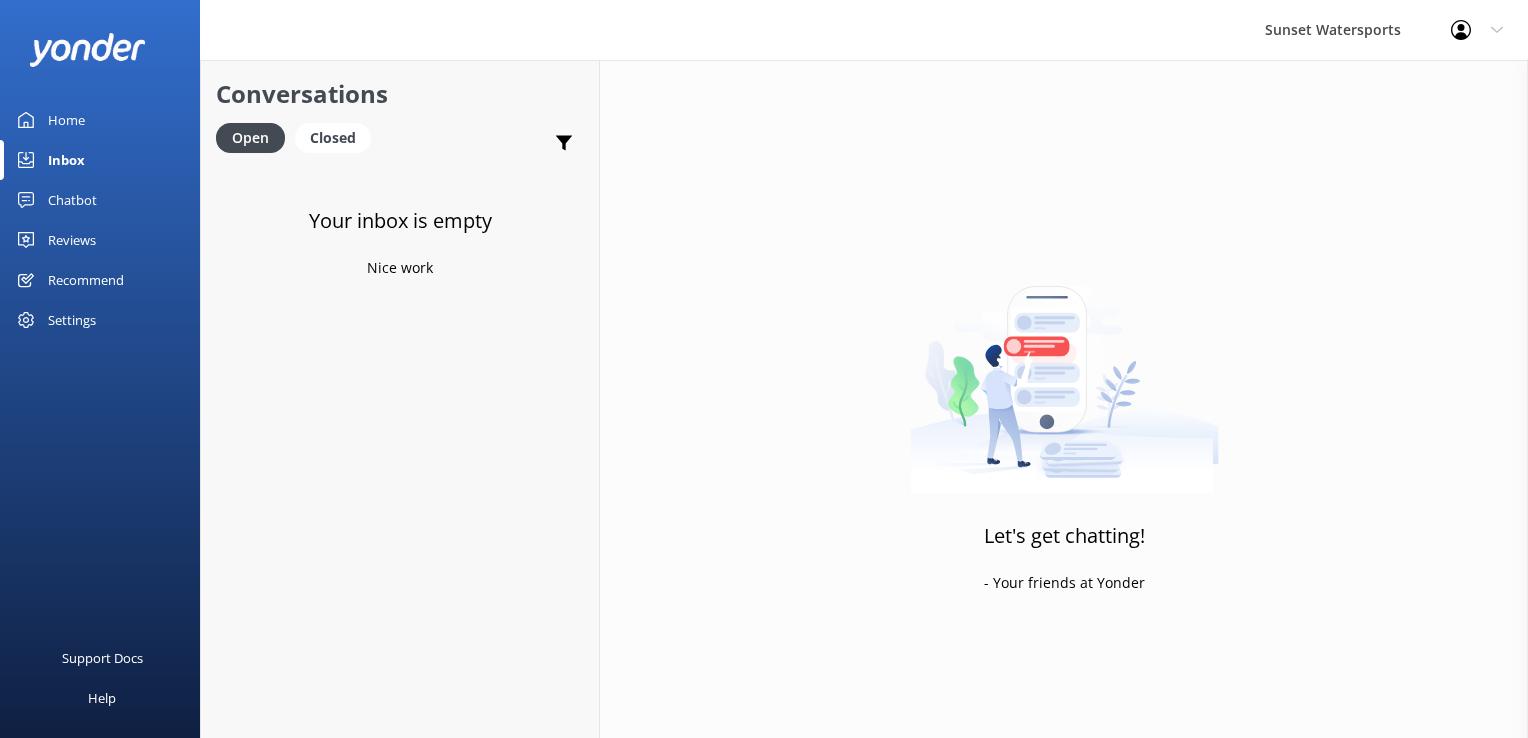 click 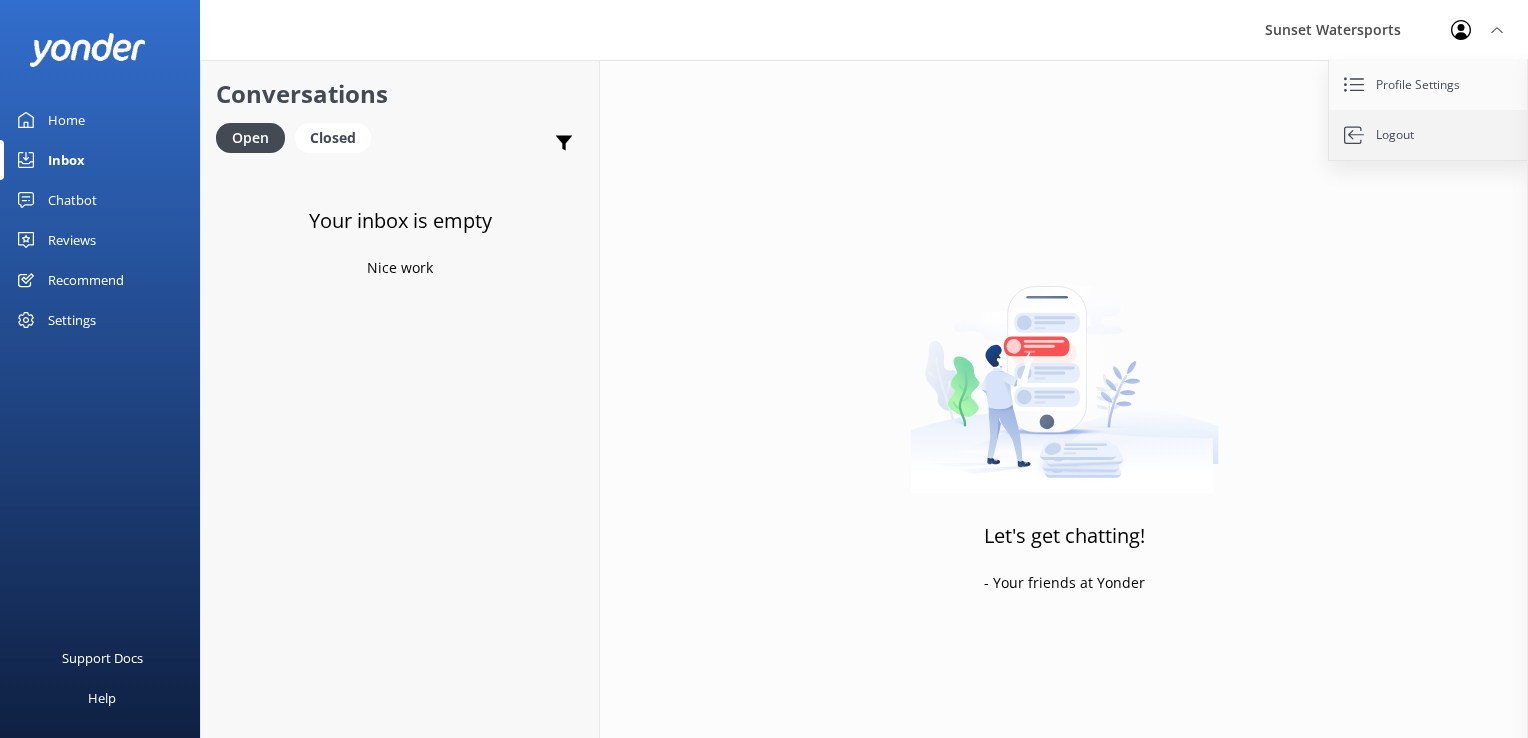 click on "Logout" at bounding box center (1429, 135) 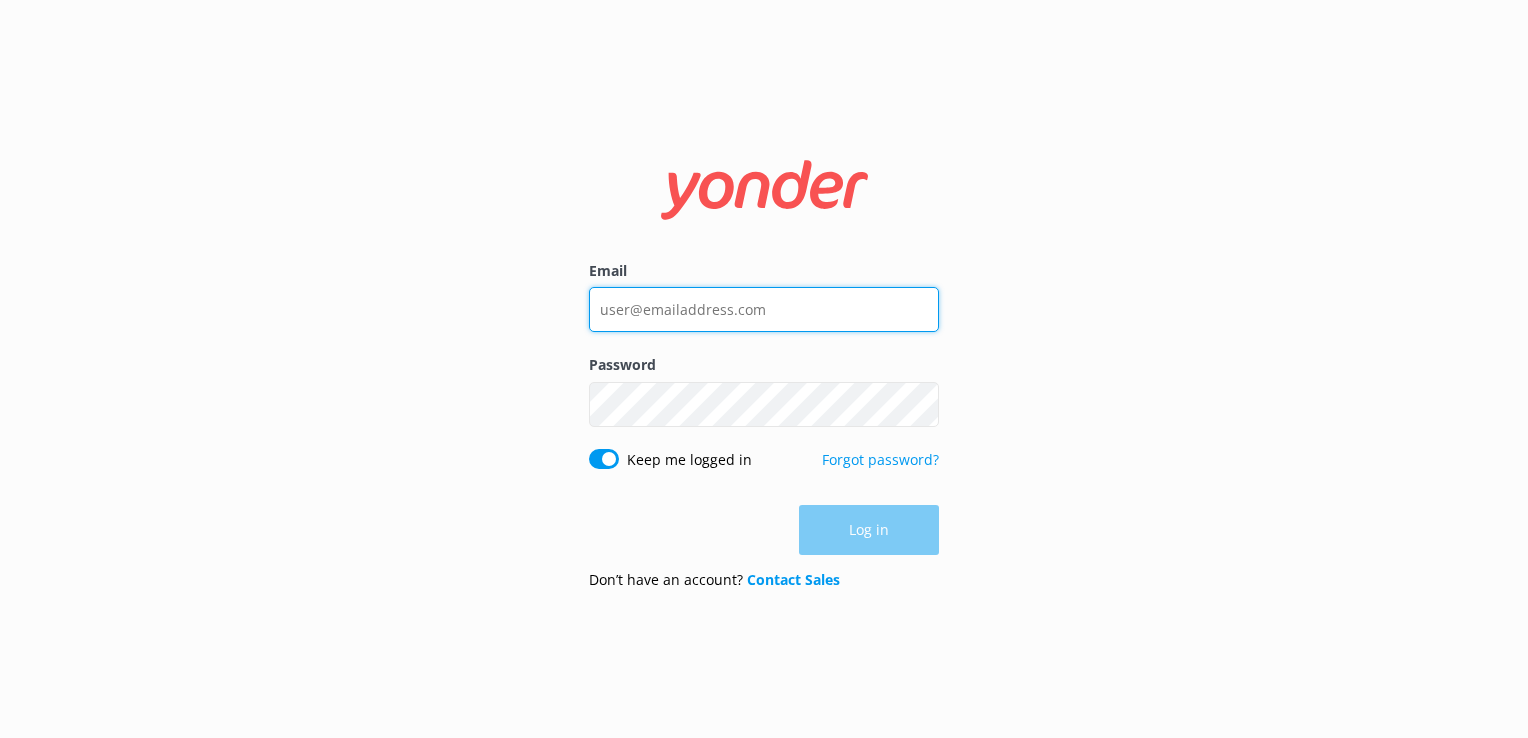 type on "[EMAIL]" 